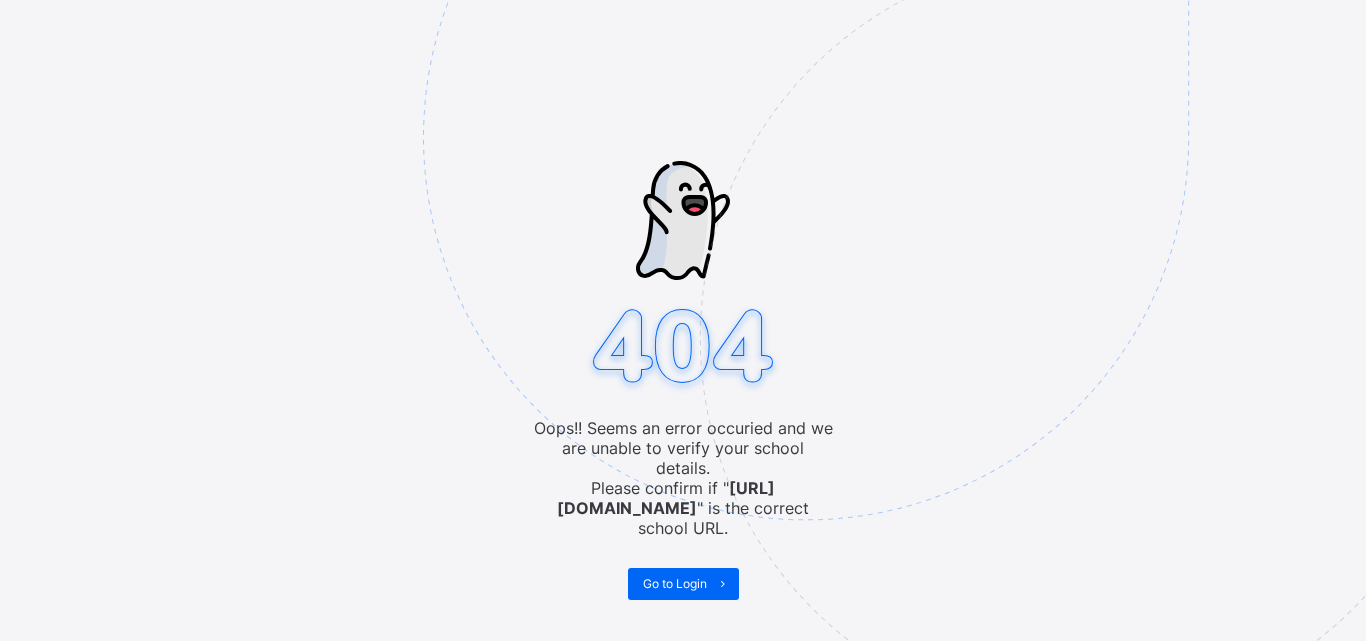 scroll, scrollTop: 0, scrollLeft: 0, axis: both 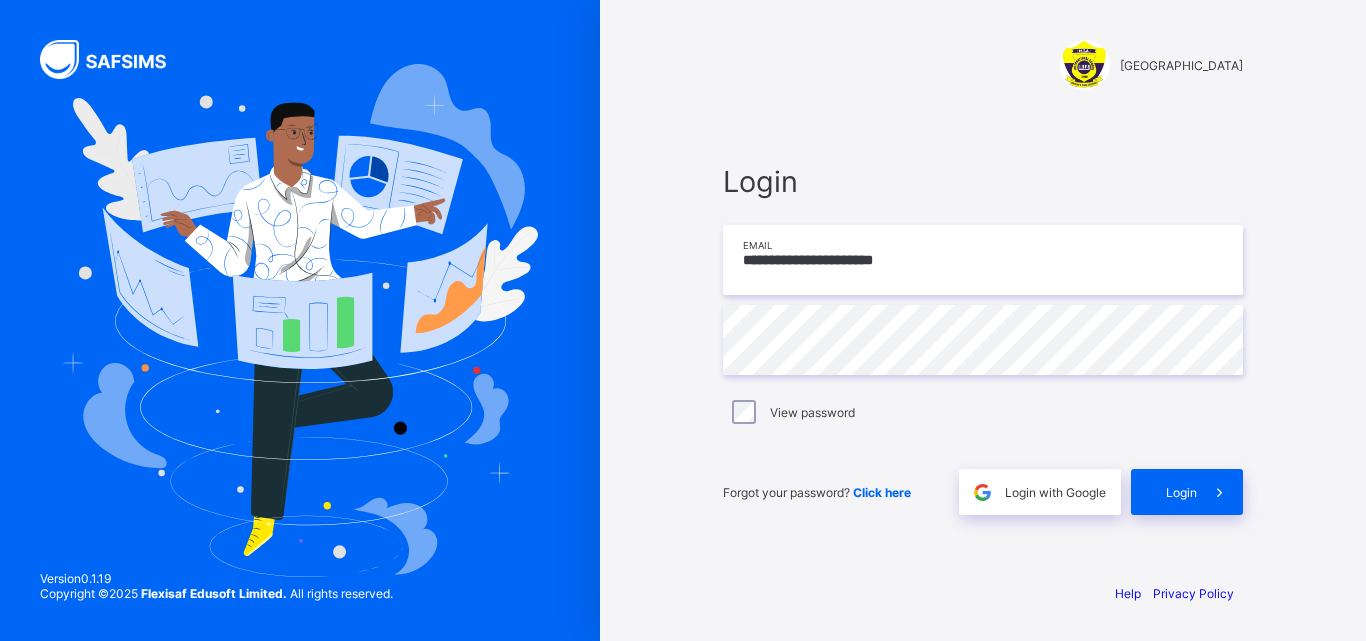 drag, startPoint x: 0, startPoint y: 0, endPoint x: 998, endPoint y: 261, distance: 1031.5643 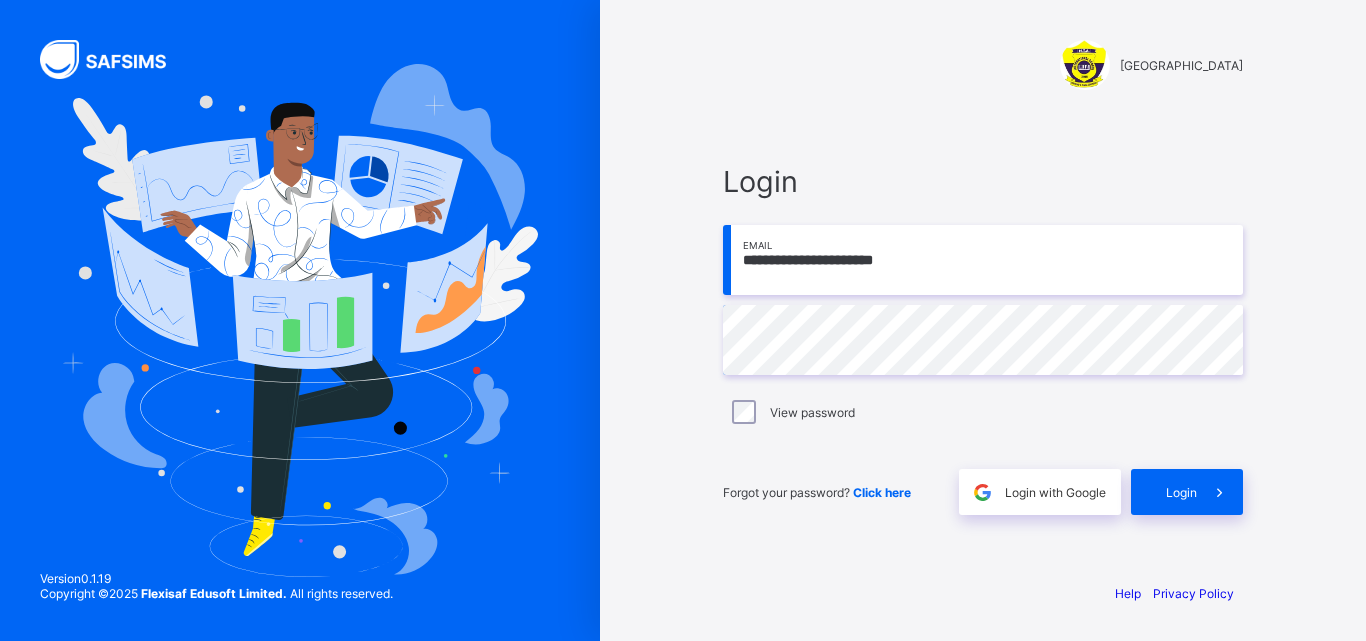 type on "**********" 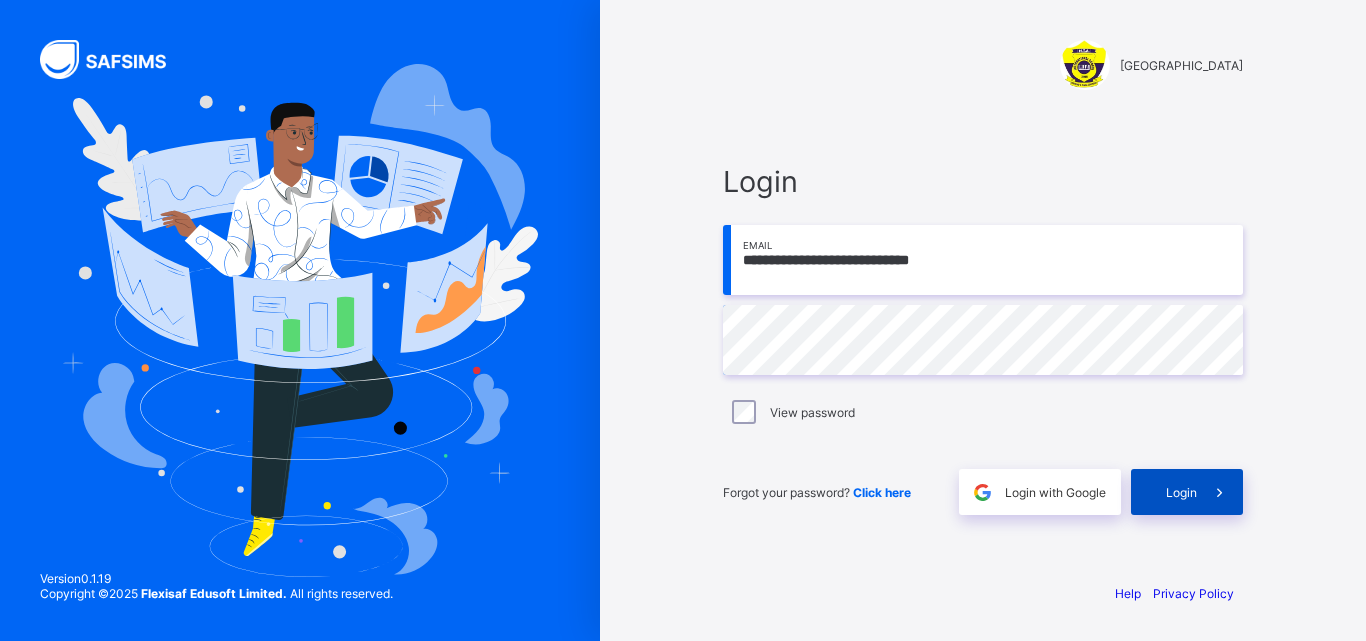 click on "Login" at bounding box center [1181, 492] 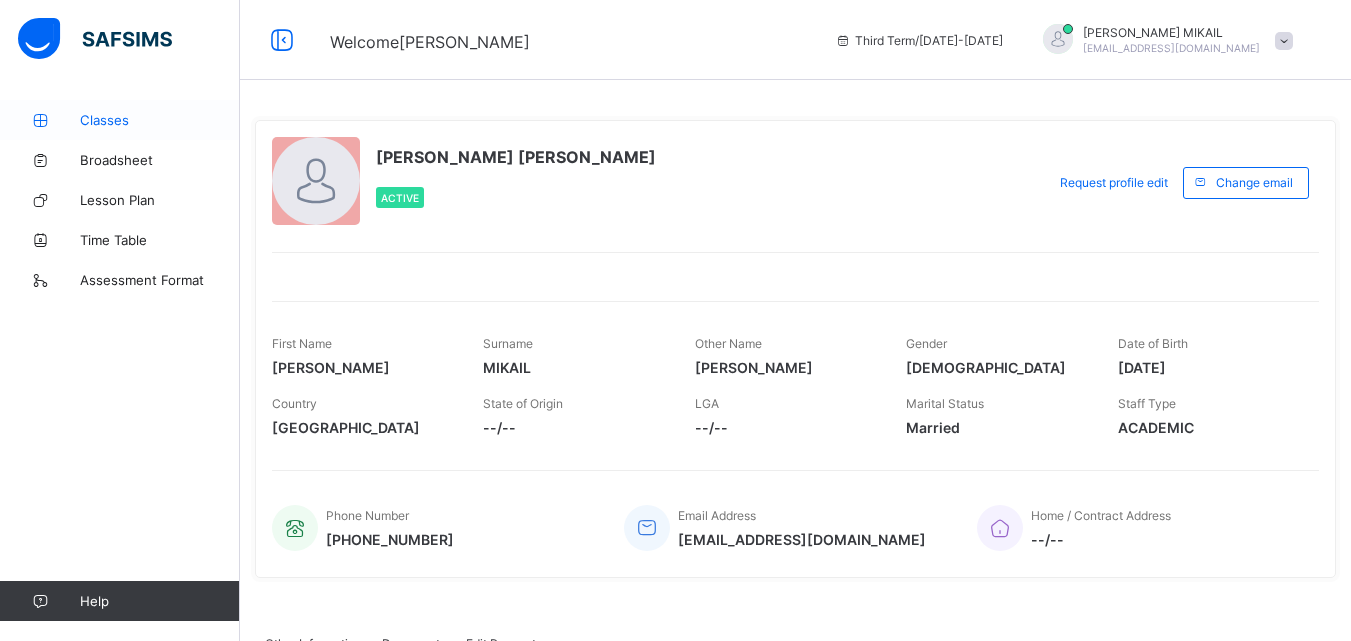 click on "Classes" at bounding box center [120, 120] 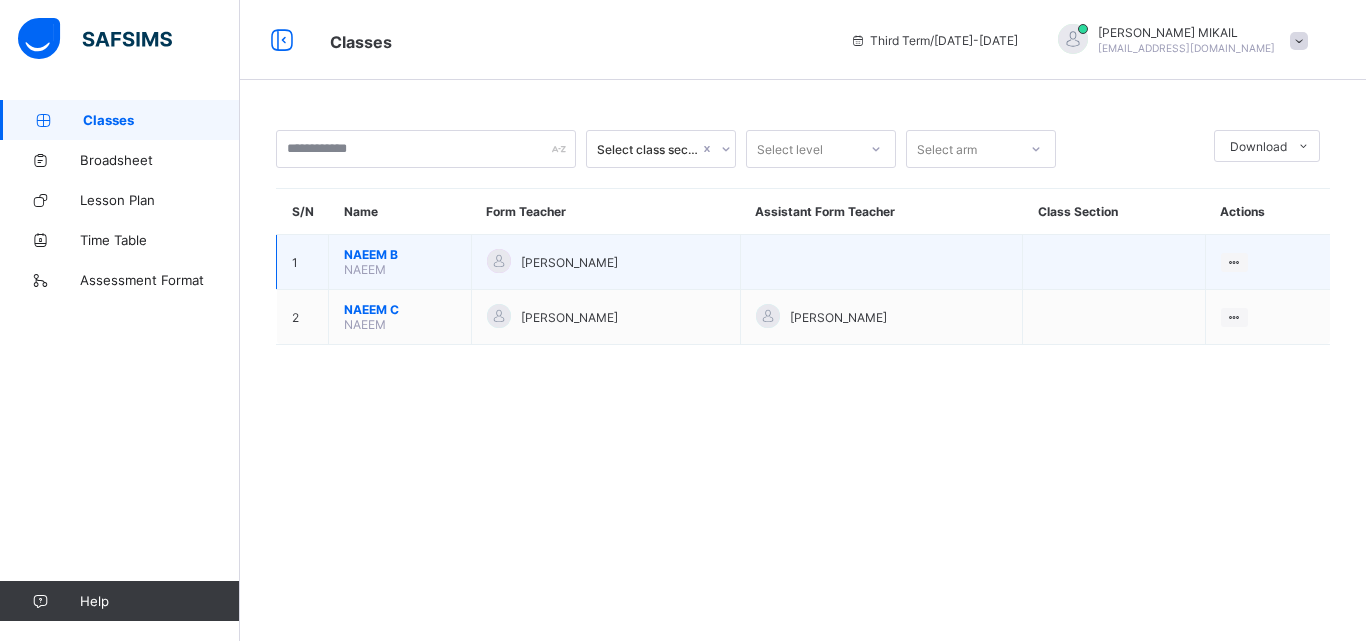 click on "NAEEM   B" at bounding box center (400, 254) 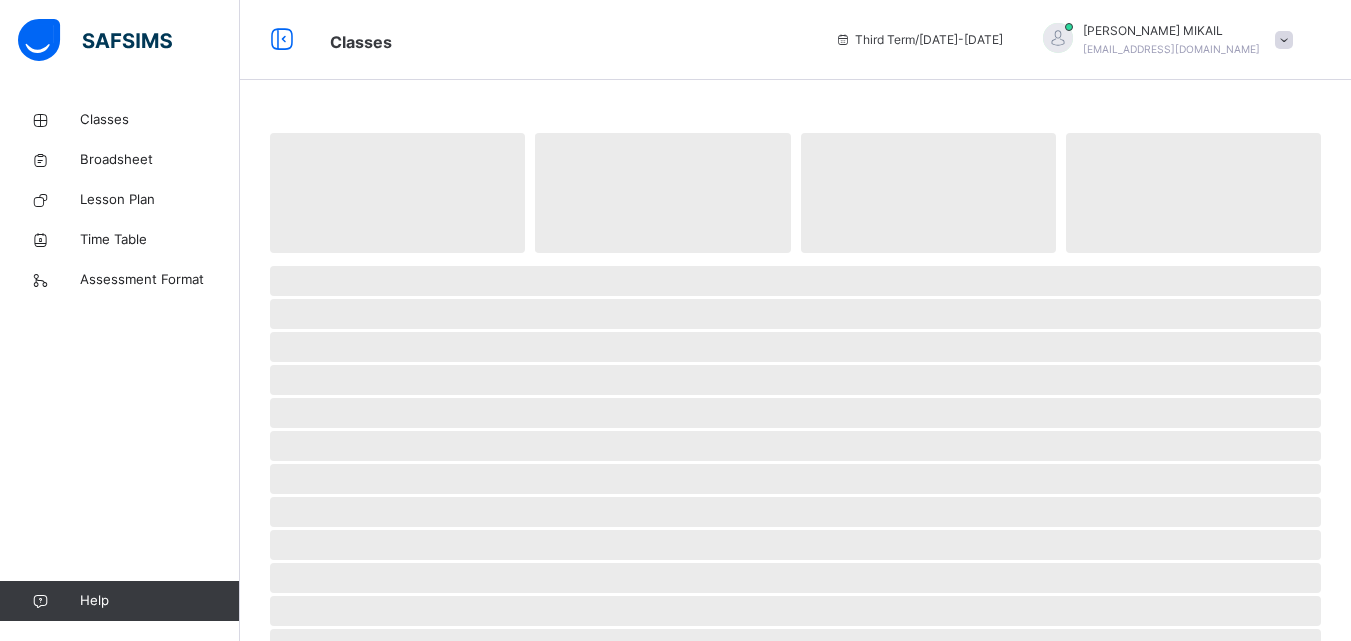 click at bounding box center (795, 258) 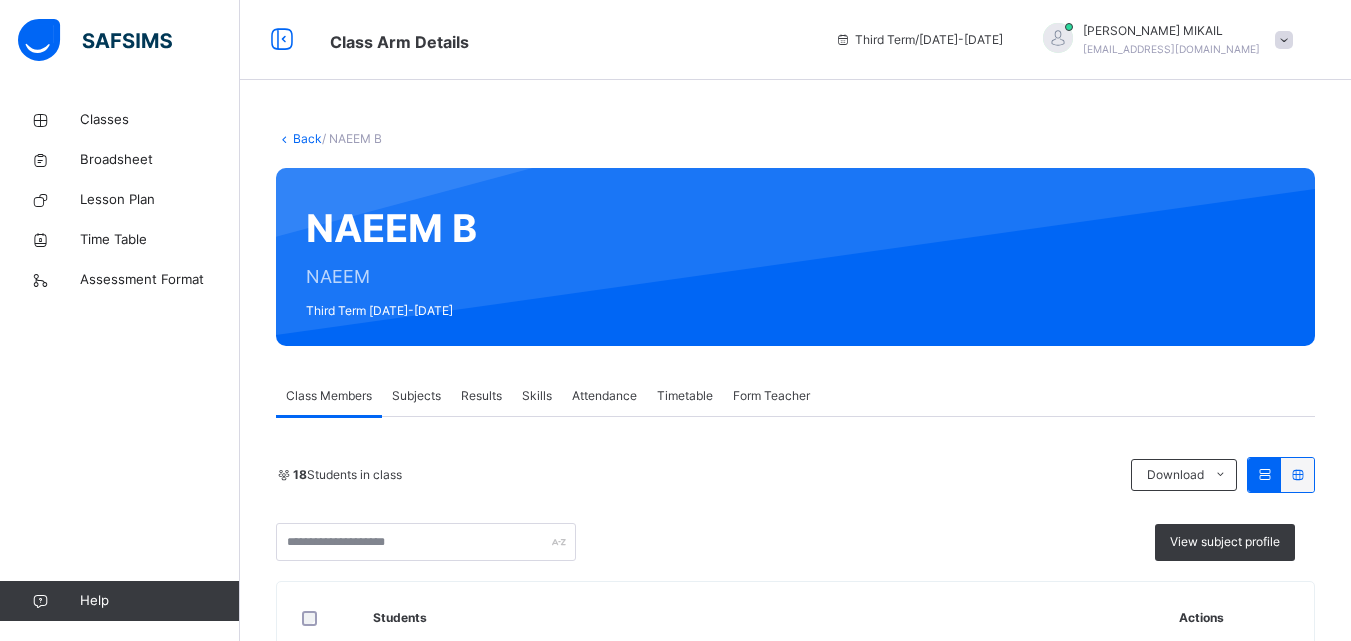 click on "Subjects" at bounding box center (416, 396) 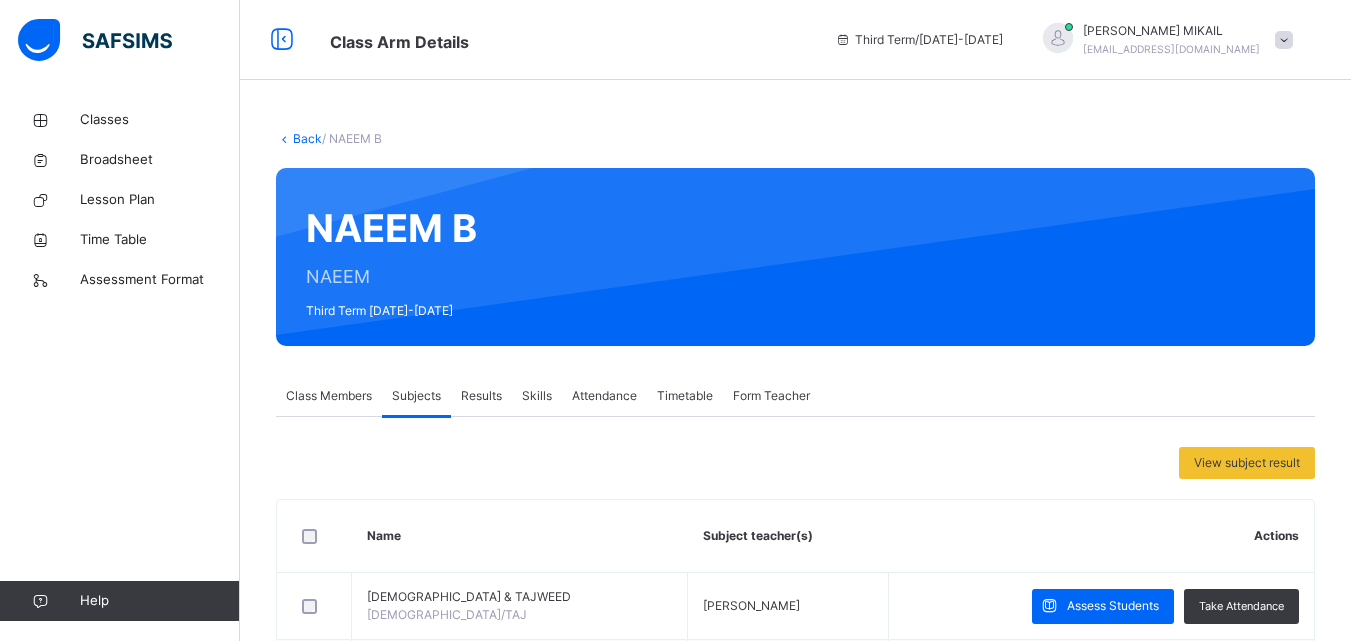 scroll, scrollTop: 8, scrollLeft: 0, axis: vertical 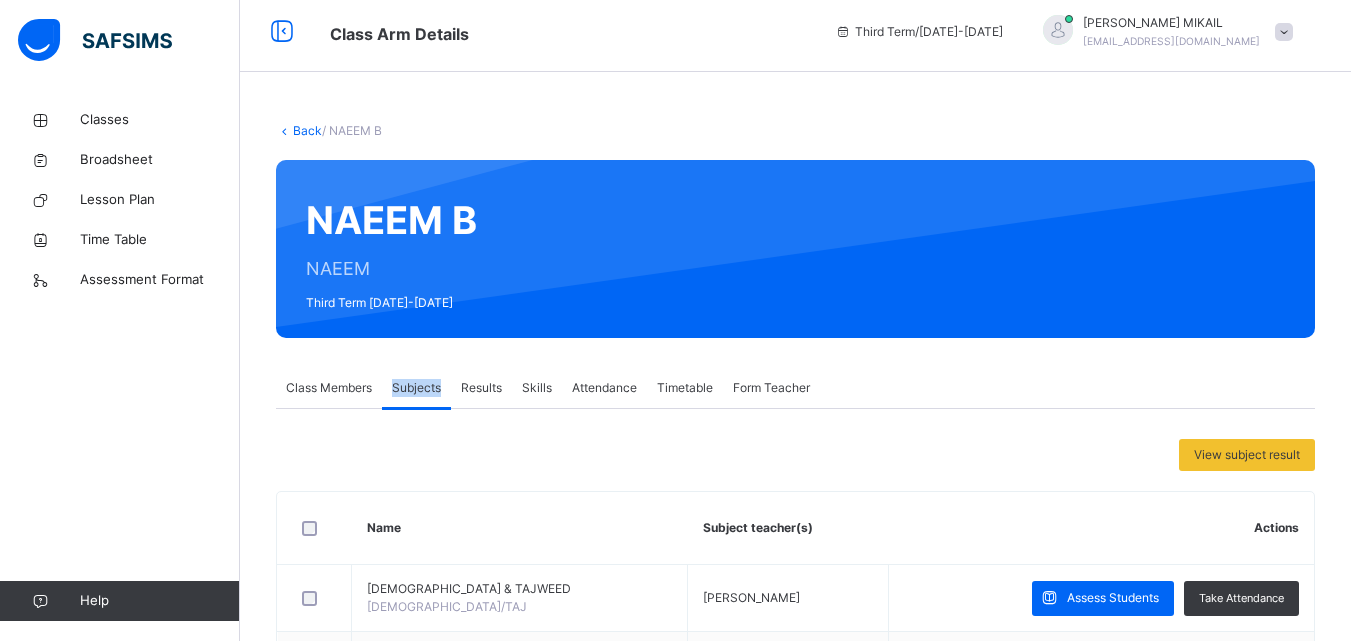 click on "Subjects" at bounding box center [416, 388] 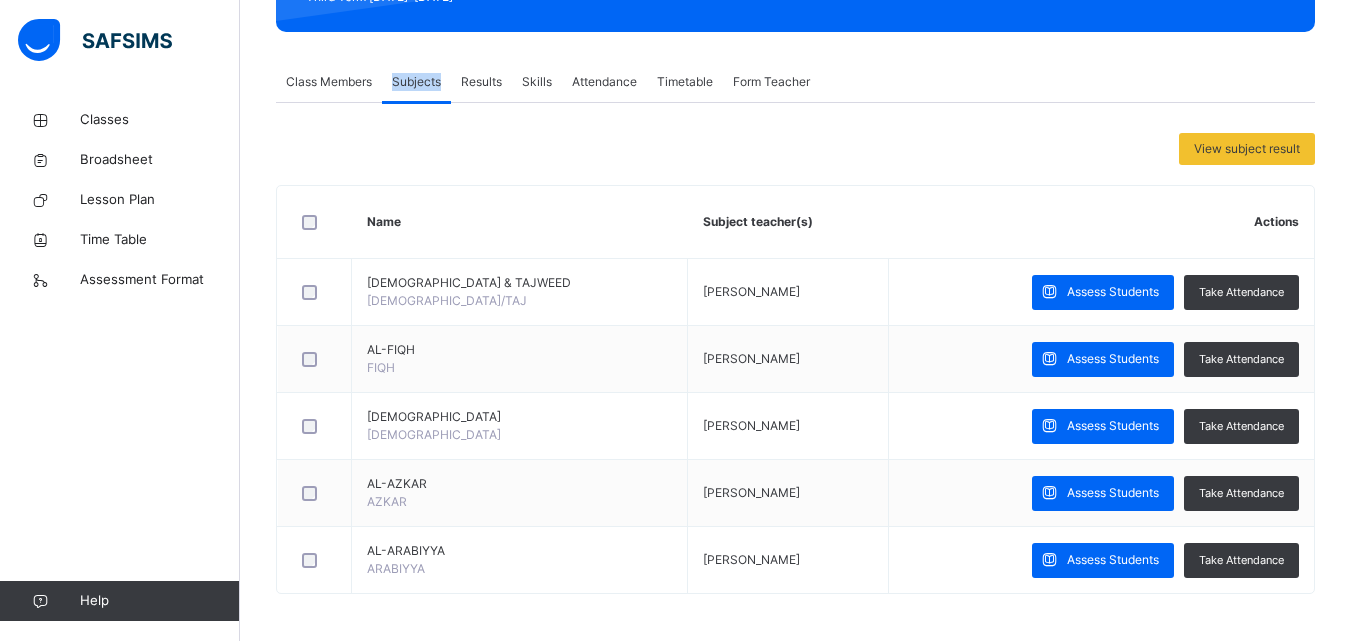 scroll, scrollTop: 317, scrollLeft: 0, axis: vertical 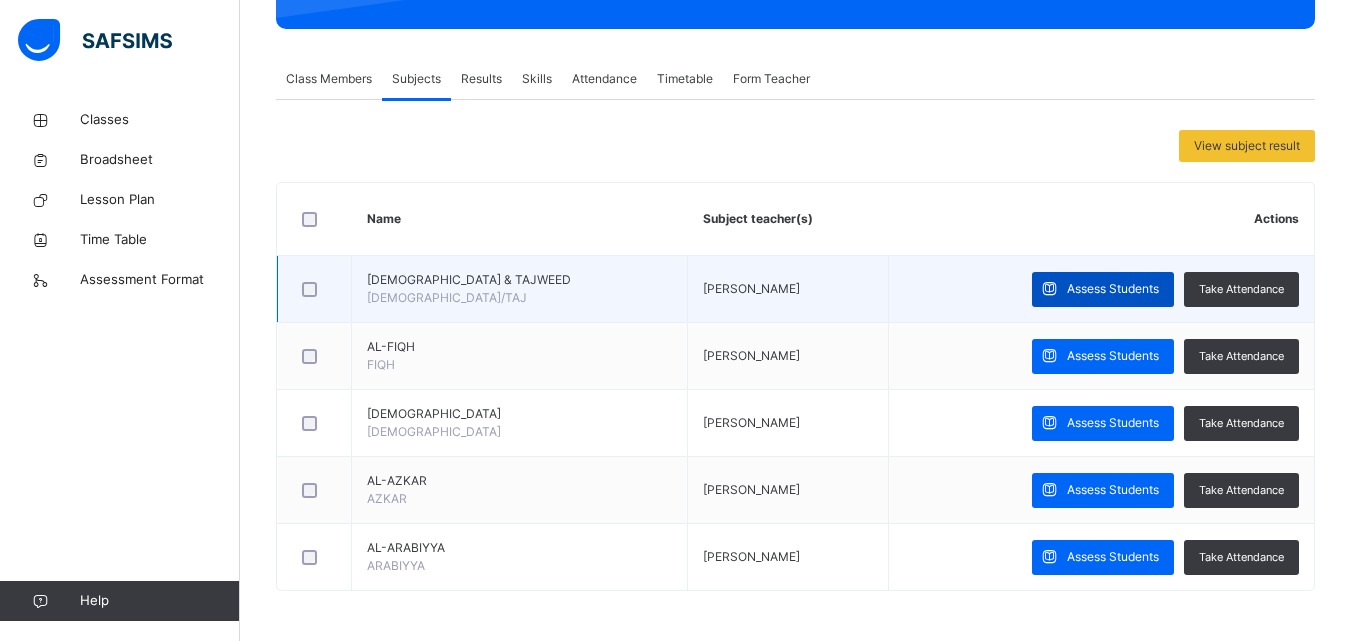 click on "Assess Students" at bounding box center (1113, 289) 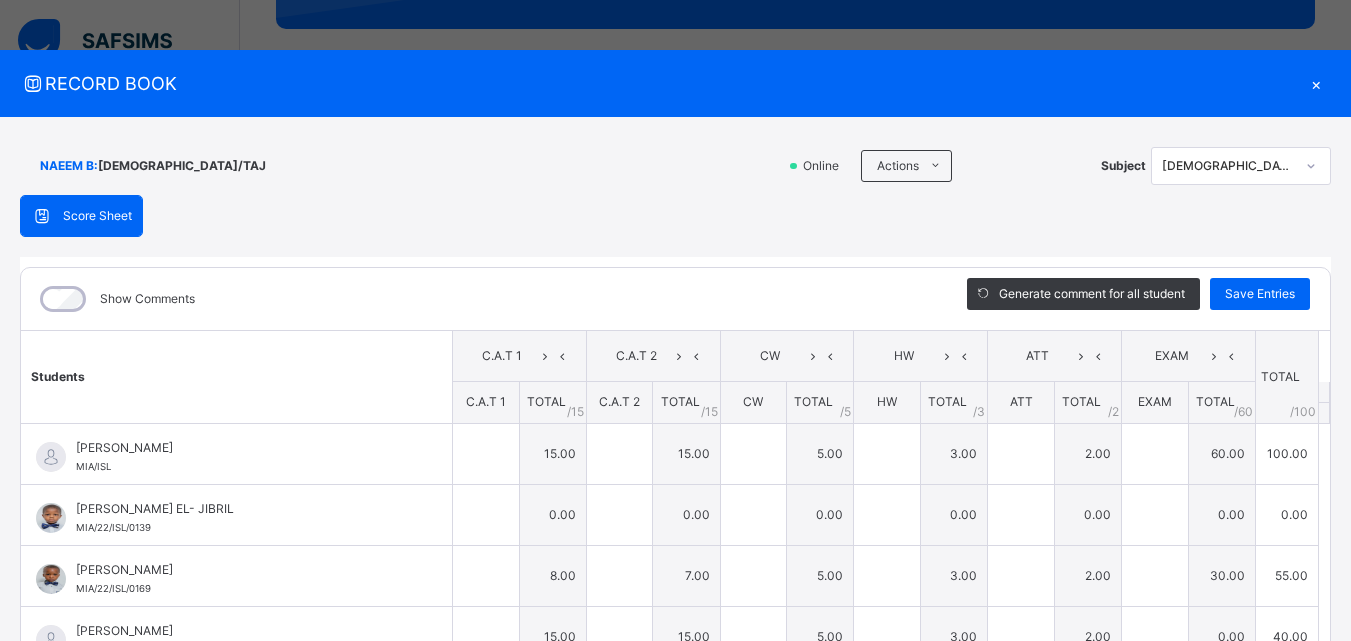 type on "**" 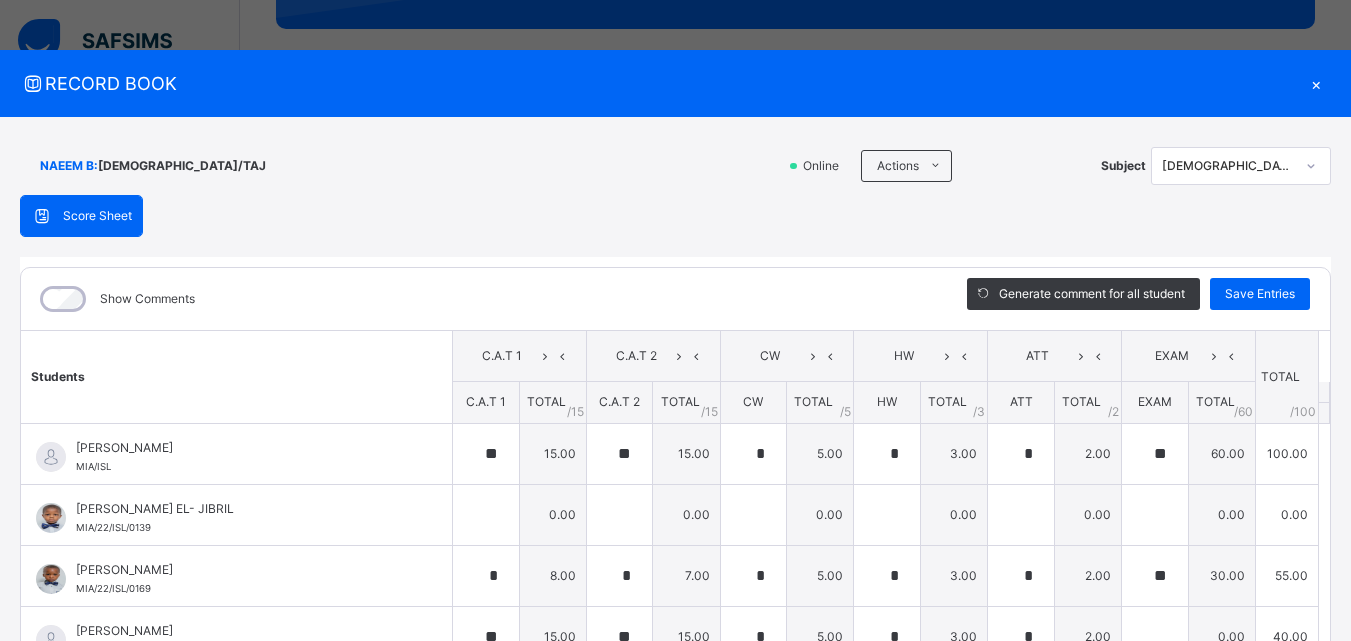 type on "*" 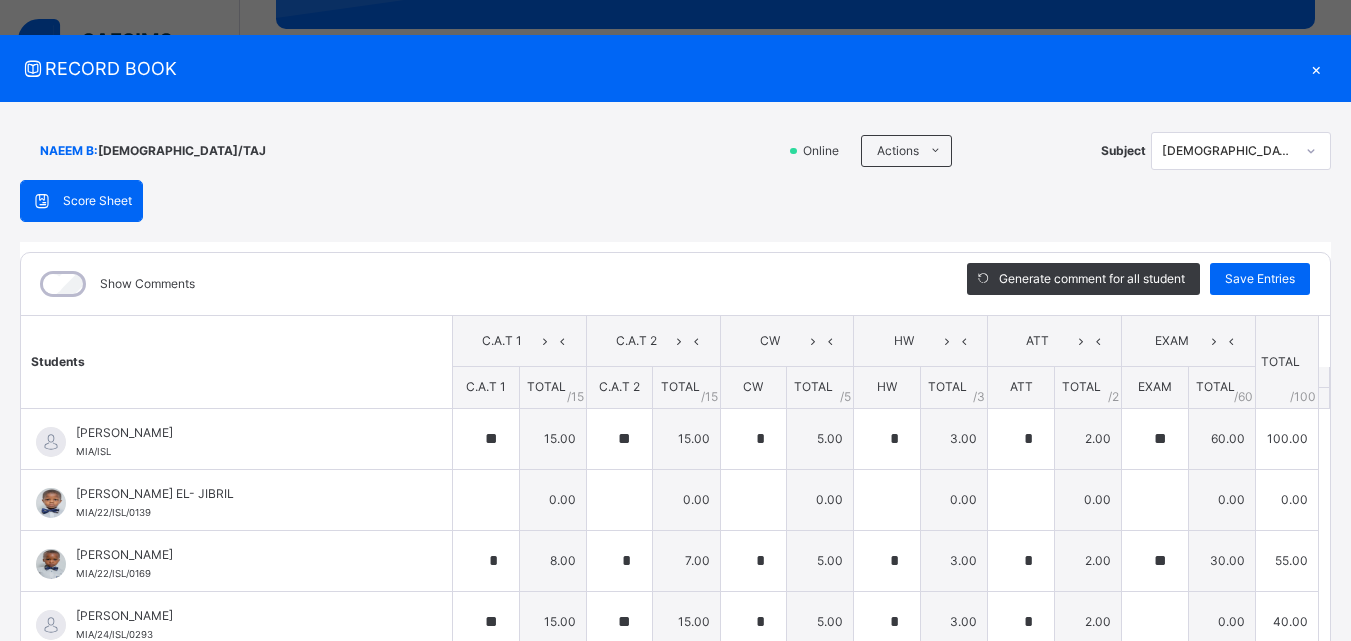 scroll, scrollTop: 16, scrollLeft: 0, axis: vertical 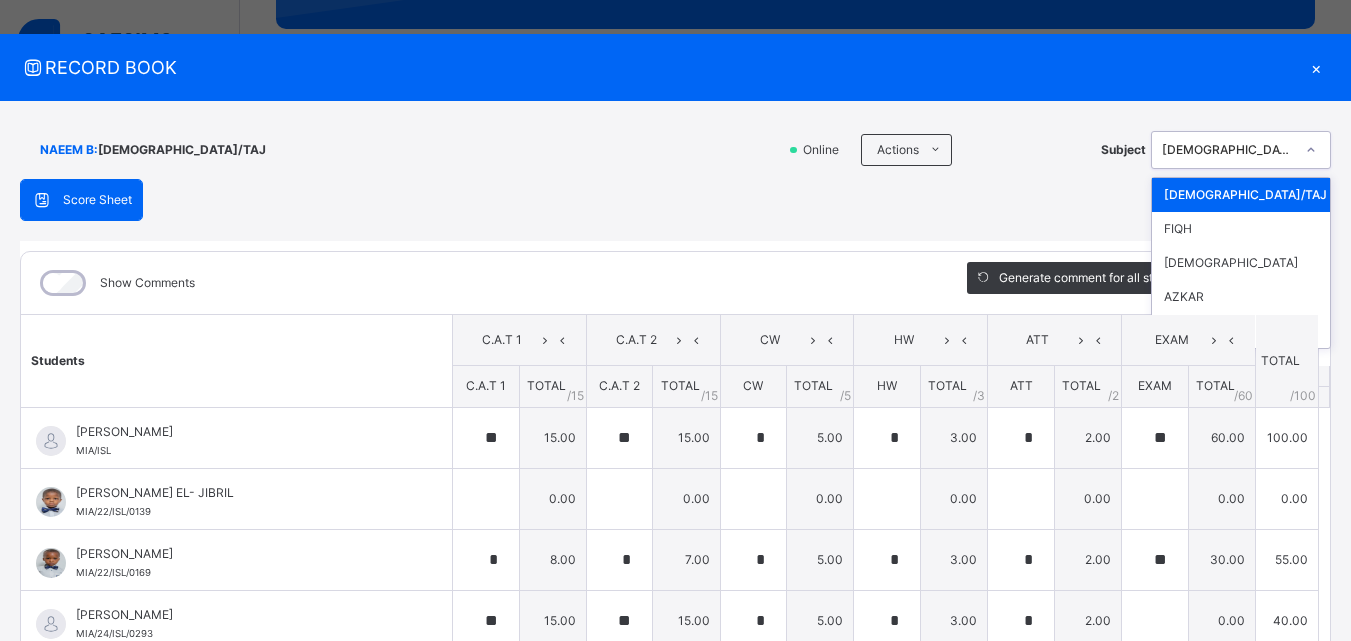 click 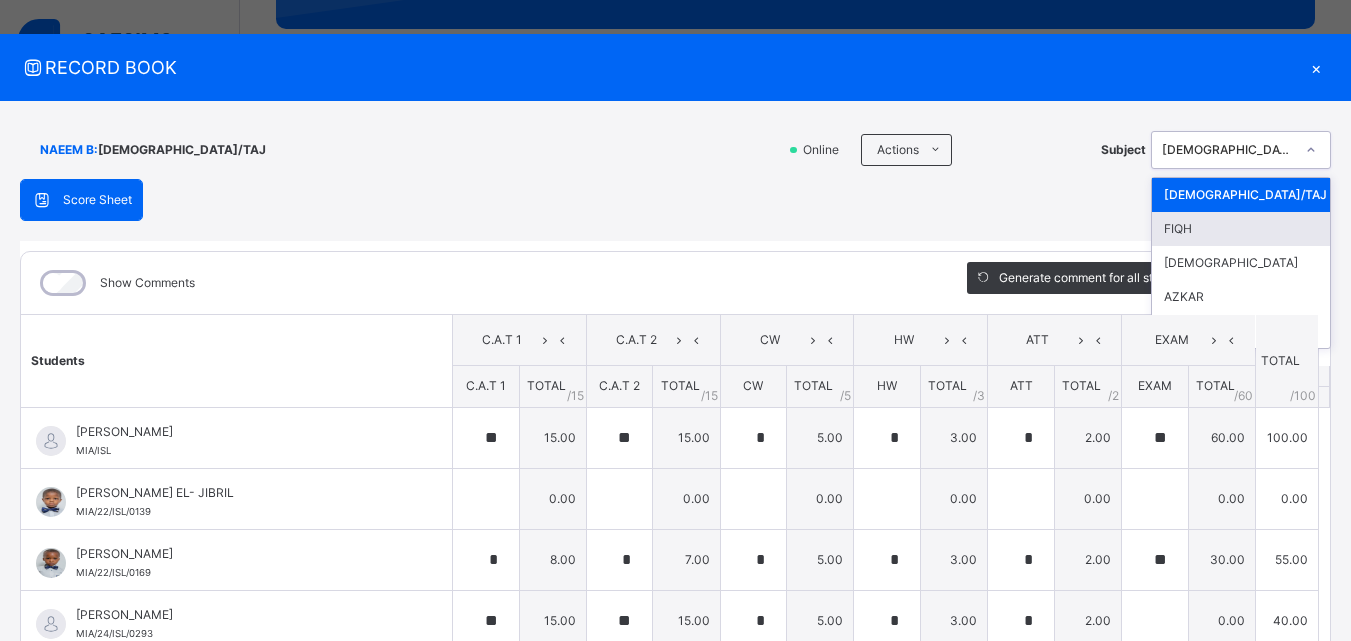 click on "FIQH" at bounding box center (1241, 229) 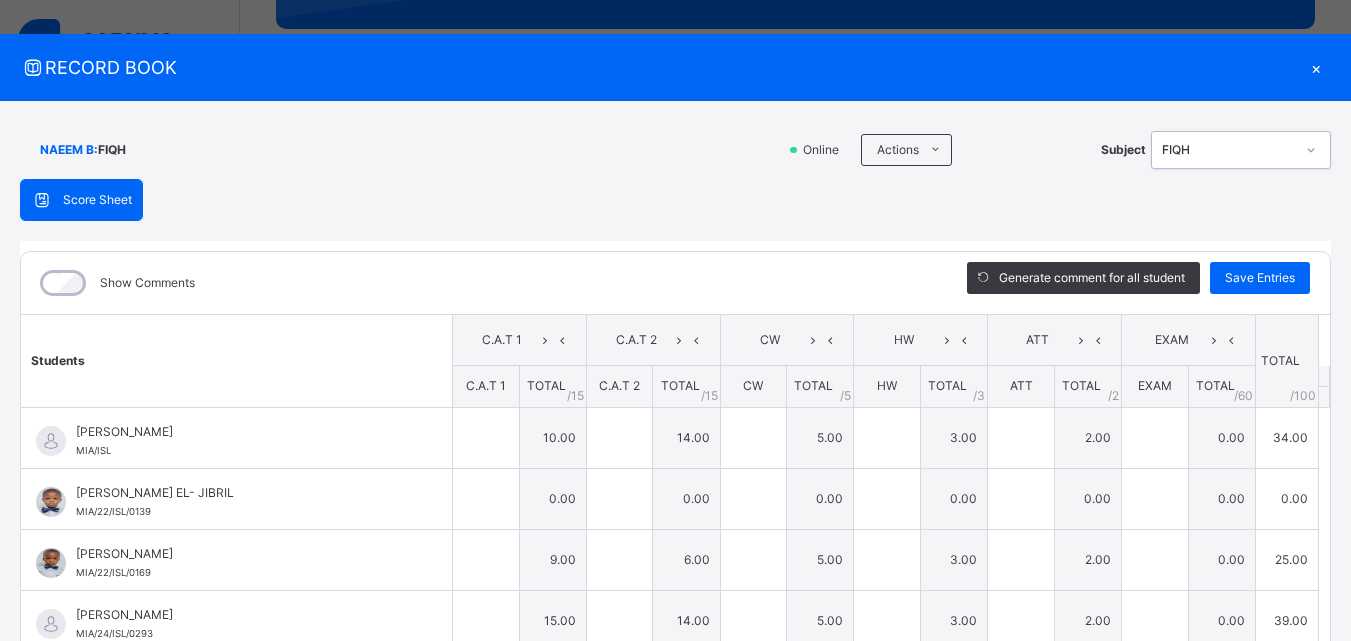 type on "**" 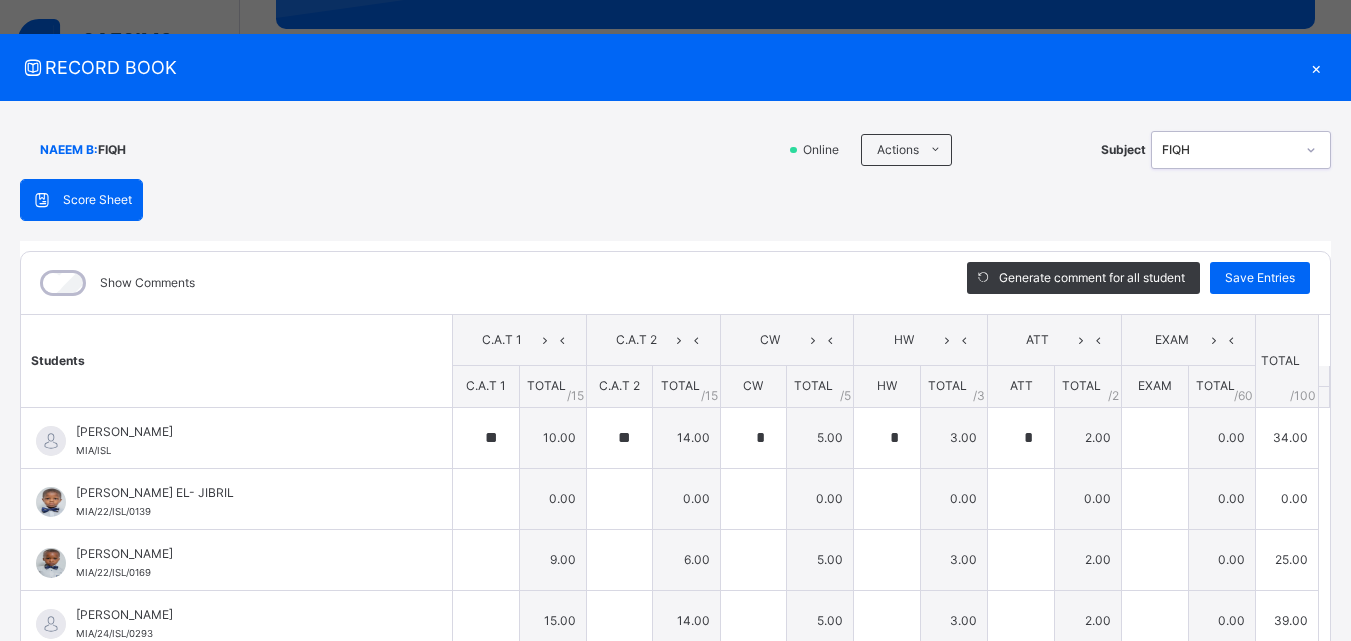 type on "*" 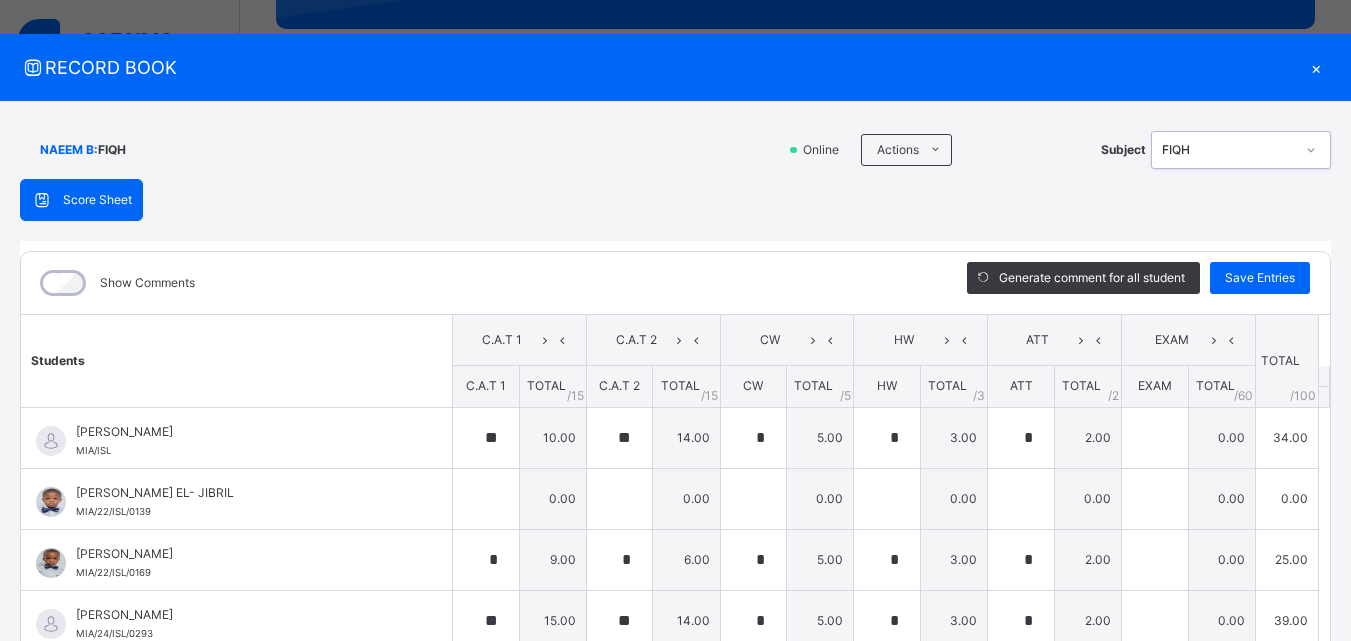 type on "*" 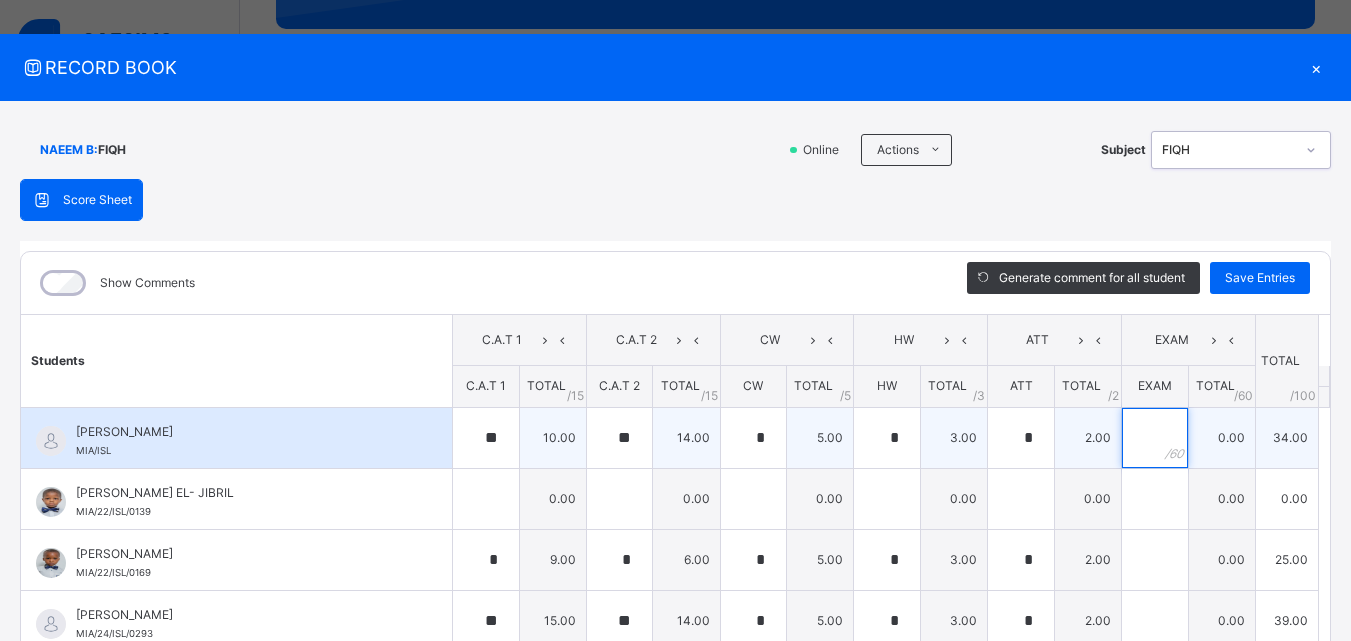 click at bounding box center (1155, 438) 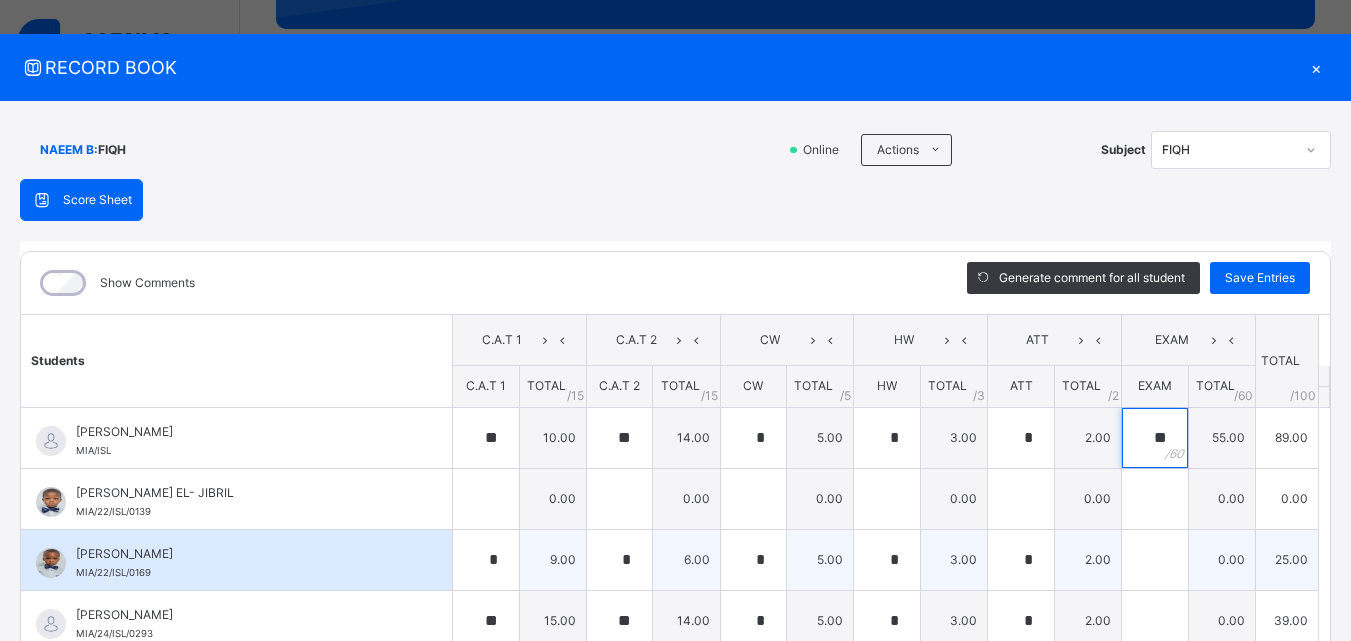 type on "**" 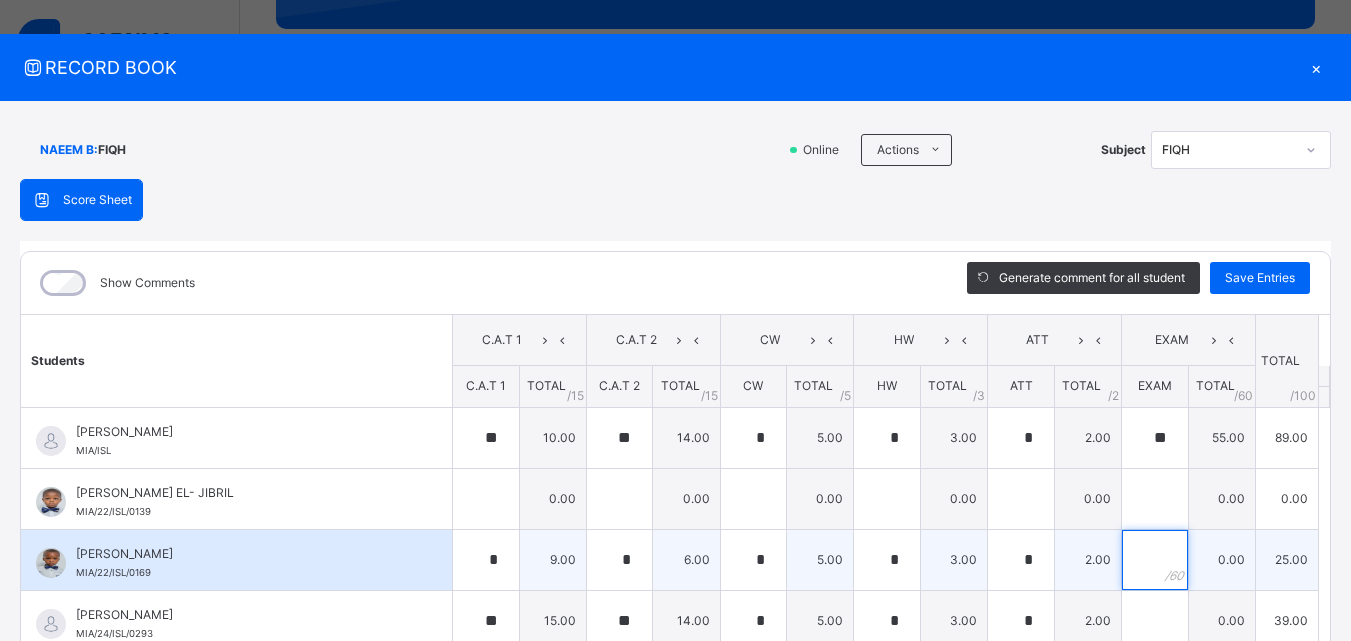 click at bounding box center (1155, 560) 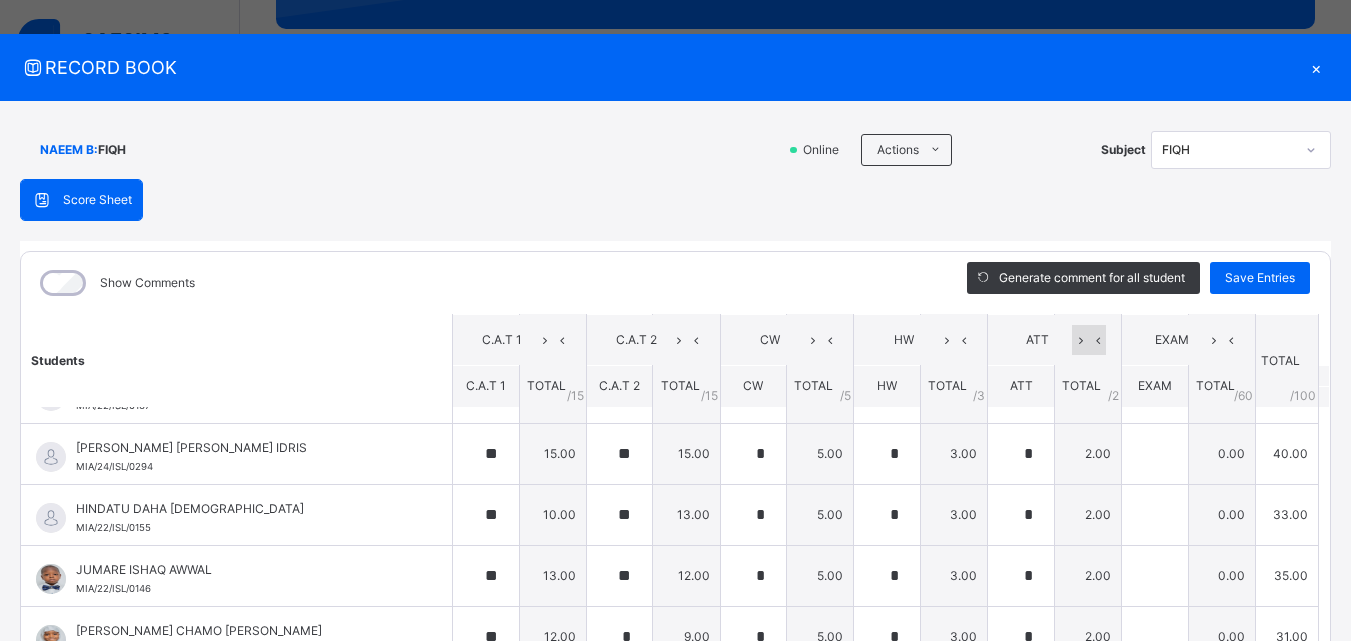 scroll, scrollTop: 467, scrollLeft: 0, axis: vertical 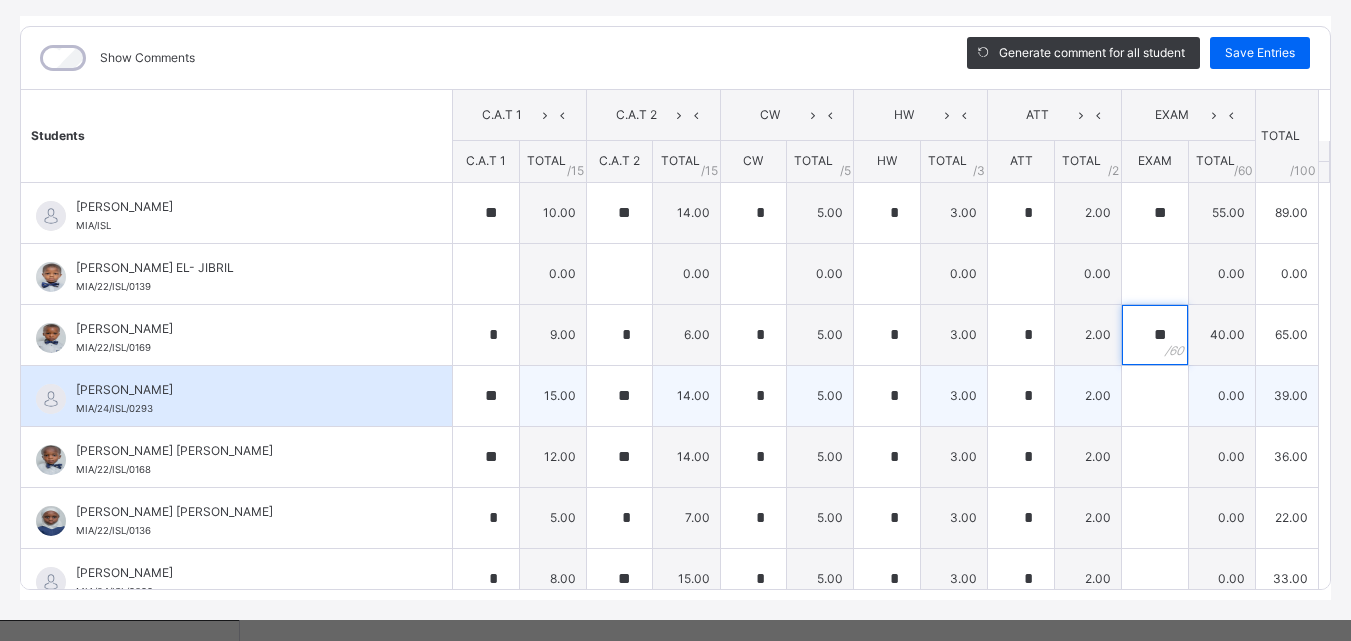 type on "**" 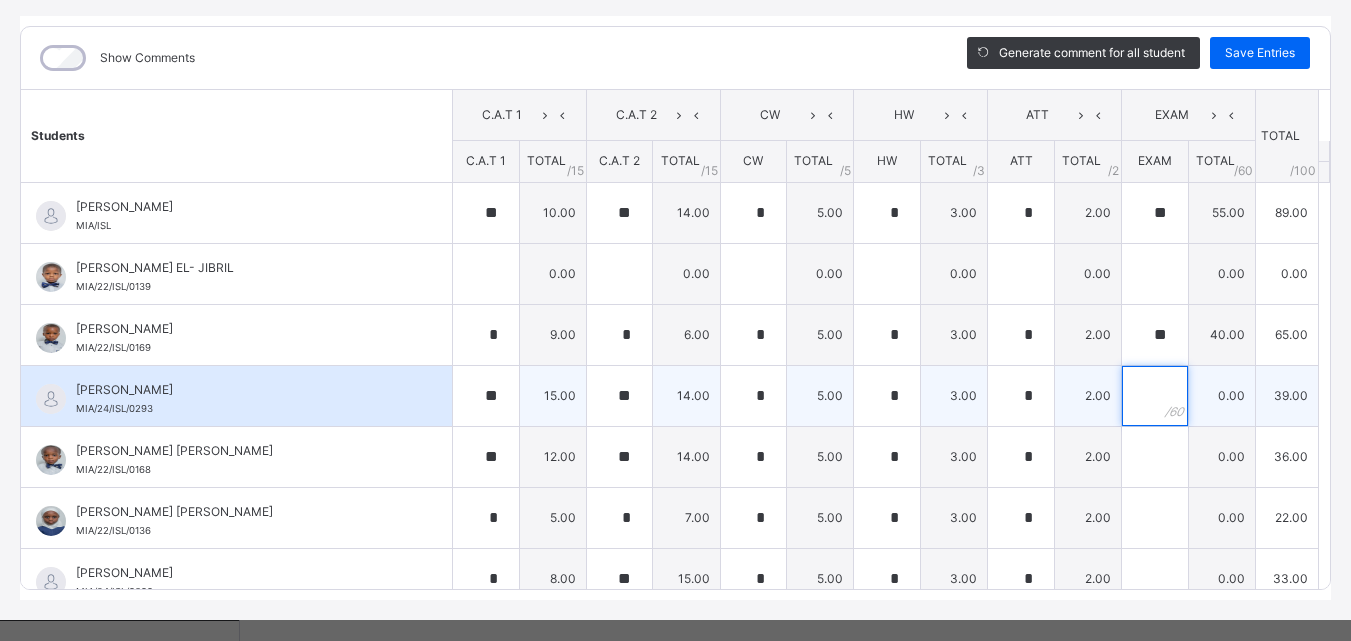 click at bounding box center [1155, 396] 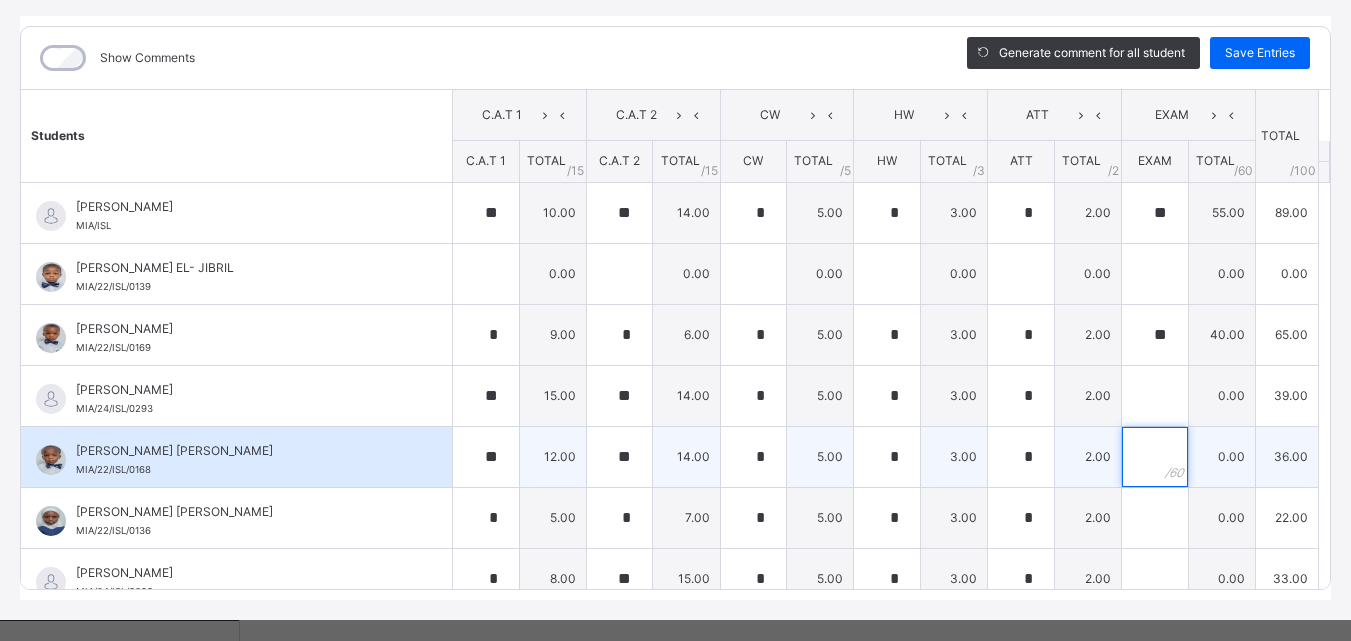 click at bounding box center (1155, 457) 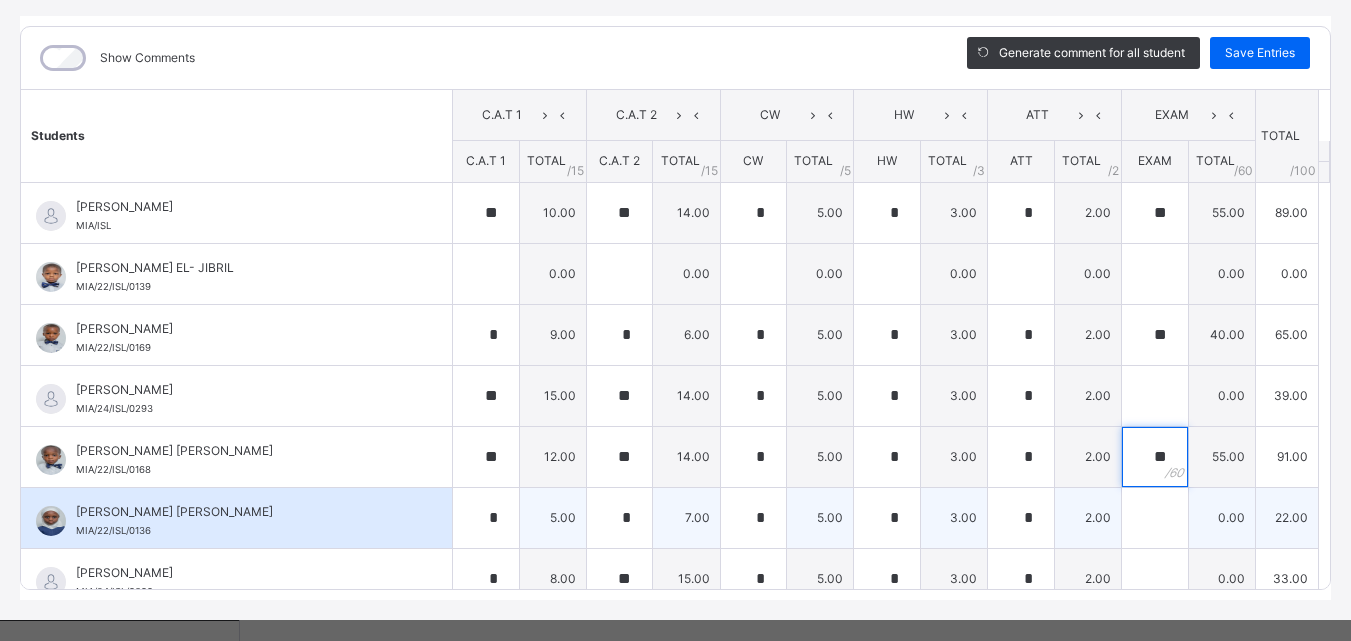 type on "**" 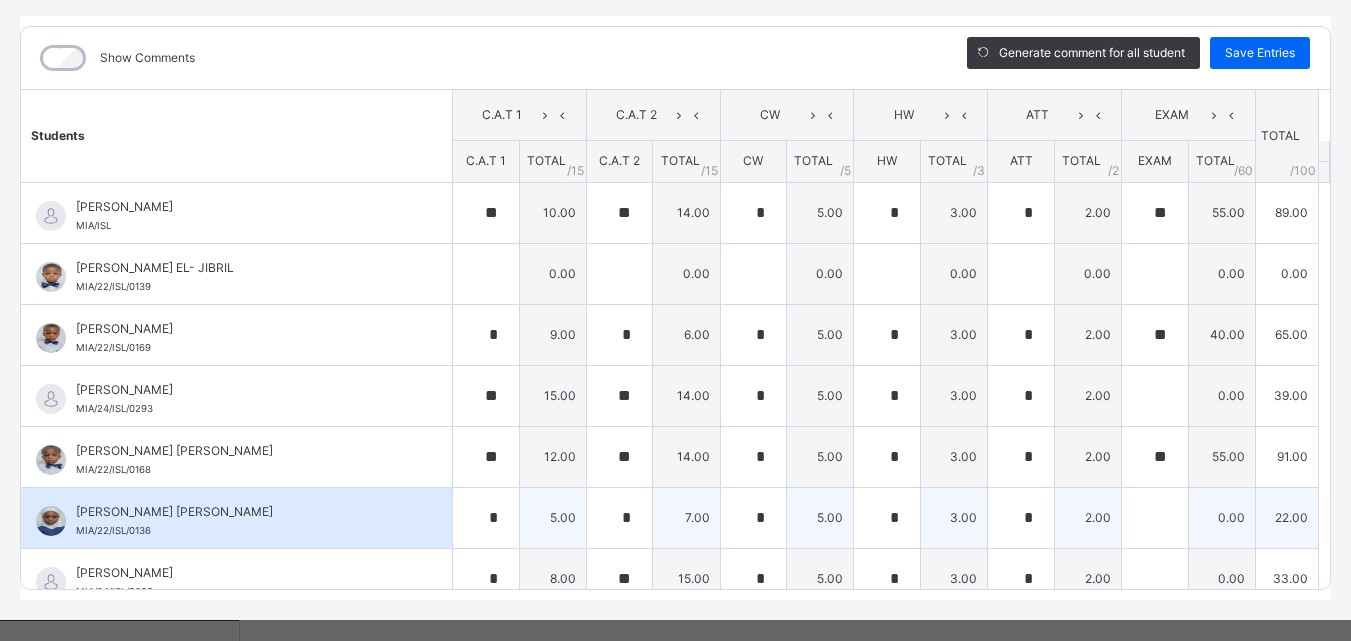 click at bounding box center (1155, 518) 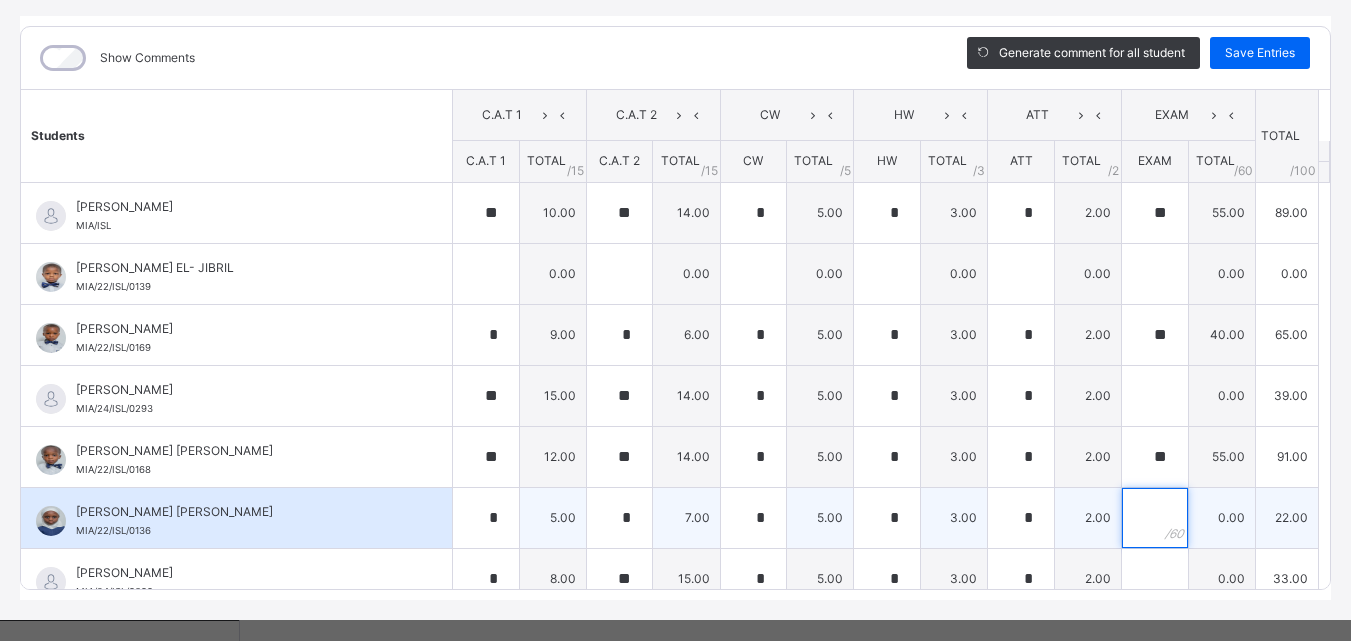 click at bounding box center (1155, 518) 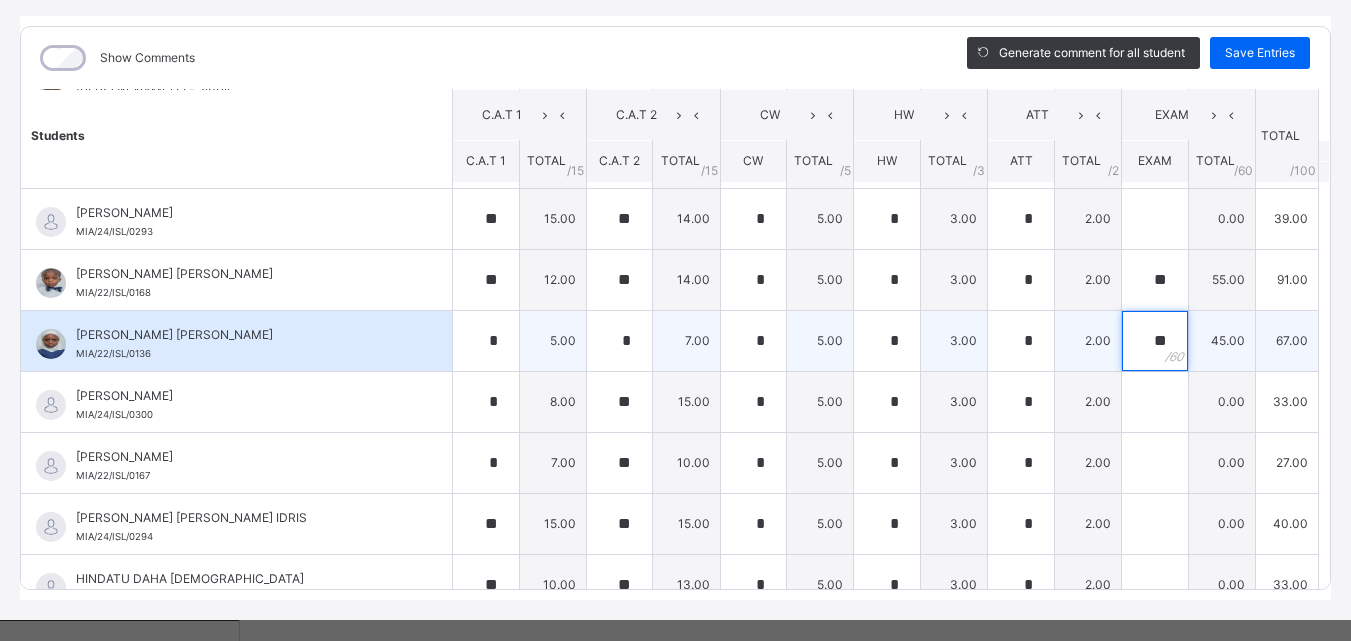scroll, scrollTop: 187, scrollLeft: 0, axis: vertical 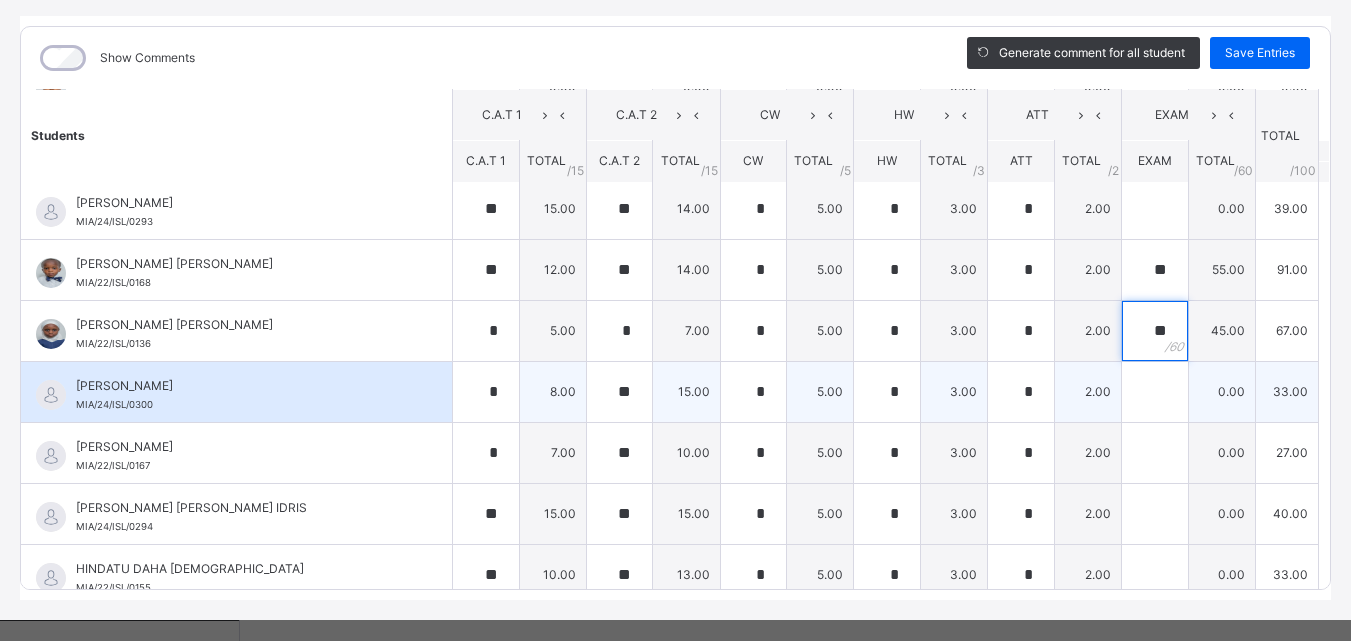 type on "**" 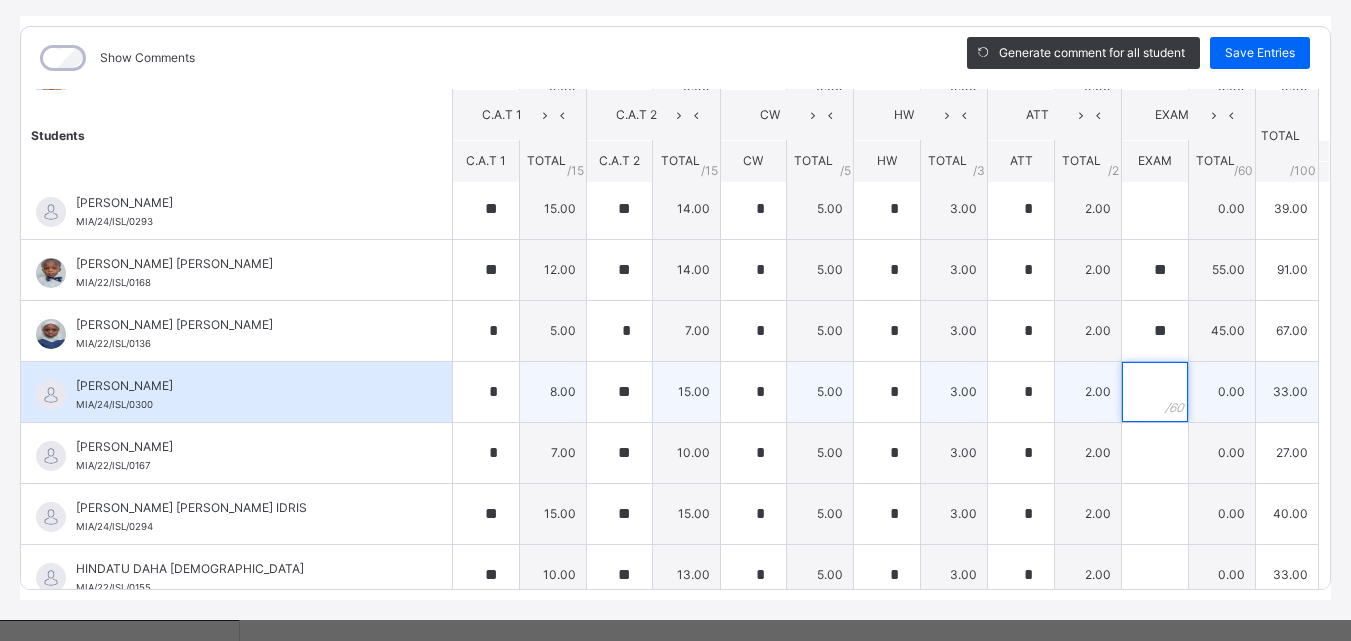 click at bounding box center (1155, 392) 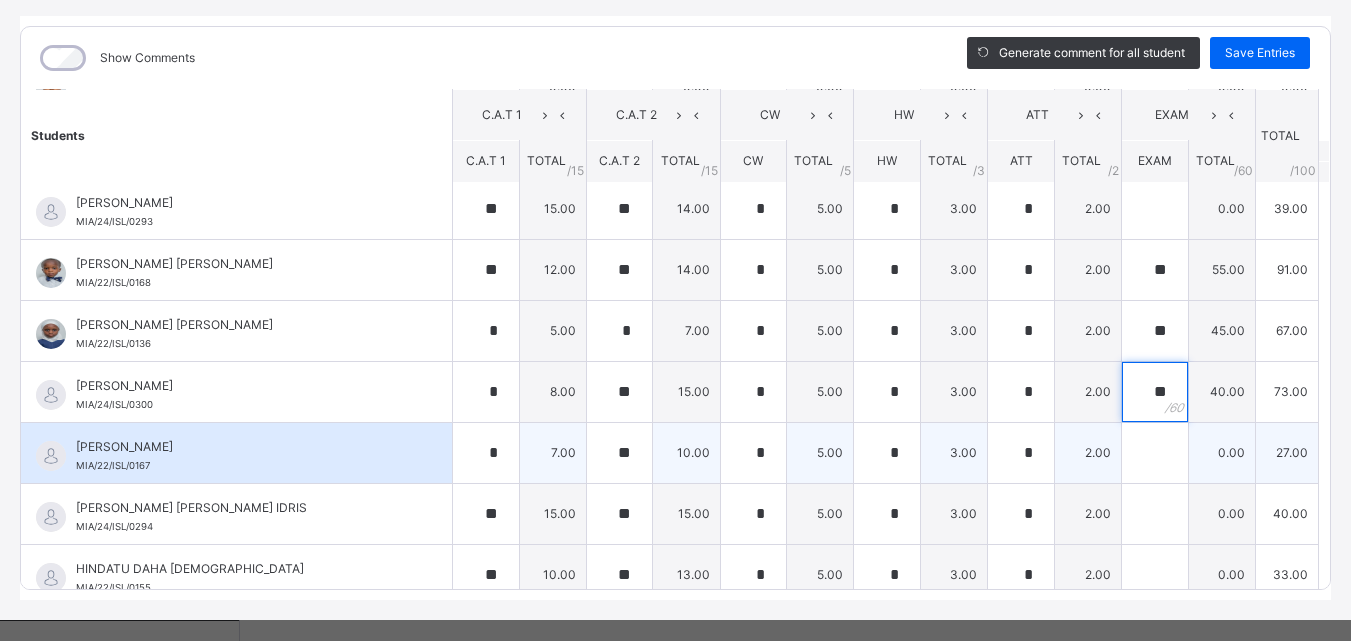 type on "**" 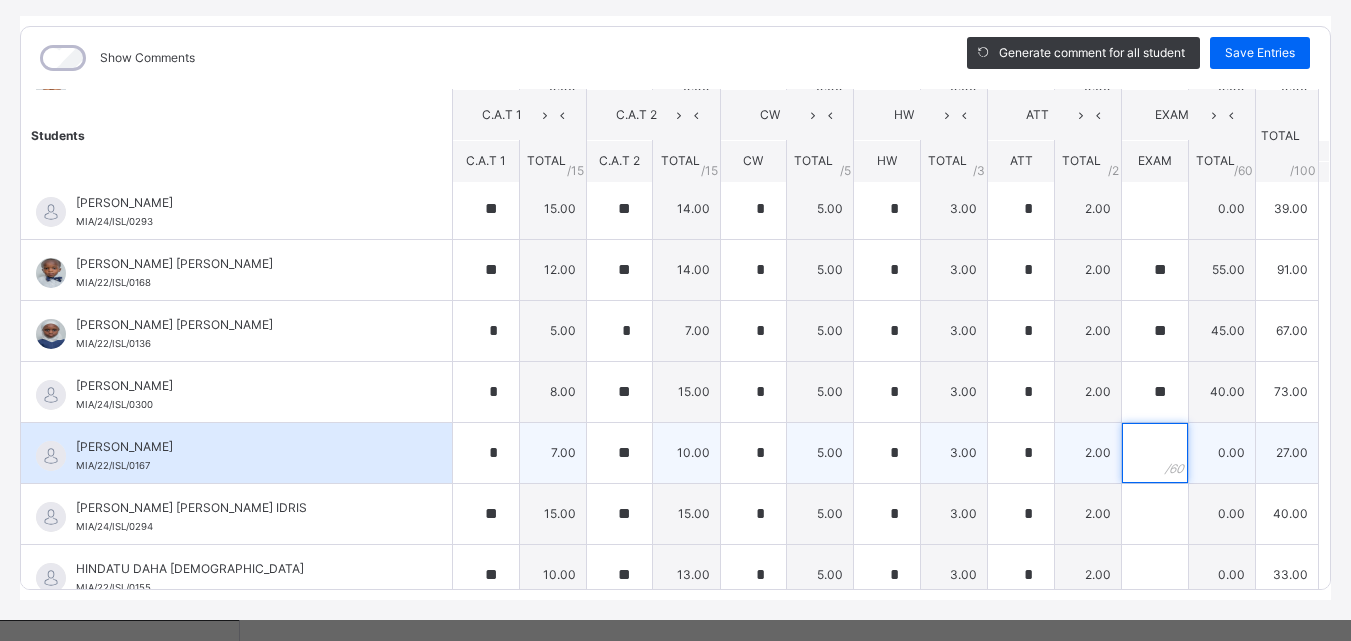 click at bounding box center (1155, 453) 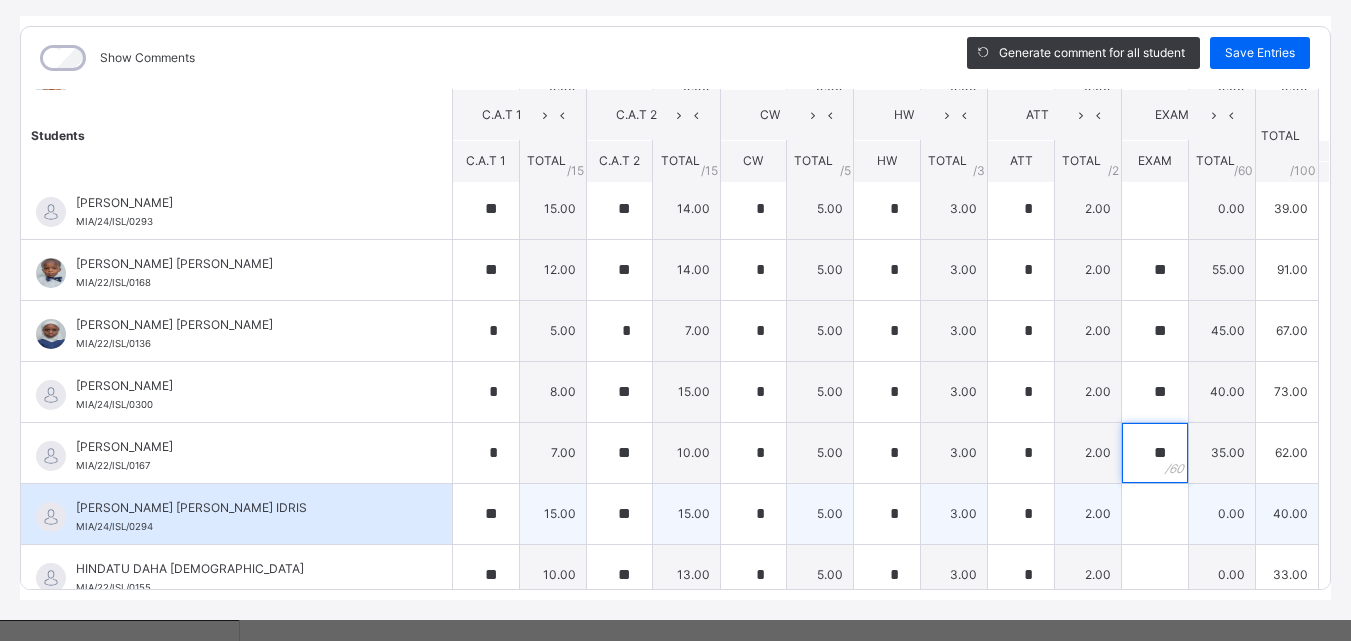 type on "**" 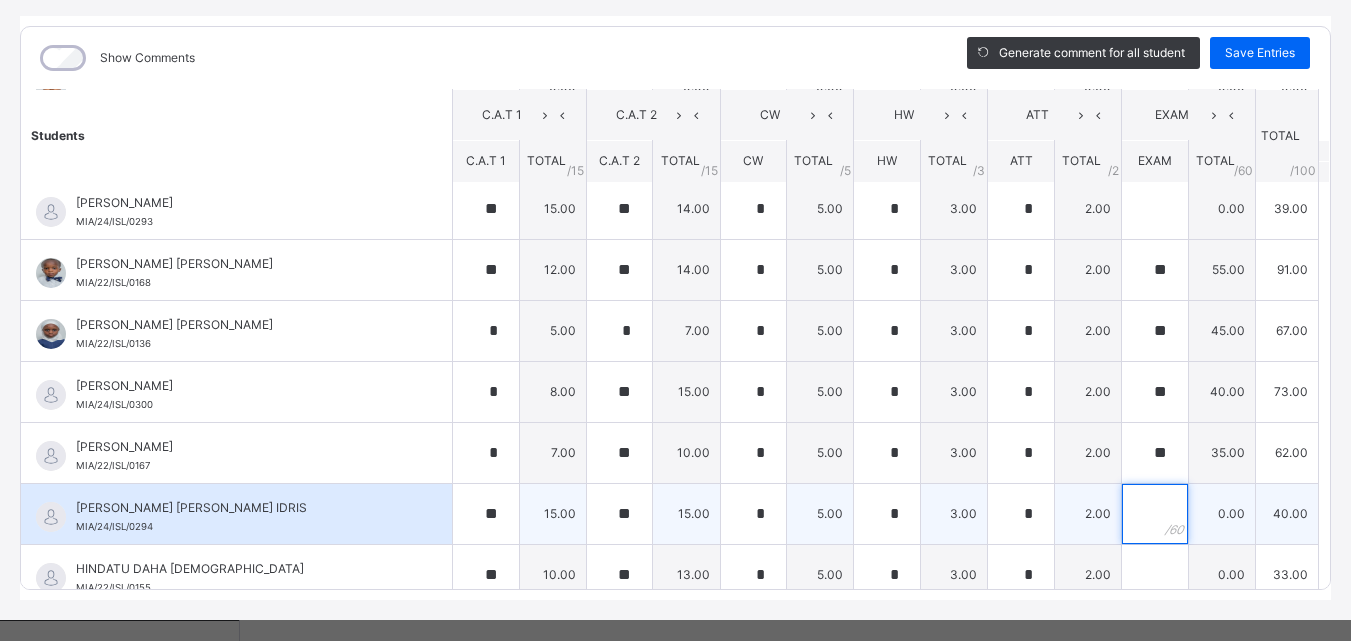 click at bounding box center (1155, 514) 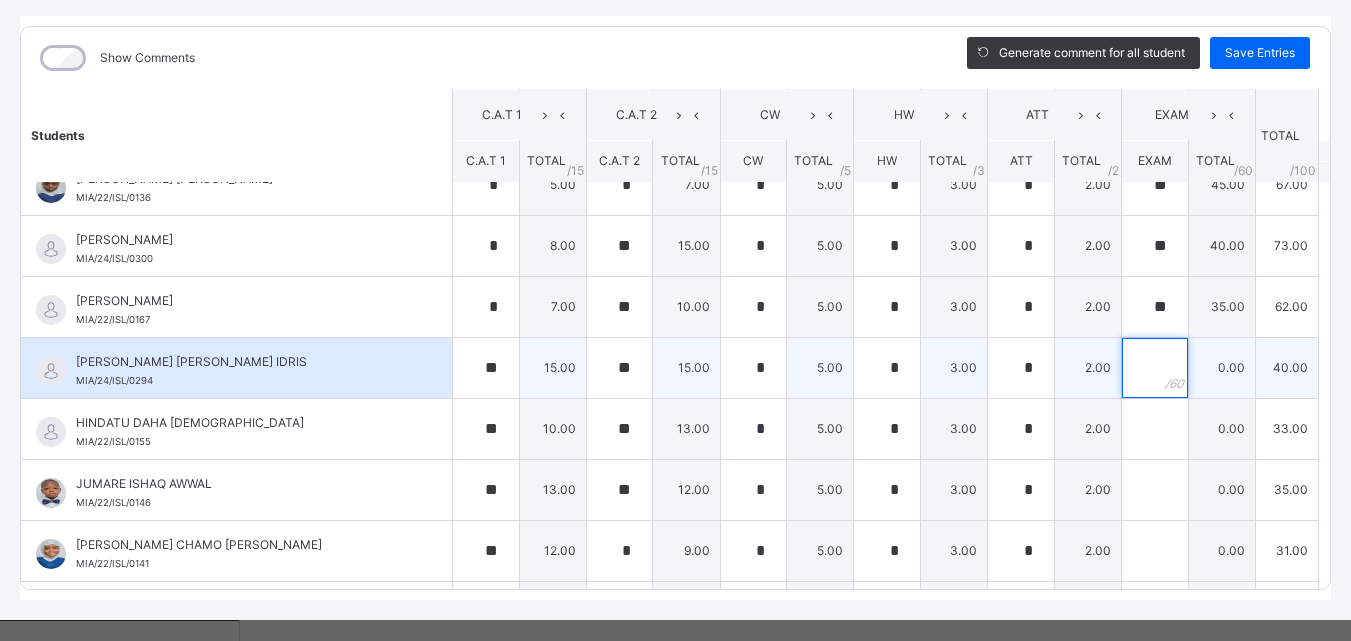 scroll, scrollTop: 366, scrollLeft: 0, axis: vertical 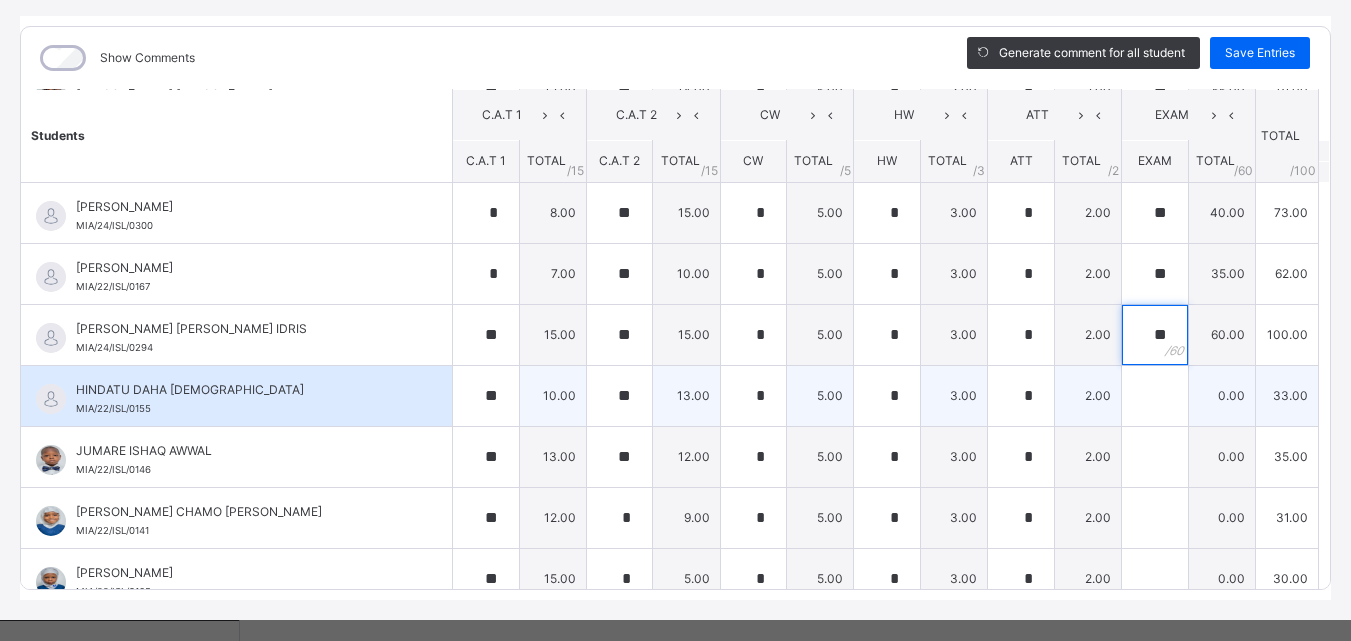 type on "**" 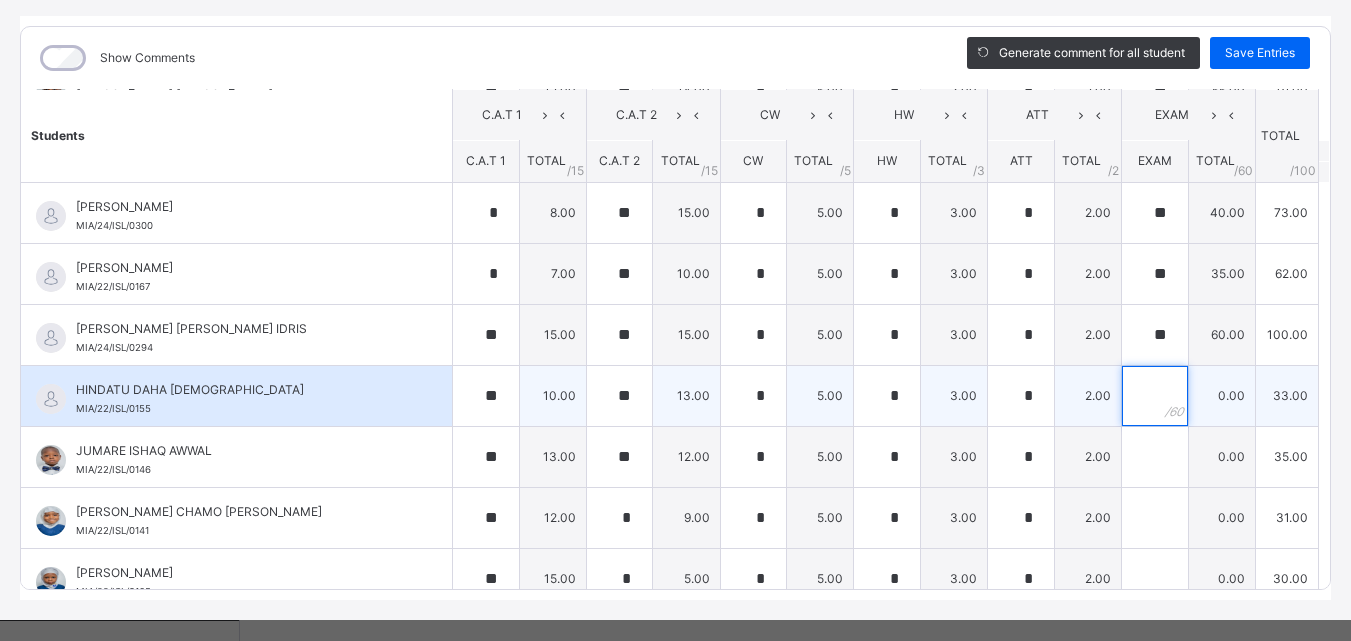 click at bounding box center (1155, 396) 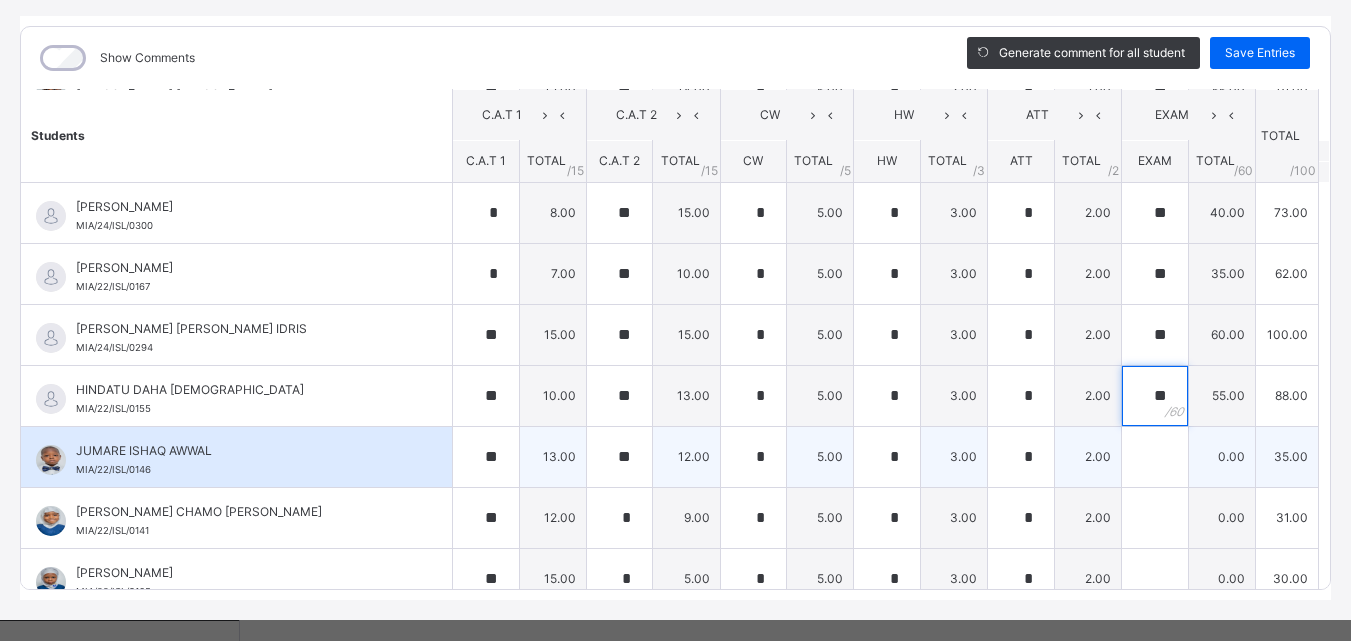 type on "**" 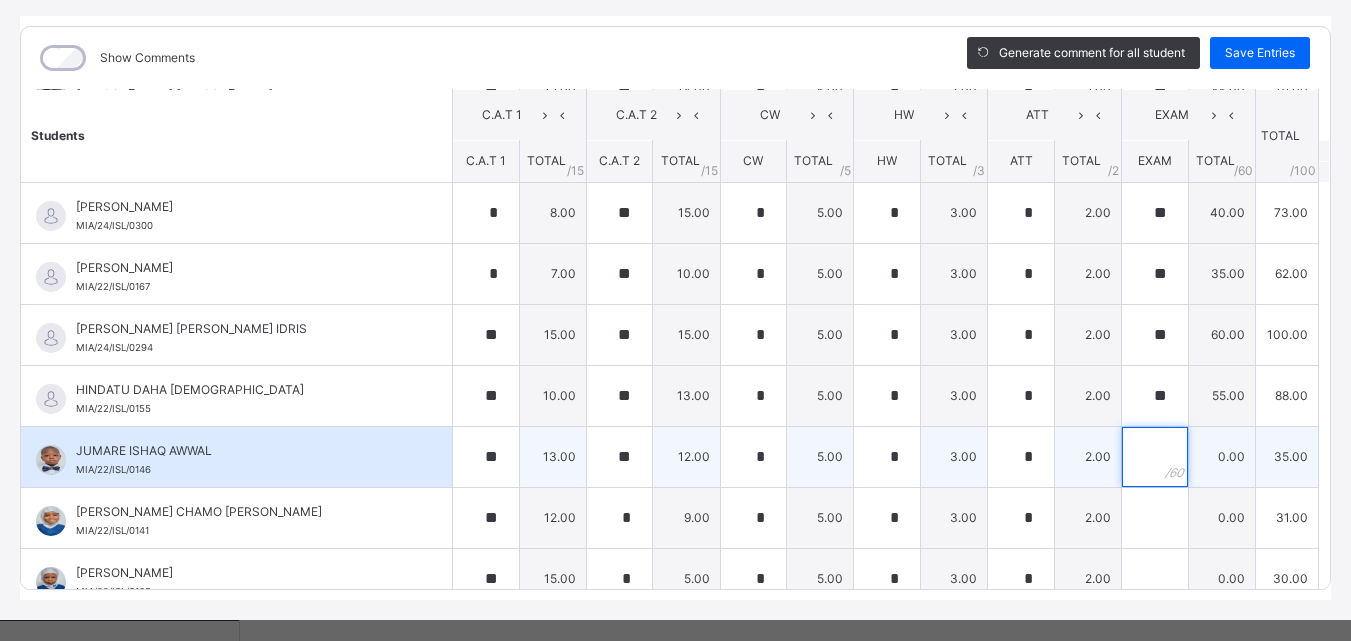 click at bounding box center [1155, 457] 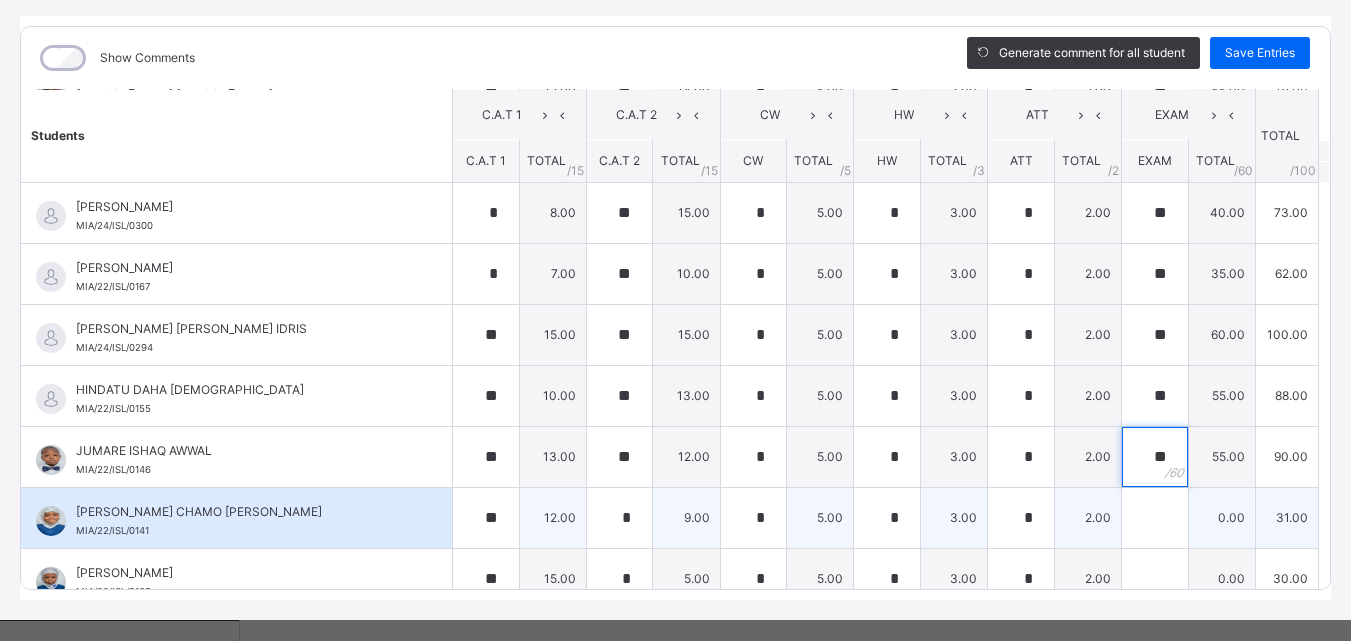 type on "**" 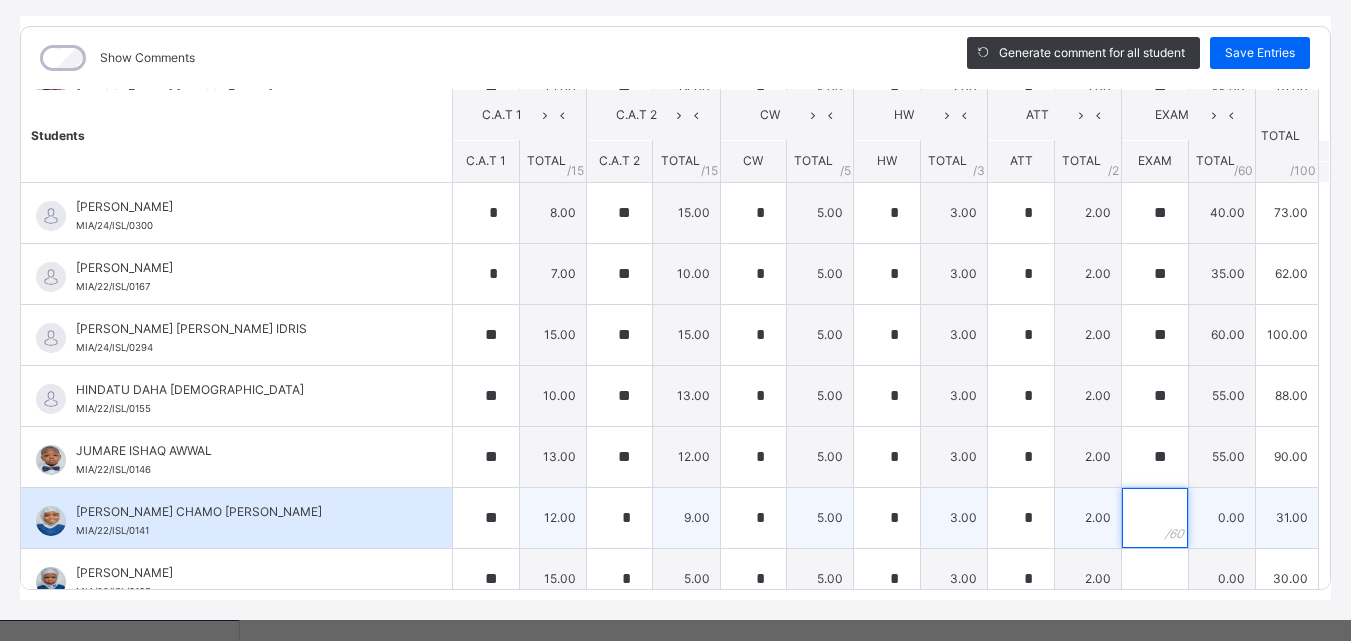 click at bounding box center (1155, 518) 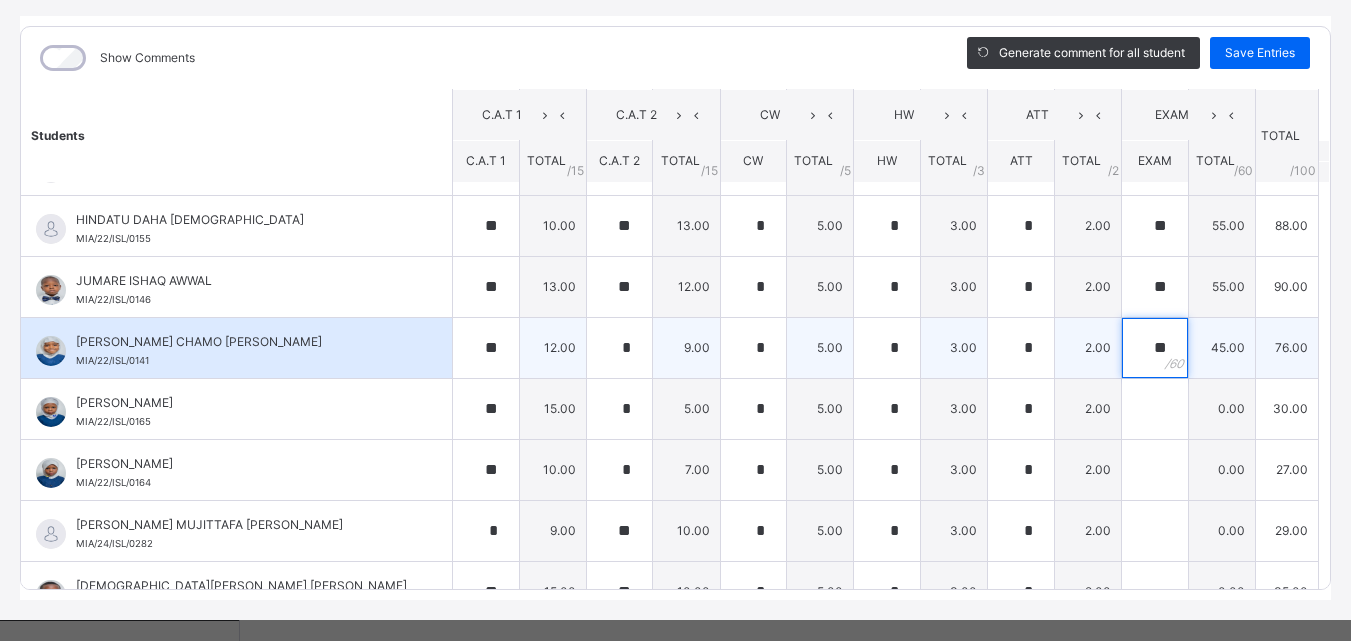 scroll, scrollTop: 537, scrollLeft: 0, axis: vertical 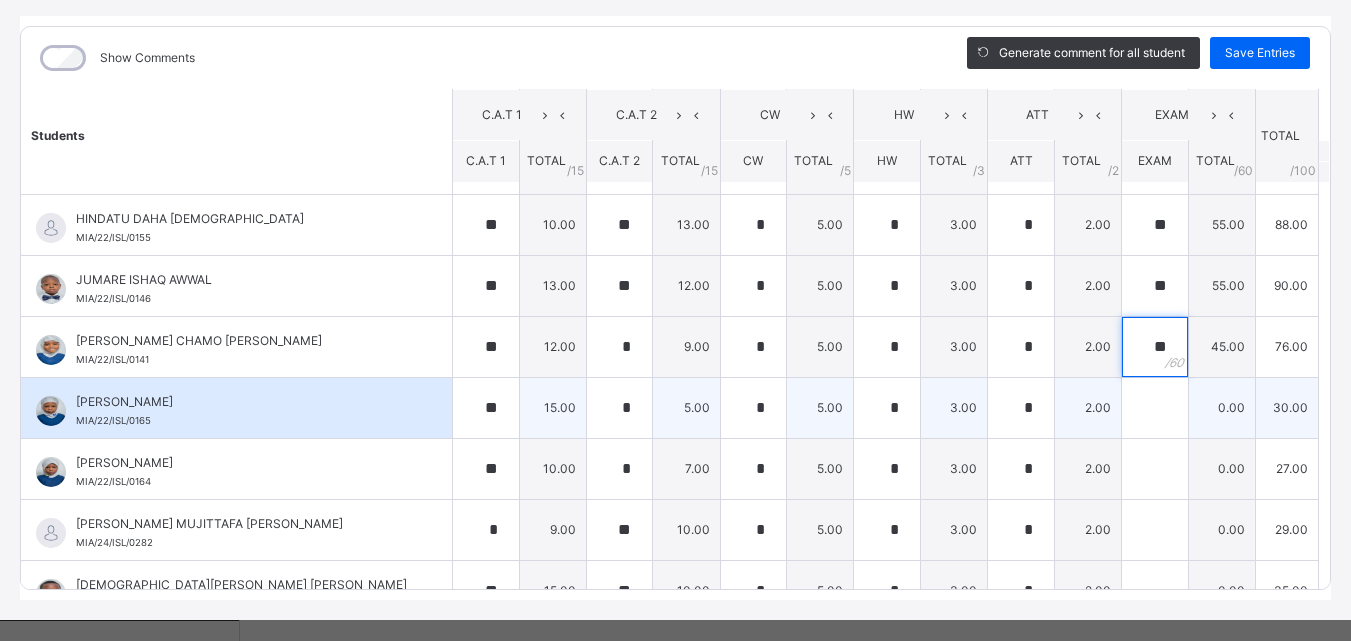 type on "**" 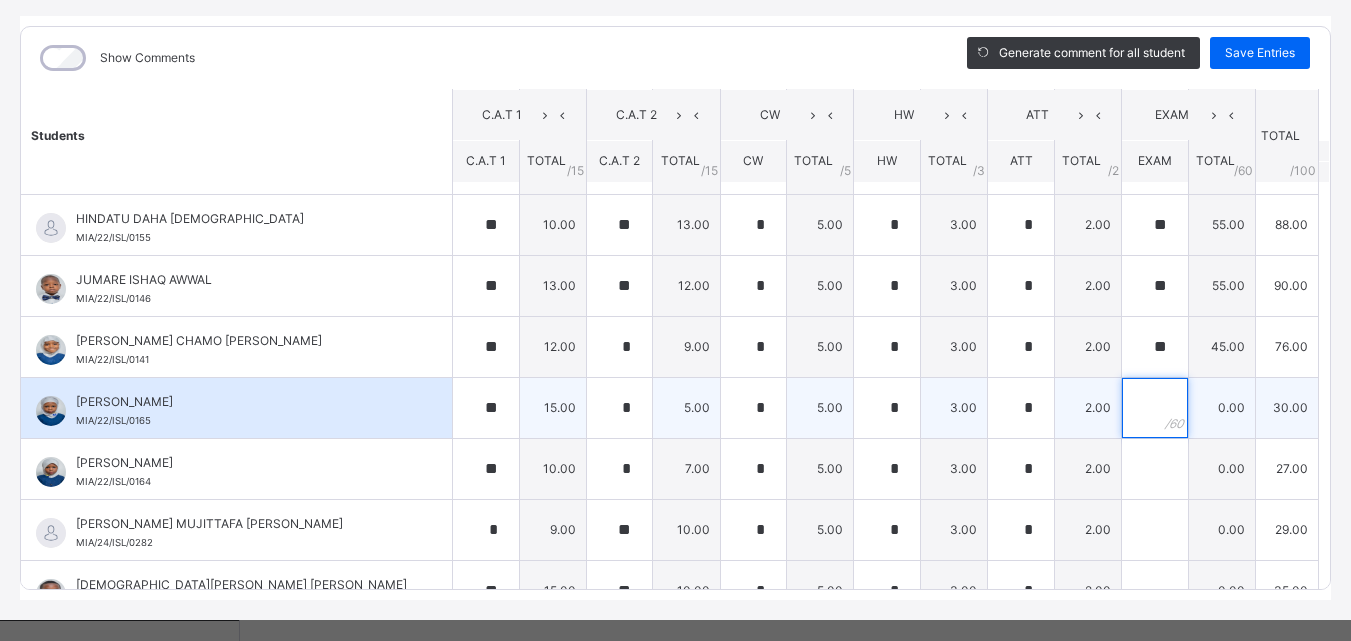 click at bounding box center (1155, 408) 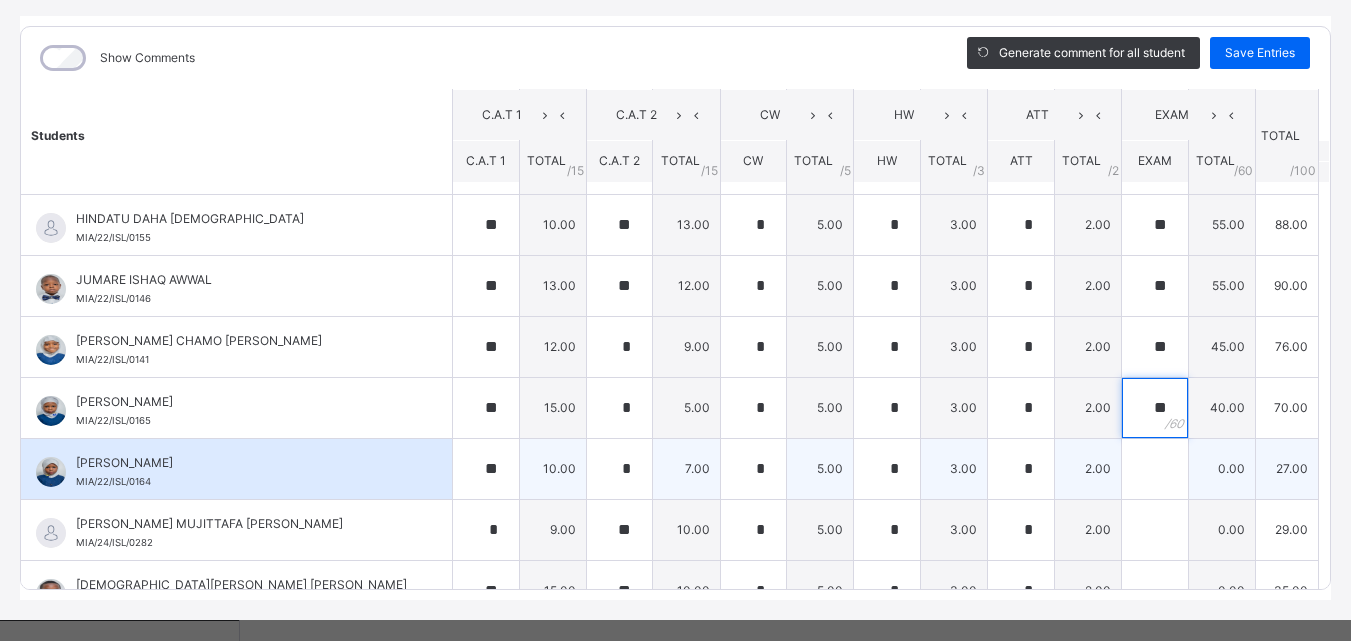 type on "**" 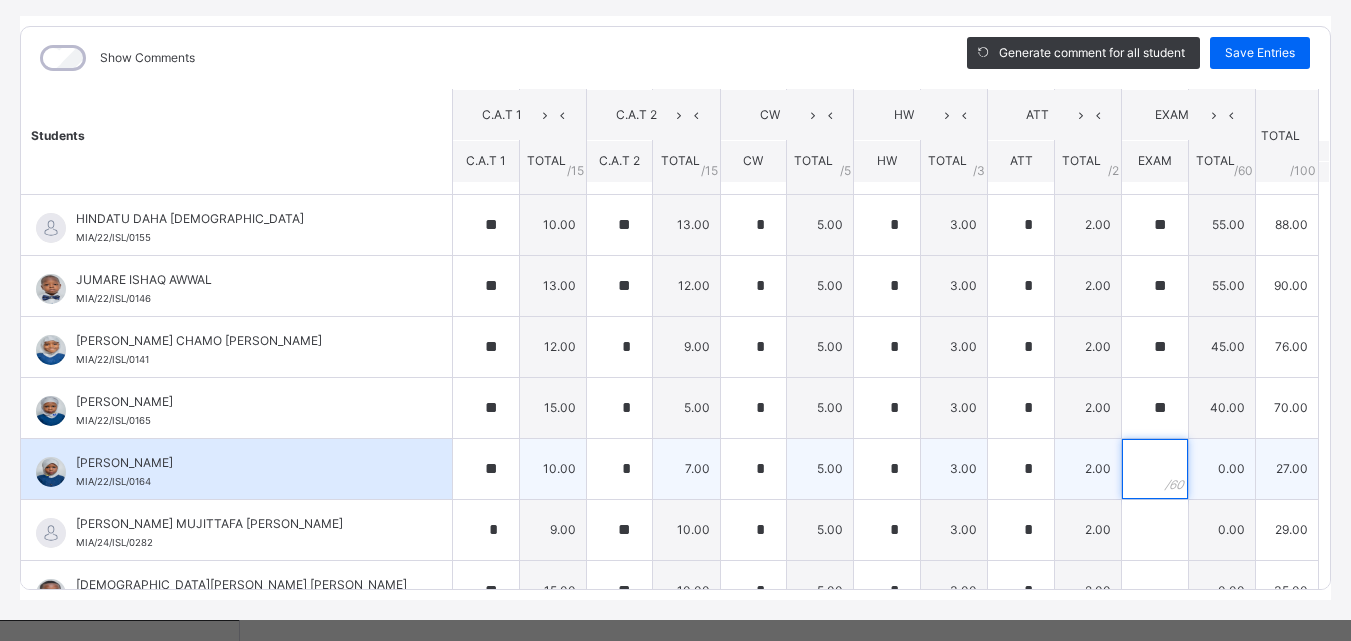 click at bounding box center [1155, 469] 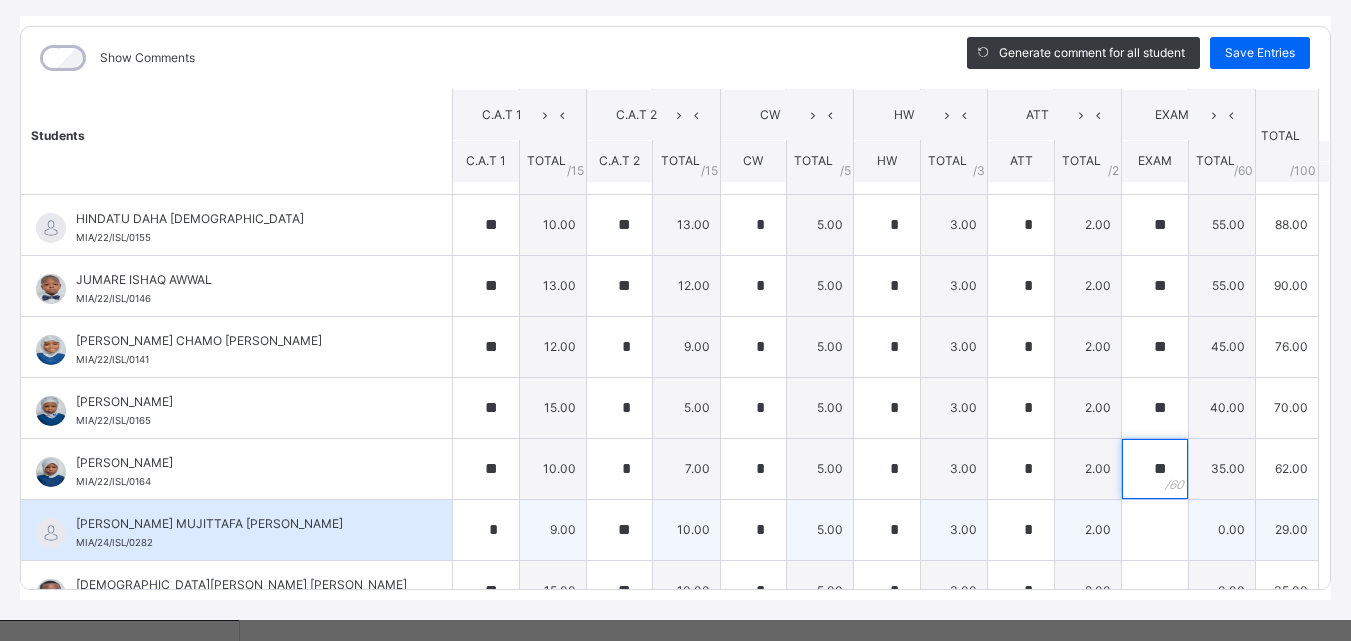 type on "**" 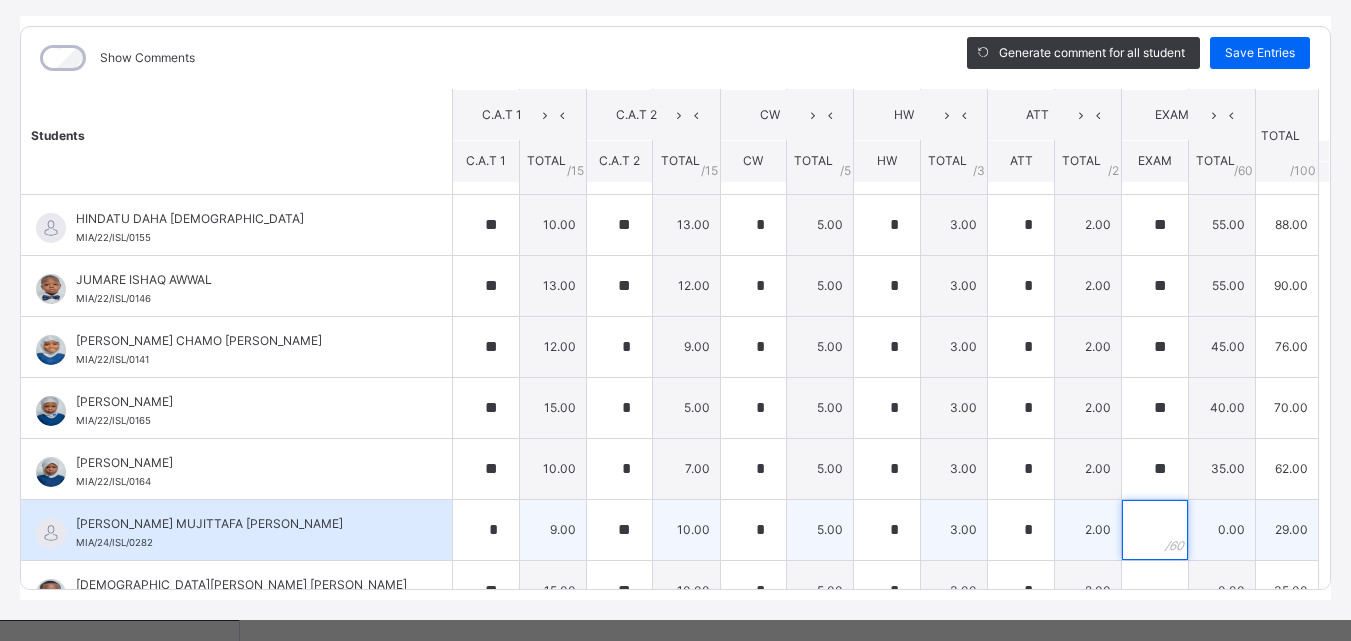 click at bounding box center [1155, 530] 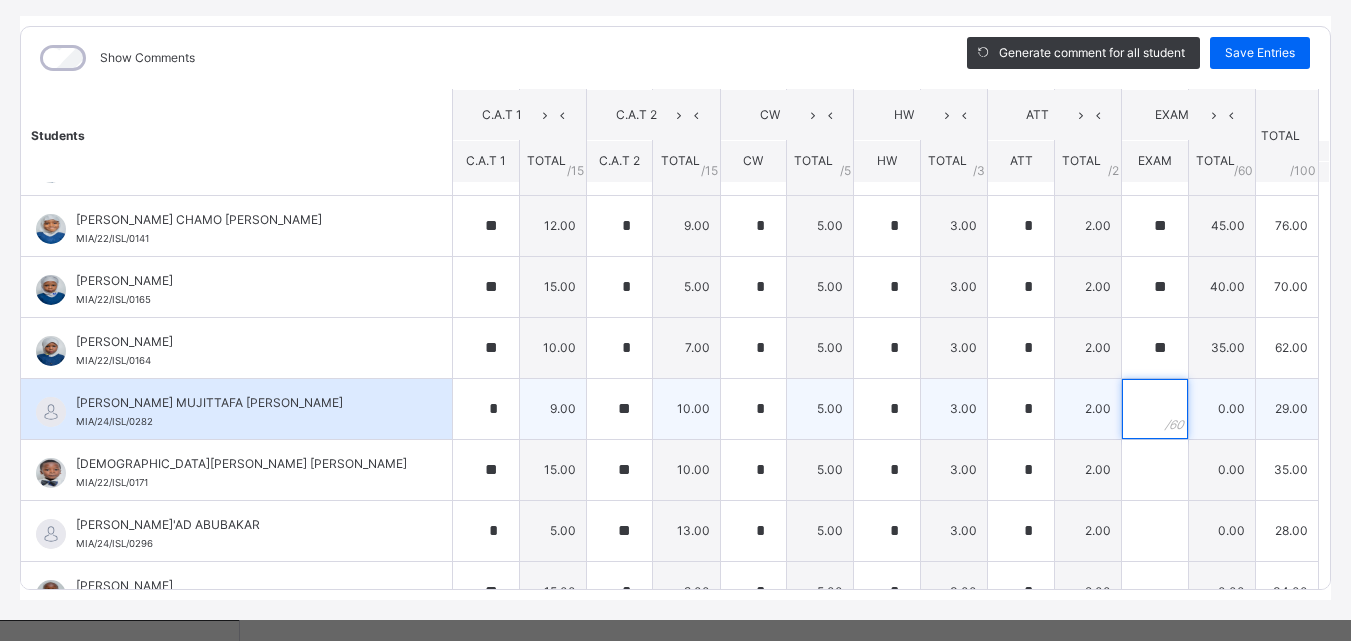 scroll, scrollTop: 692, scrollLeft: 0, axis: vertical 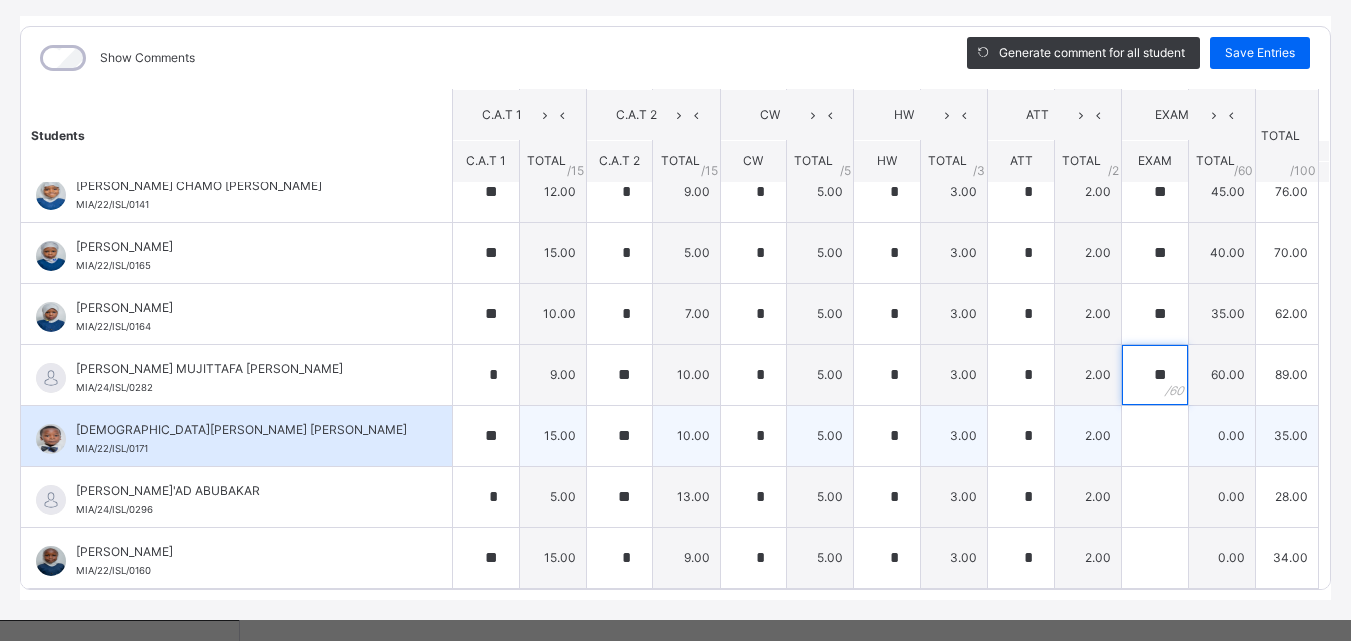 type on "**" 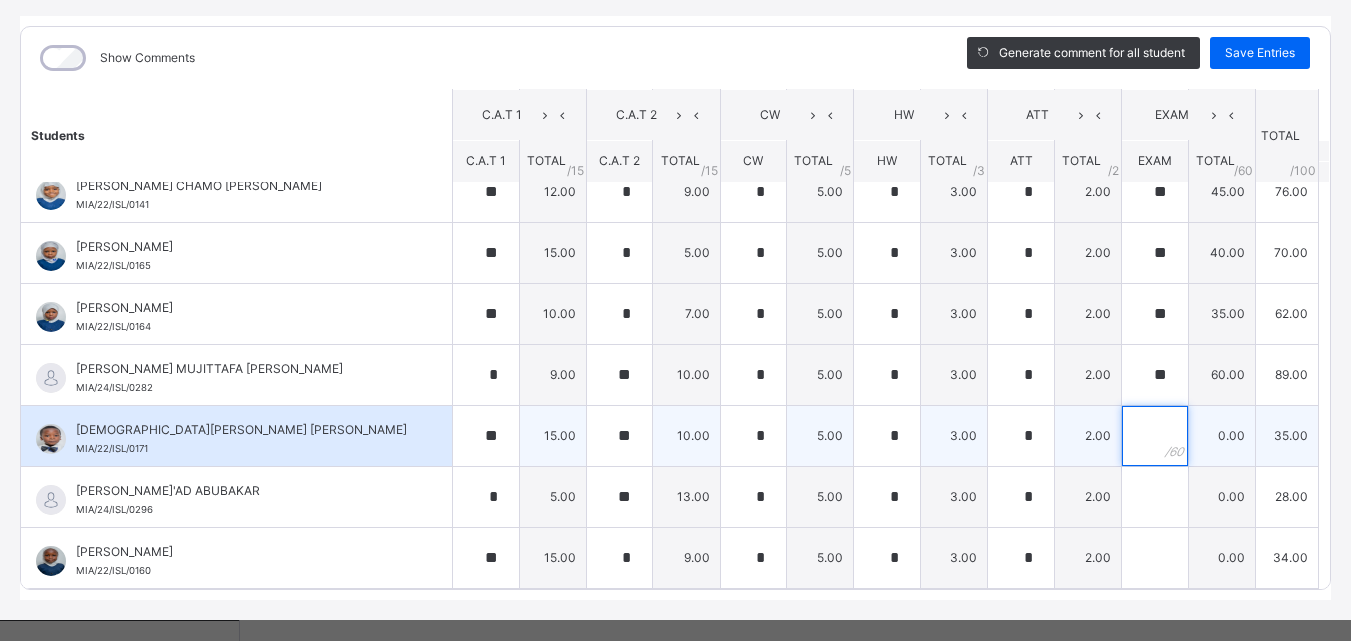 click at bounding box center (1155, 436) 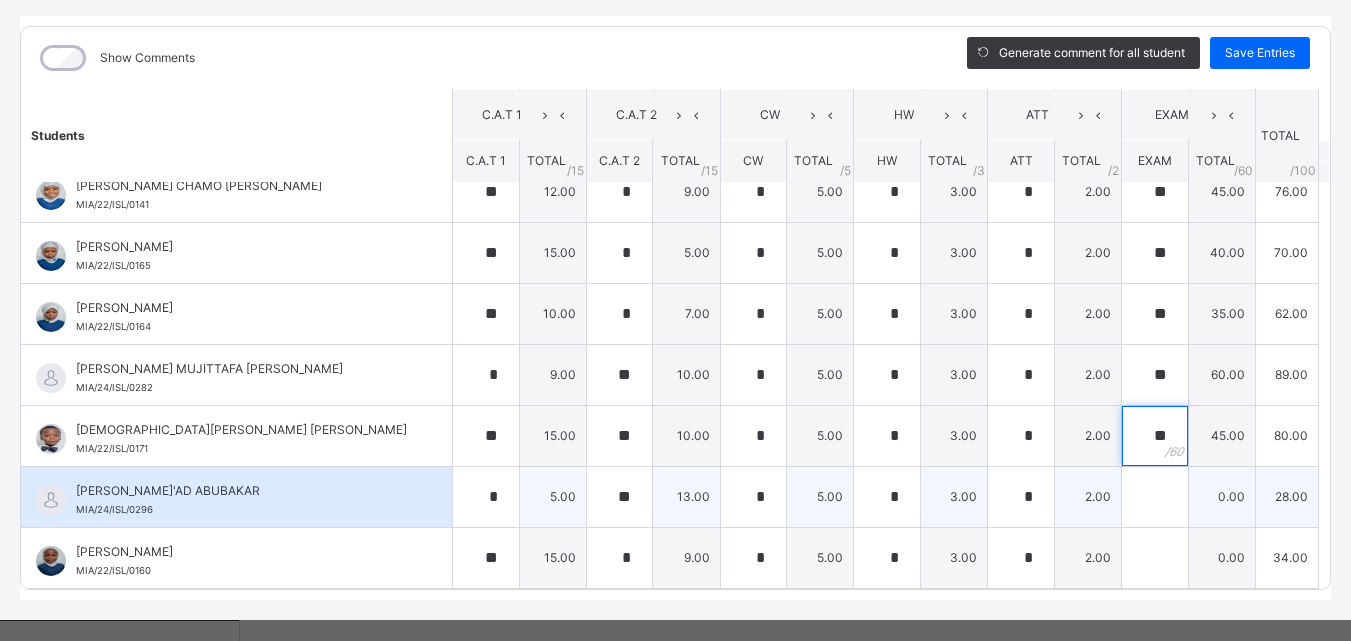 type on "**" 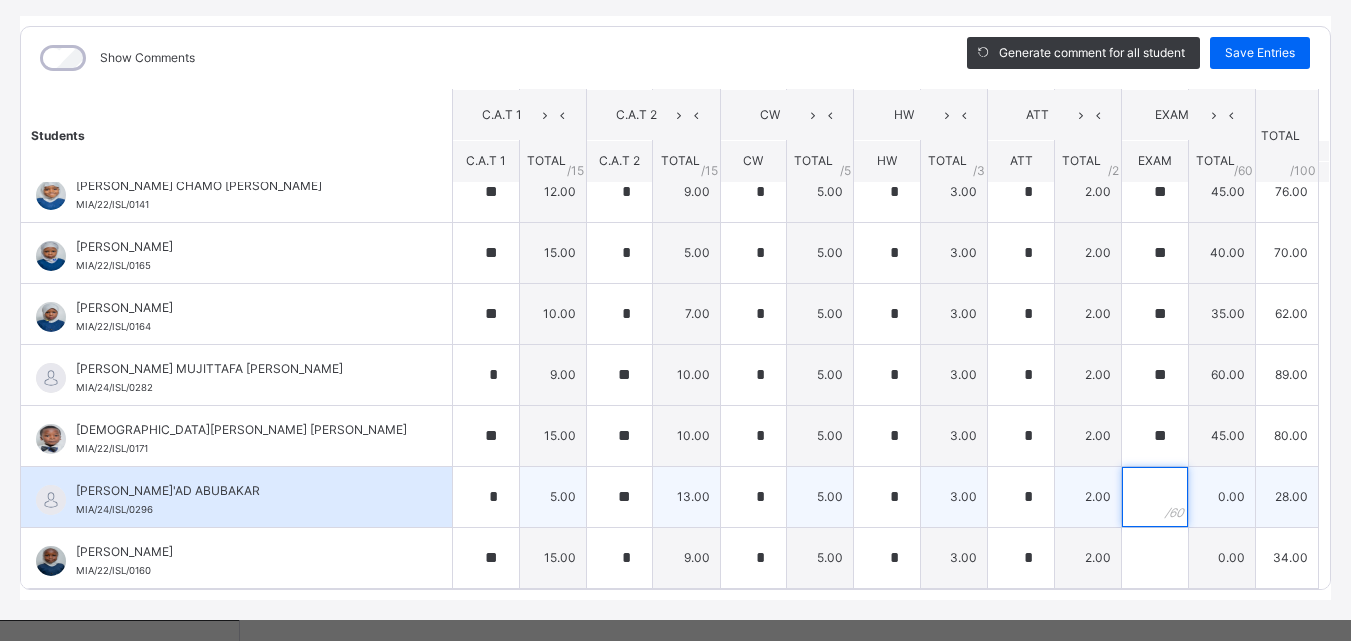 click at bounding box center (1155, 497) 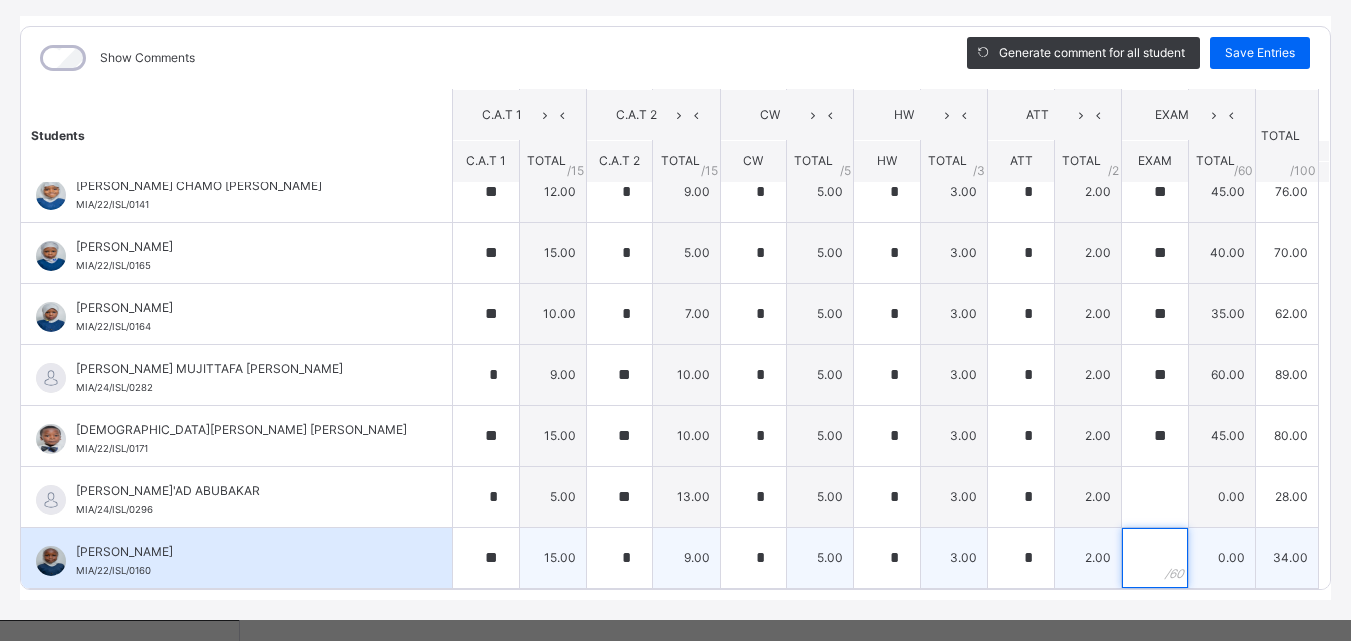 click at bounding box center [1155, 558] 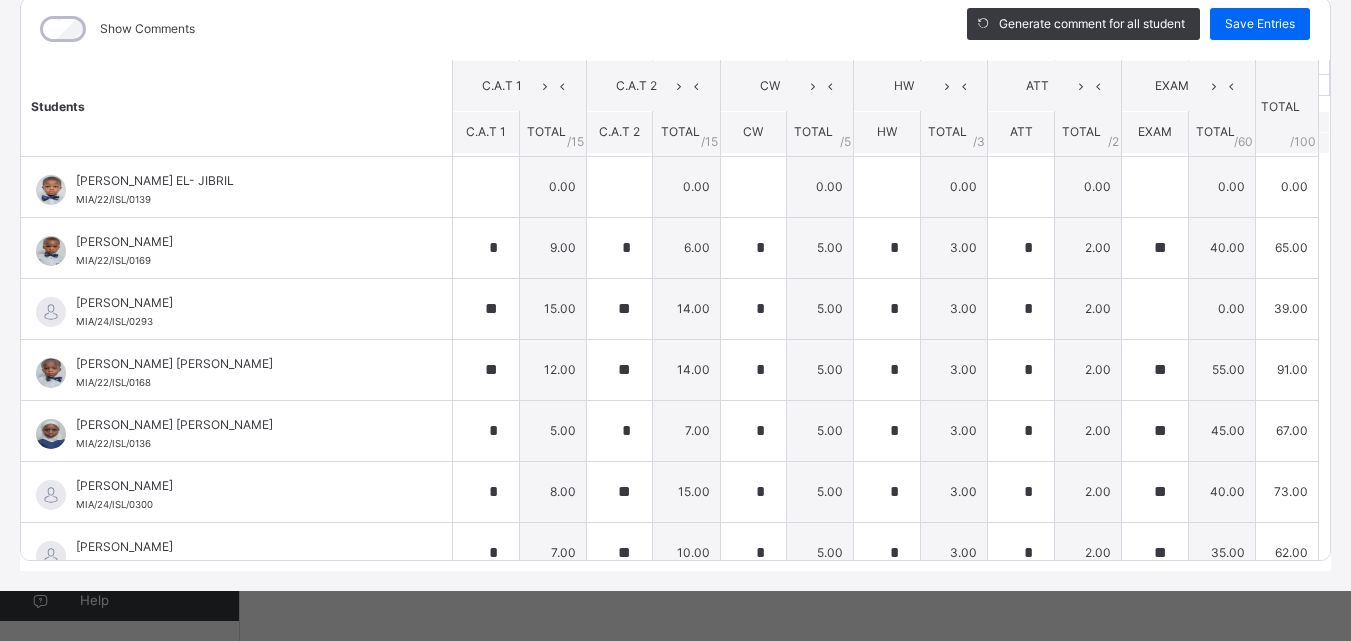 scroll, scrollTop: 0, scrollLeft: 0, axis: both 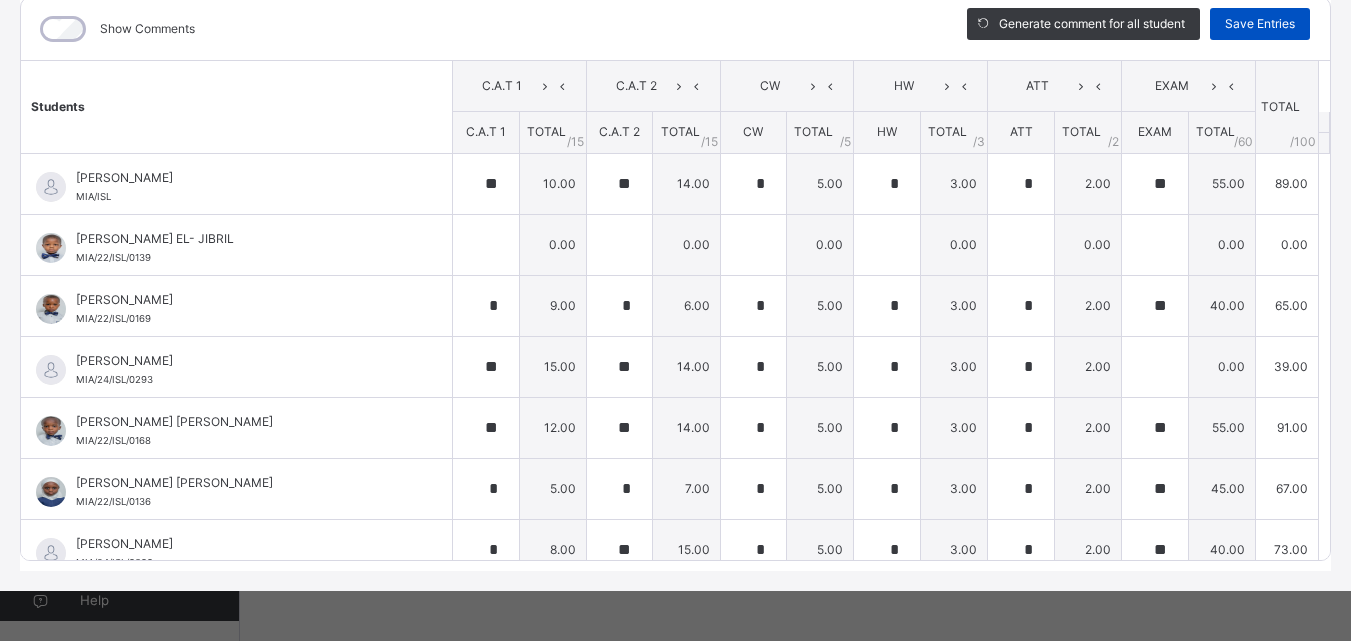 type 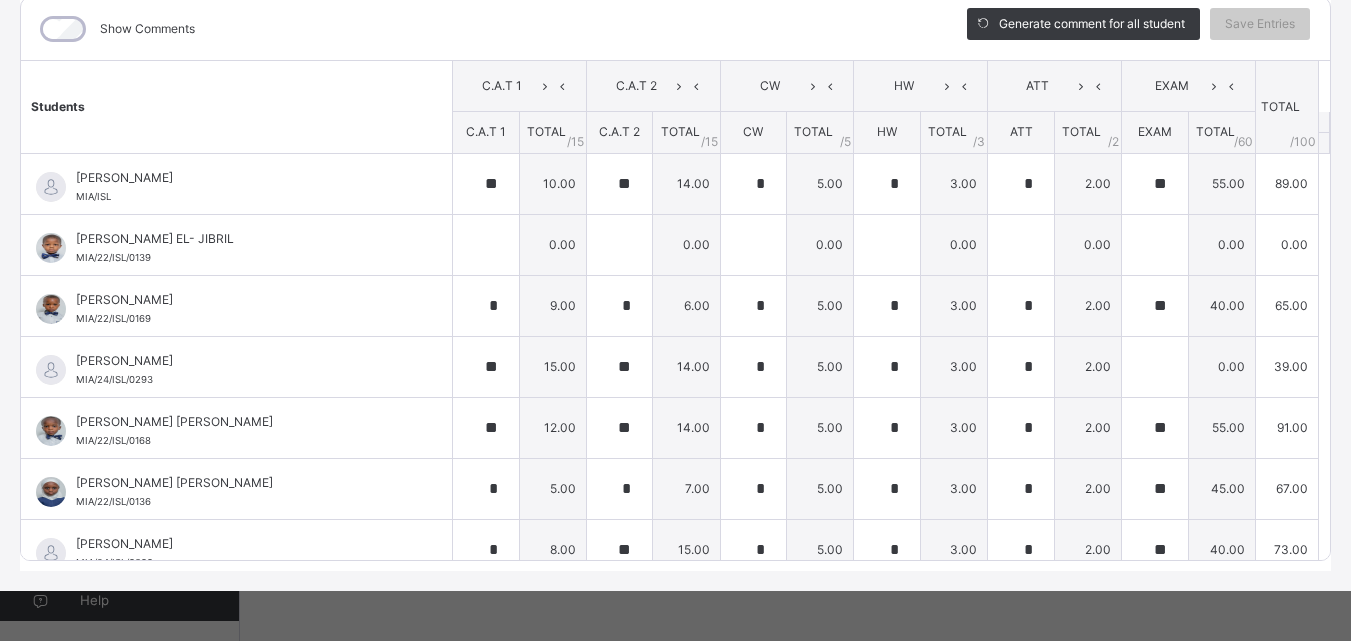 scroll, scrollTop: 0, scrollLeft: 0, axis: both 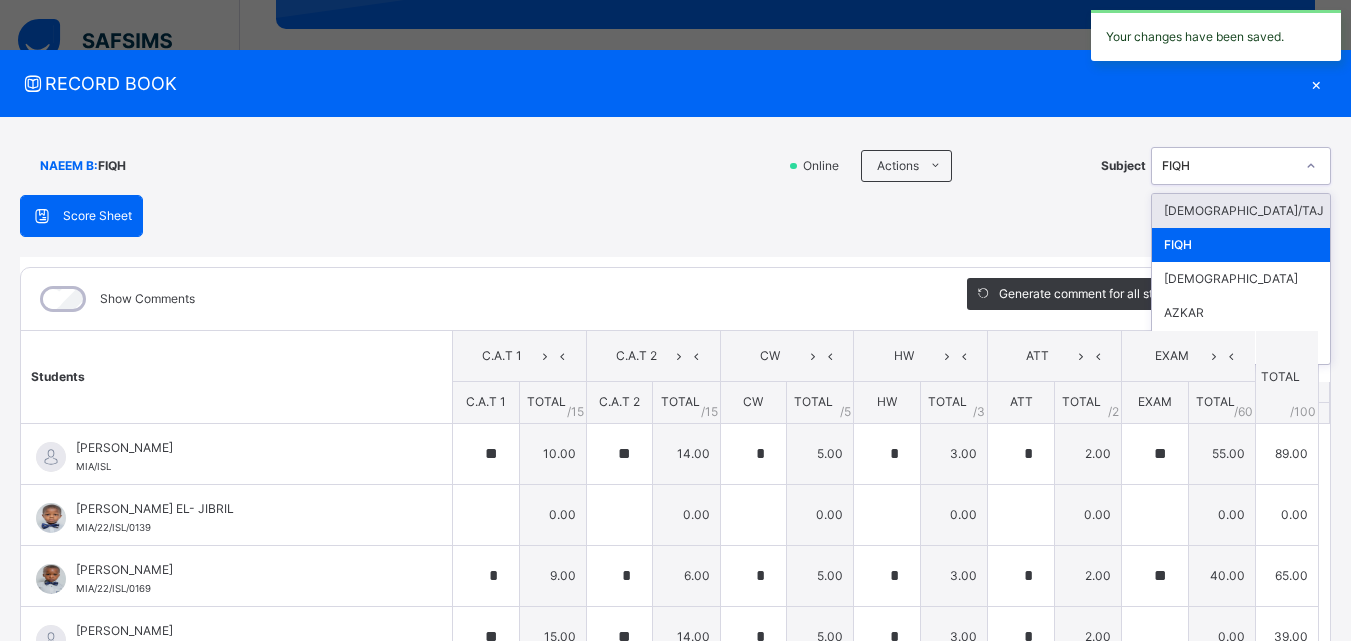 click 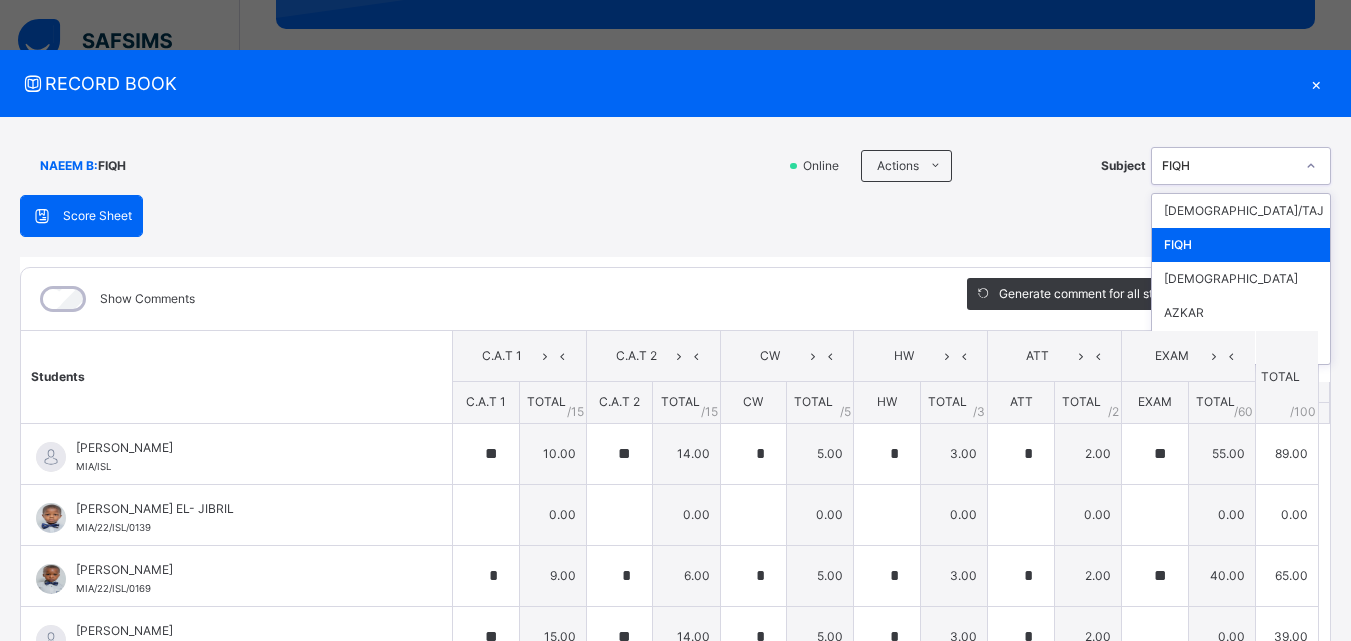 click on "Score Sheet Score Sheet Show Comments   Generate comment for all student   Save Entries Class Level:  NAEEM   B Subject:  FIQH Session:  2024/2025 Session Session:  Third Term Students C.A.T 1 C.A.T 2 CW HW ATT EXAM TOTAL /100 Comment C.A.T 1 TOTAL / 15 C.A.T 2 TOTAL / 15 CW TOTAL / 5 HW TOTAL / 3 ATT TOTAL / 2 EXAM TOTAL / 60 ABDUSSAMAD  ABDULAZIZ MIA/ISL ABDUSSAMAD  ABDULAZIZ MIA/ISL ** 10.00 ** 14.00 * 5.00 * 3.00 * 2.00 ** 55.00 89.00 Generate comment 0 / 250   ×   Subject Teacher’s Comment Generate and see in full the comment developed by the AI with an option to regenerate the comment JS ABDUSSAMAD  ABDULAZIZ   MIA/ISL   Total 89.00  / 100.00 Sims Bot   Regenerate     Use this comment   AHMAD SALISU EL- JIBRIL MIA/22/ISL/0139 AHMAD SALISU EL- JIBRIL MIA/22/ISL/0139 0.00 0.00 0.00 0.00 0.00 0.00 0.00 Generate comment 0 / 250   ×   Subject Teacher’s Comment Generate and see in full the comment developed by the AI with an option to regenerate the comment JS AHMAD SALISU EL- JIBRIL   MIA/22/ISL/0139" at bounding box center [675, 518] 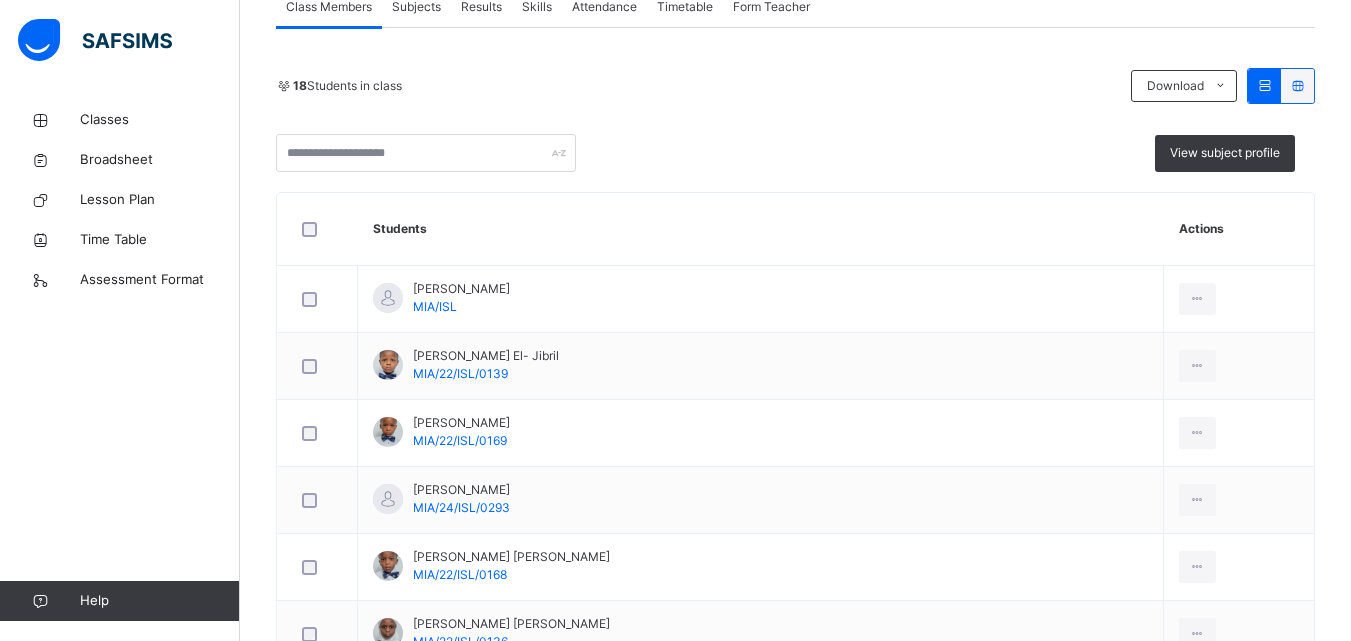 scroll, scrollTop: 0, scrollLeft: 0, axis: both 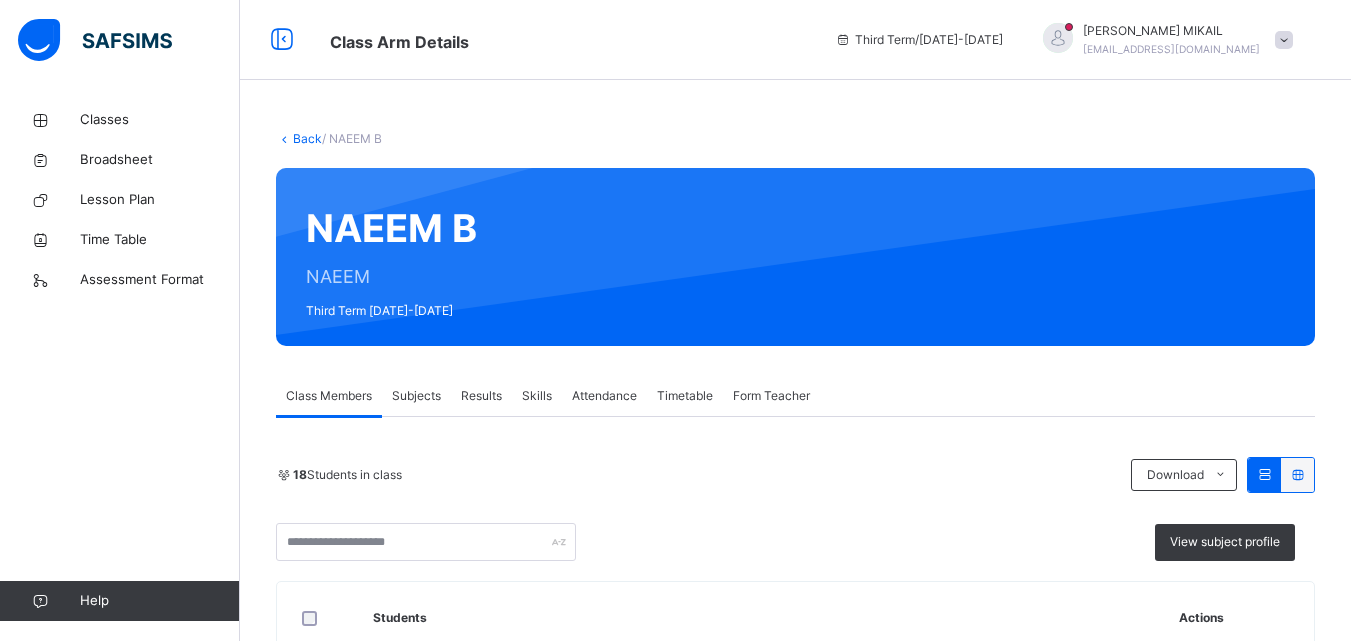 click on "Subjects" at bounding box center [416, 396] 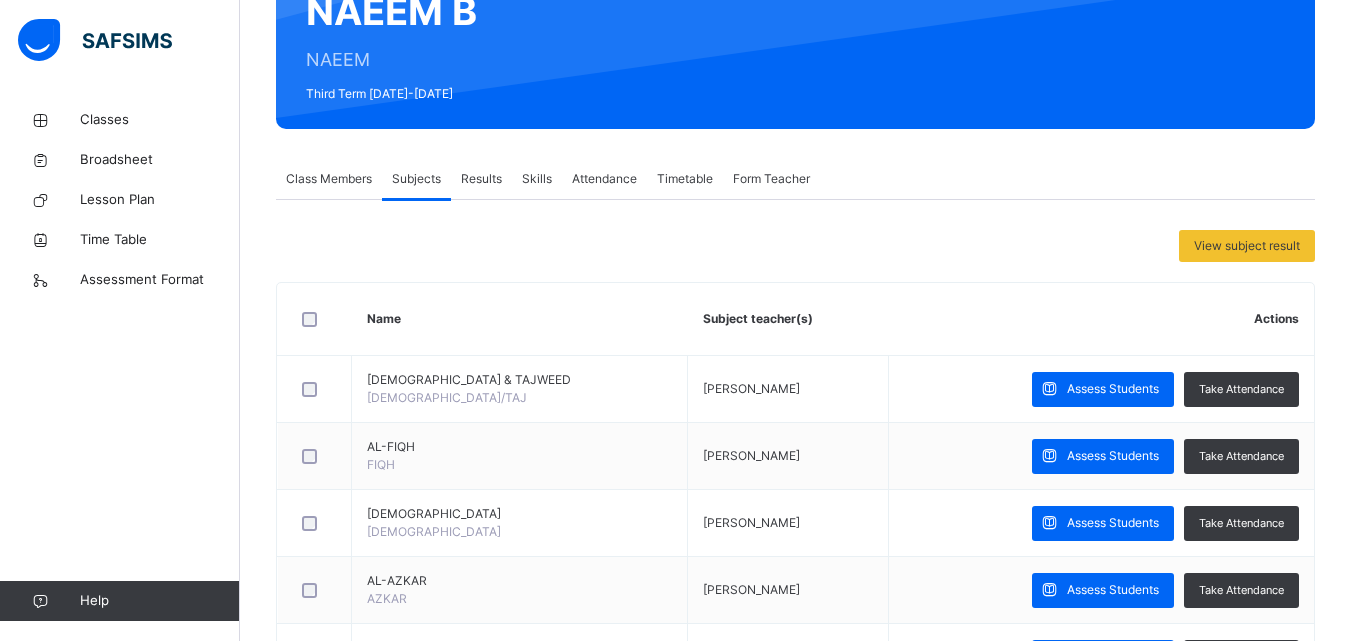 scroll, scrollTop: 311, scrollLeft: 0, axis: vertical 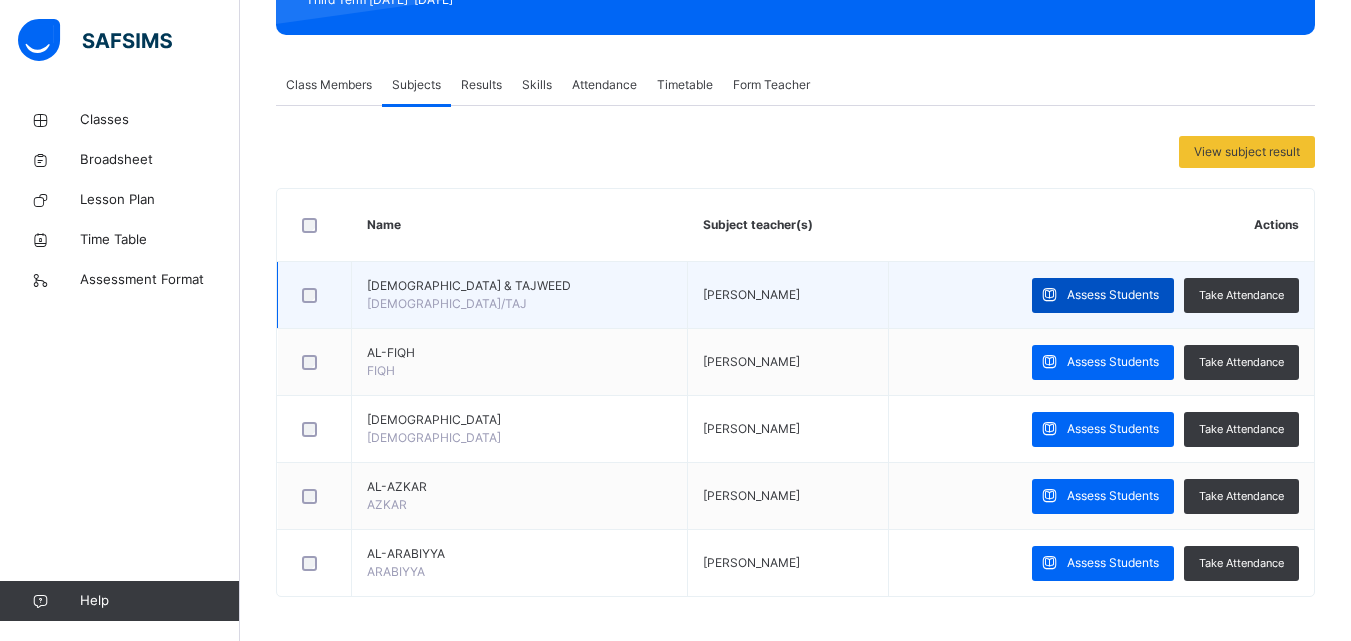 click on "Assess Students" at bounding box center [1113, 295] 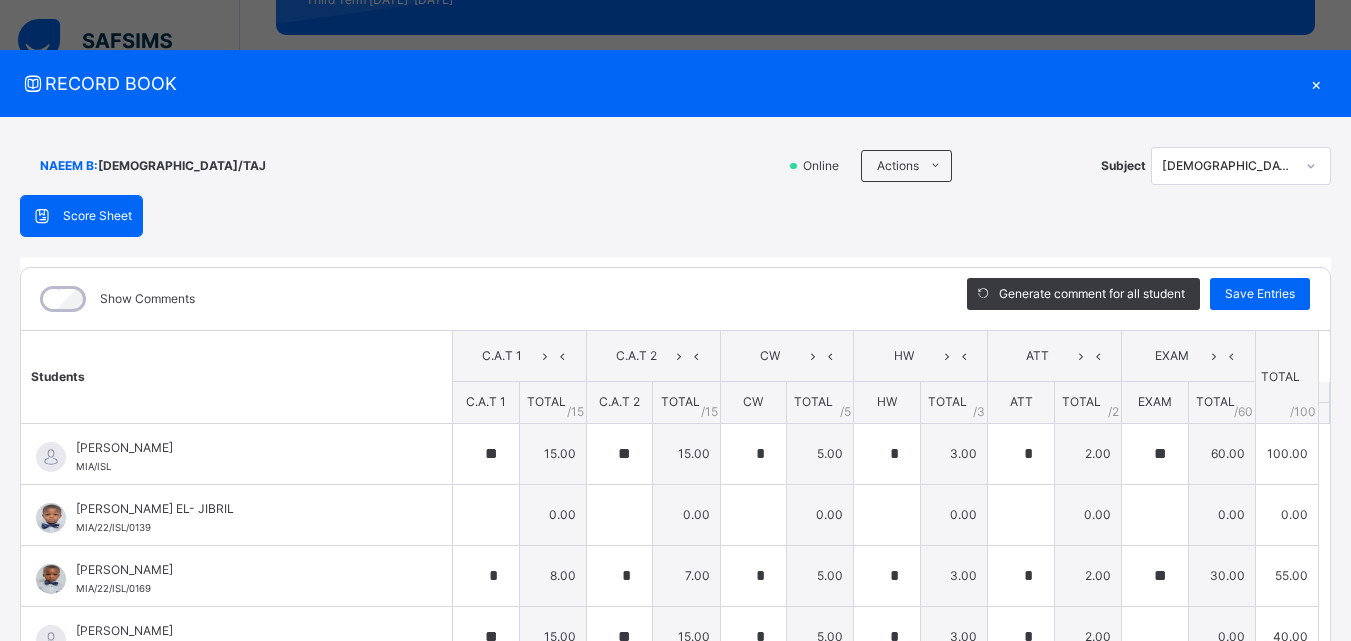 type on "**" 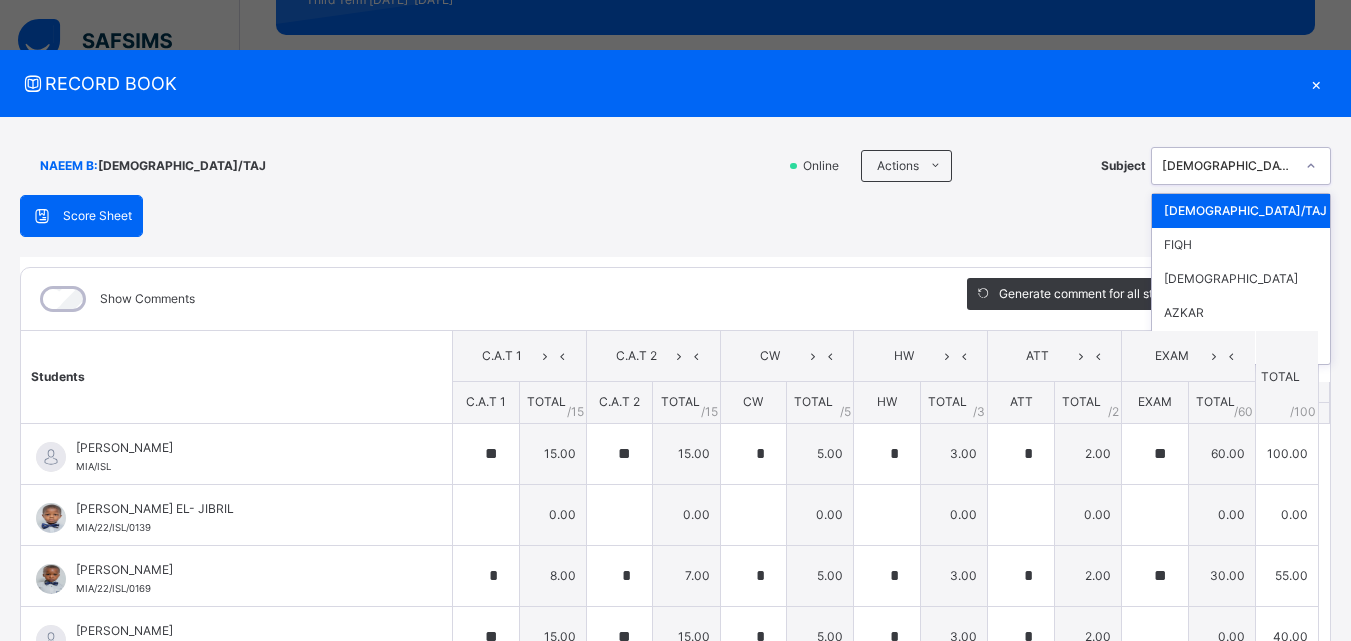 click on "×" at bounding box center (1316, 83) 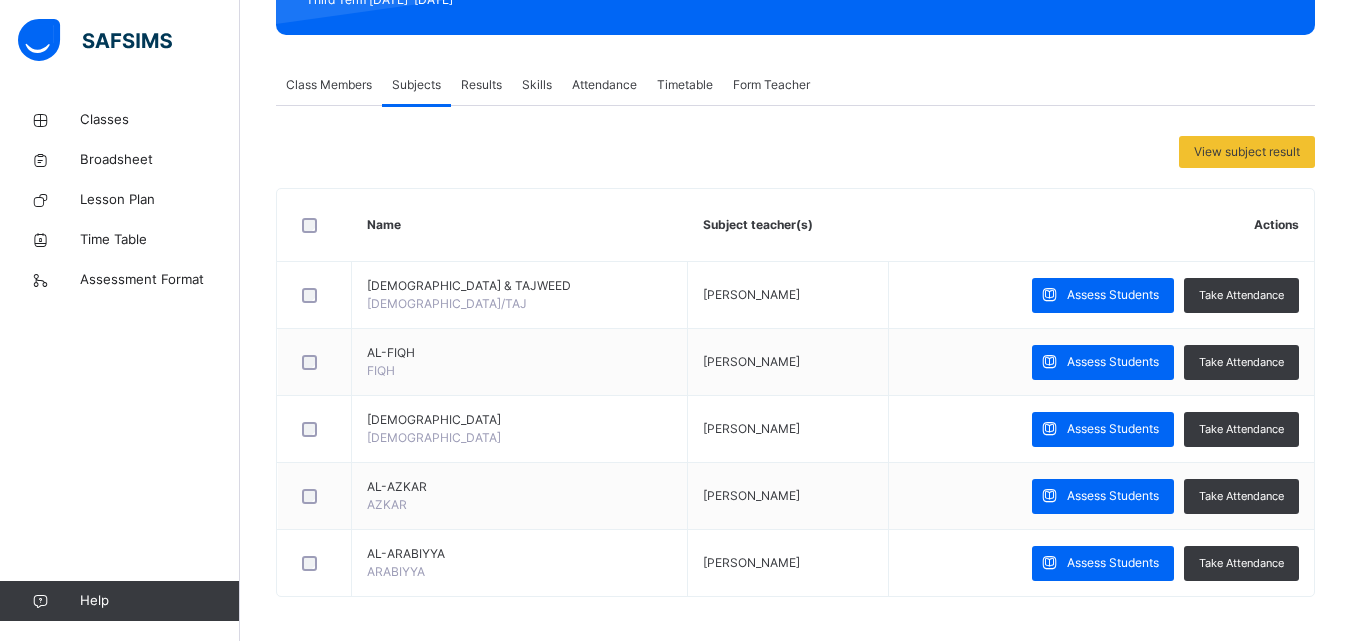 scroll, scrollTop: 317, scrollLeft: 0, axis: vertical 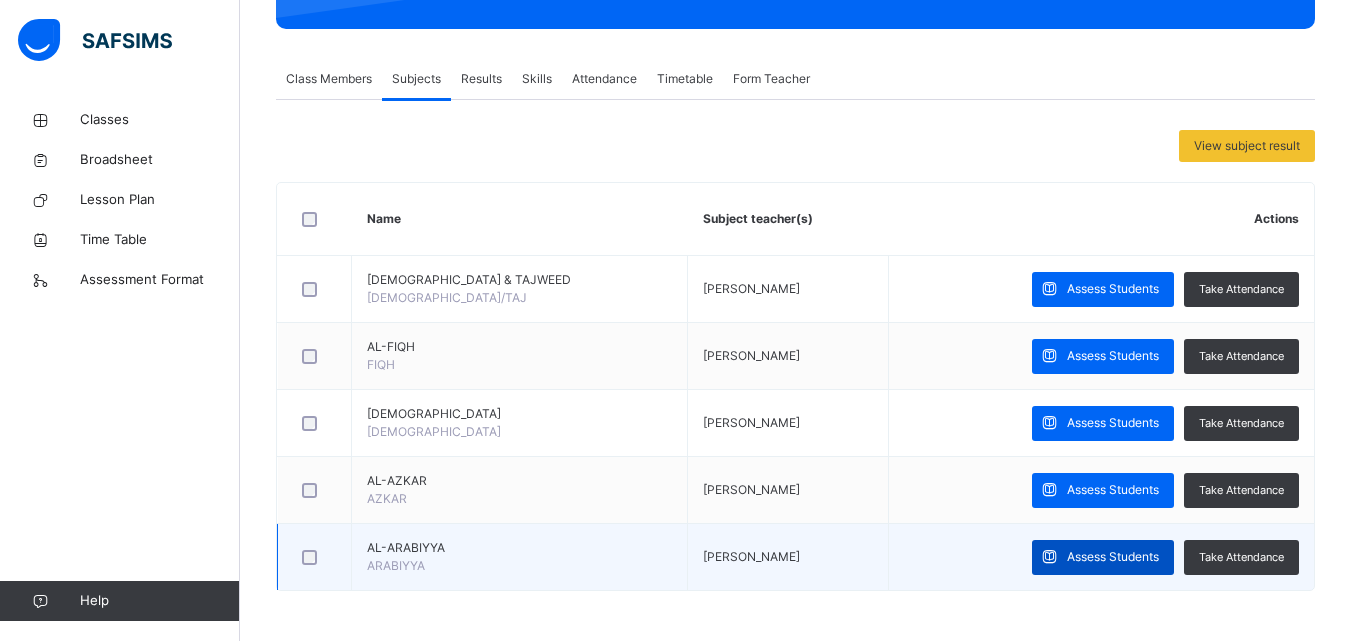 click on "Assess Students" at bounding box center (1113, 557) 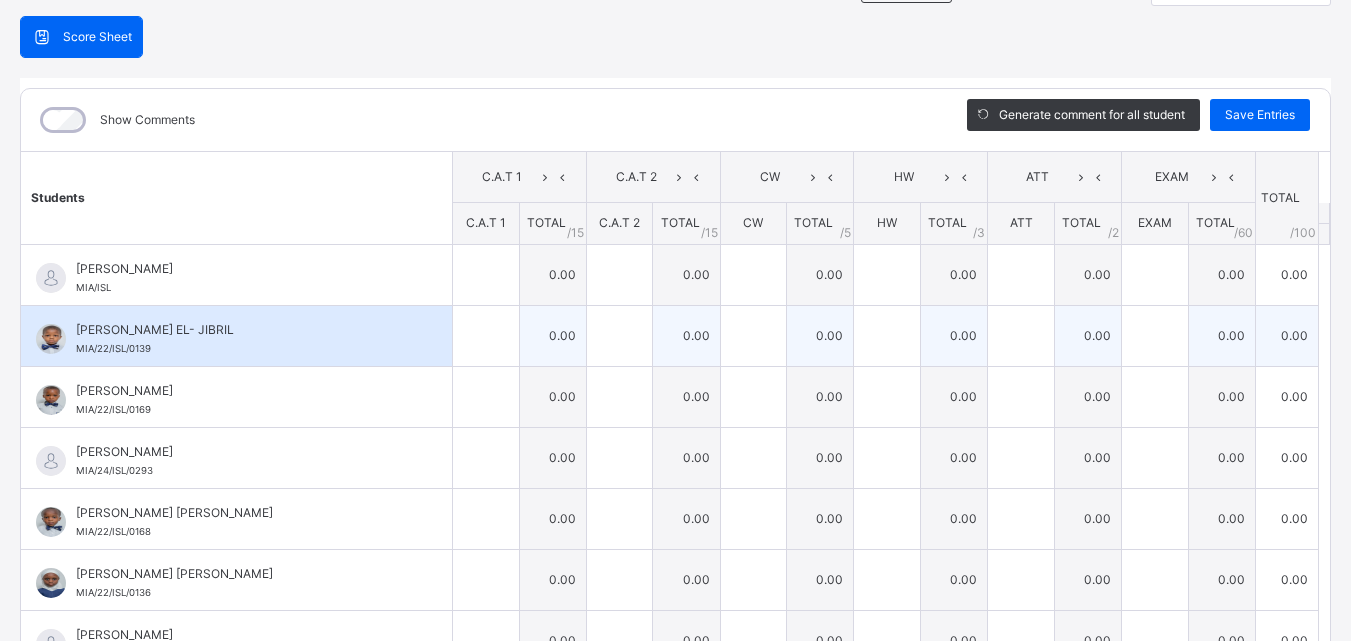 scroll, scrollTop: 0, scrollLeft: 0, axis: both 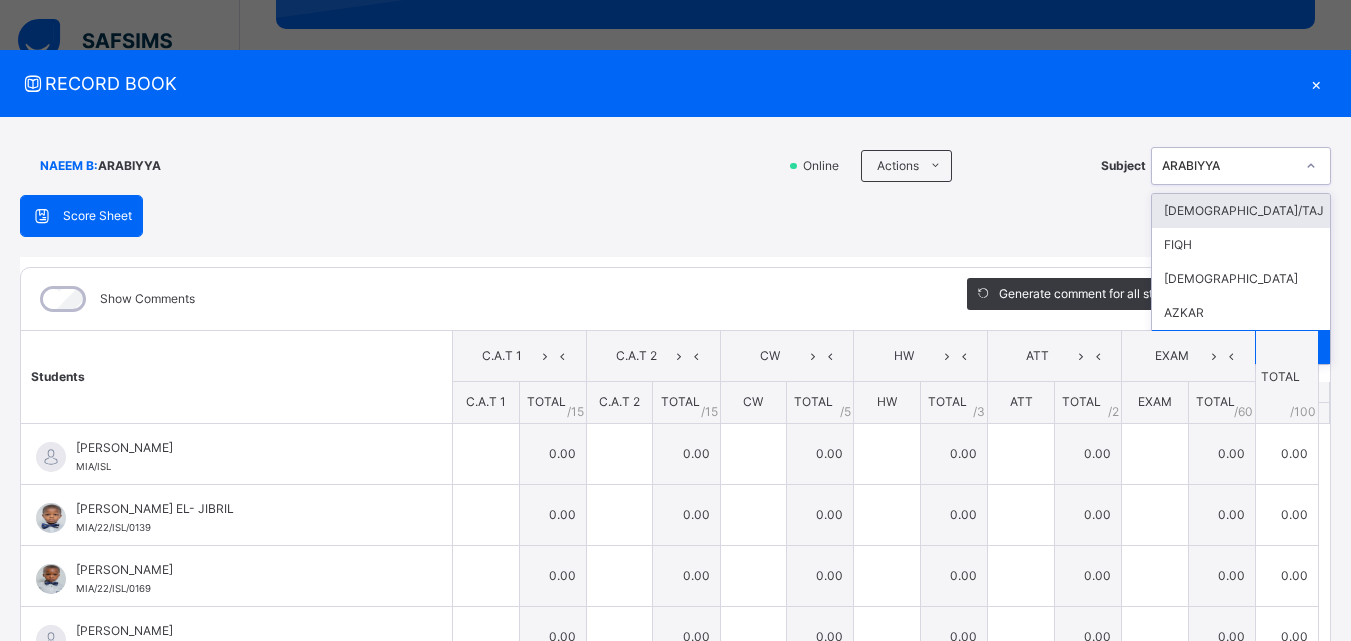 click at bounding box center (1311, 166) 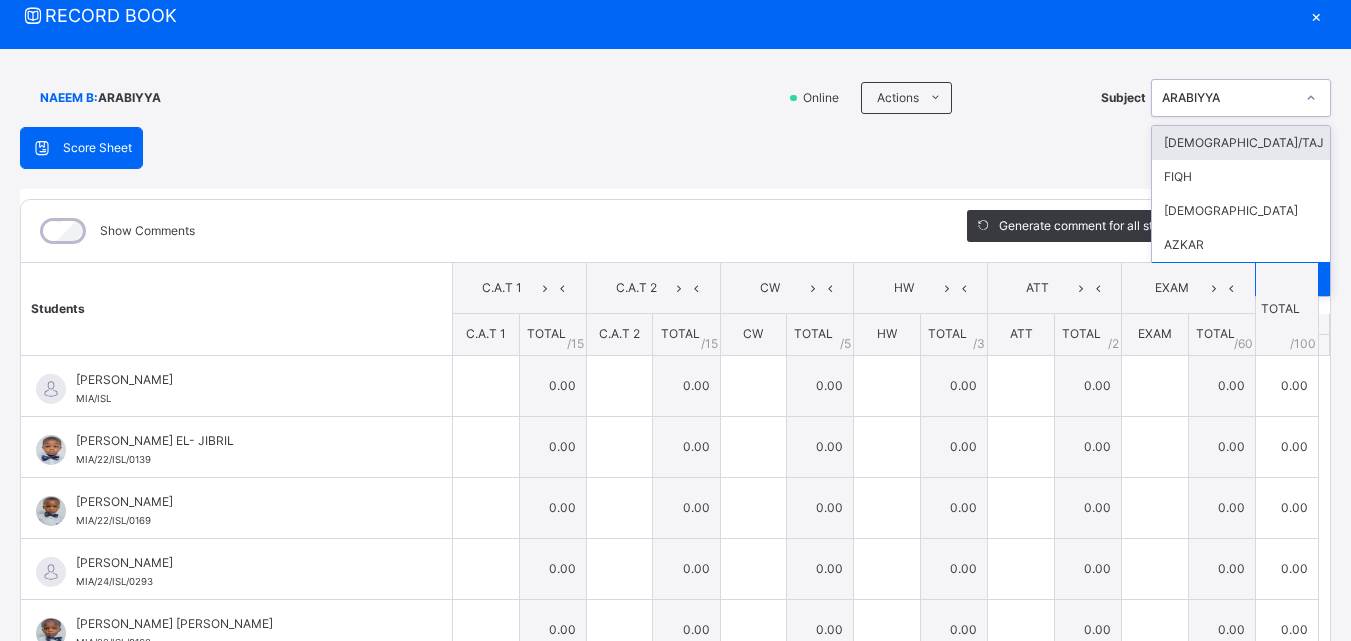 scroll, scrollTop: 54, scrollLeft: 0, axis: vertical 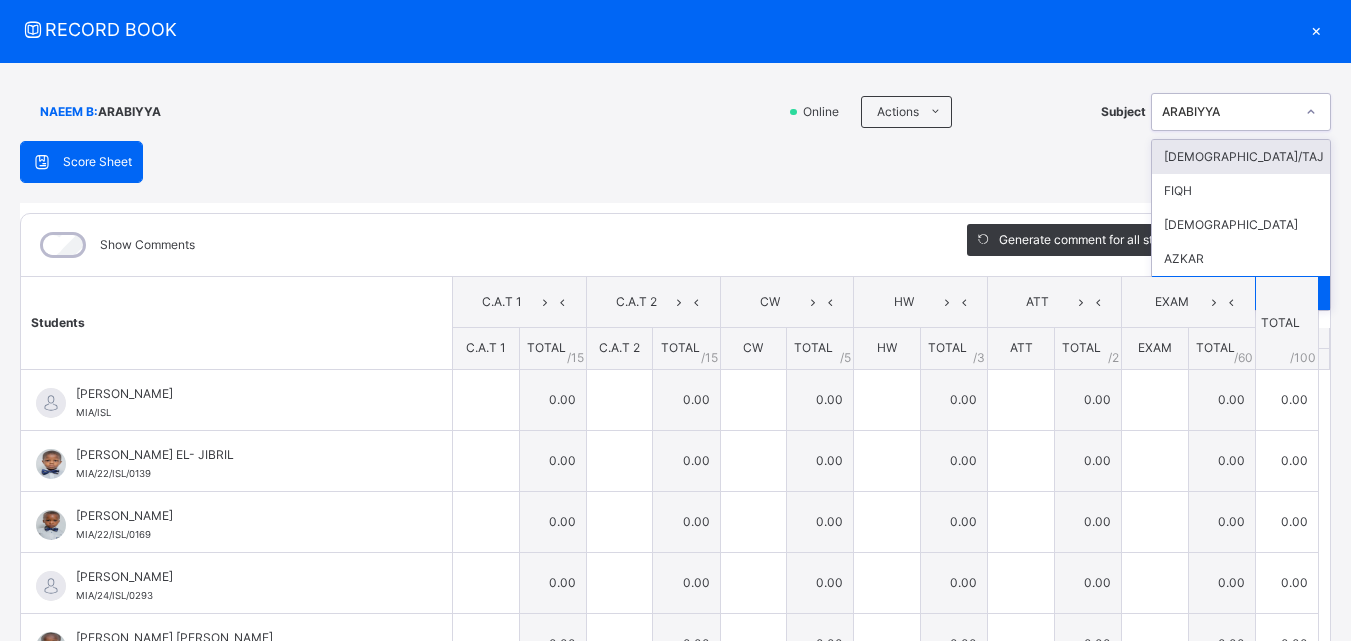 click on "C.A.T 2" at bounding box center [653, 302] 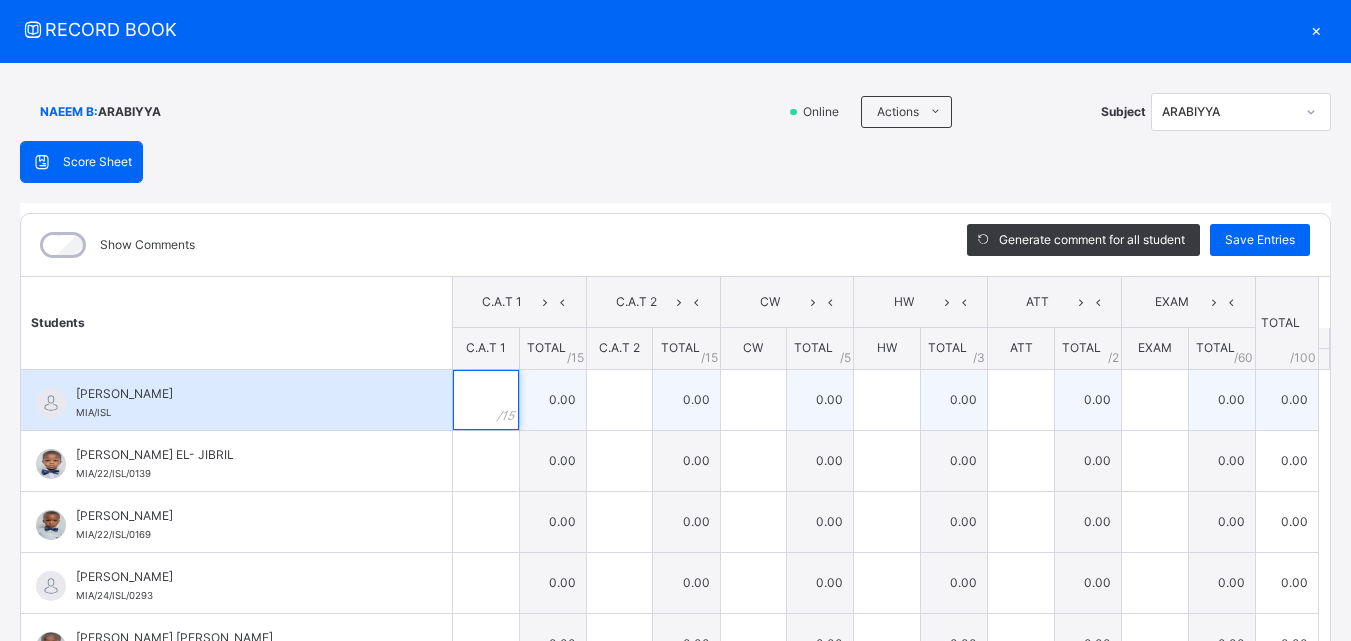 click at bounding box center [486, 400] 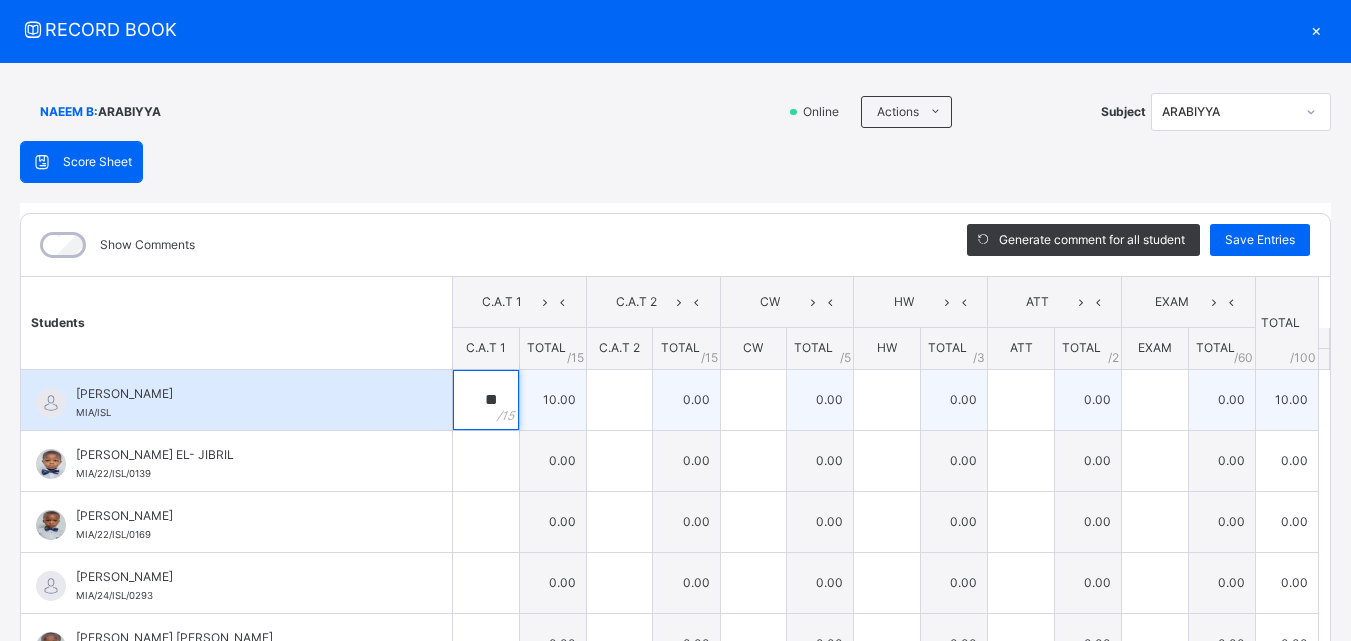 type on "**" 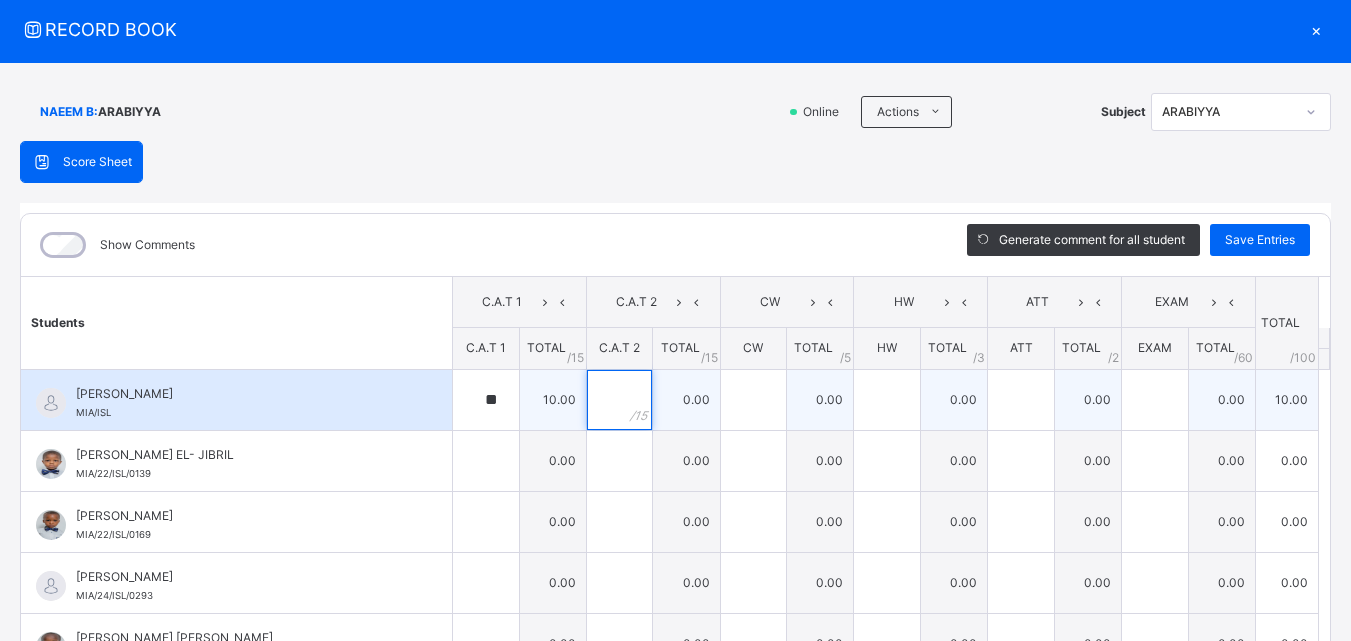 click at bounding box center [620, 400] 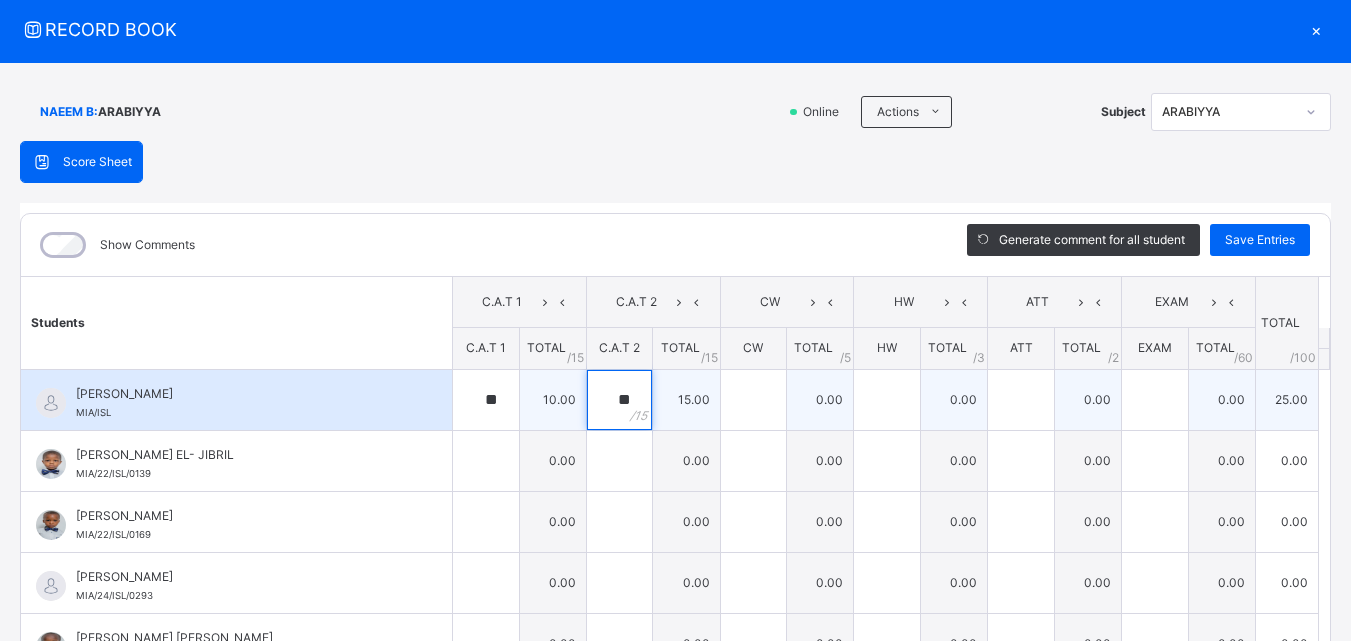 type on "**" 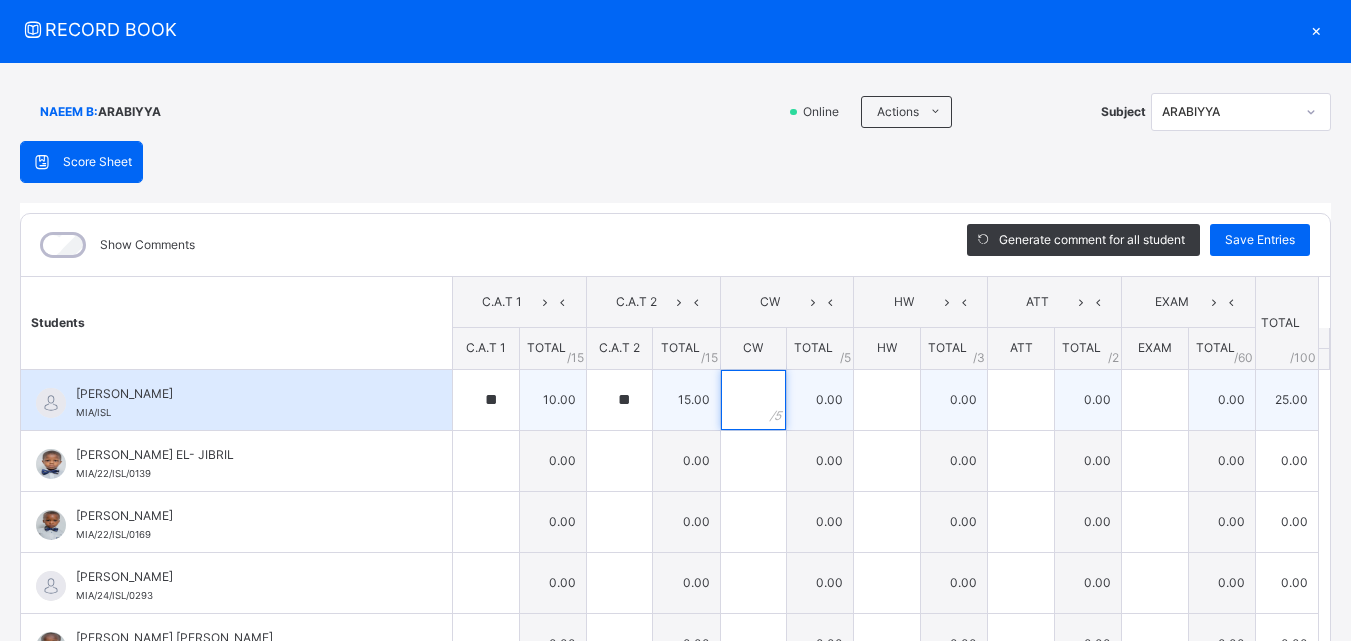 click at bounding box center [754, 400] 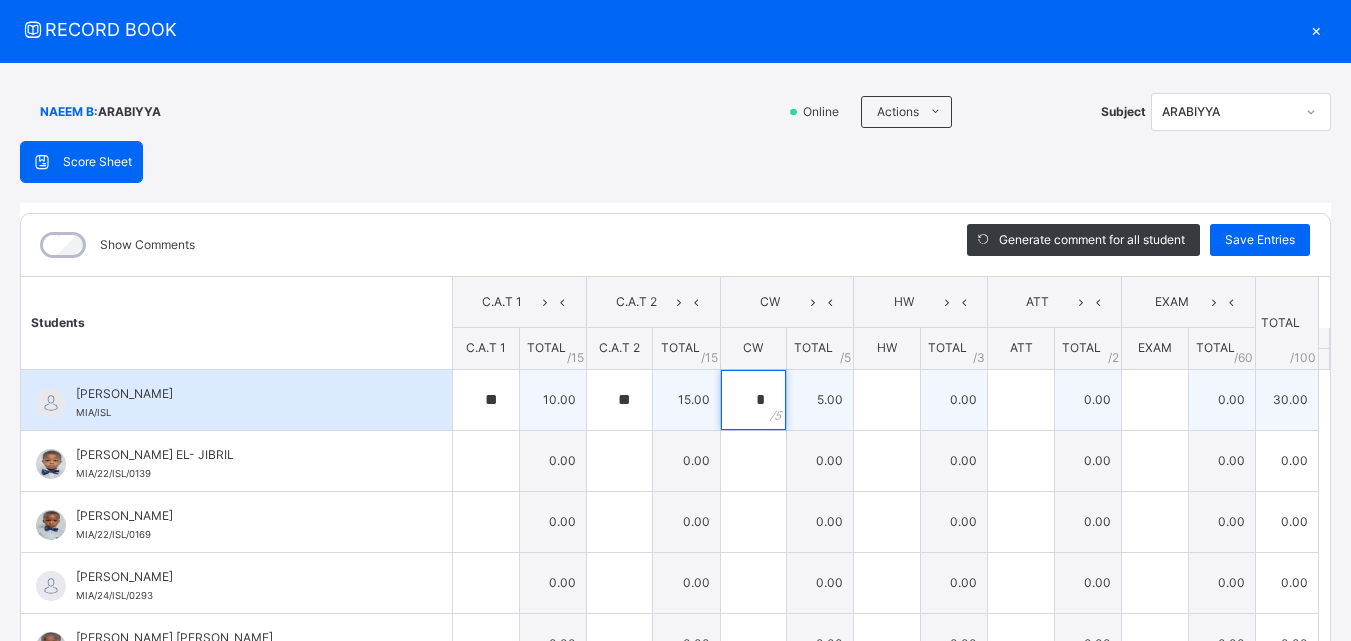 type on "*" 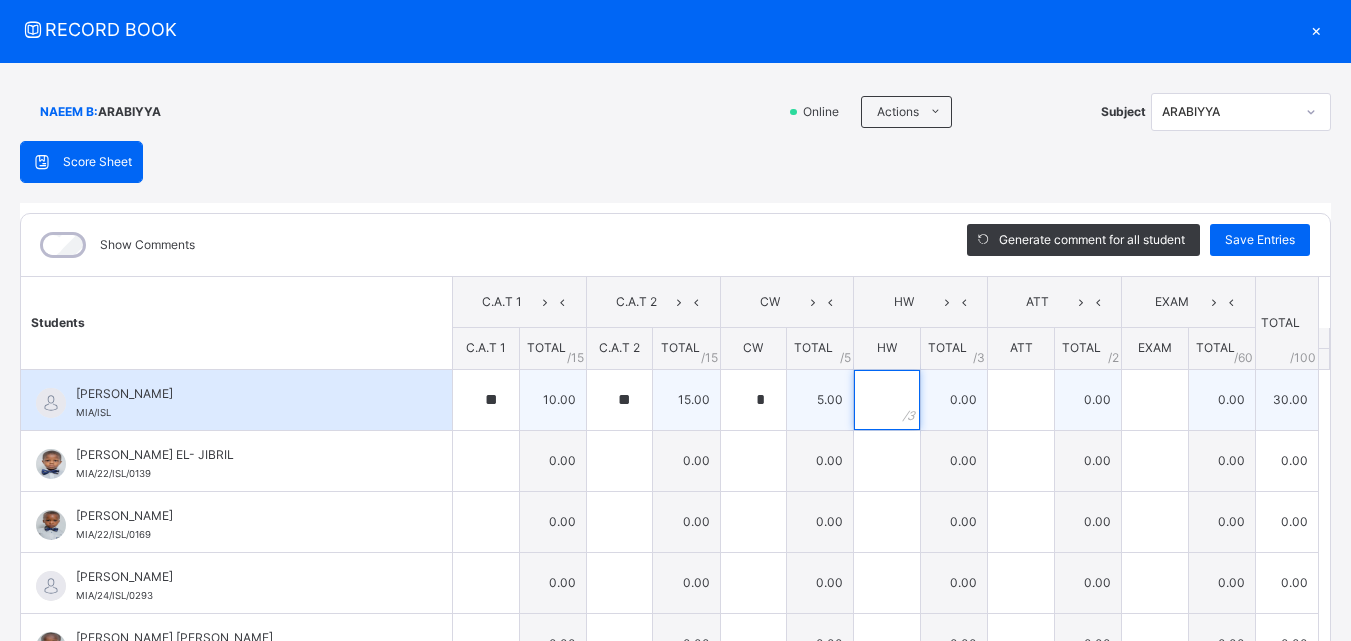 click at bounding box center (887, 400) 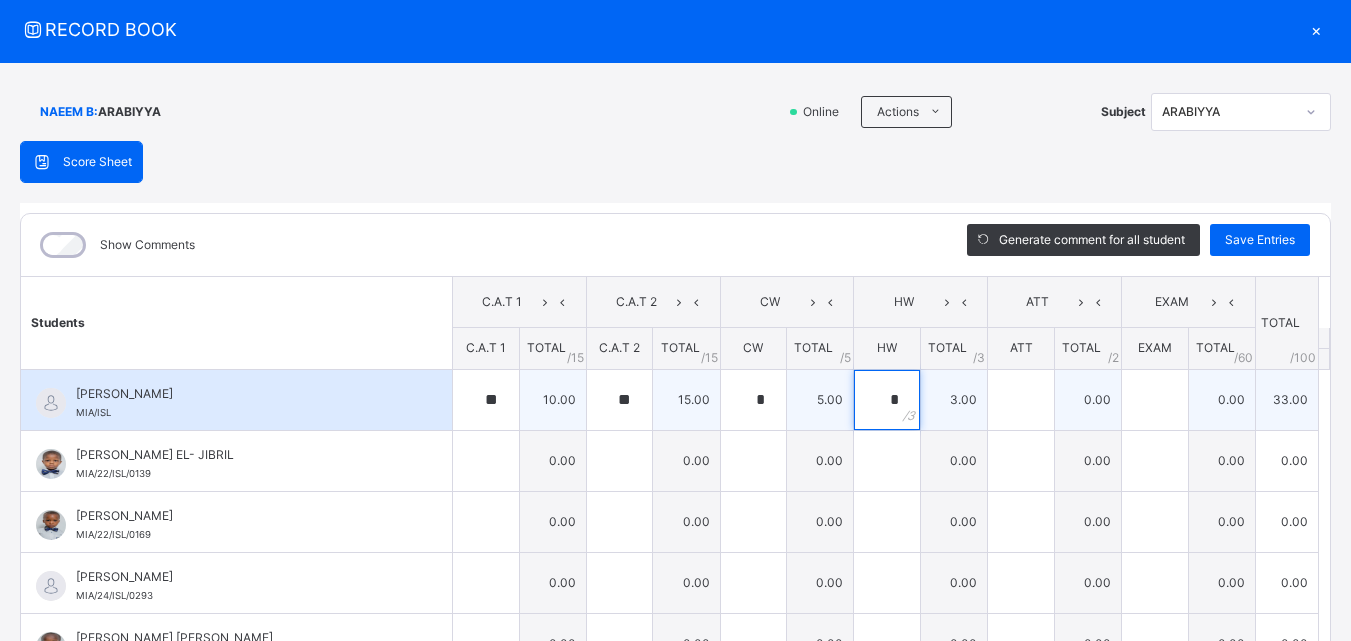 type on "*" 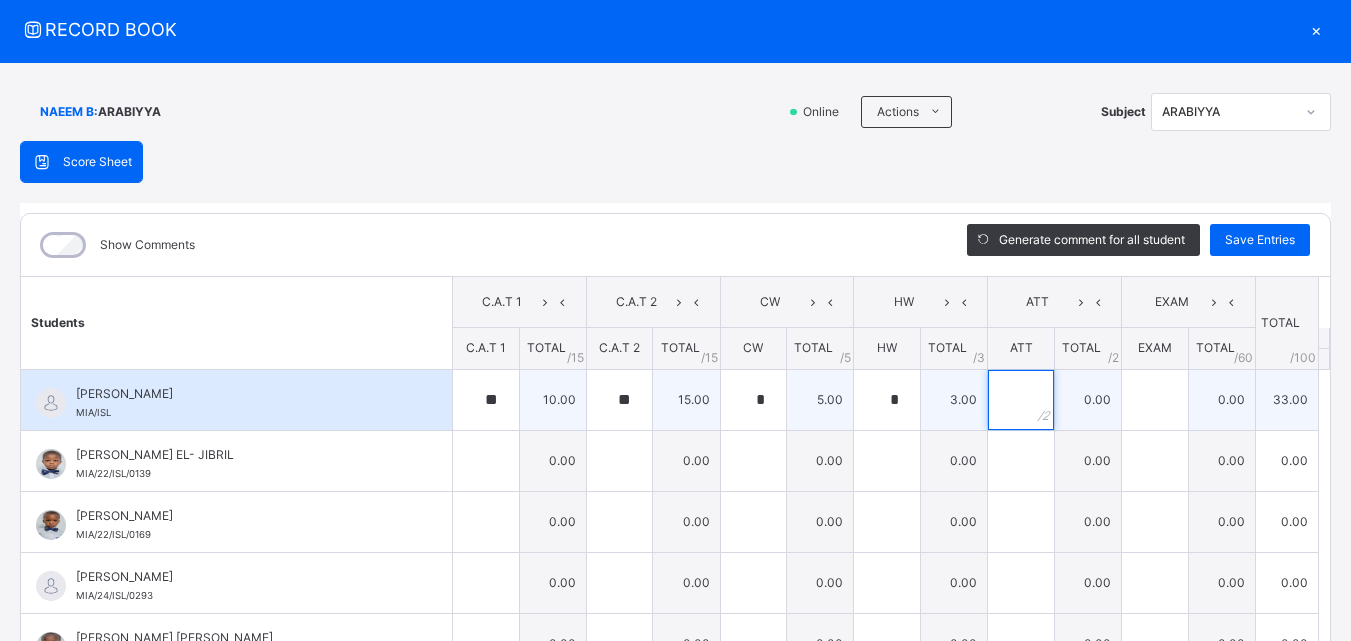 click at bounding box center [1021, 400] 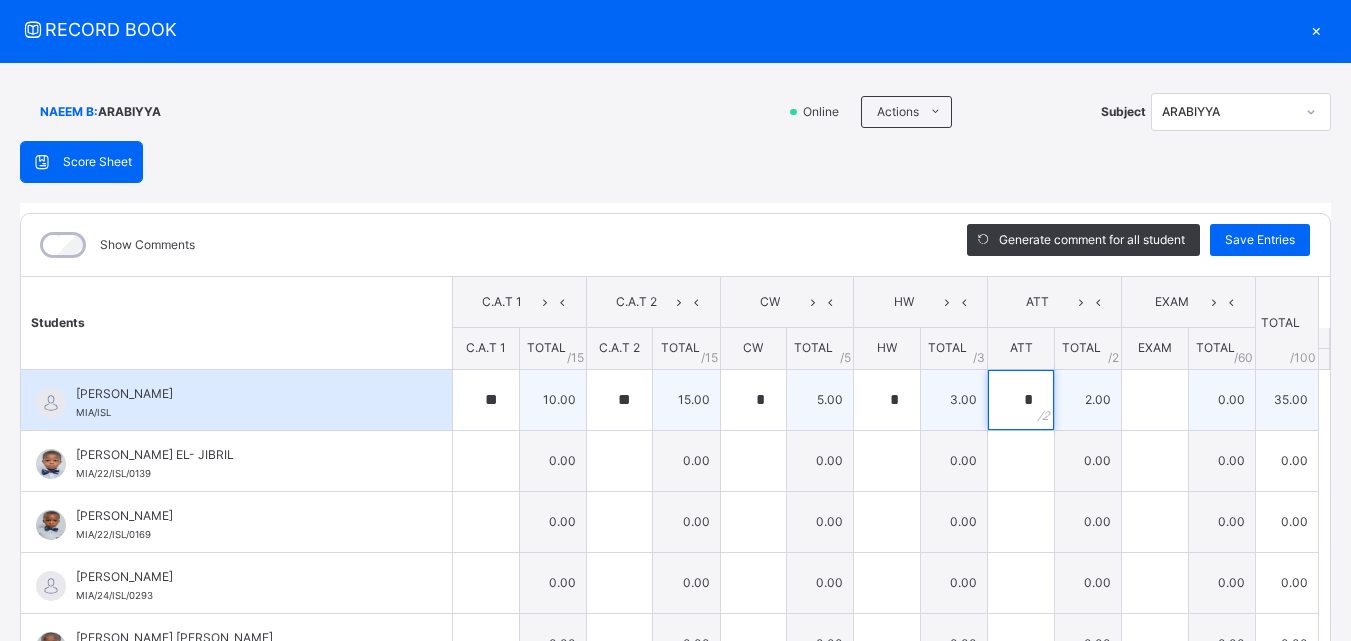 type on "*" 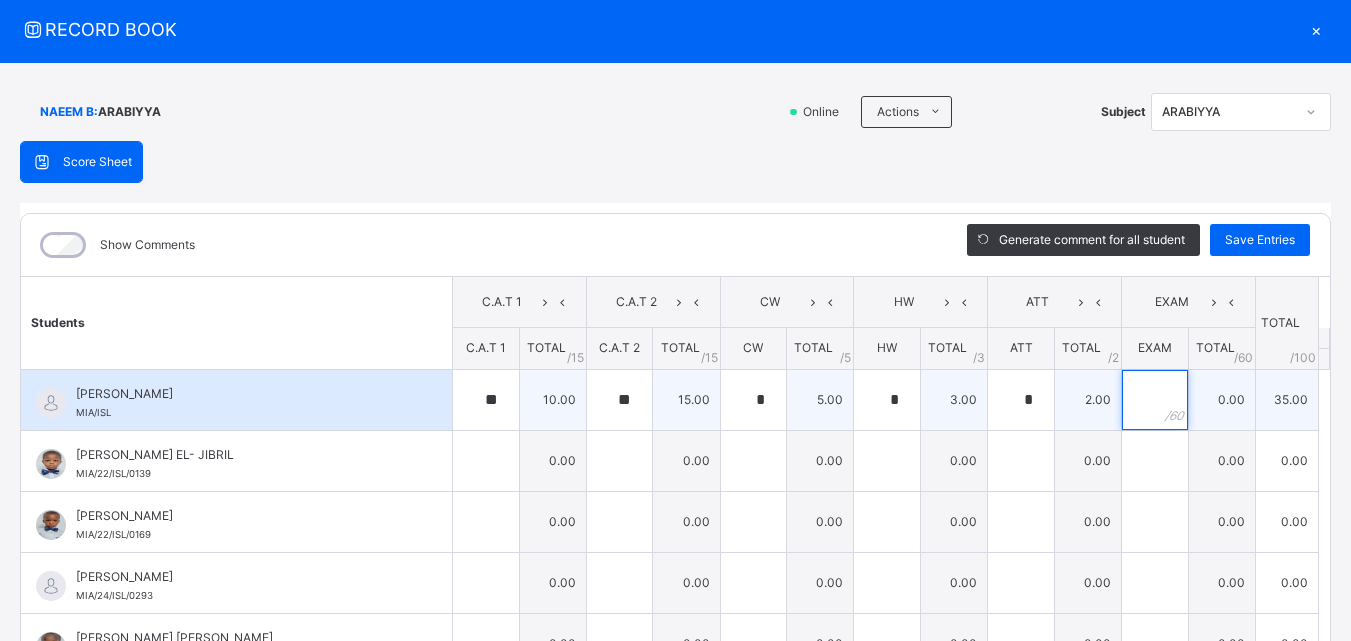 click at bounding box center (1155, 400) 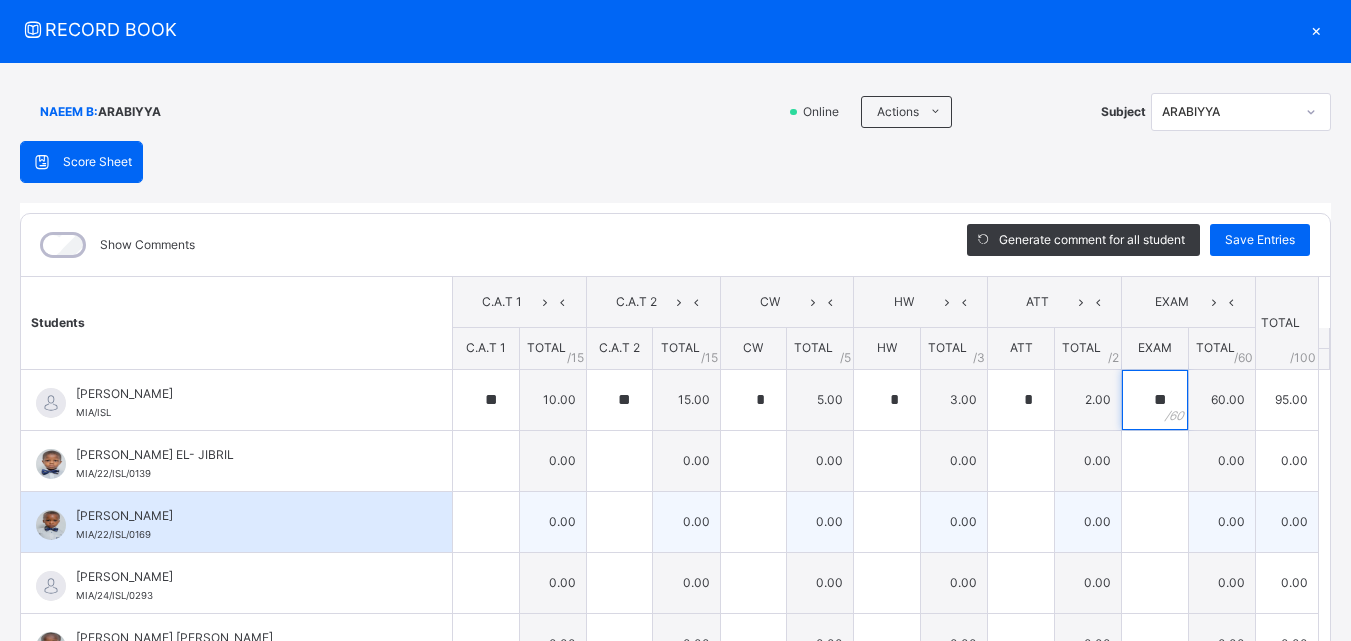 type on "**" 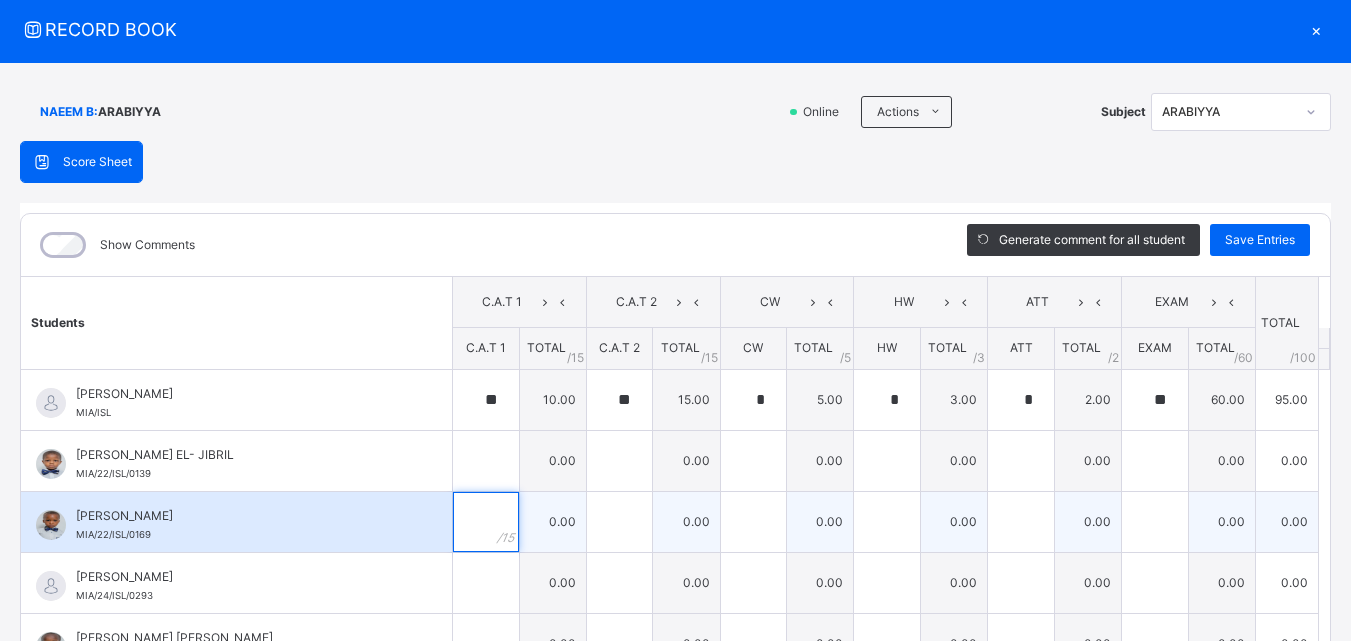 click at bounding box center [486, 522] 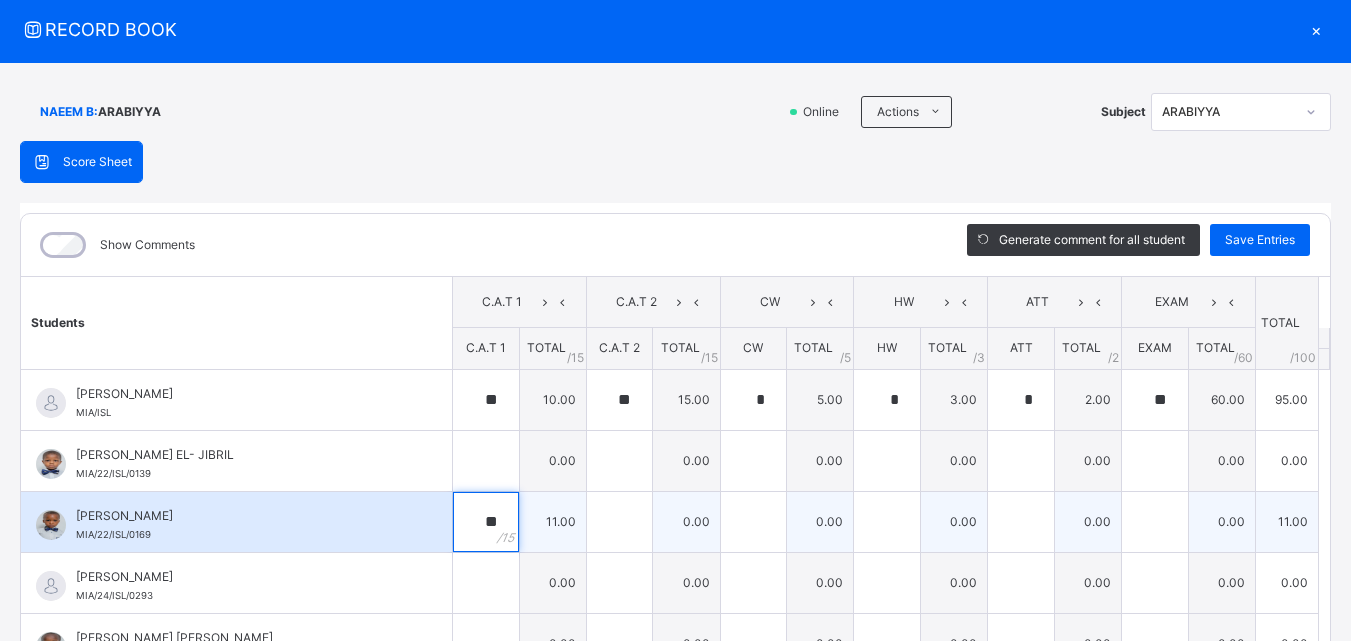 type on "**" 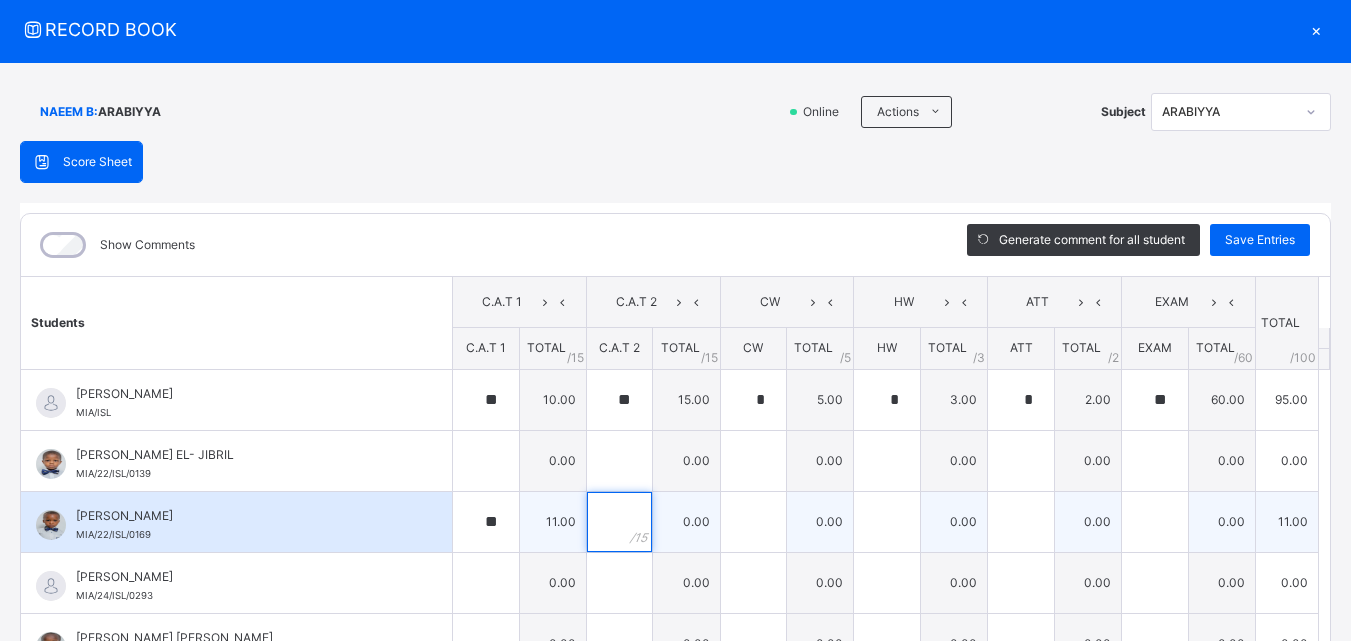 click at bounding box center [620, 522] 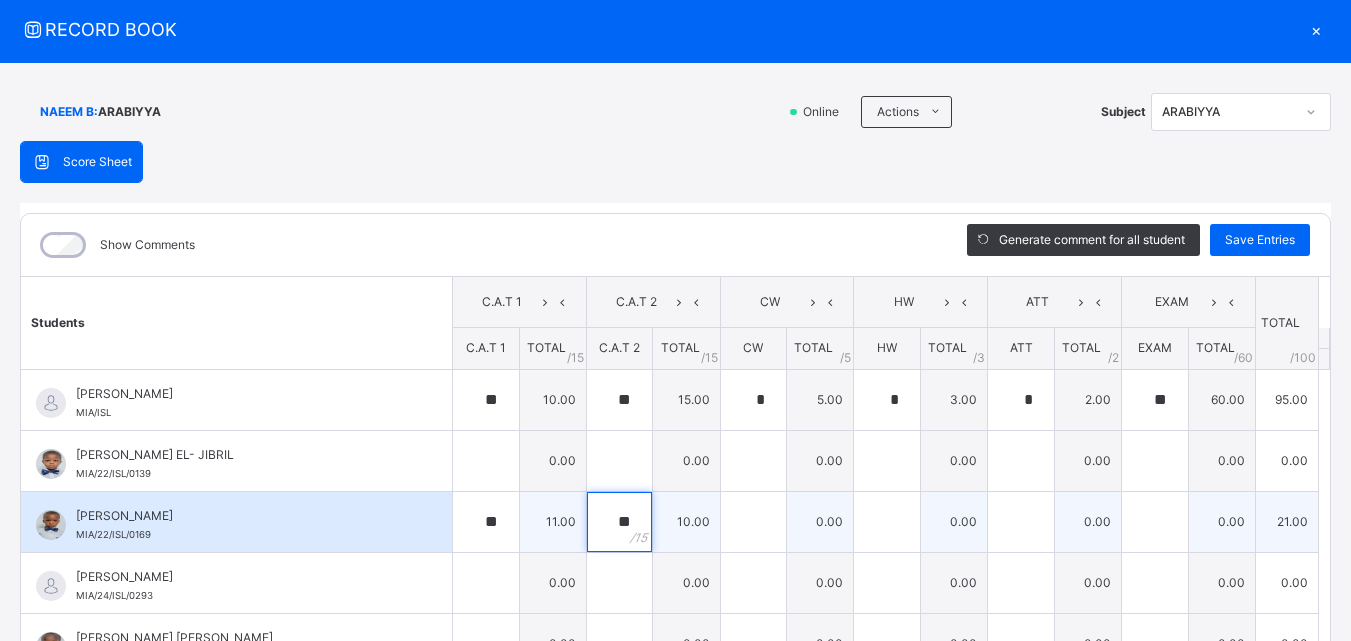 type on "**" 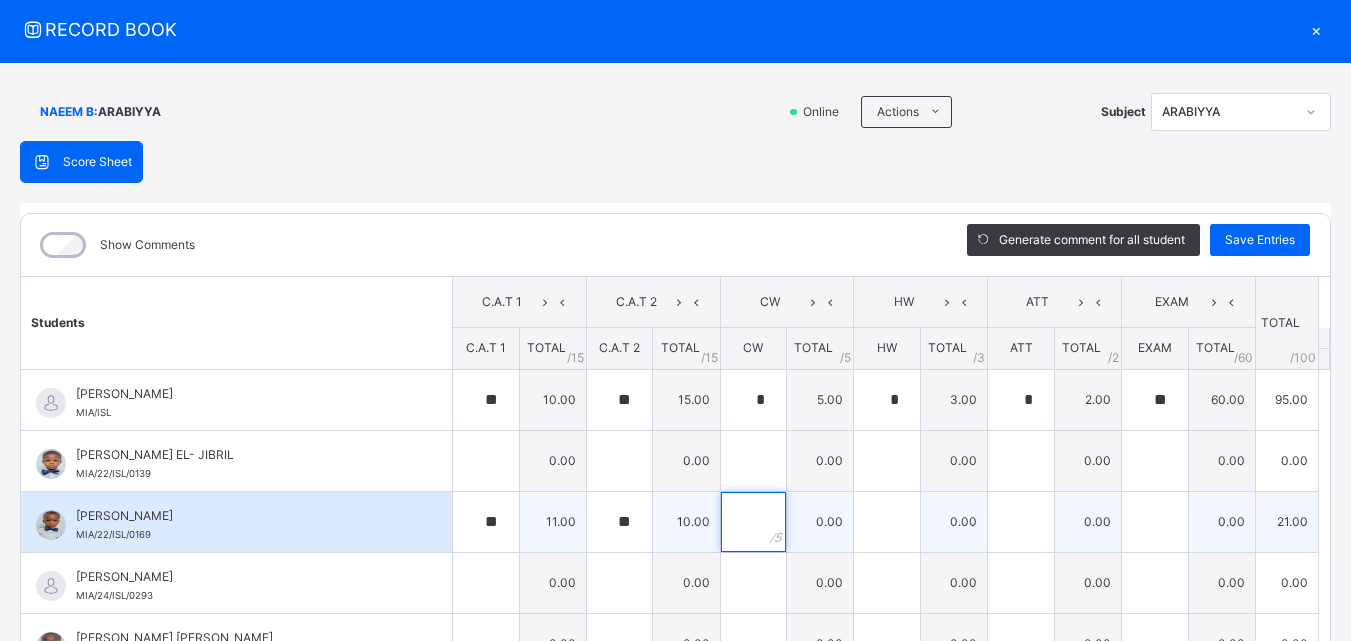 click at bounding box center [754, 522] 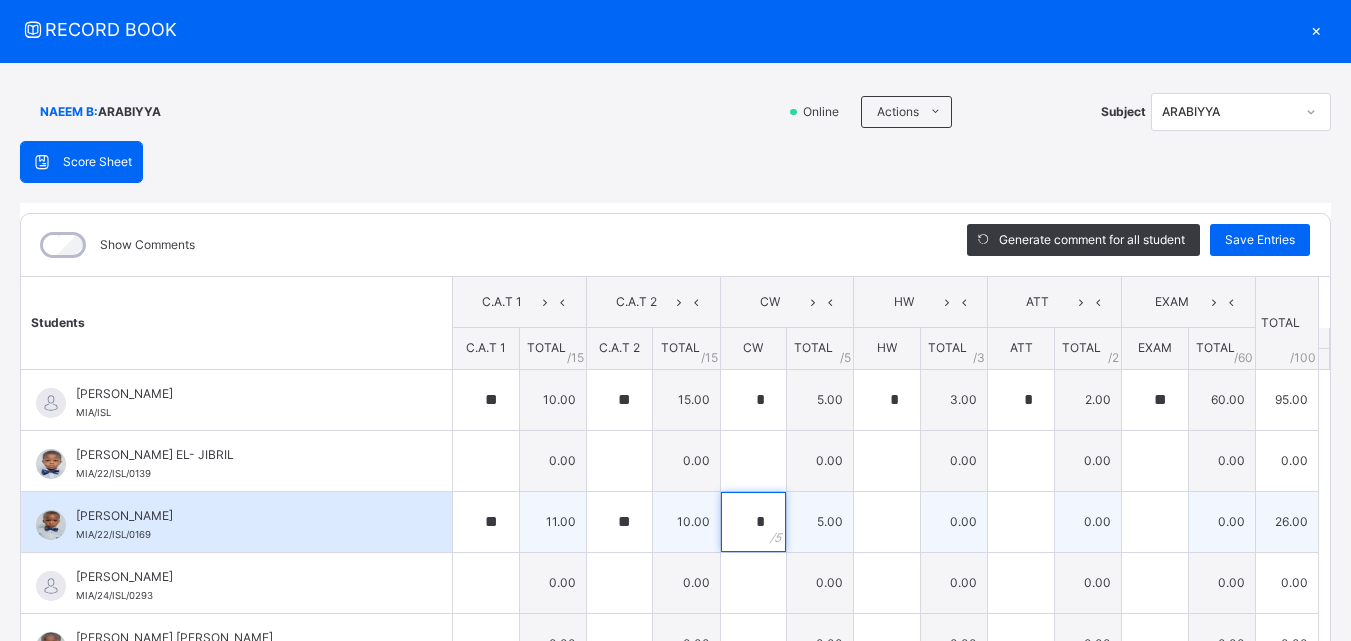 type on "*" 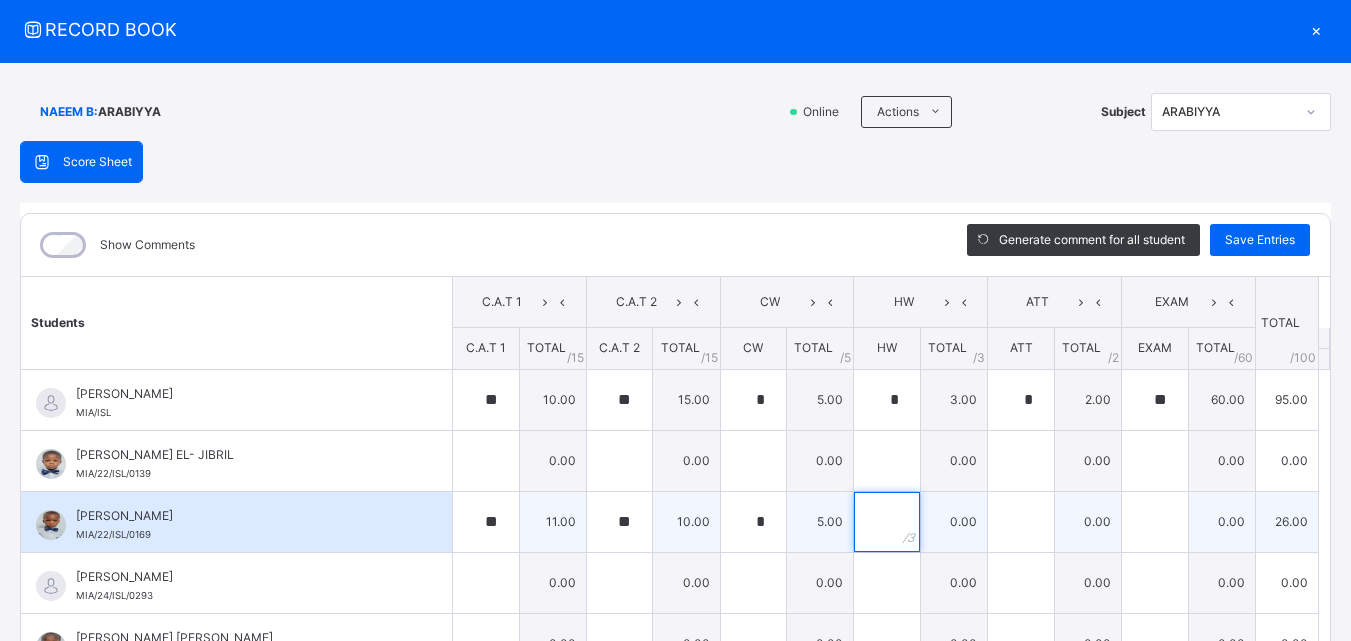 click at bounding box center (887, 522) 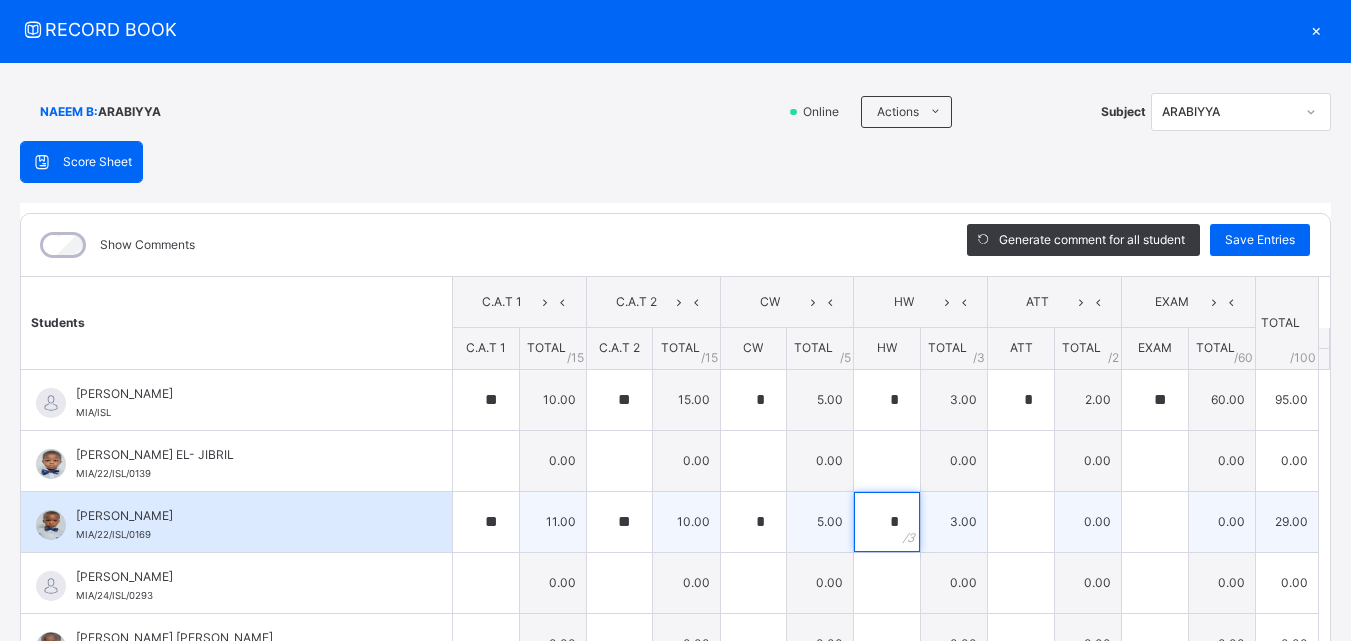 type on "*" 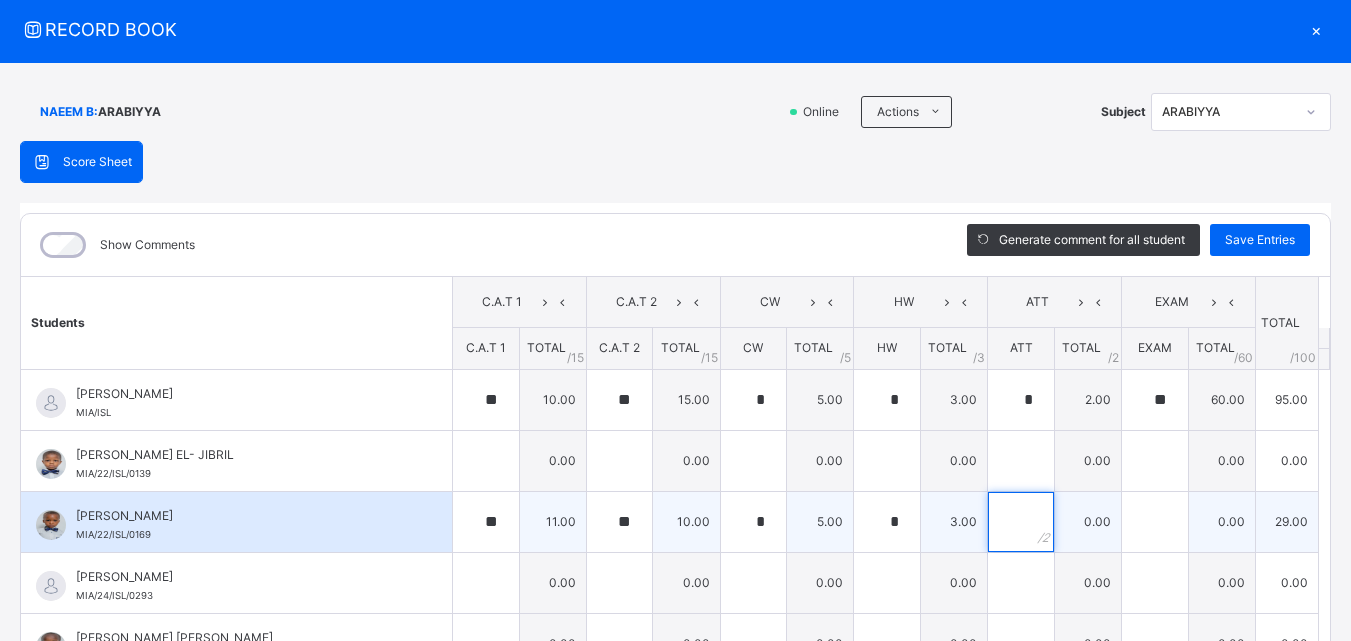 click at bounding box center [1021, 522] 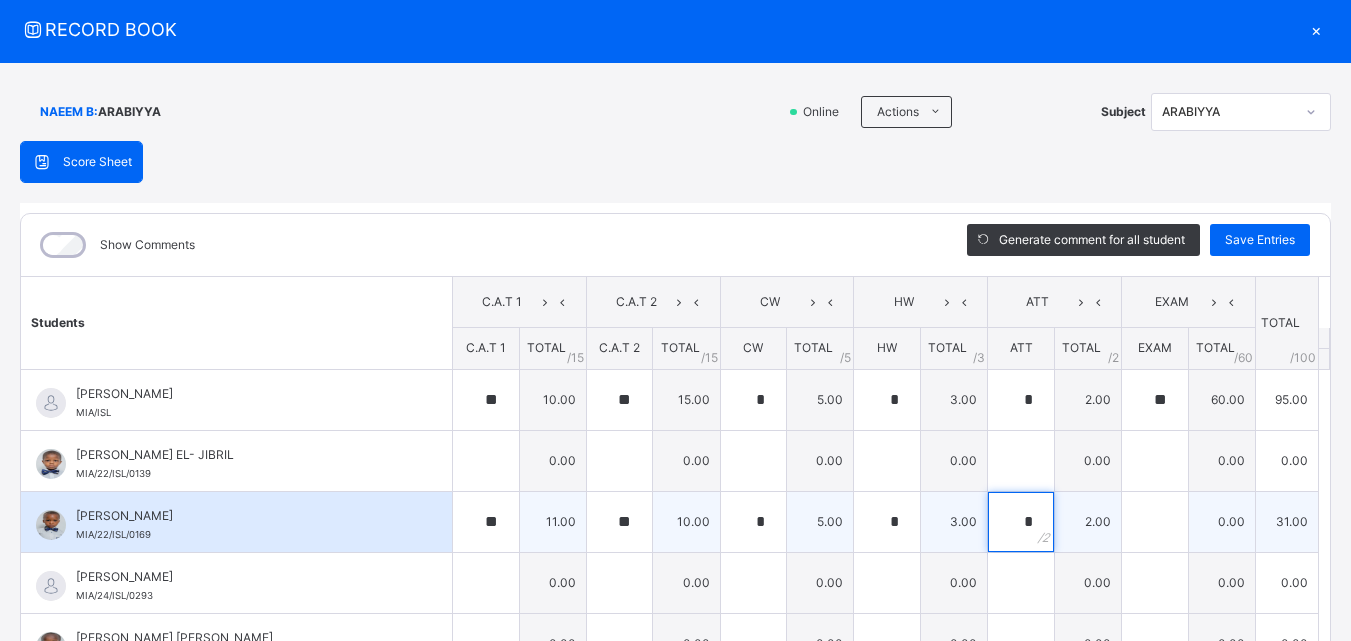 type on "*" 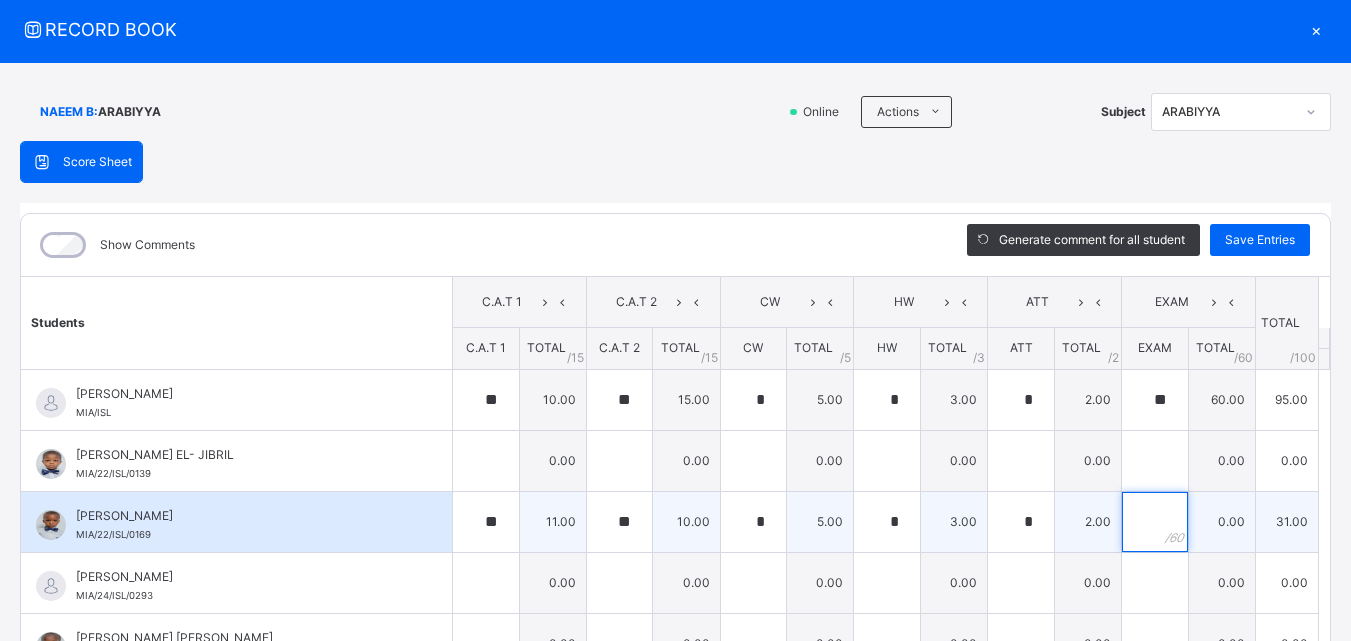 click at bounding box center [1155, 522] 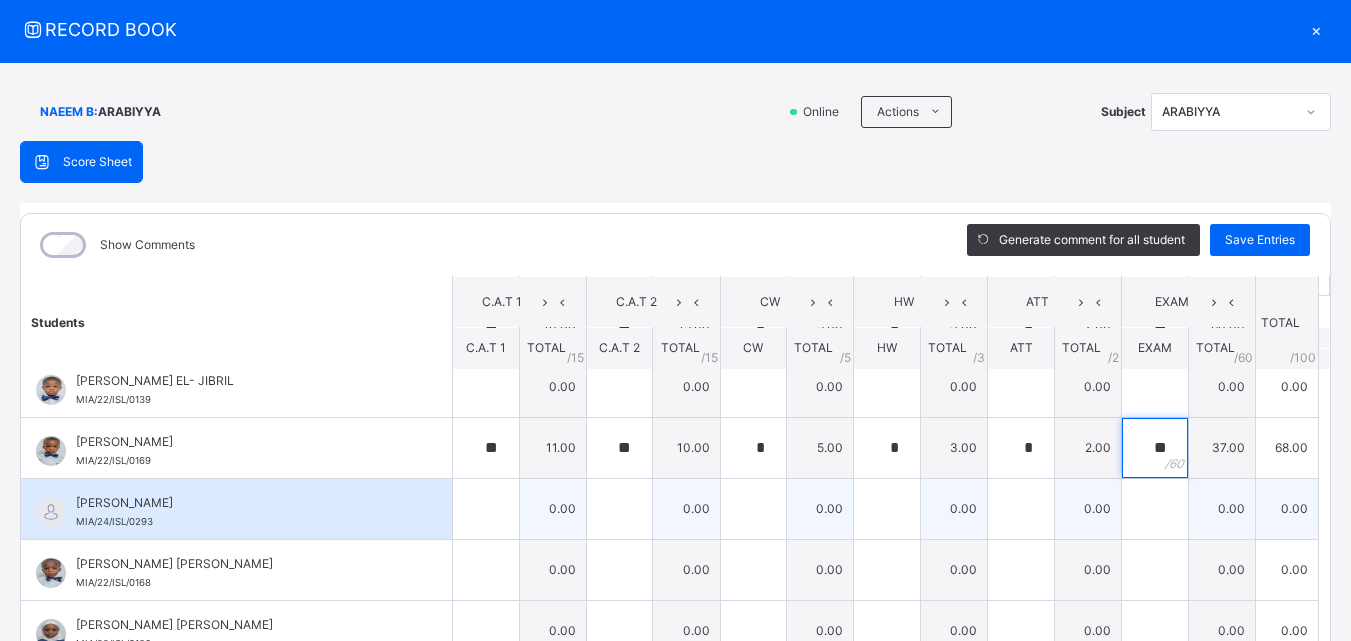 scroll, scrollTop: 179, scrollLeft: 0, axis: vertical 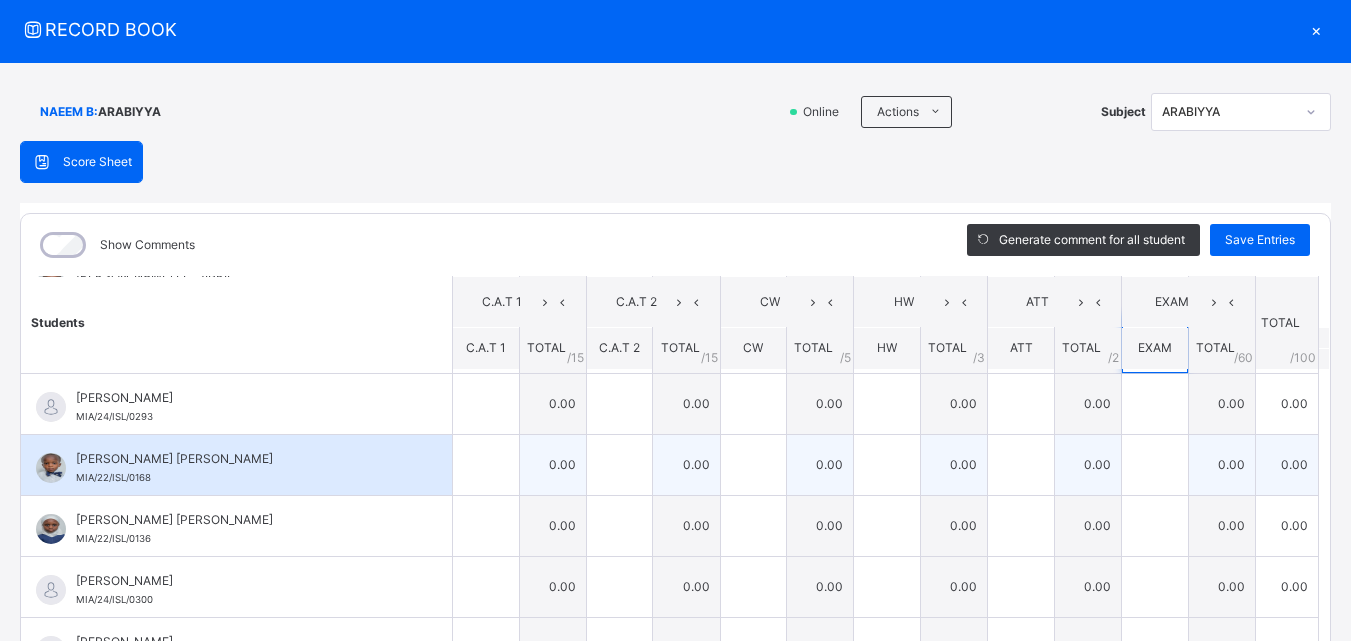 type on "**" 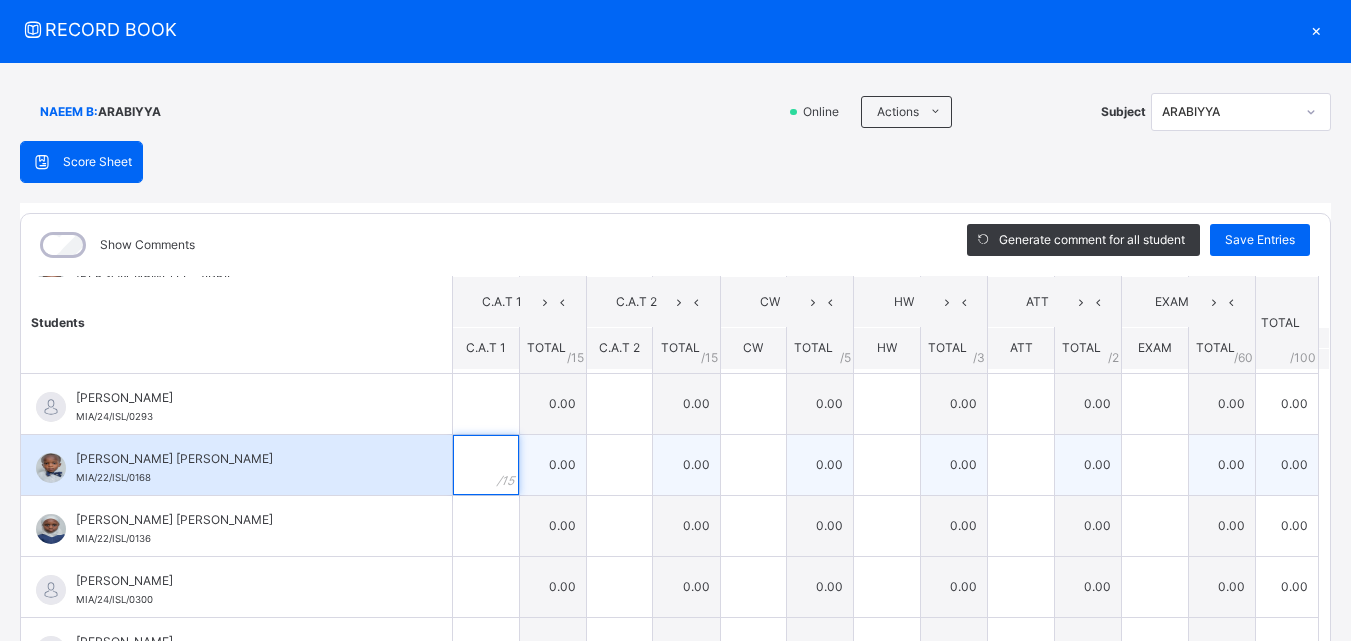 click at bounding box center [486, 465] 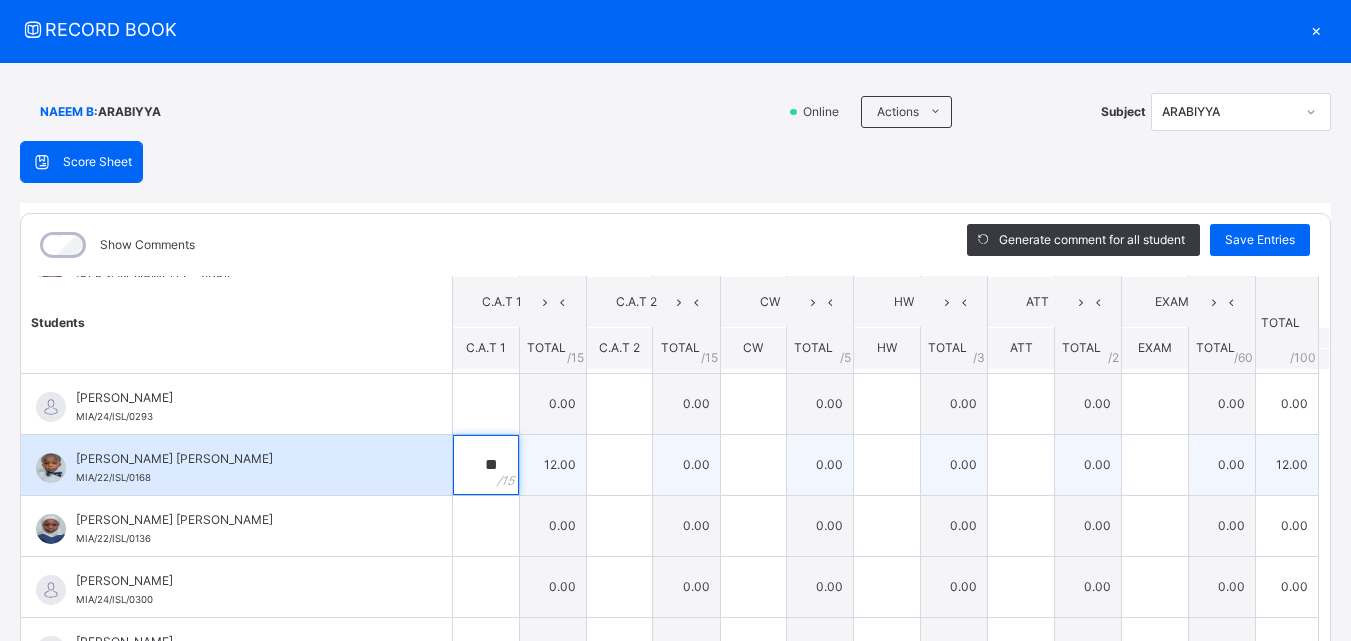 type on "**" 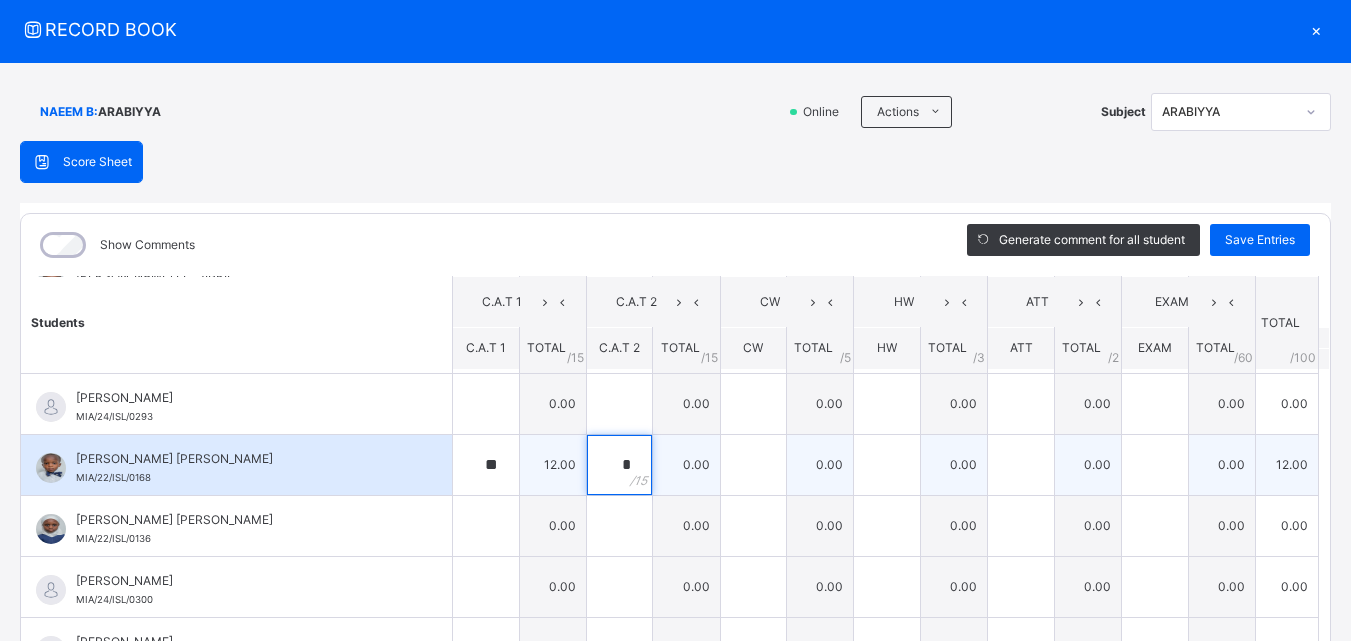 click on "*" at bounding box center [620, 465] 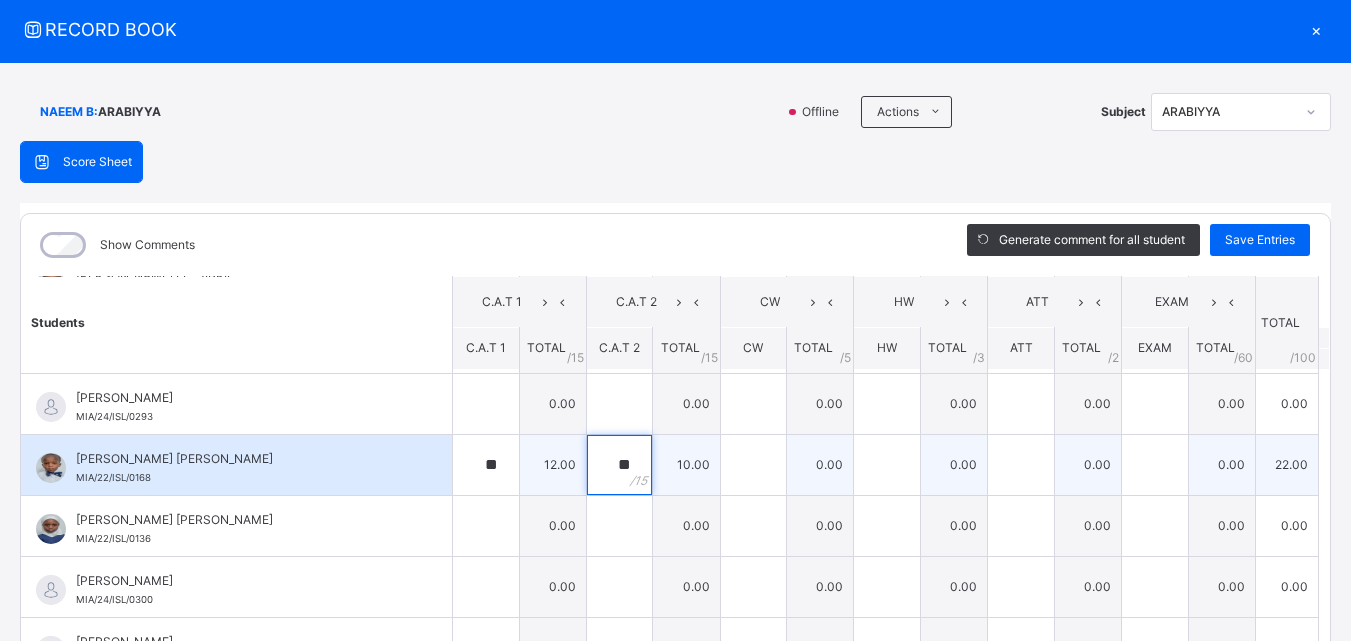 type on "**" 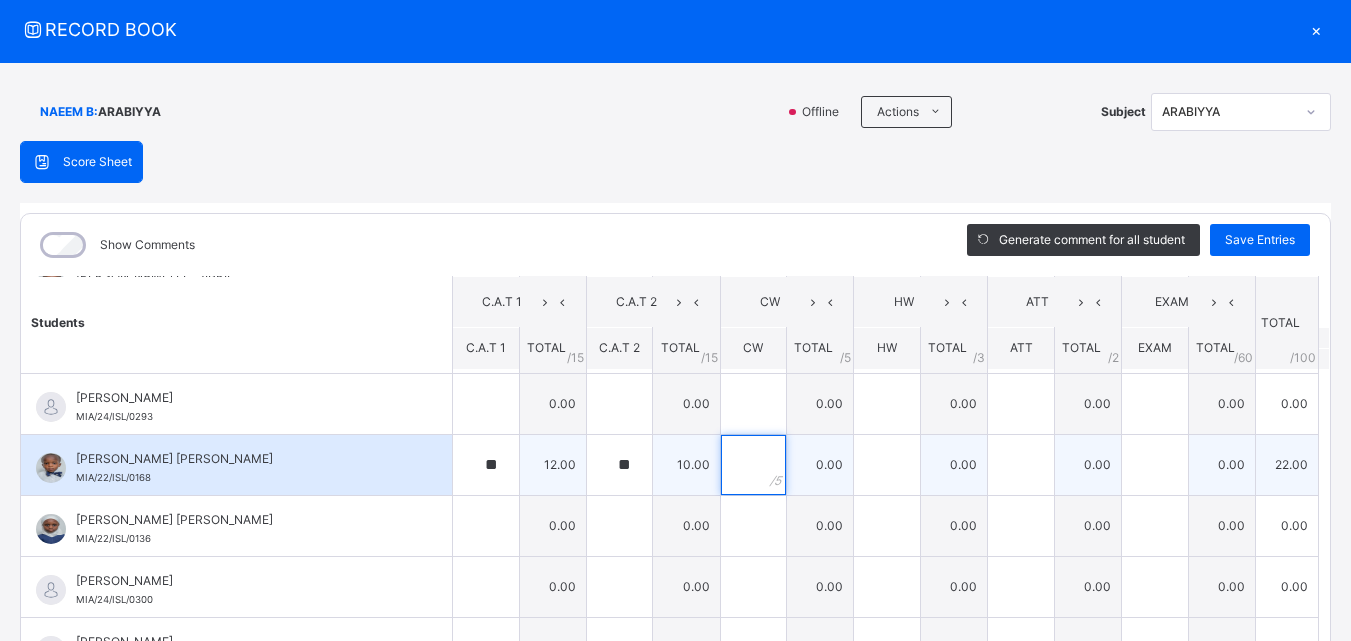 click at bounding box center (754, 465) 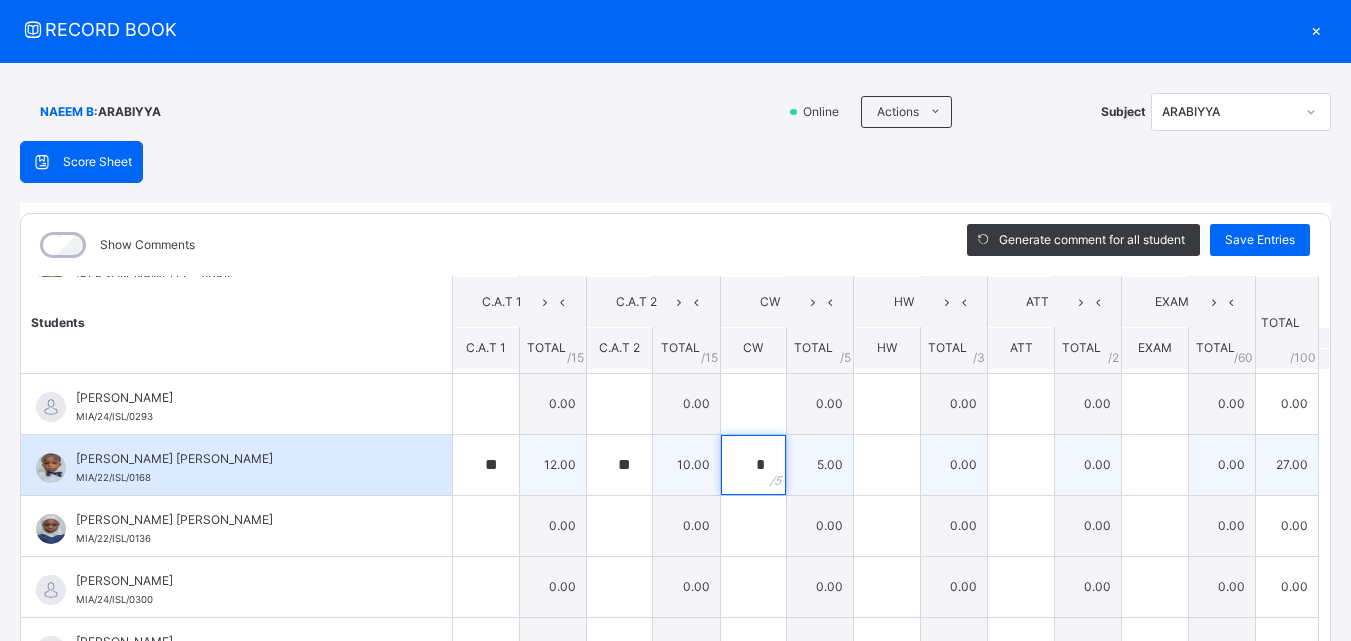 type on "*" 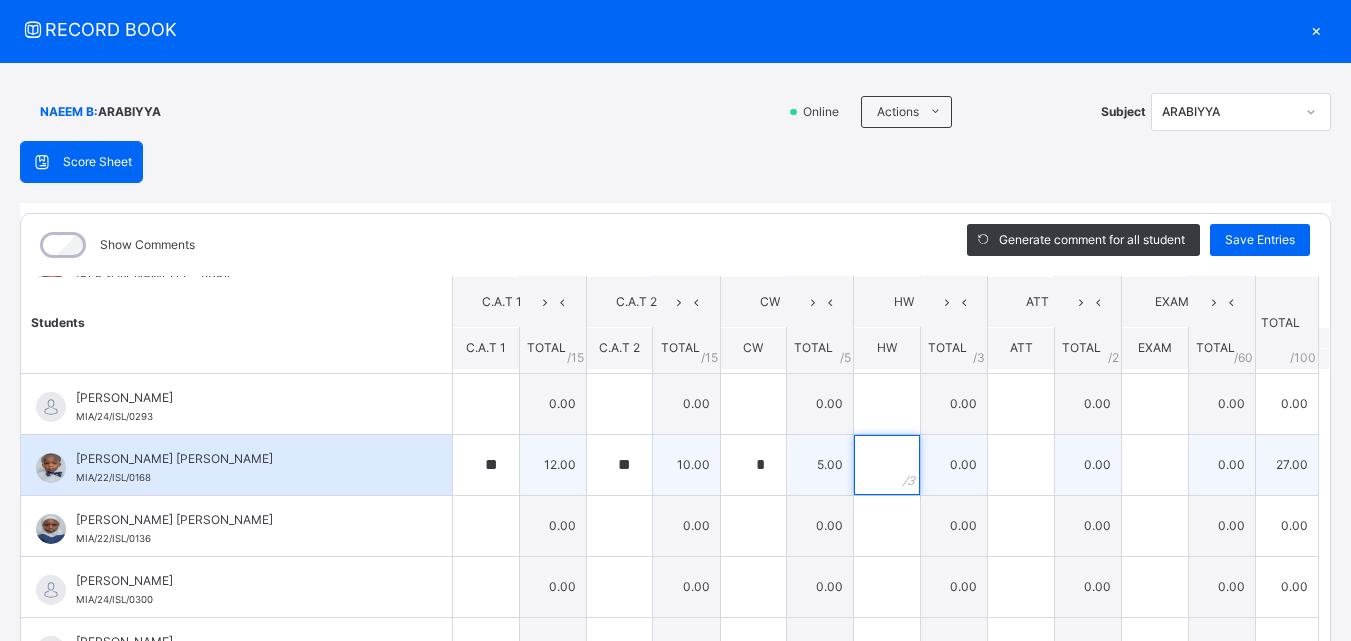click at bounding box center [887, 465] 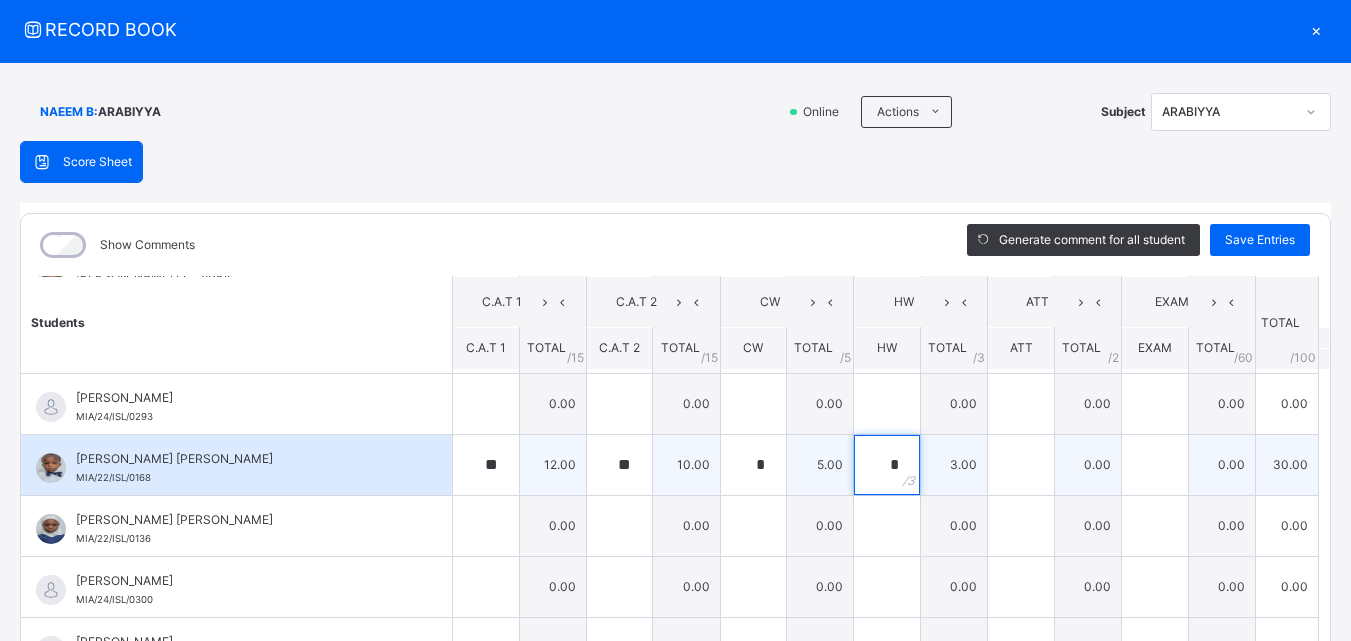 type on "*" 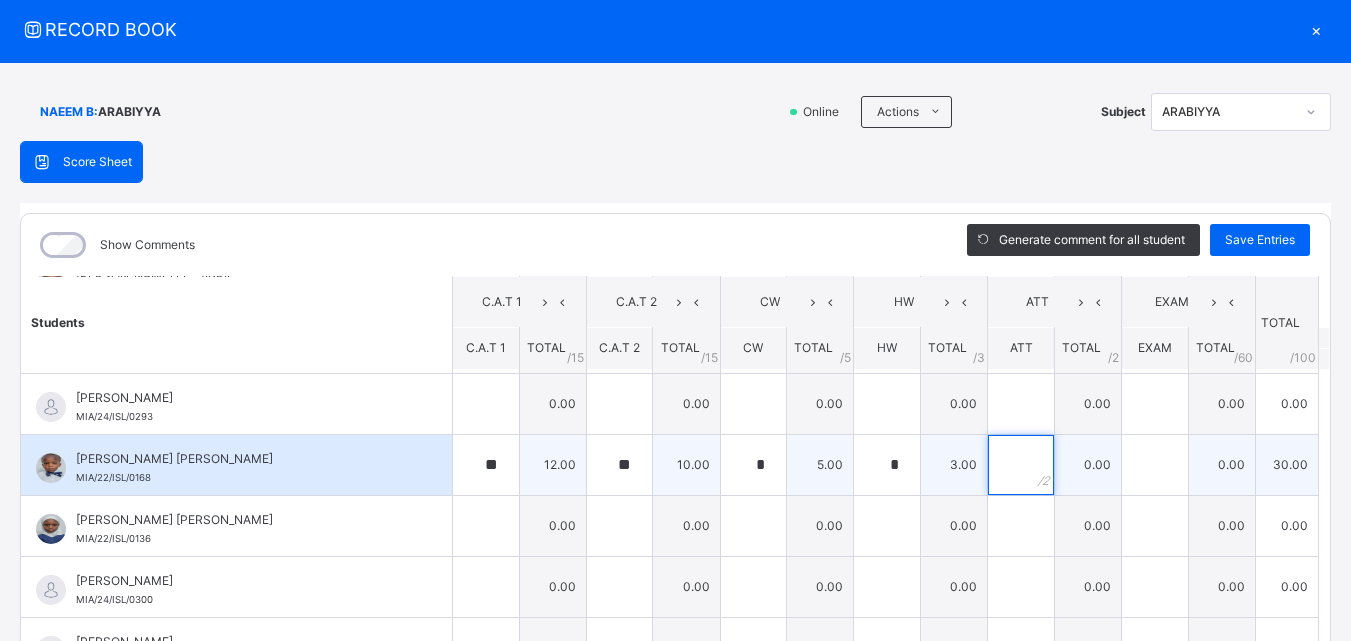 click at bounding box center (1021, 465) 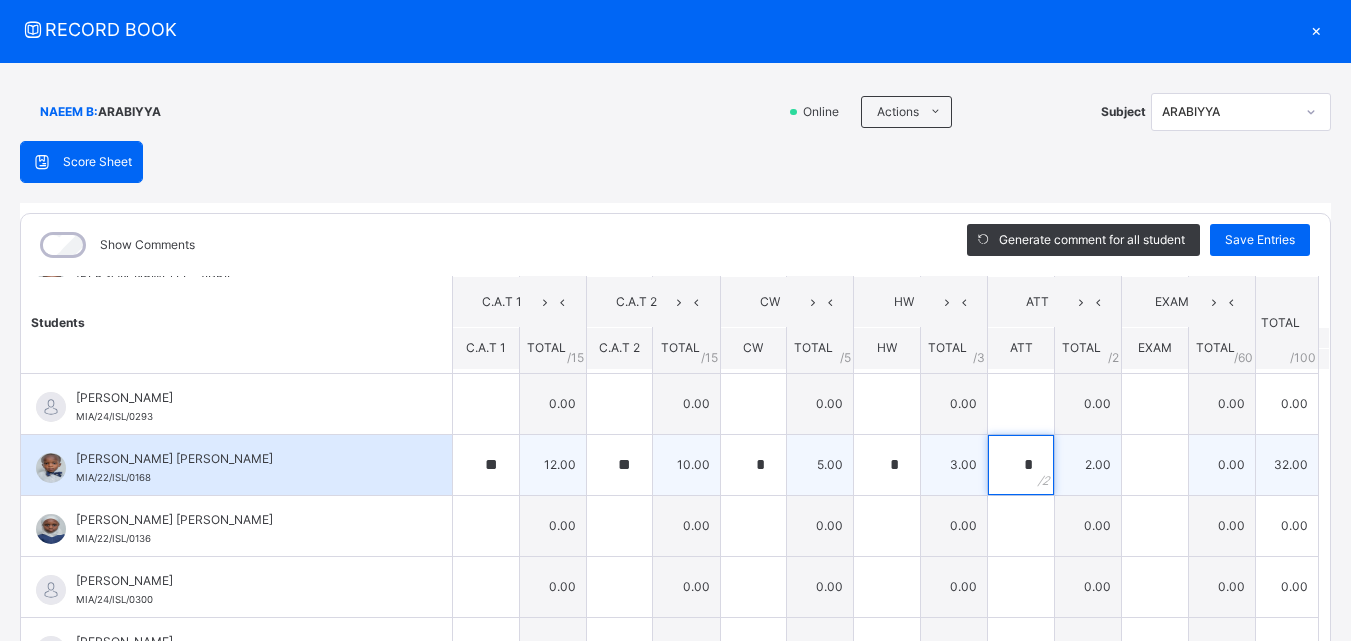 type on "*" 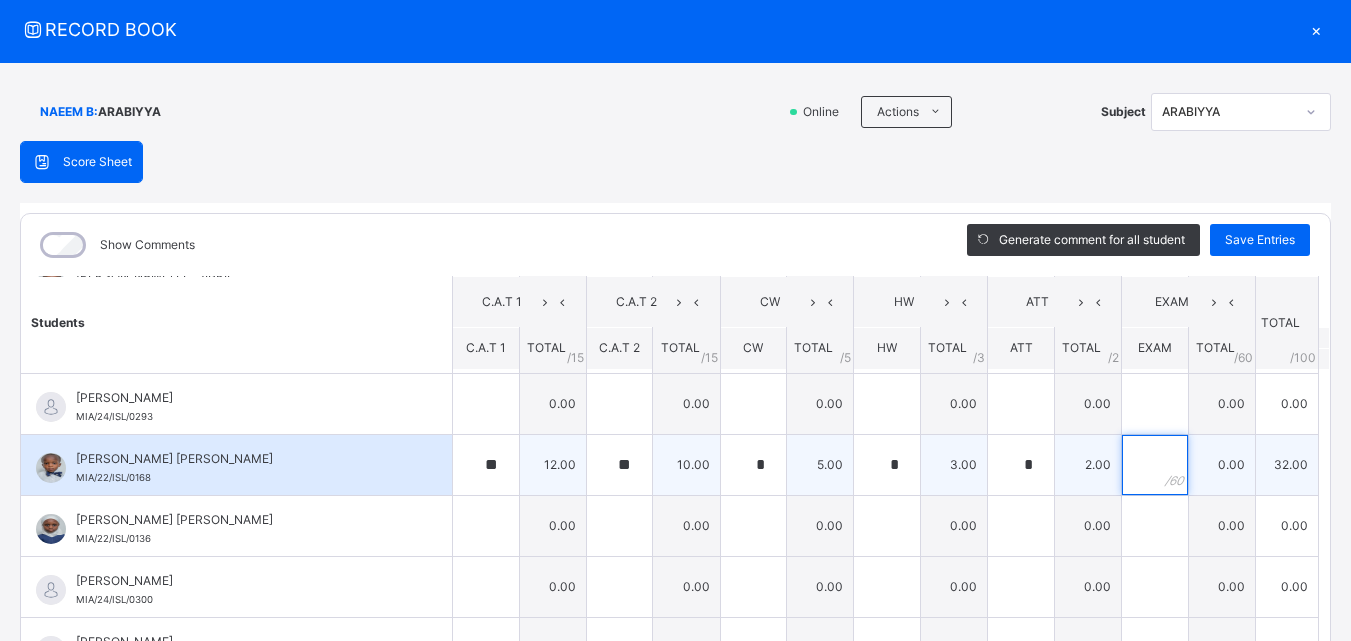 click at bounding box center (1155, 465) 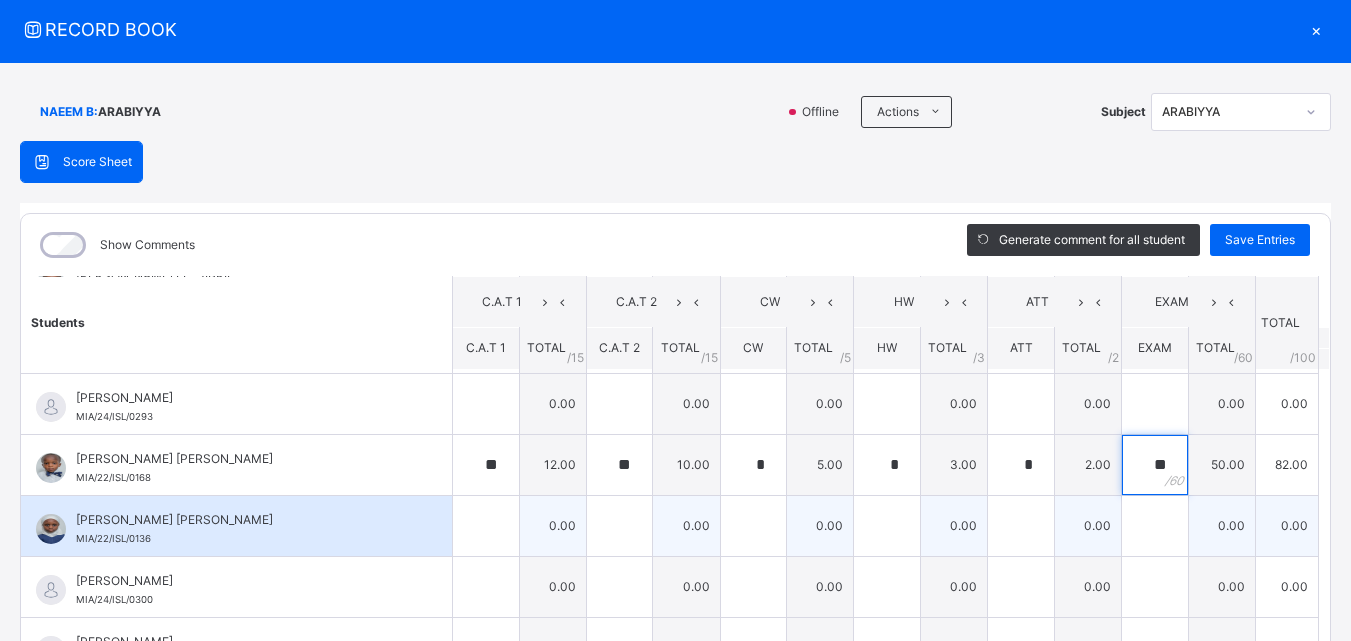 type on "**" 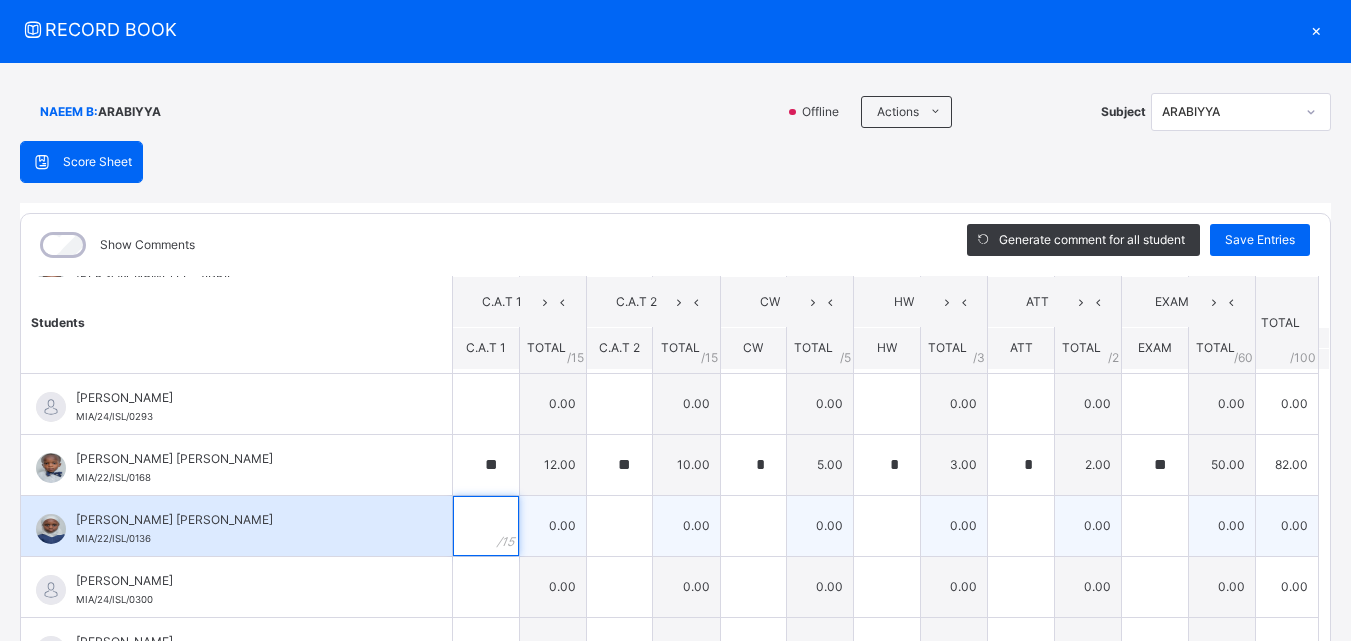 click at bounding box center (486, 526) 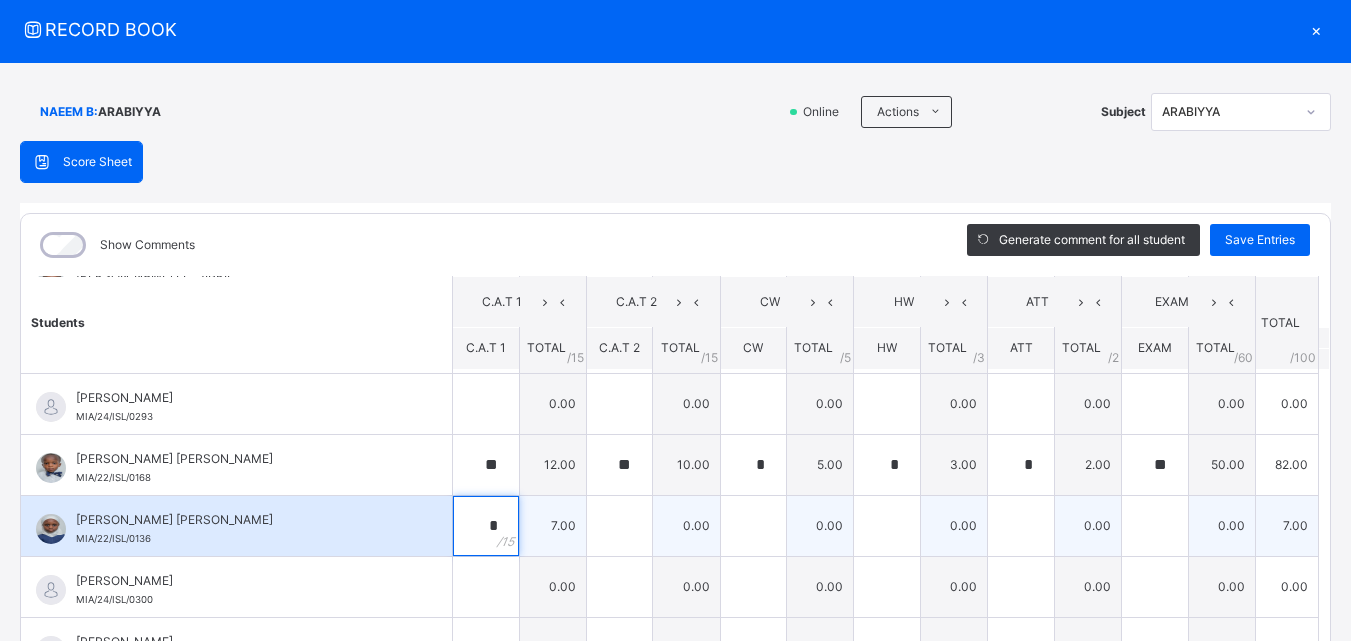 type on "*" 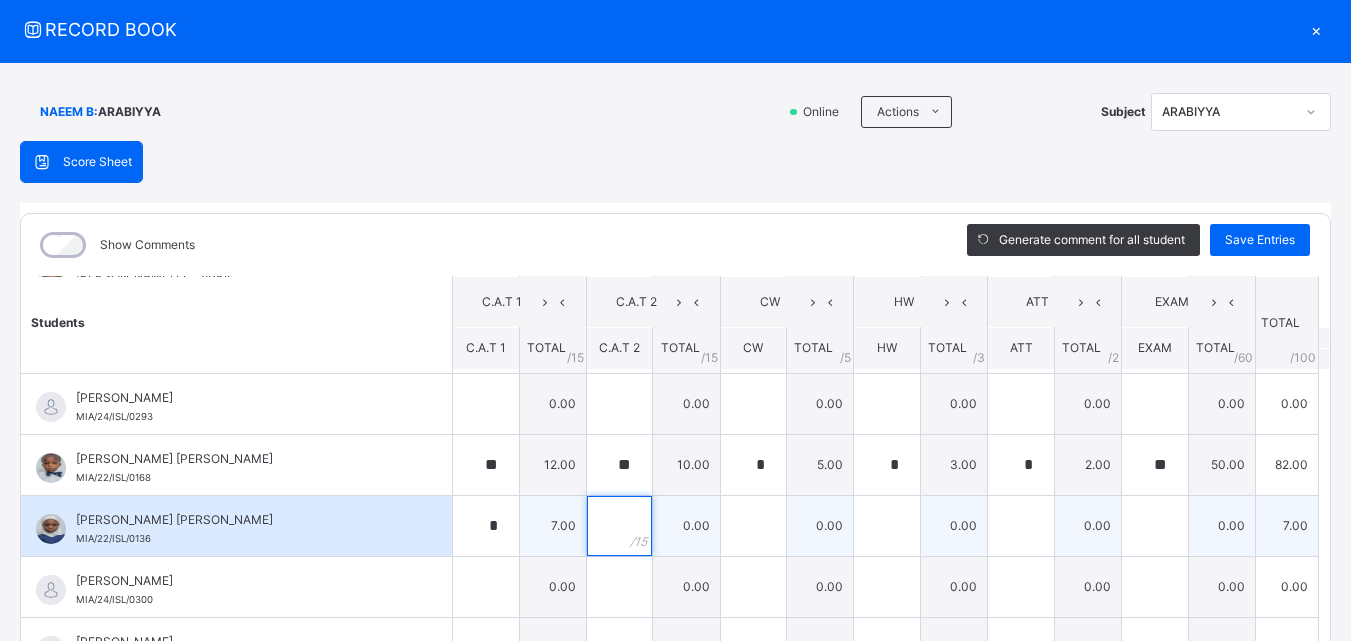 click at bounding box center [620, 526] 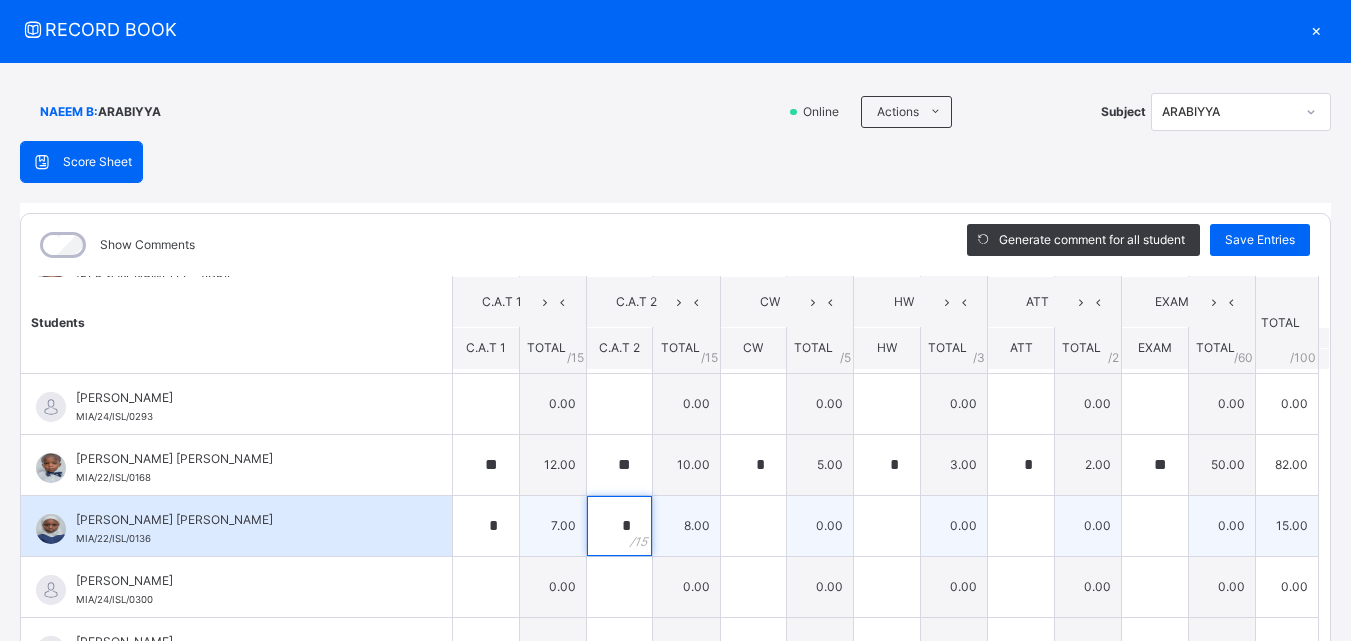 type on "*" 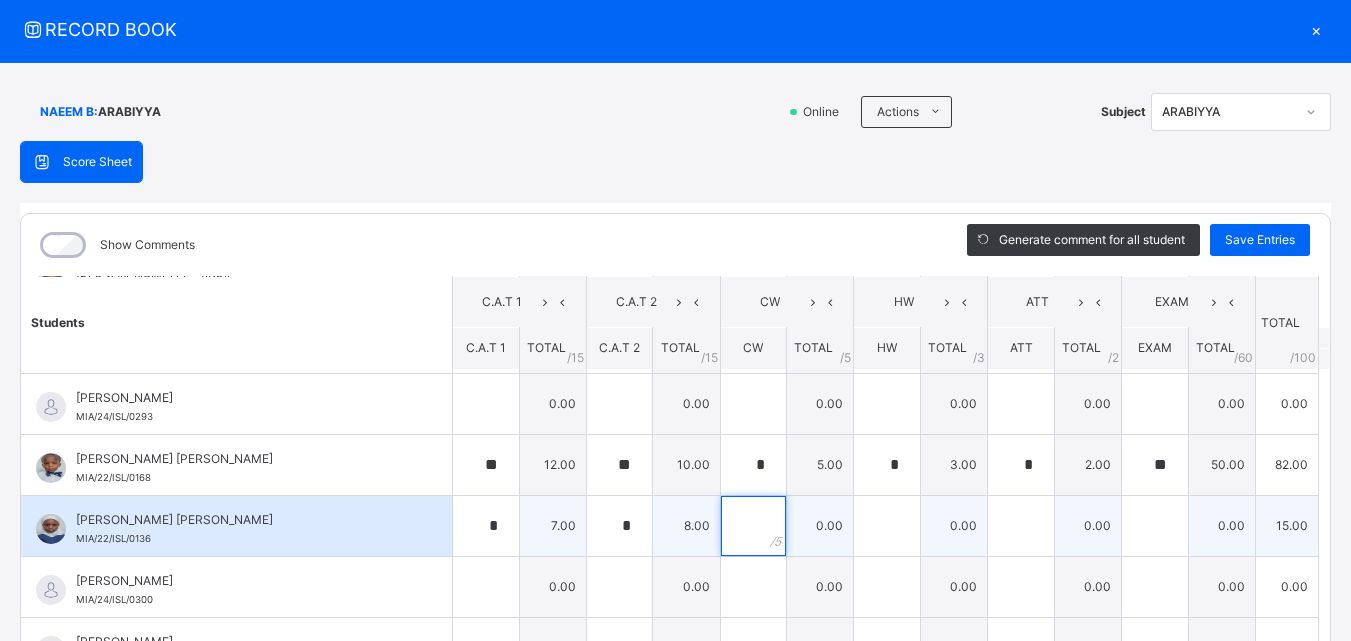 click at bounding box center (754, 526) 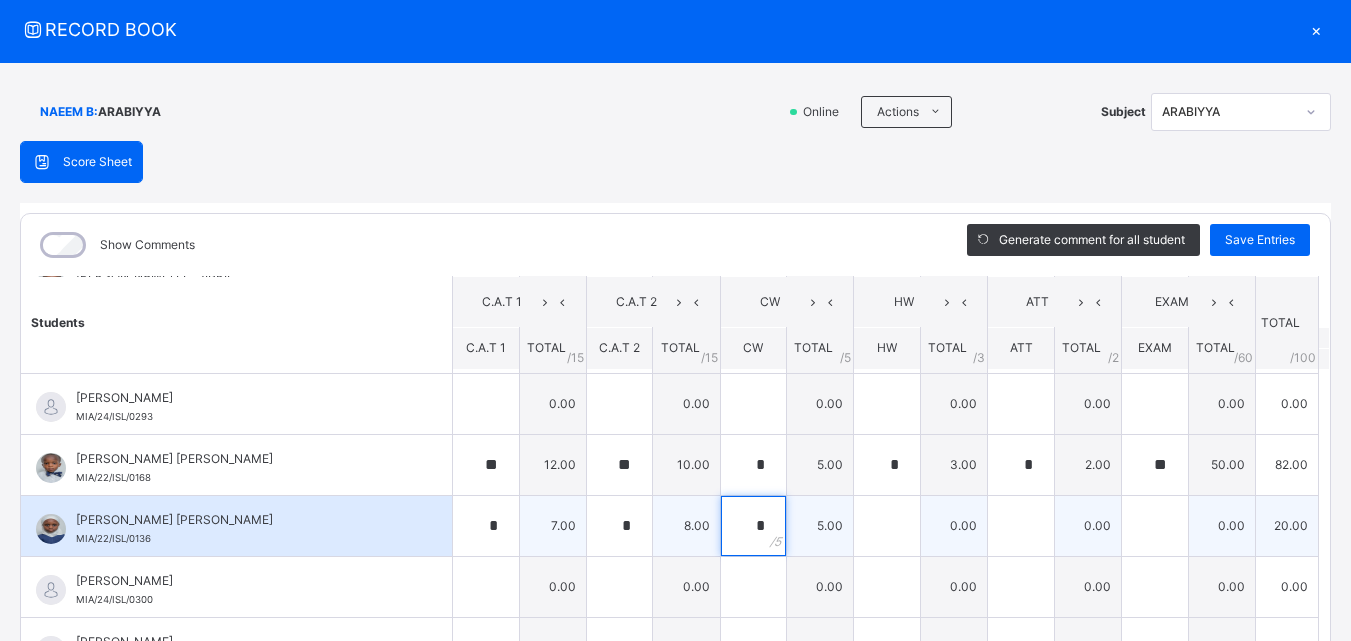 type on "*" 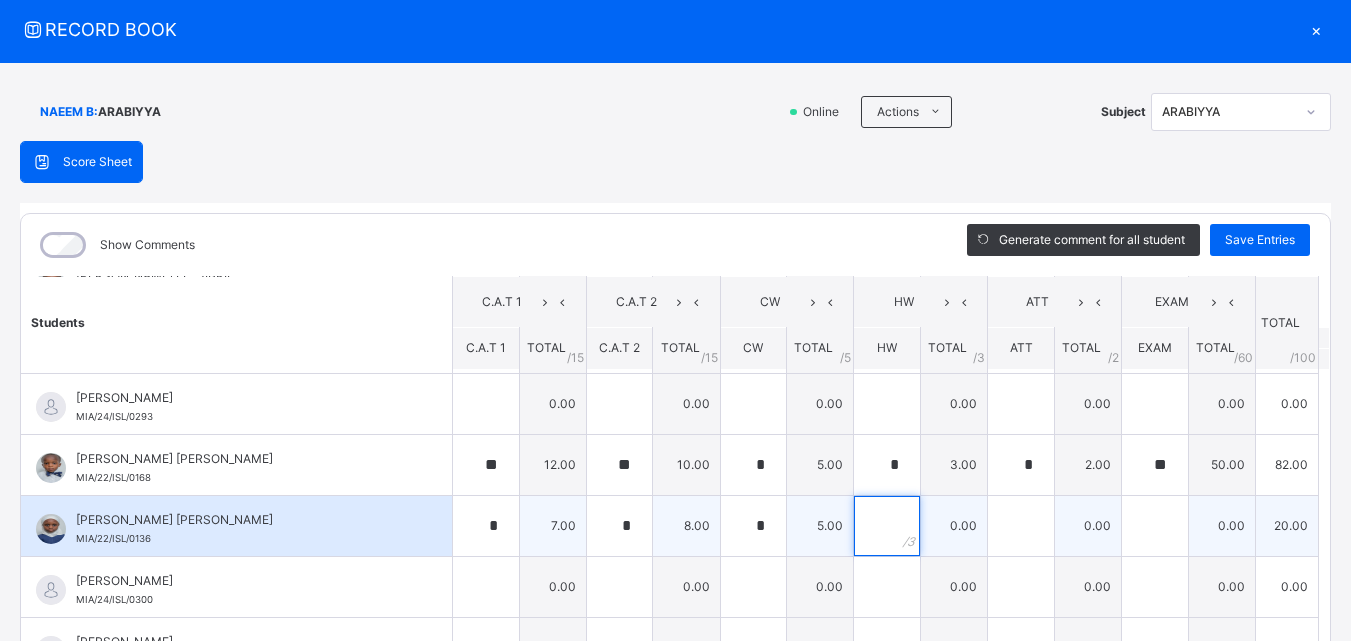 click at bounding box center (887, 526) 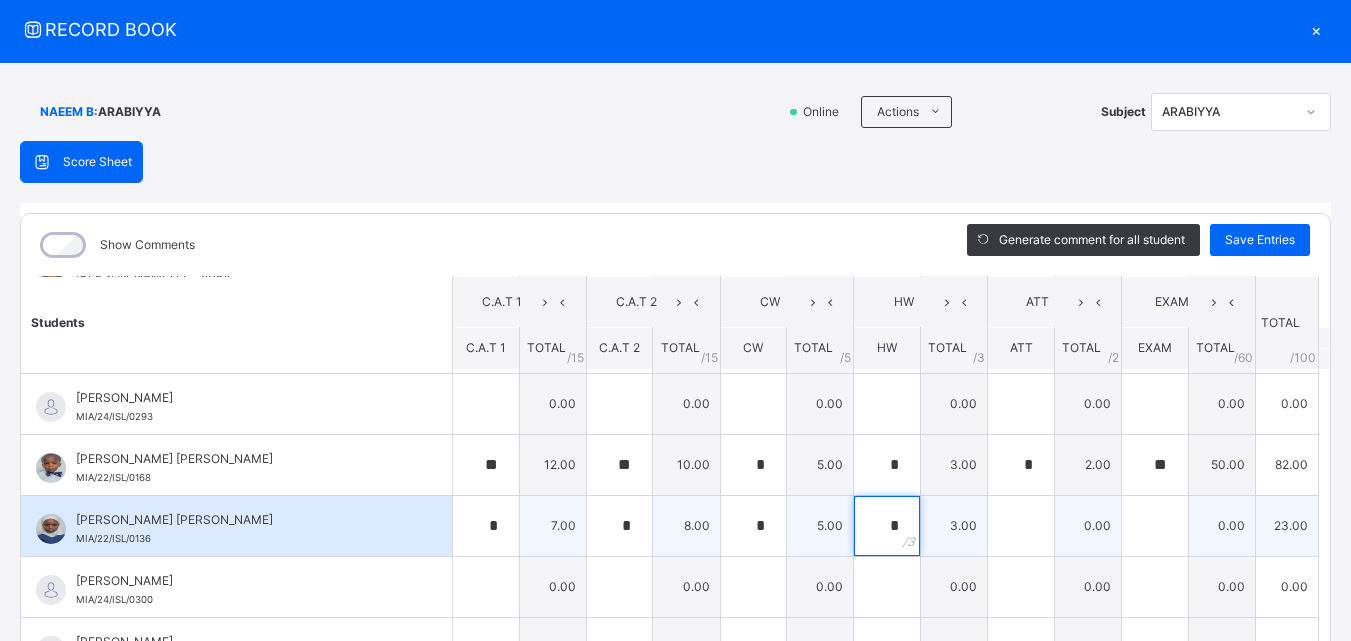 type on "*" 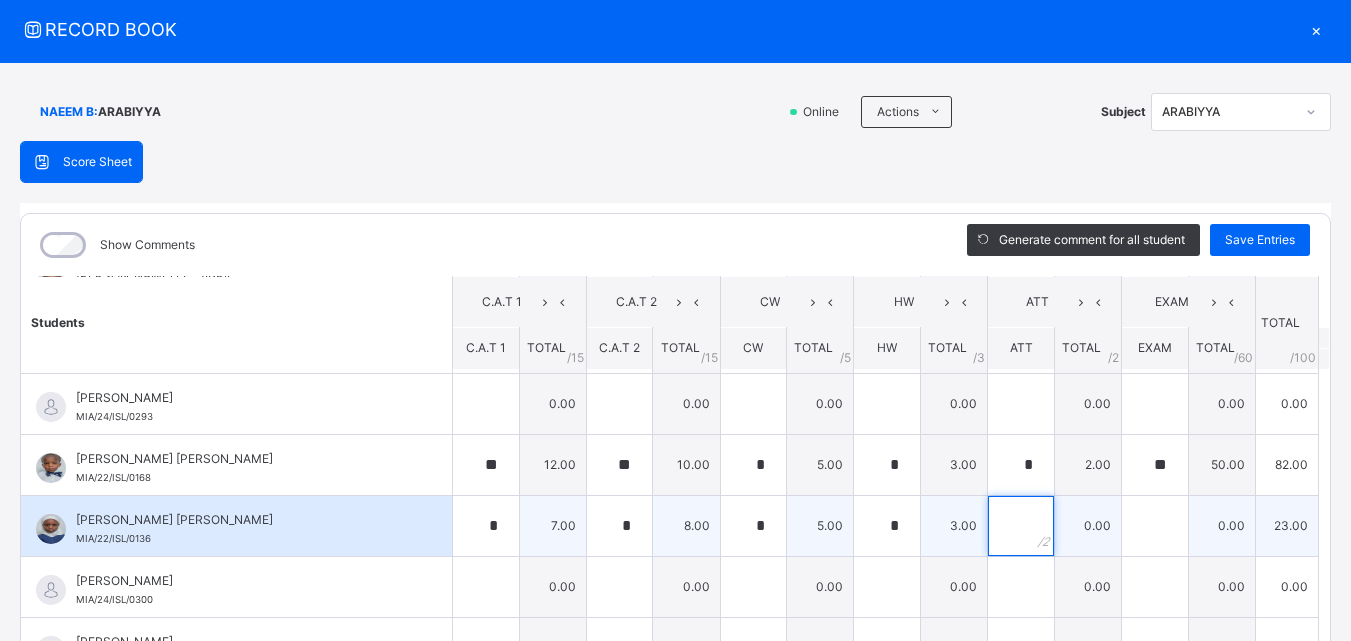 click at bounding box center (1021, 526) 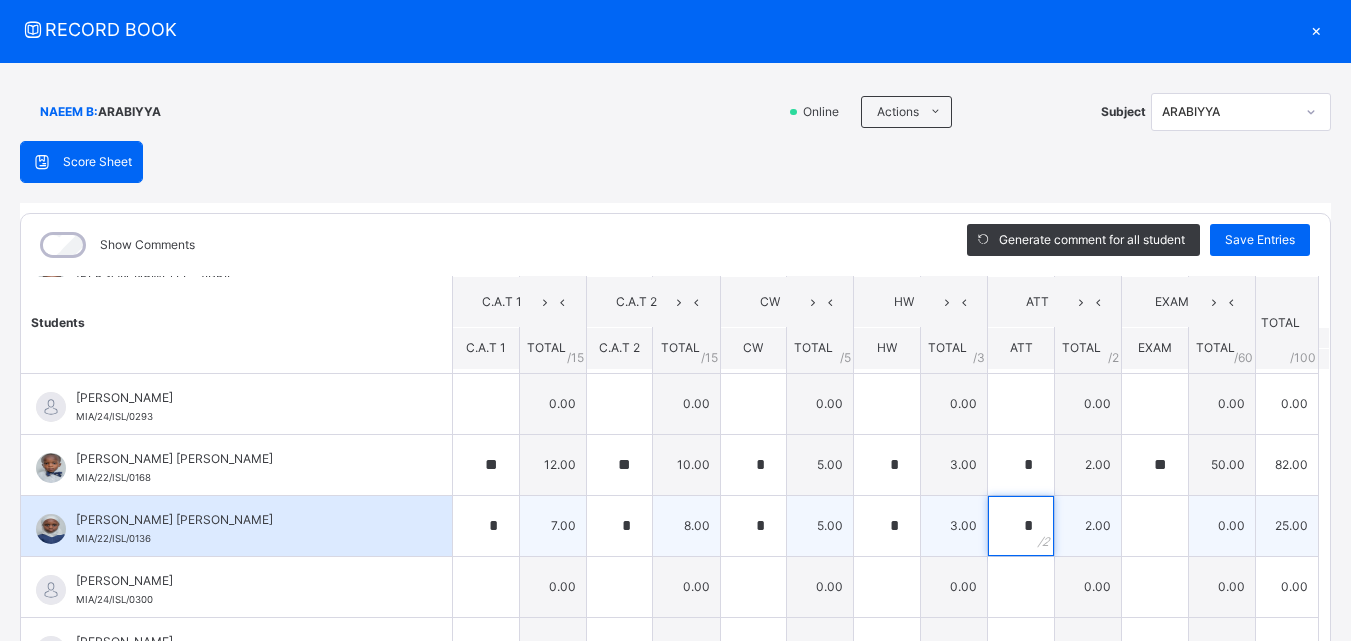 type on "*" 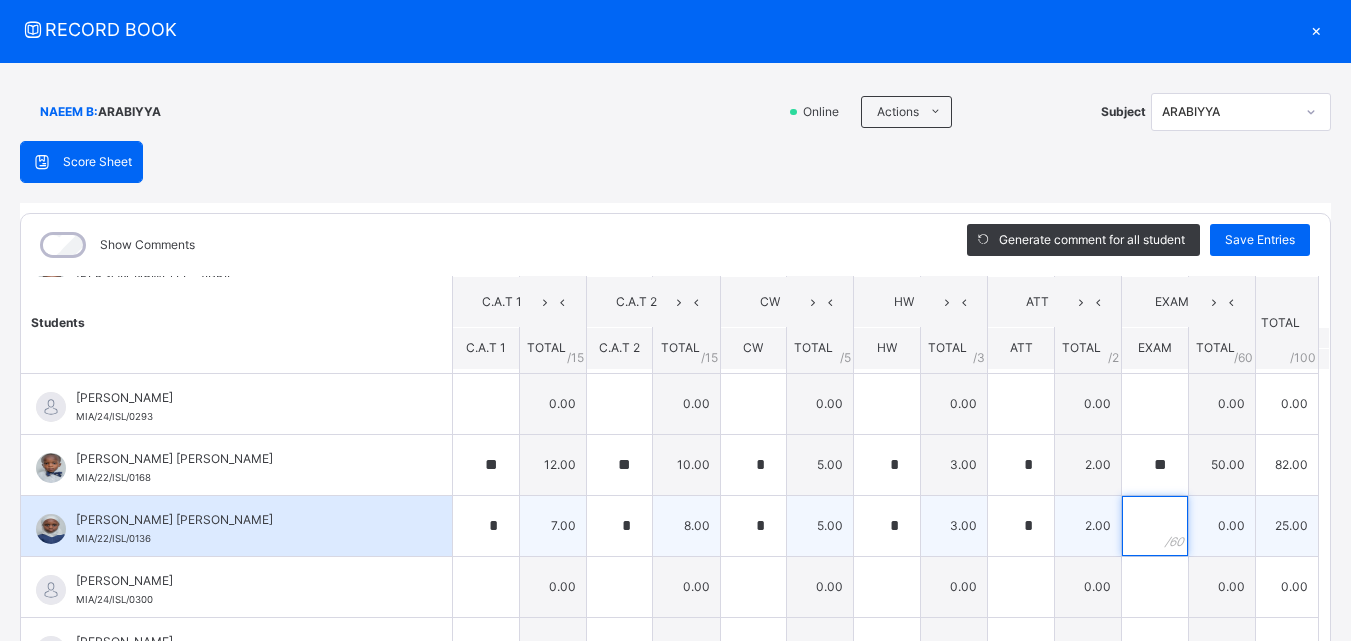 click at bounding box center (1155, 526) 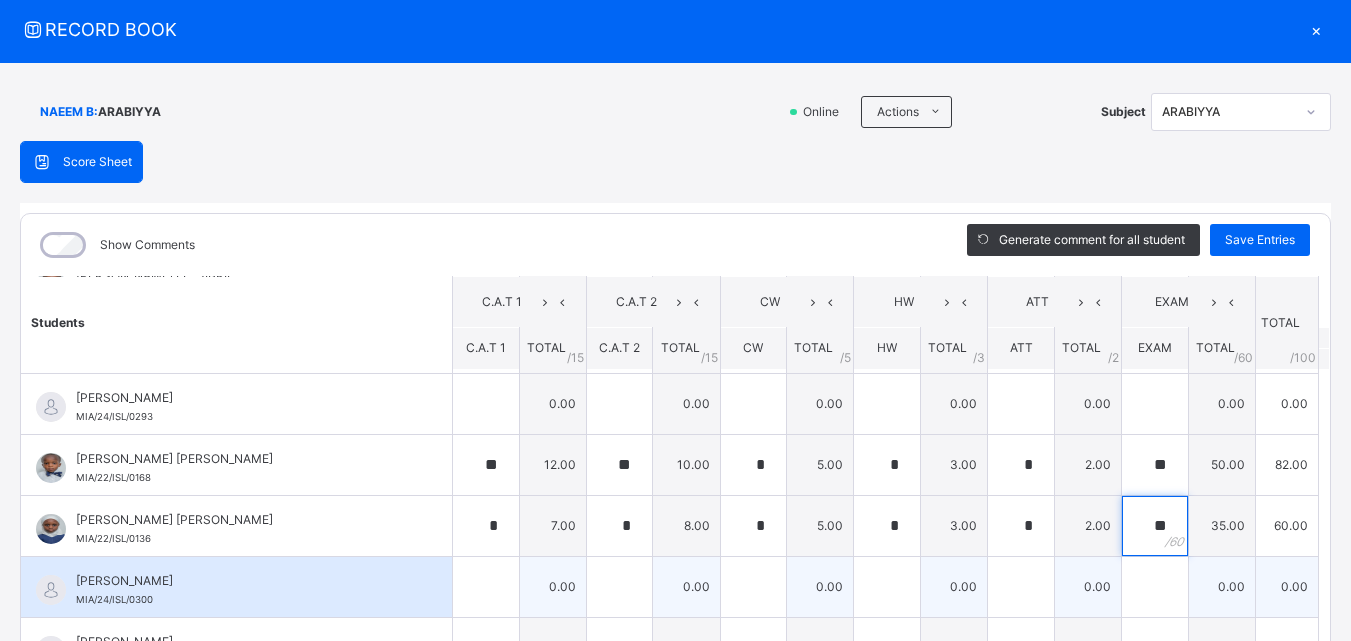 type on "**" 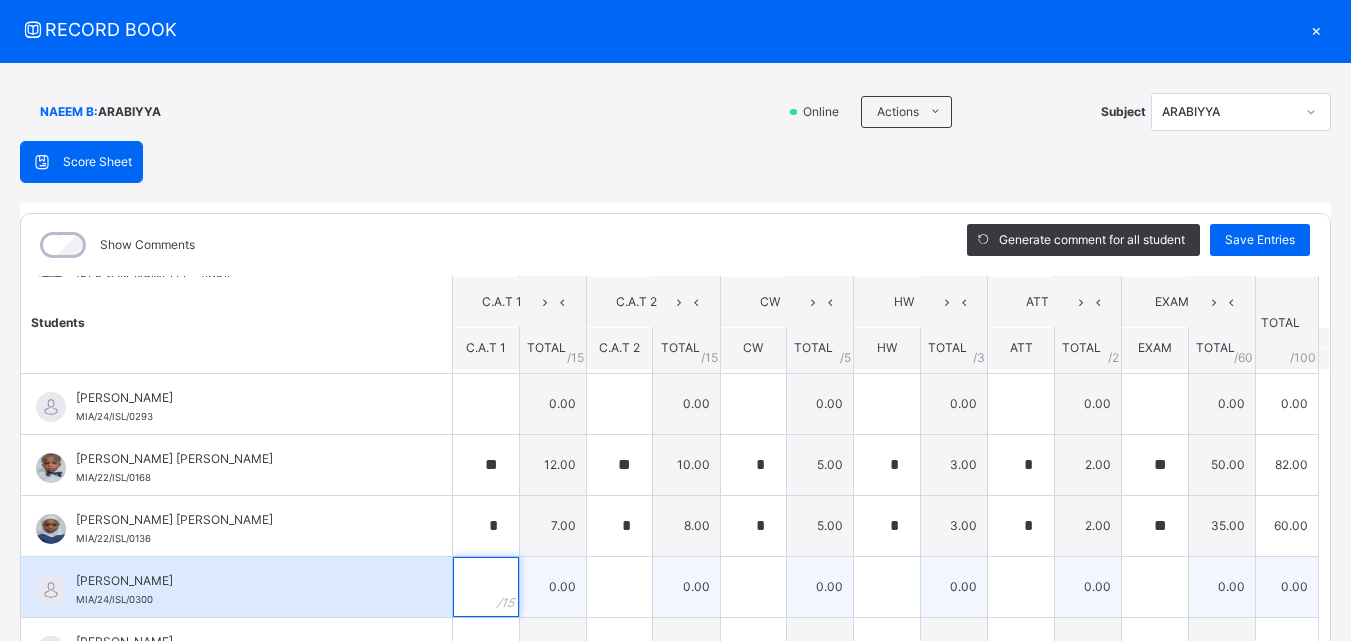 click at bounding box center [486, 587] 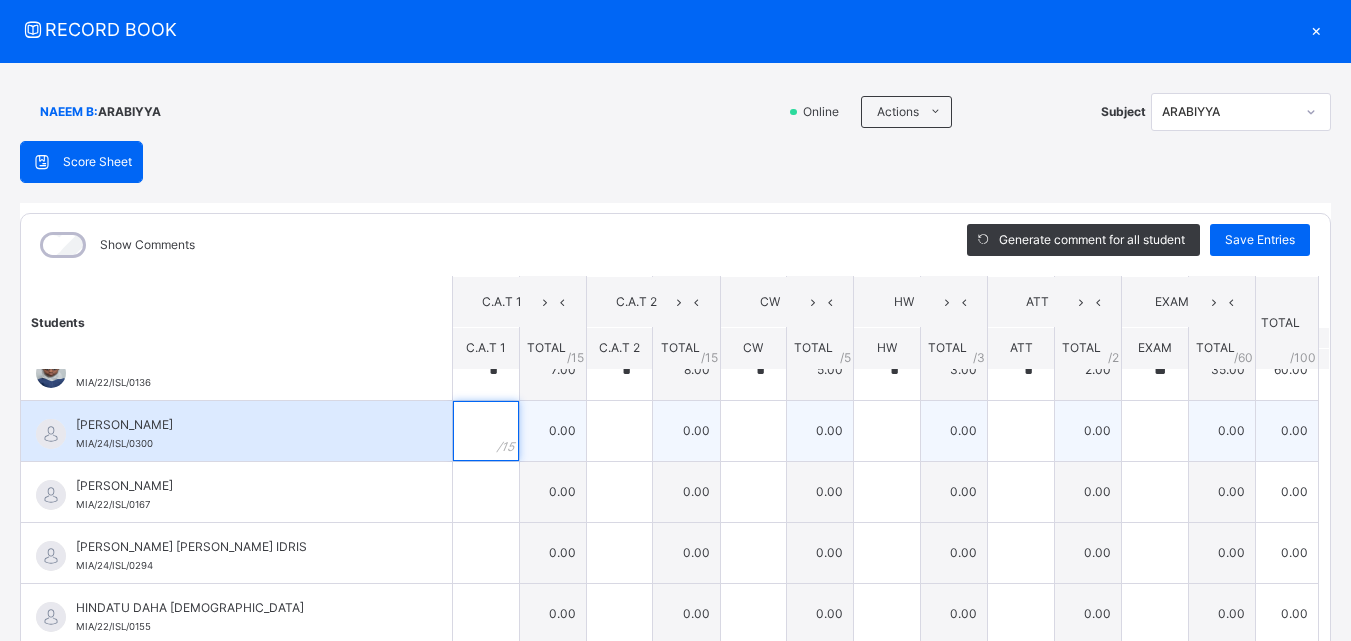 scroll, scrollTop: 319, scrollLeft: 0, axis: vertical 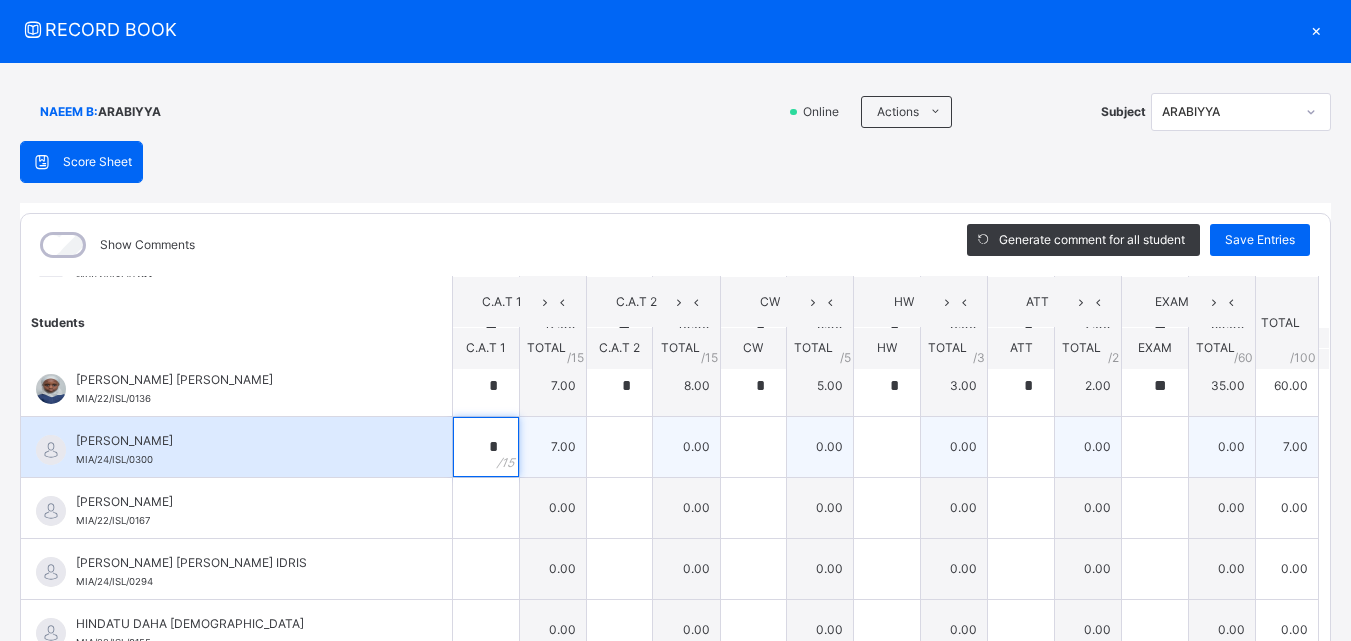 type on "*" 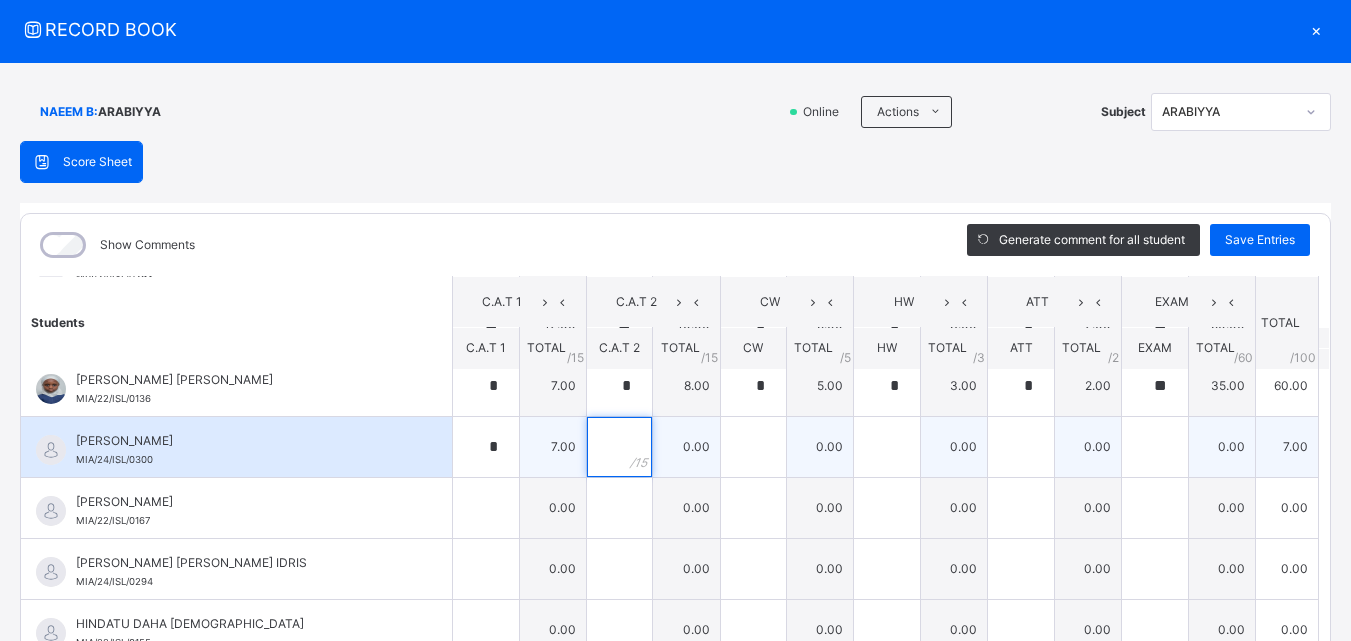 click at bounding box center [620, 447] 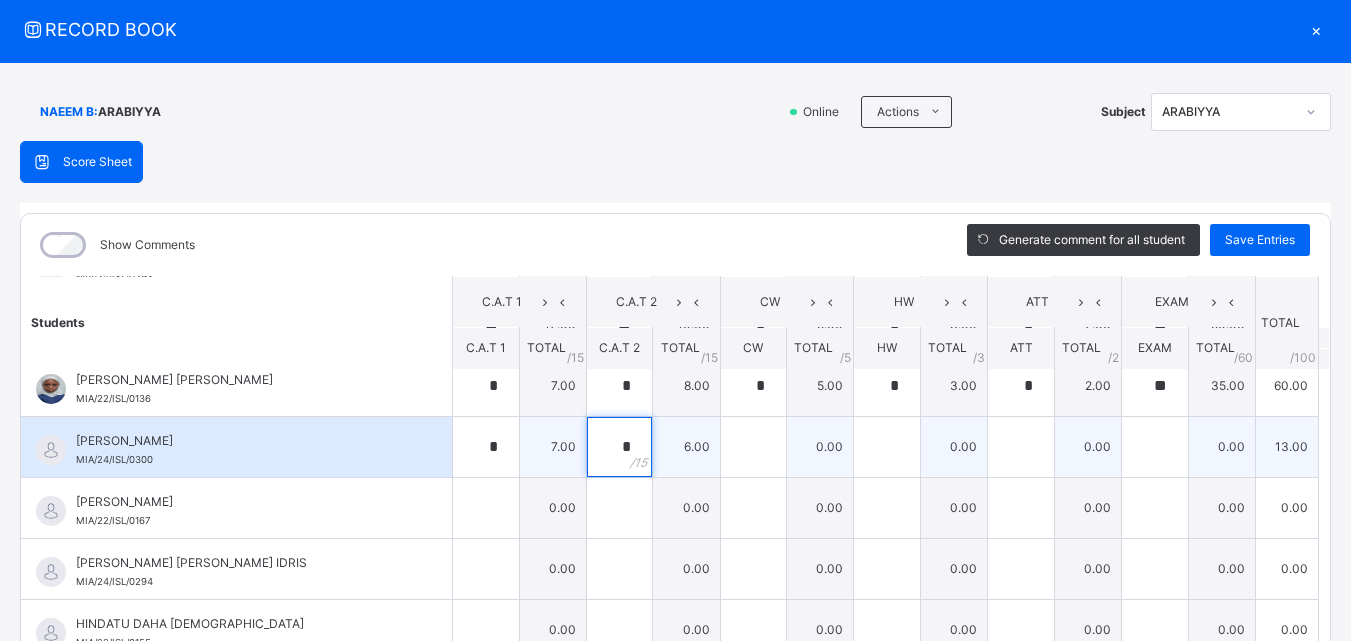 type on "*" 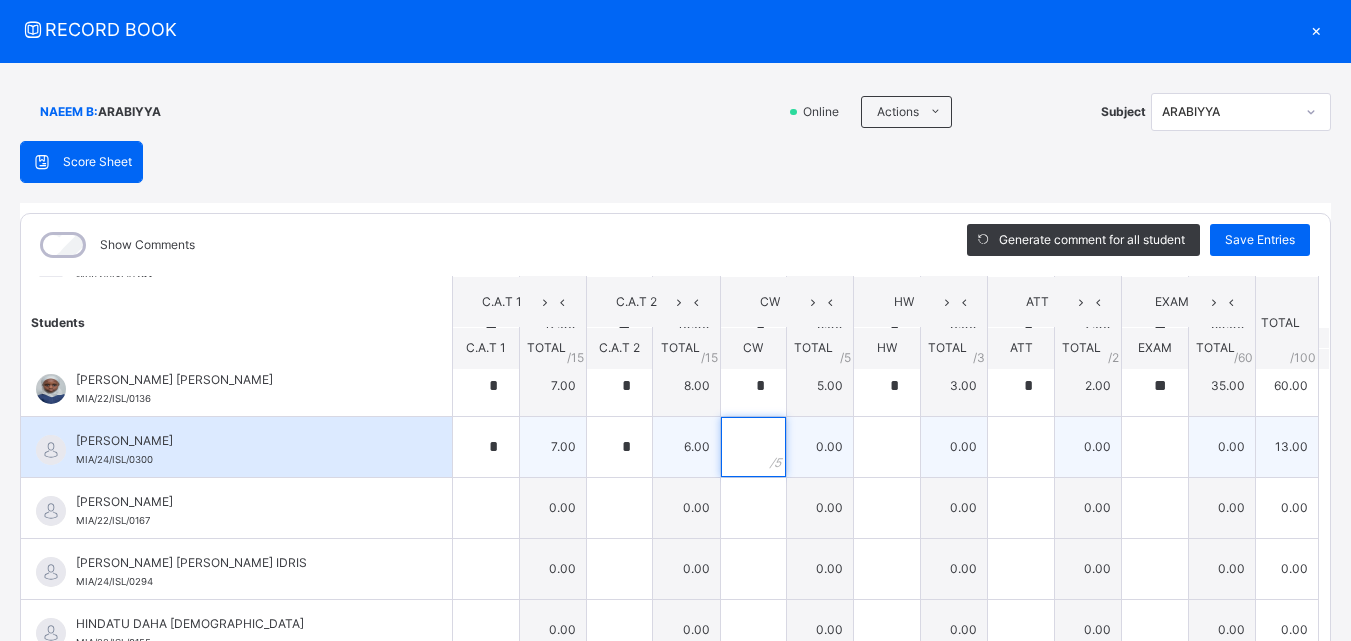 click at bounding box center [754, 447] 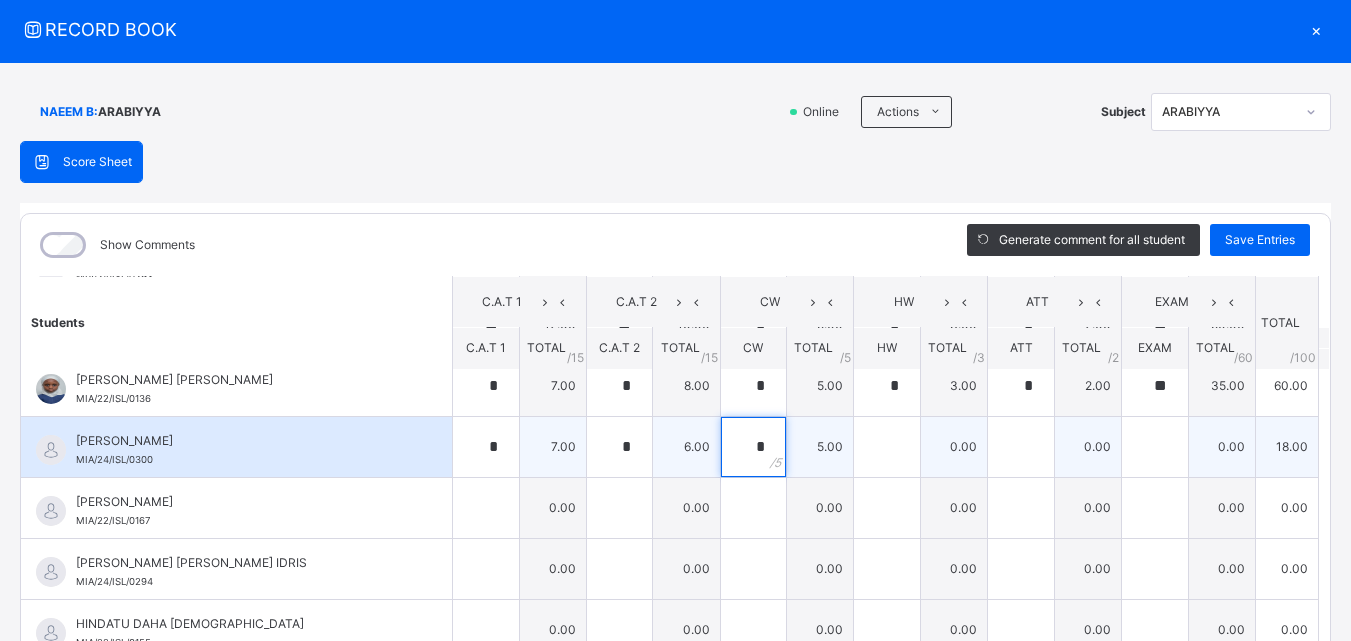 type on "*" 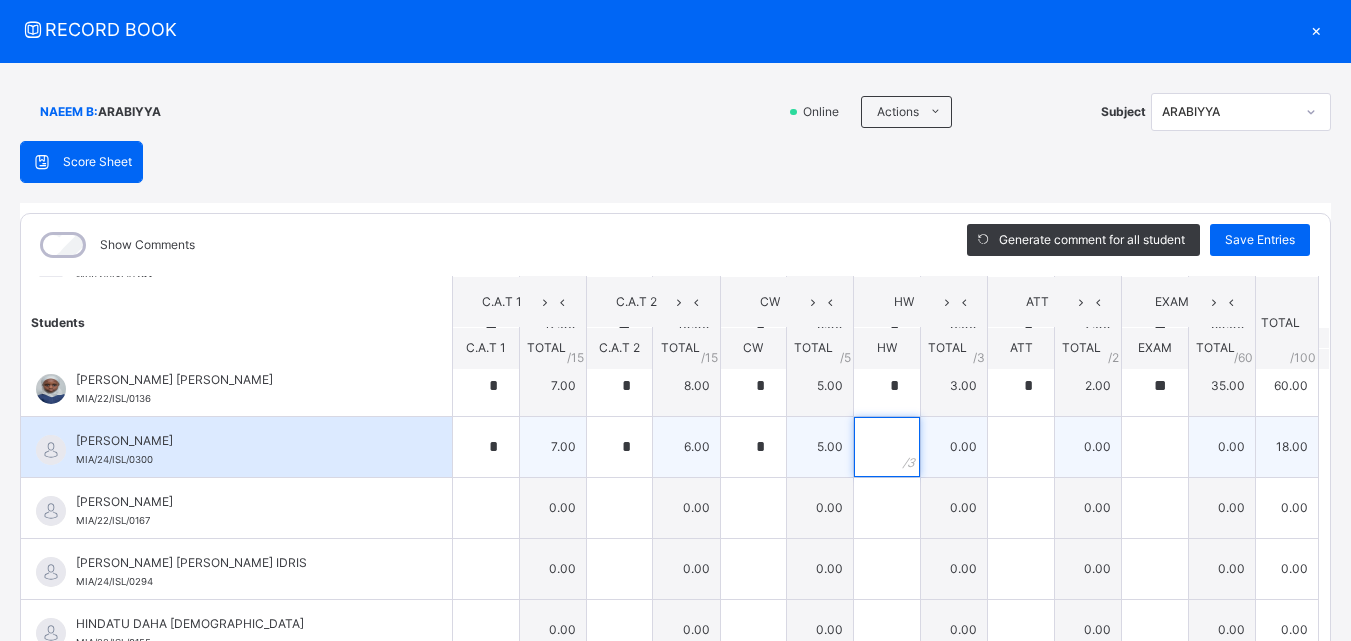 click at bounding box center (887, 447) 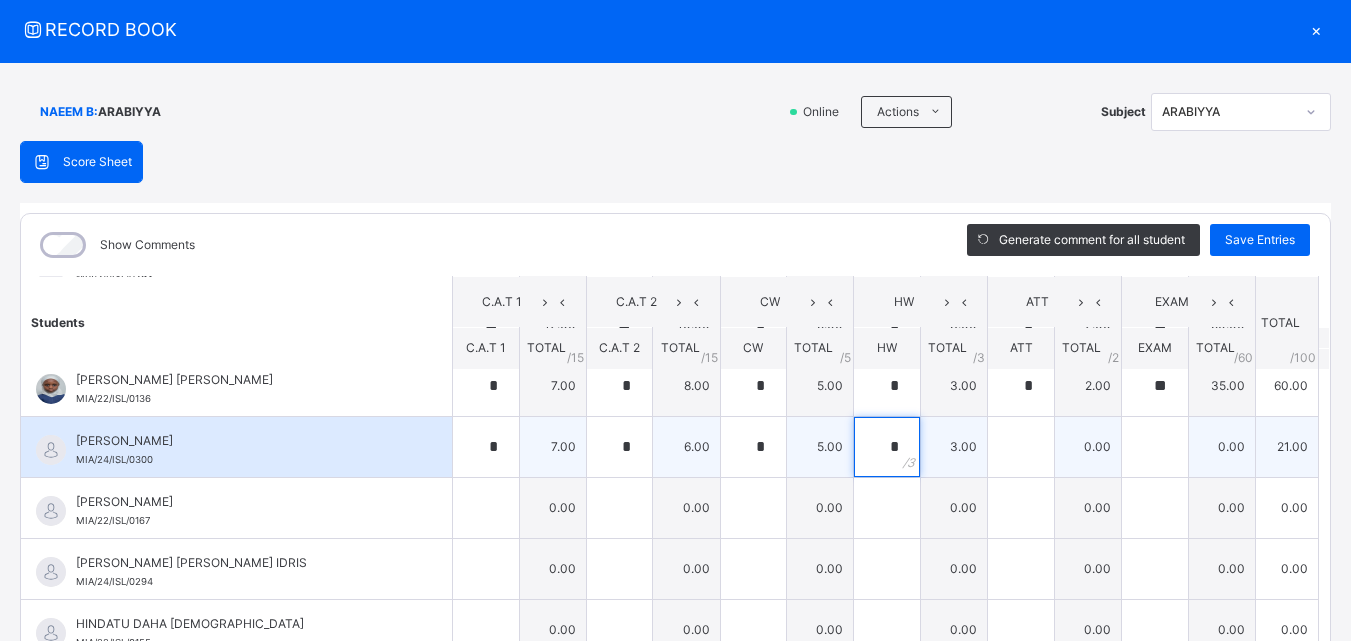 type on "*" 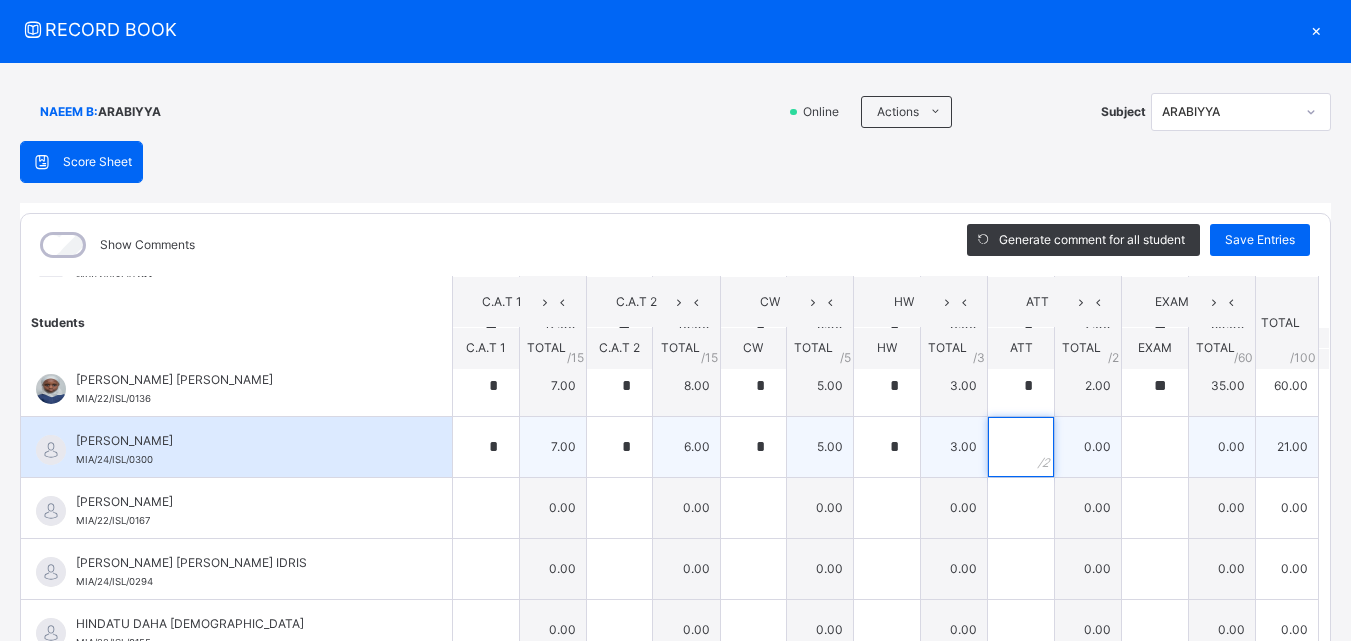 click at bounding box center (1021, 447) 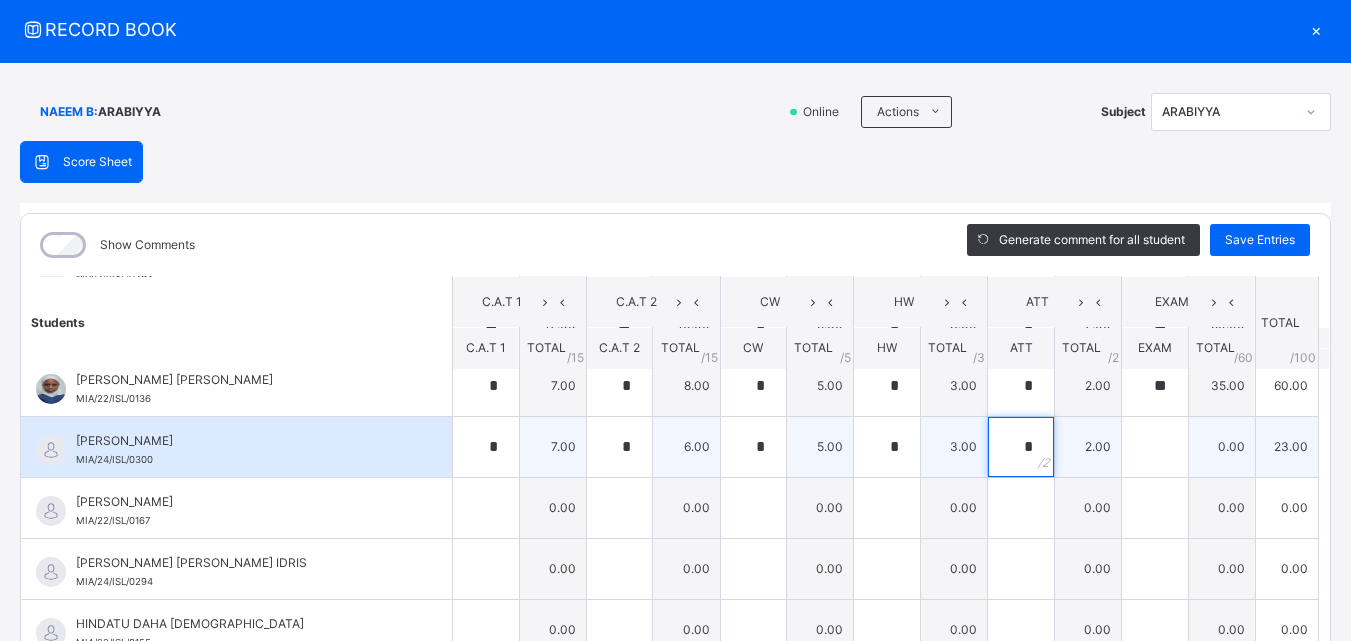 type on "*" 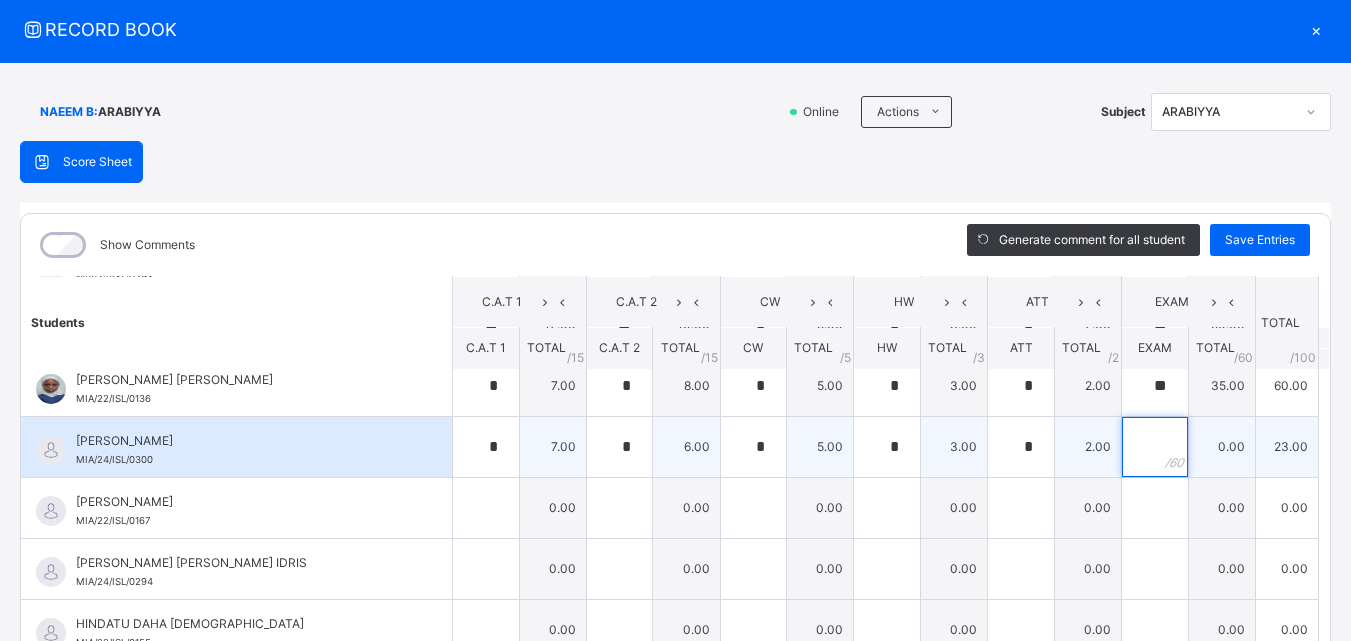click at bounding box center (1155, 447) 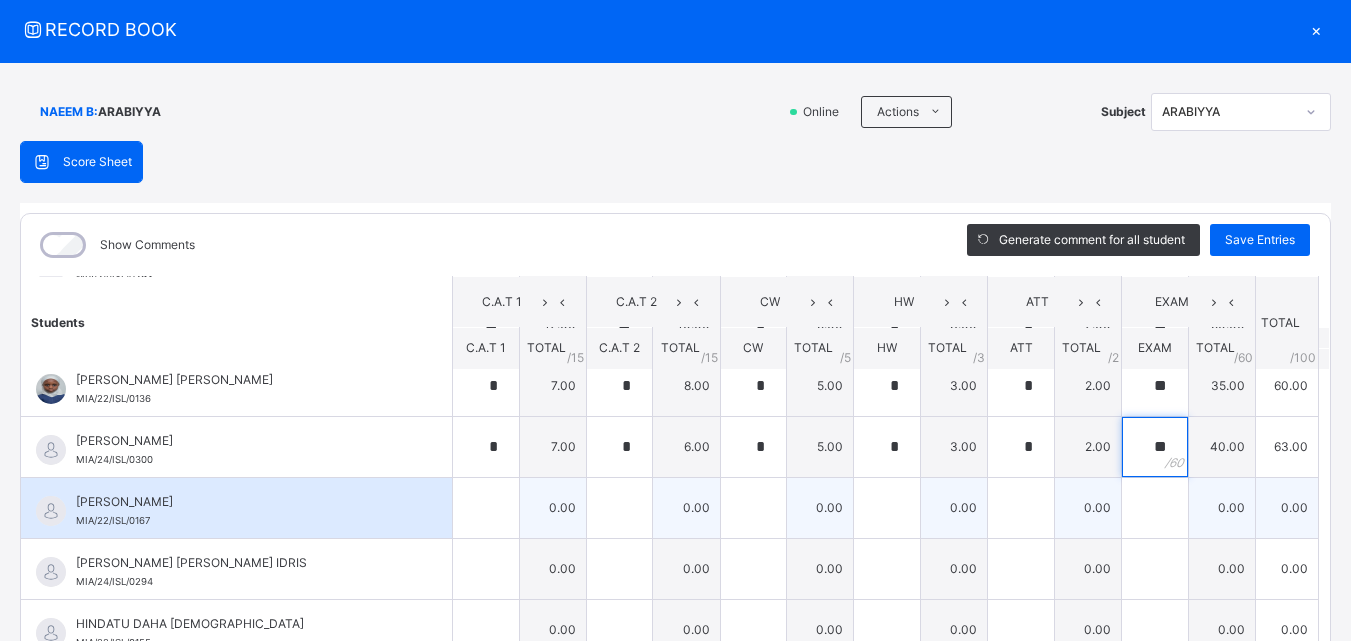 type on "**" 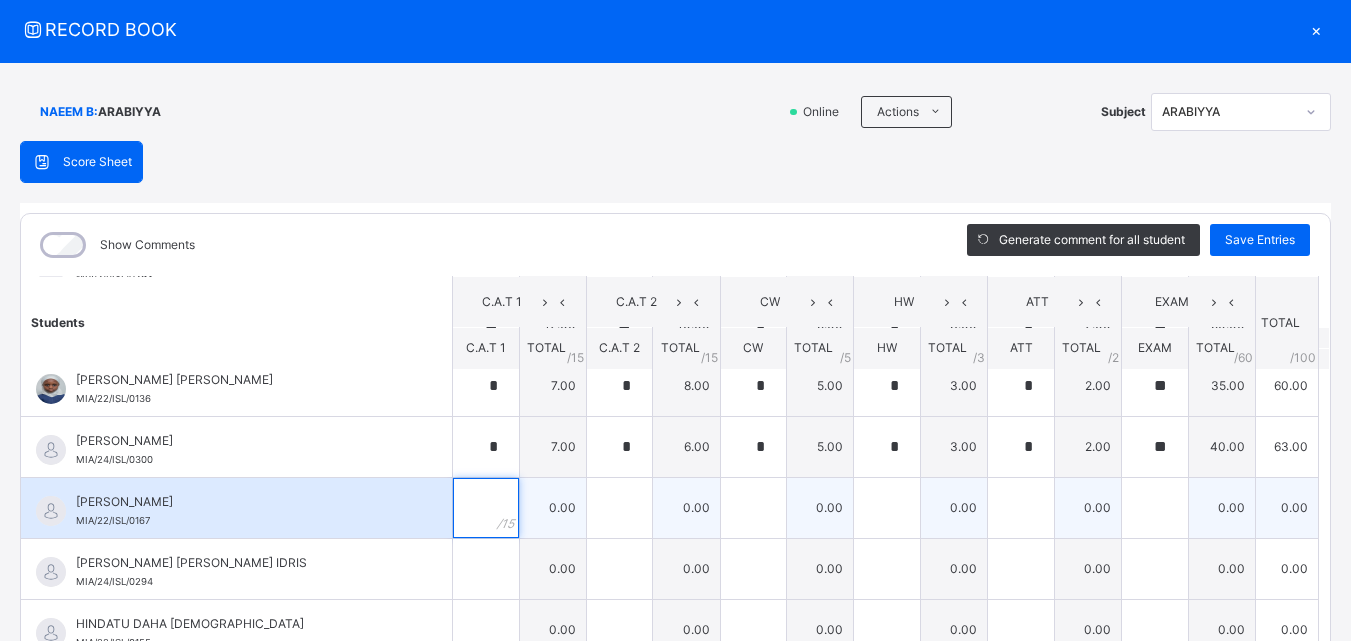 click at bounding box center (486, 508) 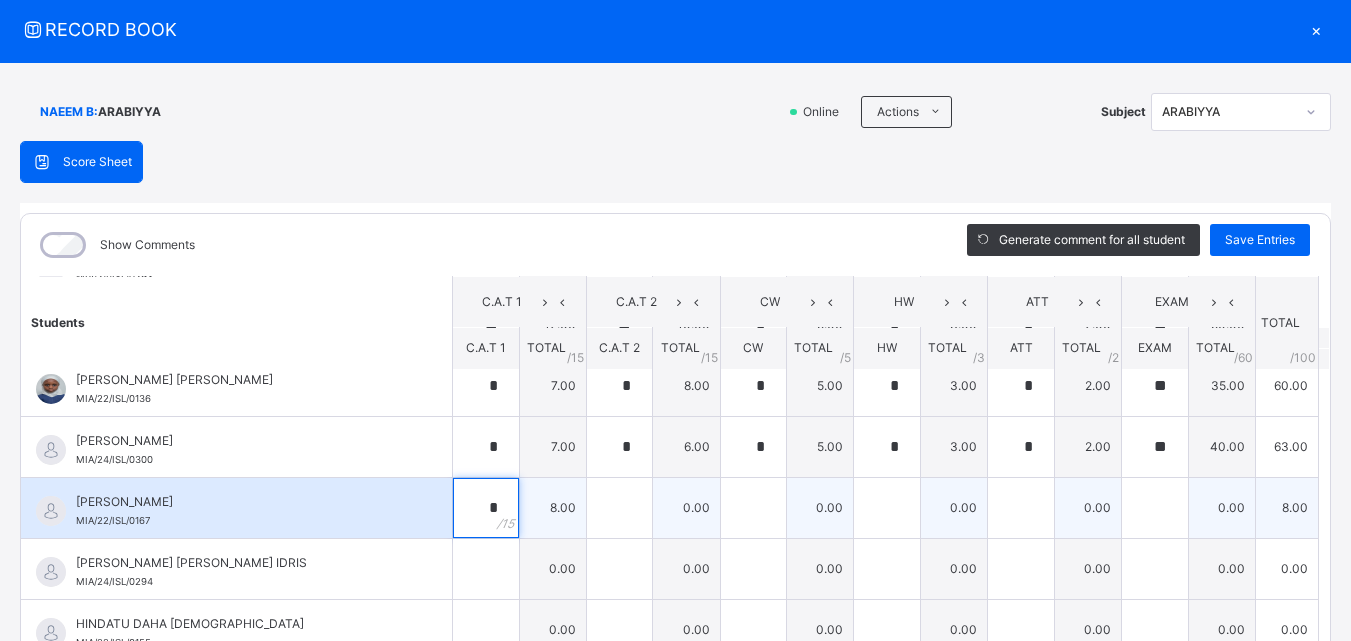 type on "*" 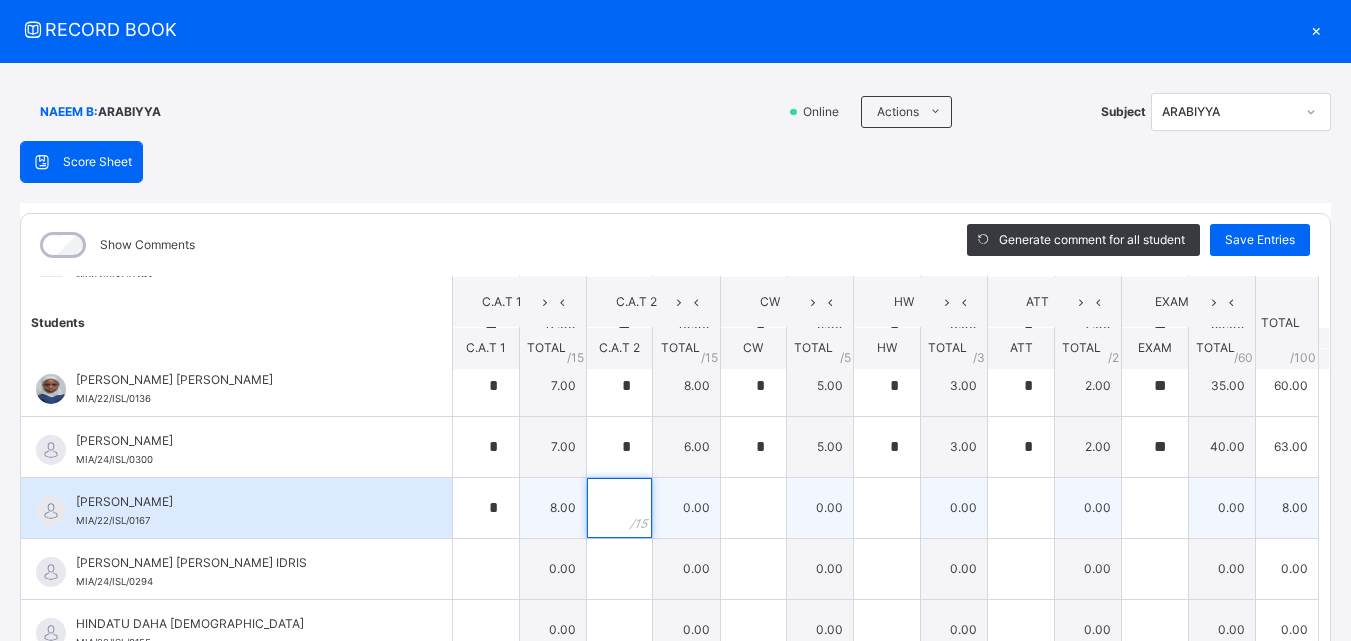click at bounding box center (620, 508) 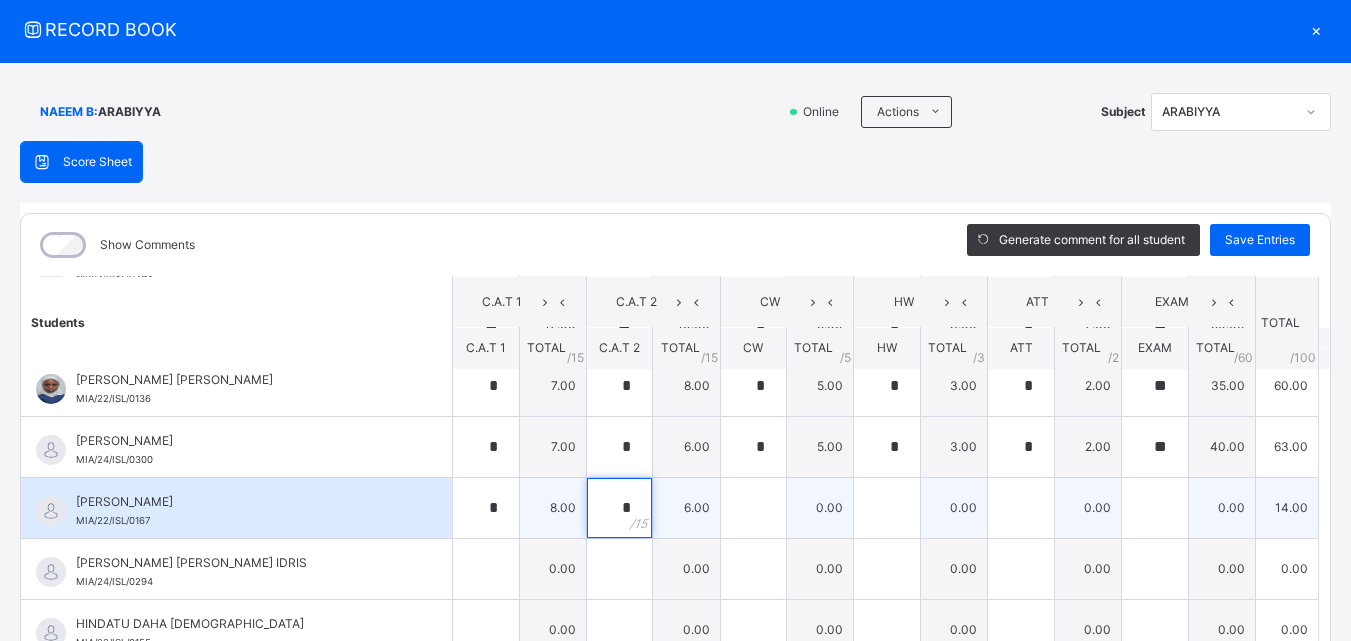 type on "*" 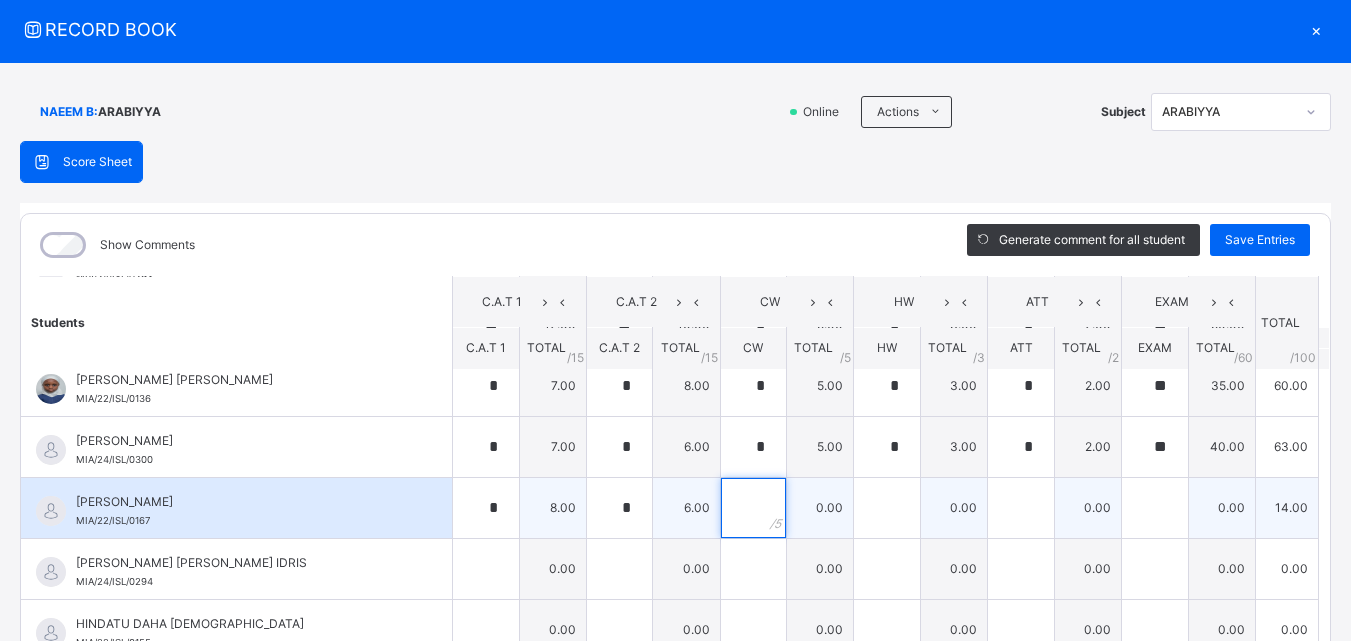 click at bounding box center (754, 508) 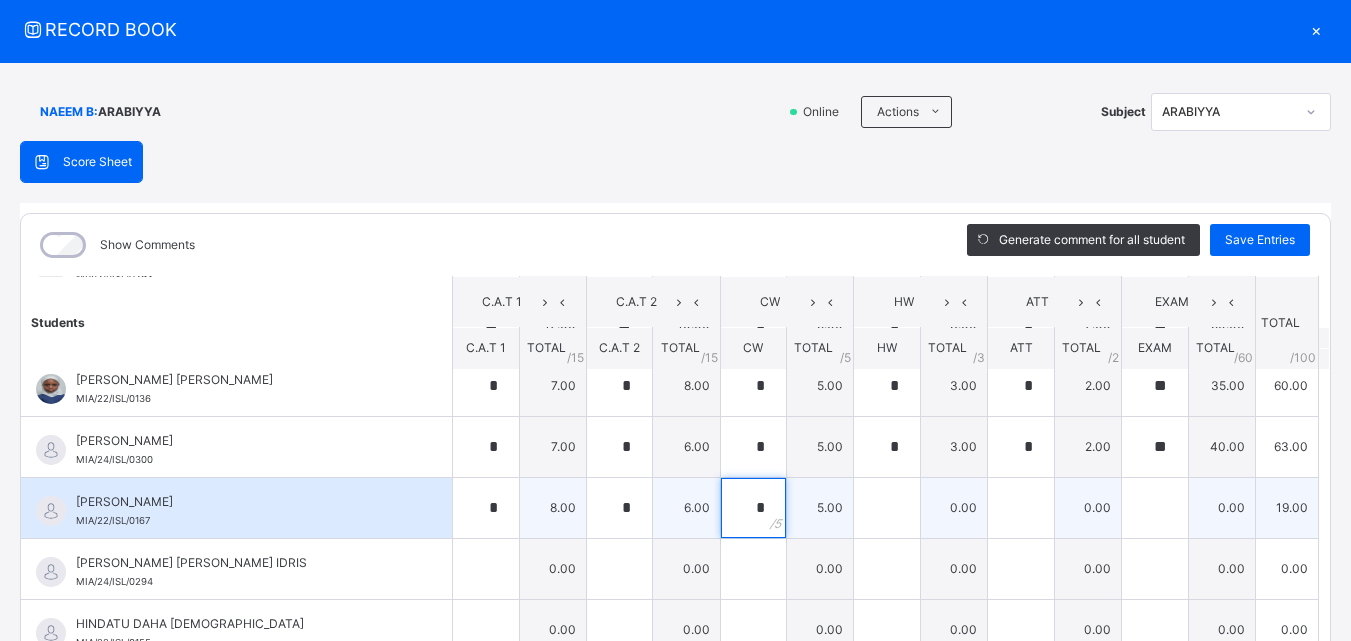 type on "*" 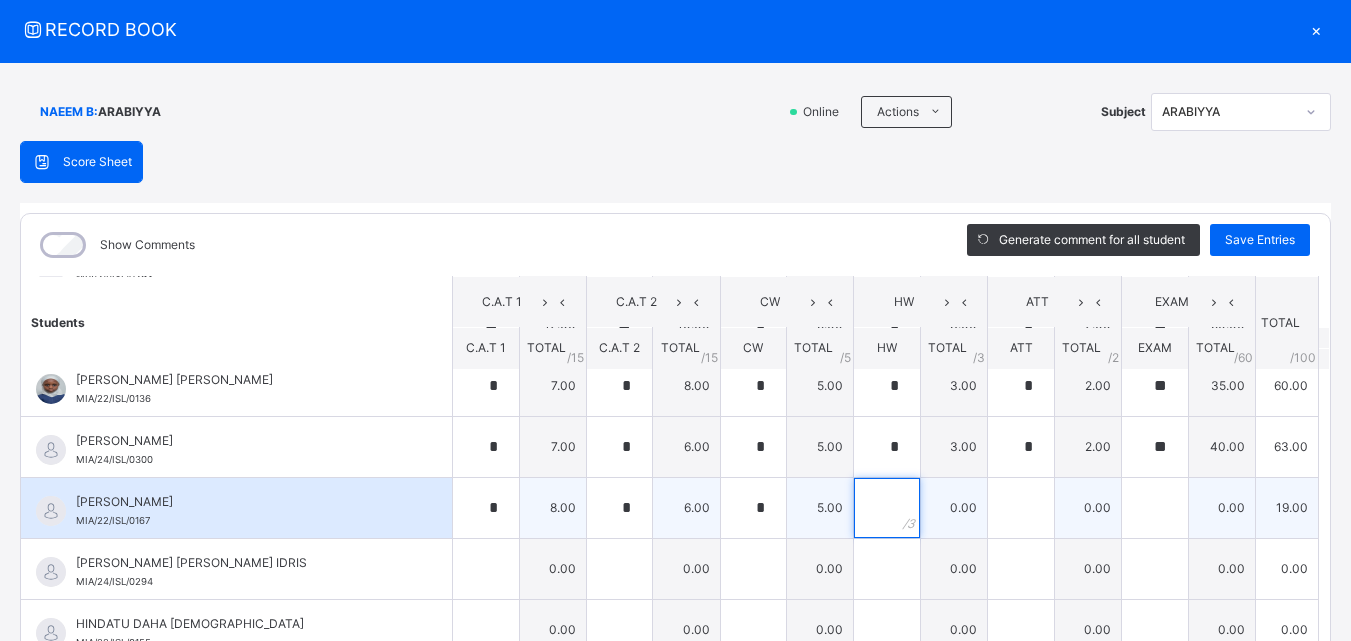 click at bounding box center [887, 508] 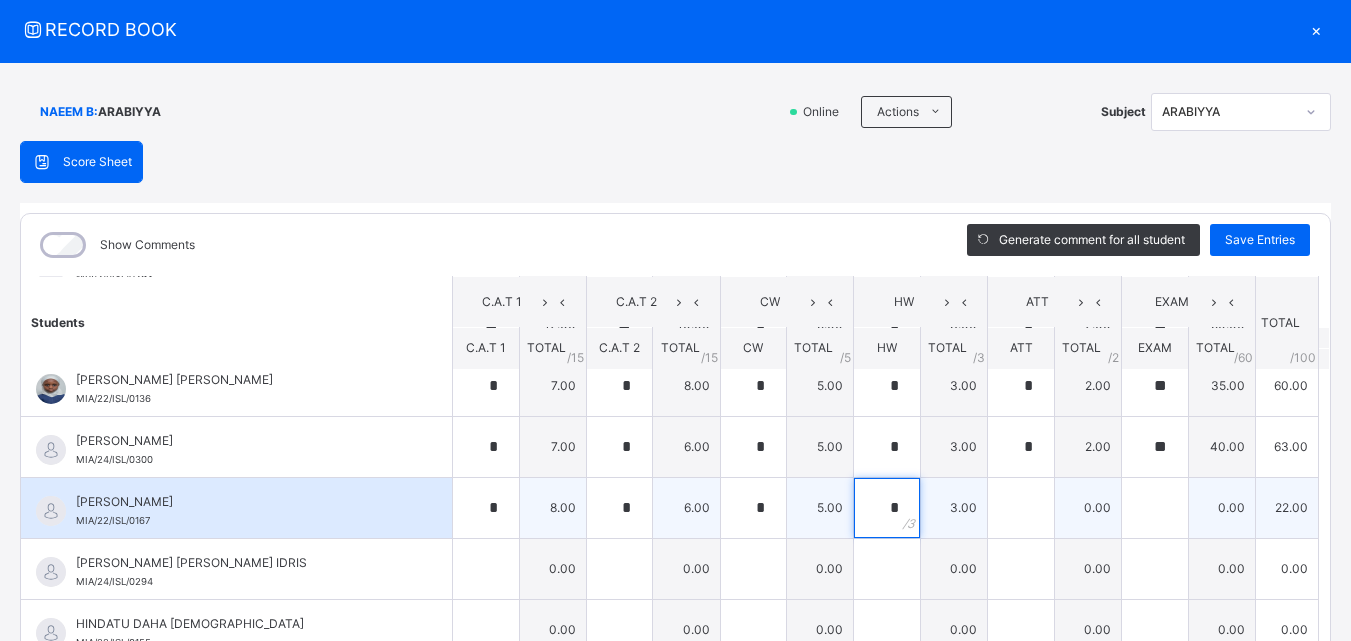 type on "*" 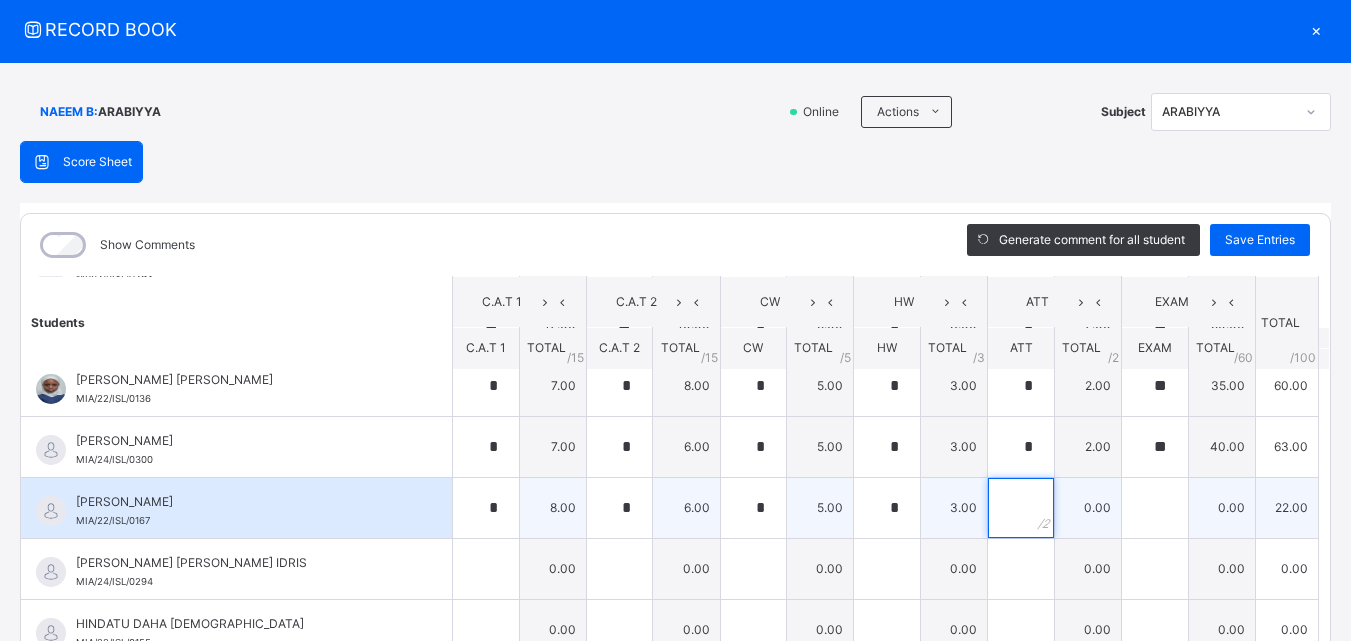 click at bounding box center [1021, 508] 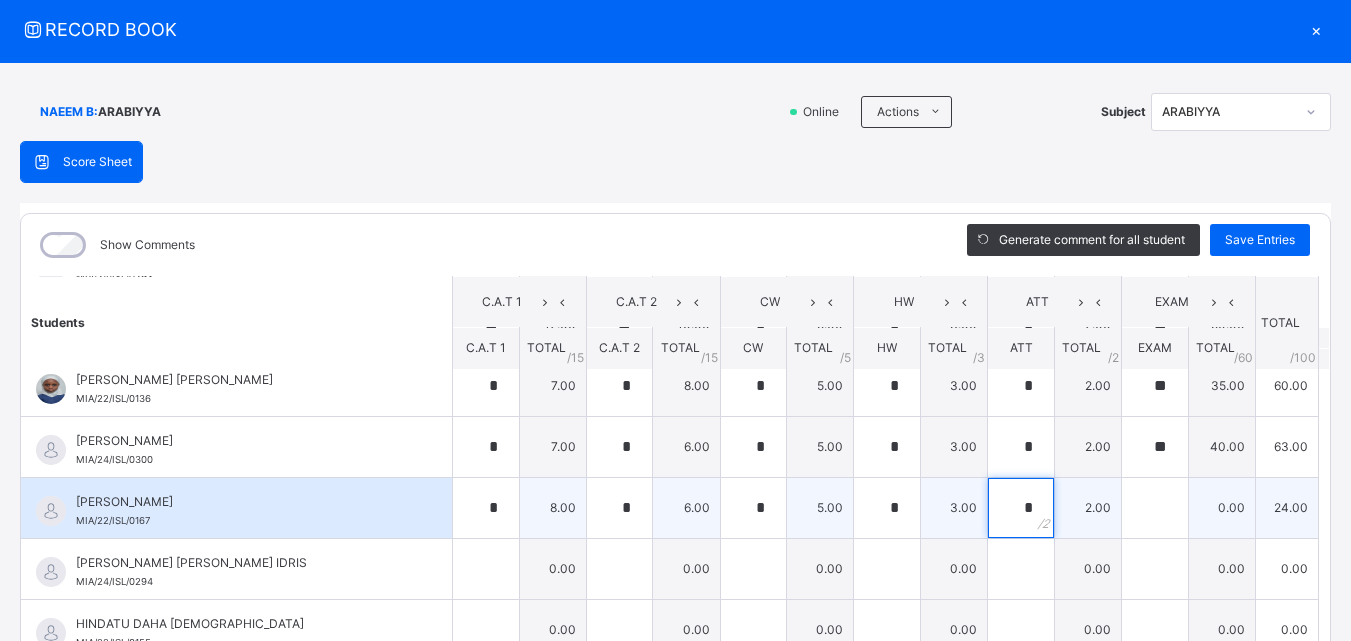 type on "*" 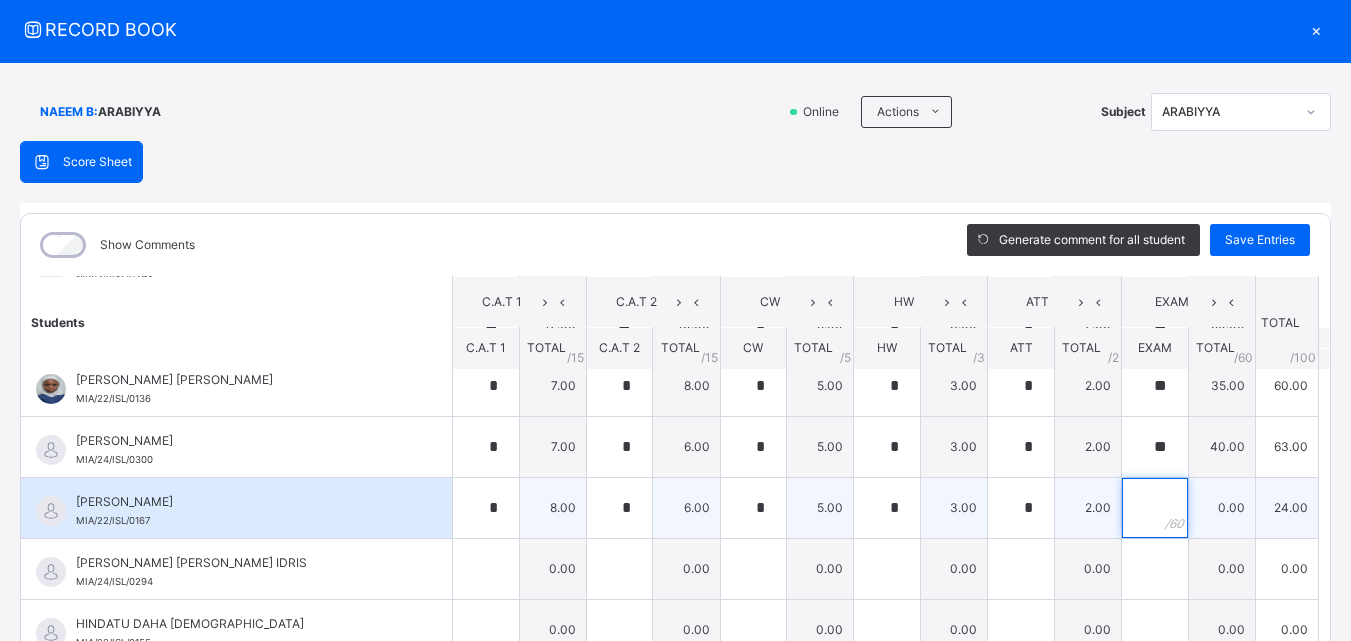 click at bounding box center (1155, 508) 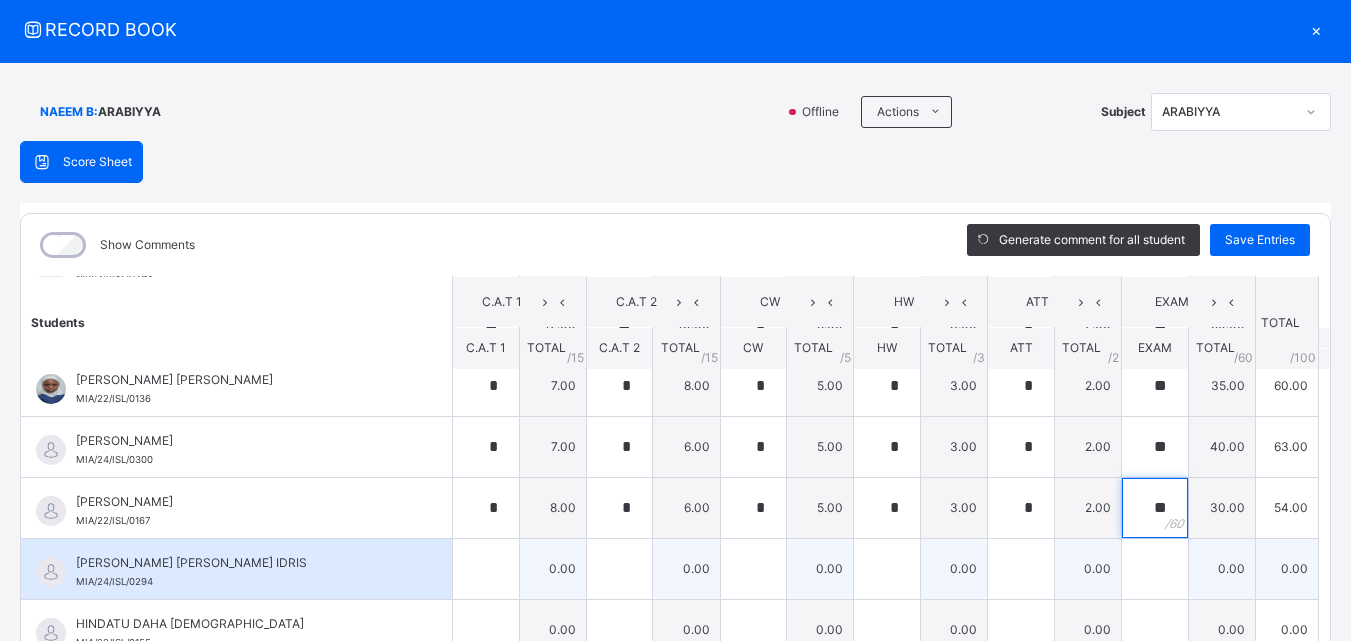type on "**" 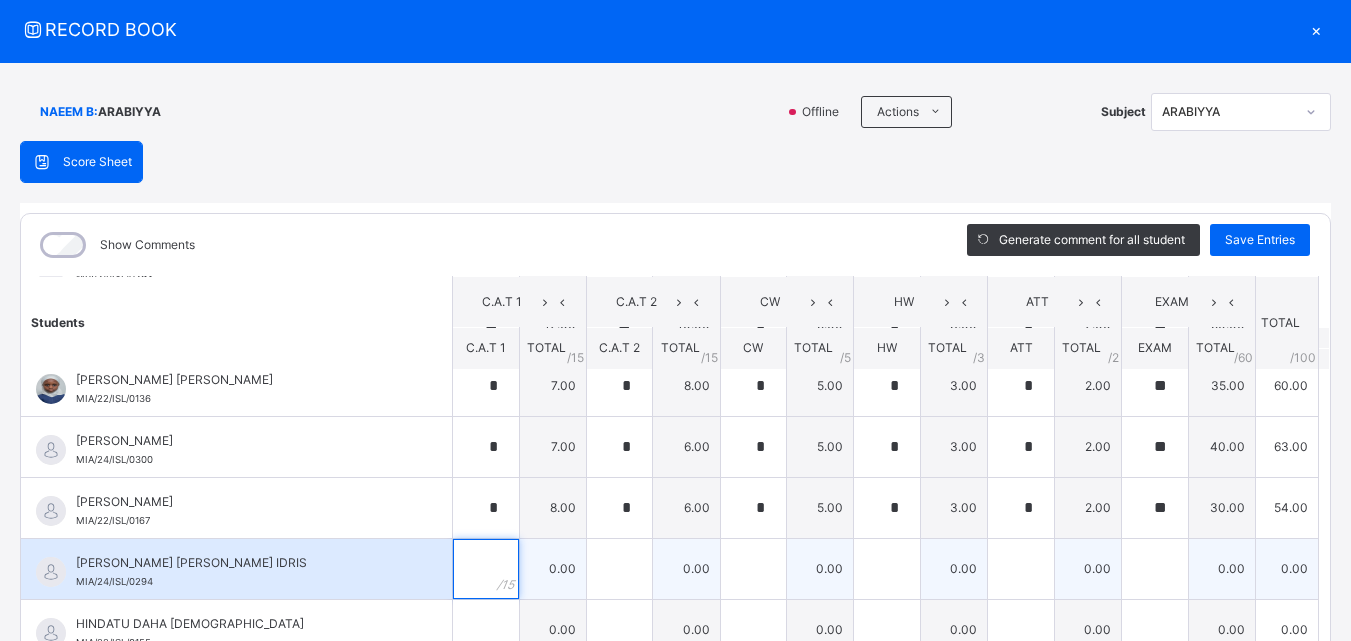 click at bounding box center (486, 569) 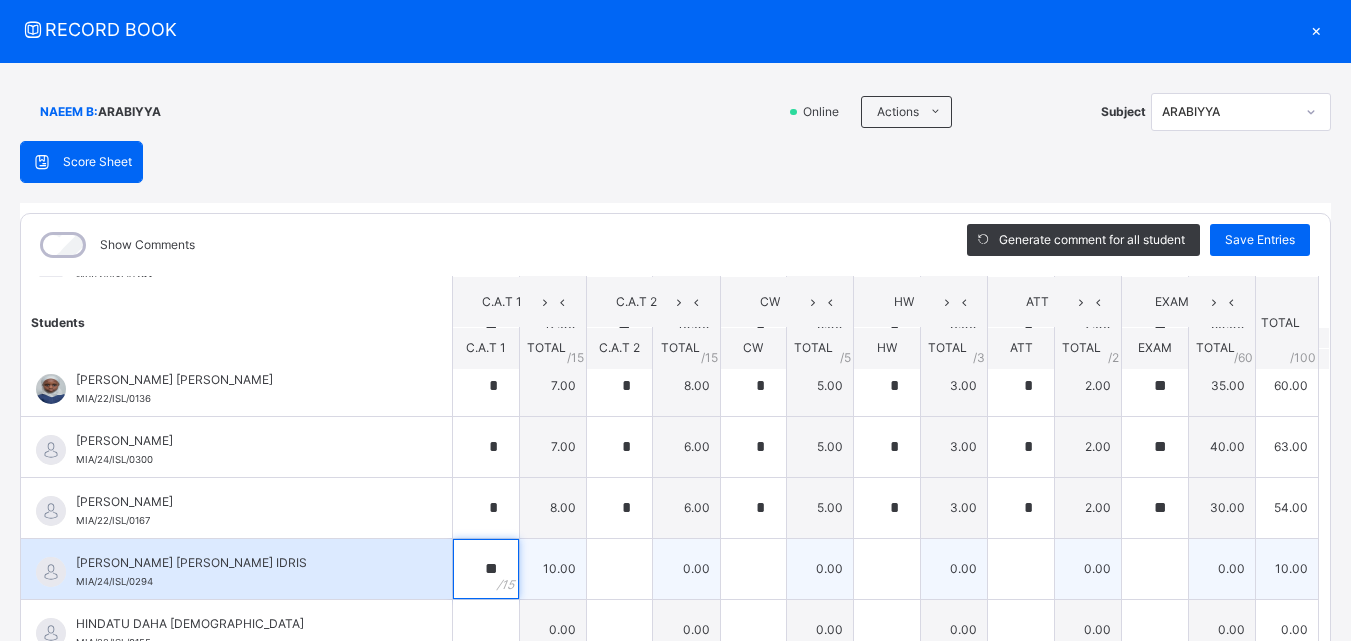 type on "**" 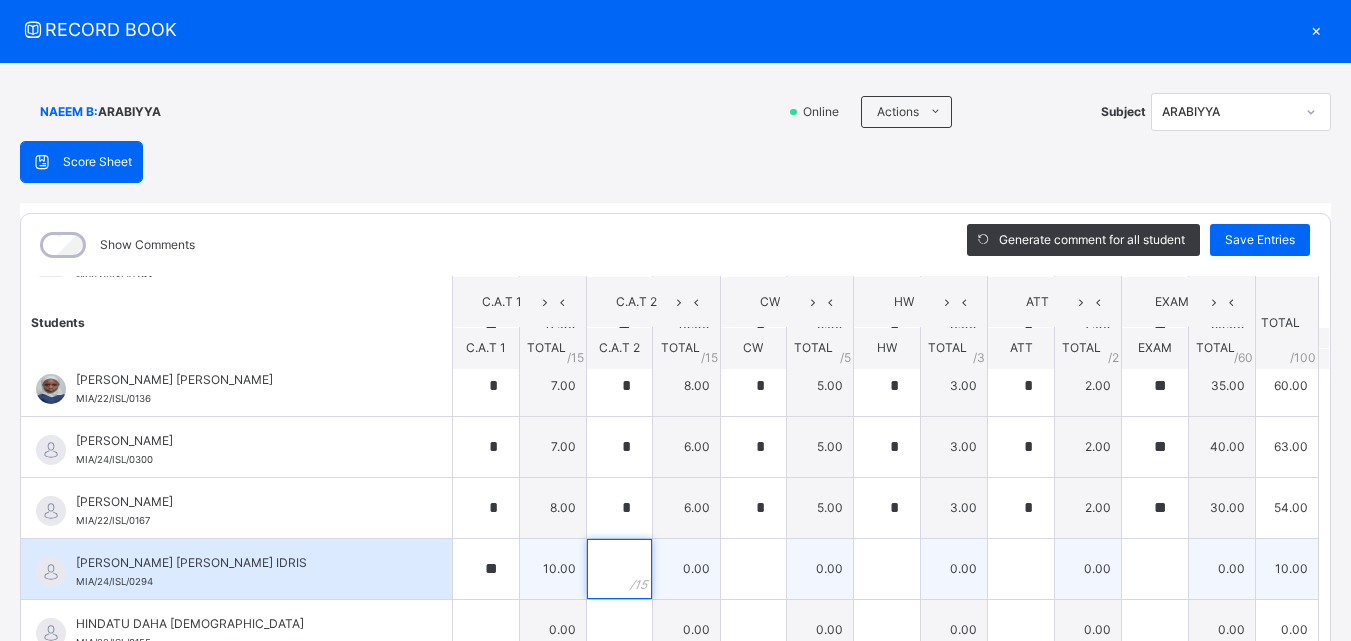 click at bounding box center [620, 569] 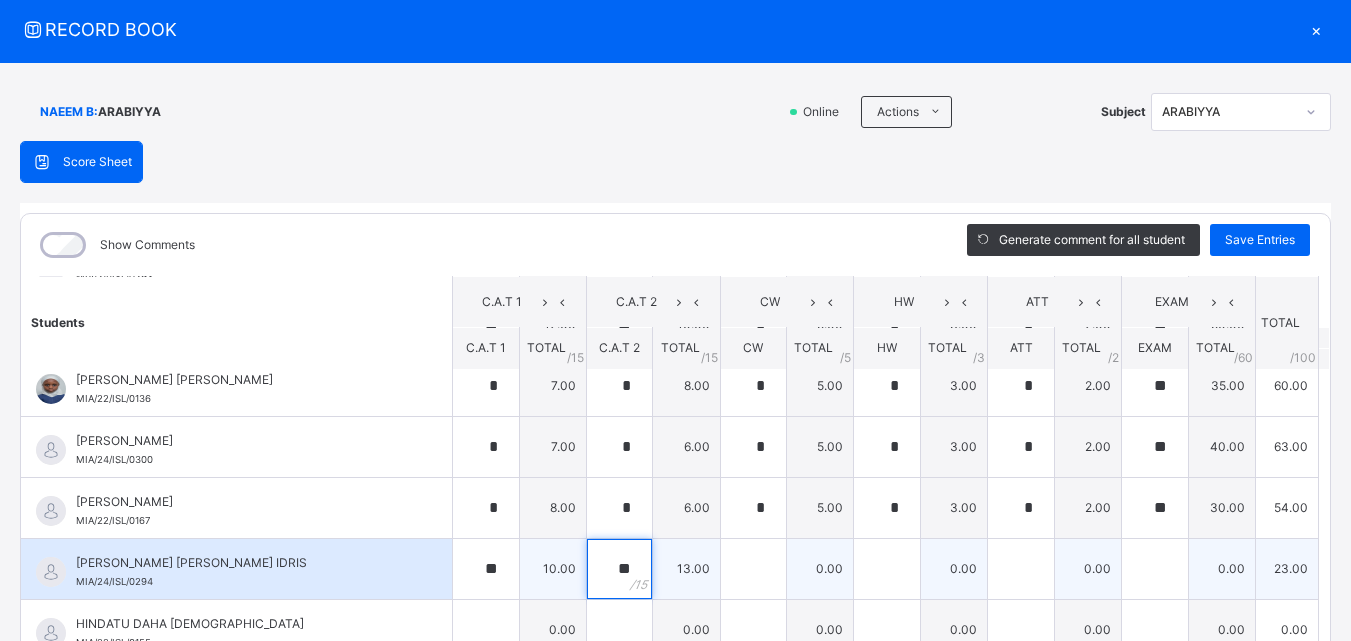 type on "**" 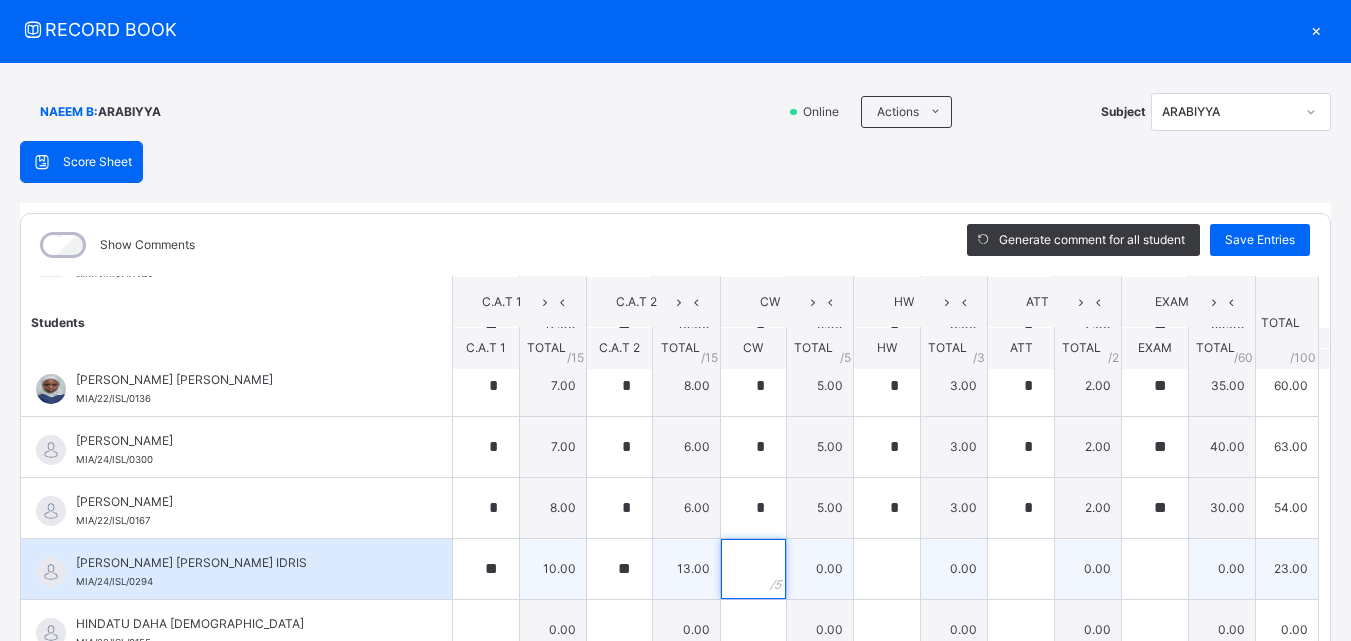 click at bounding box center [754, 569] 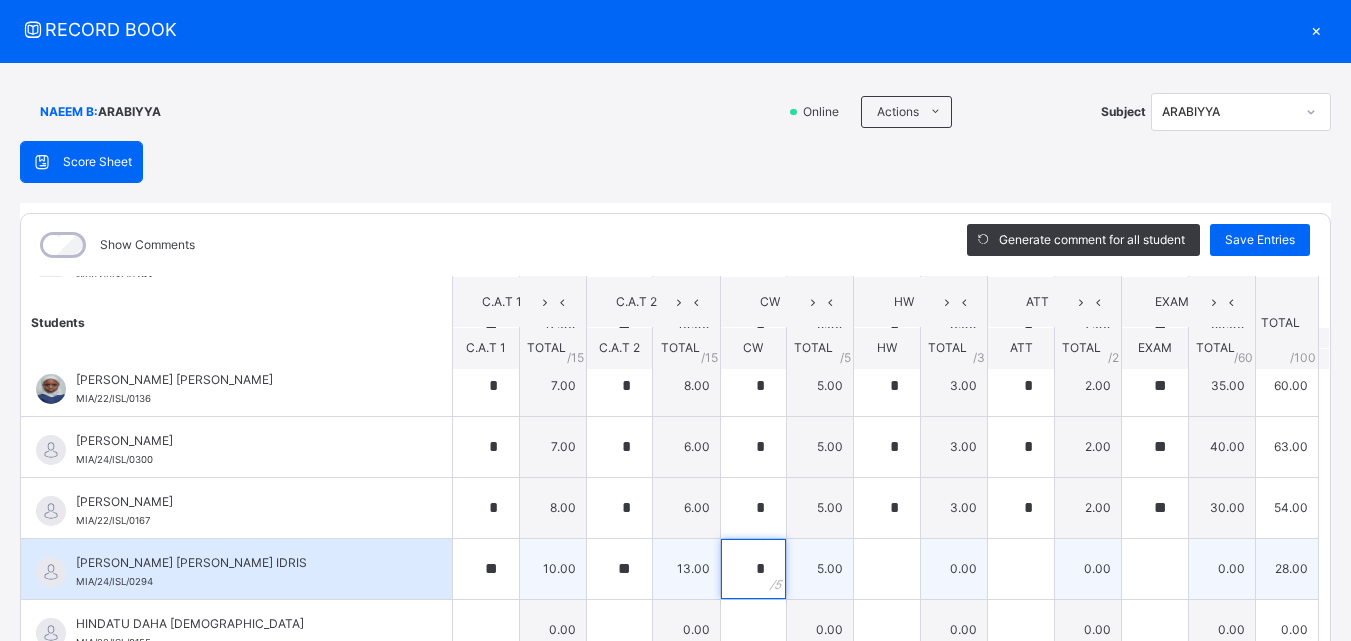 type on "*" 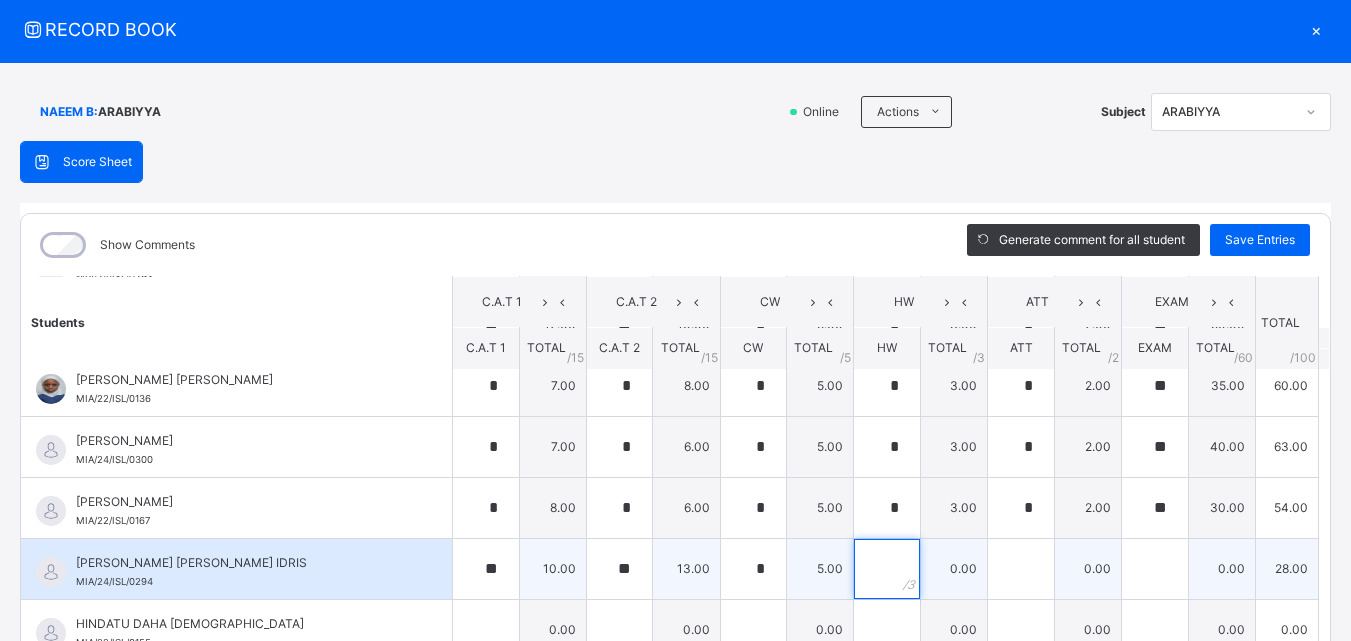 click at bounding box center (887, 569) 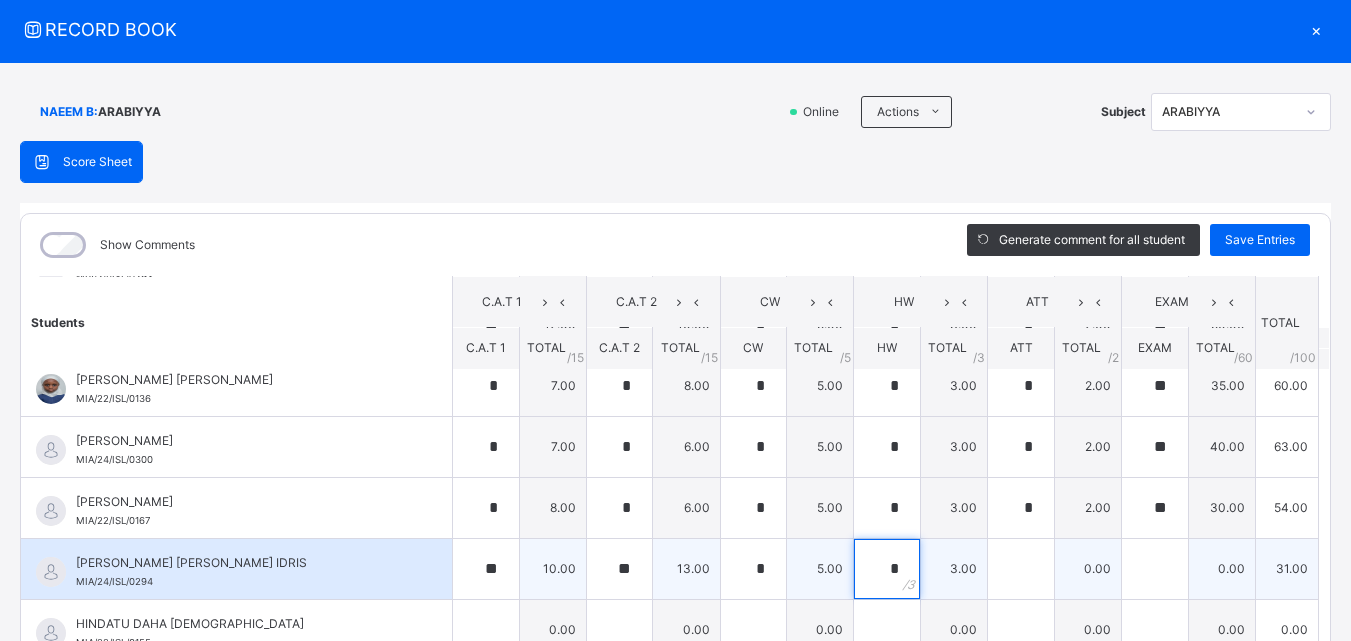type on "*" 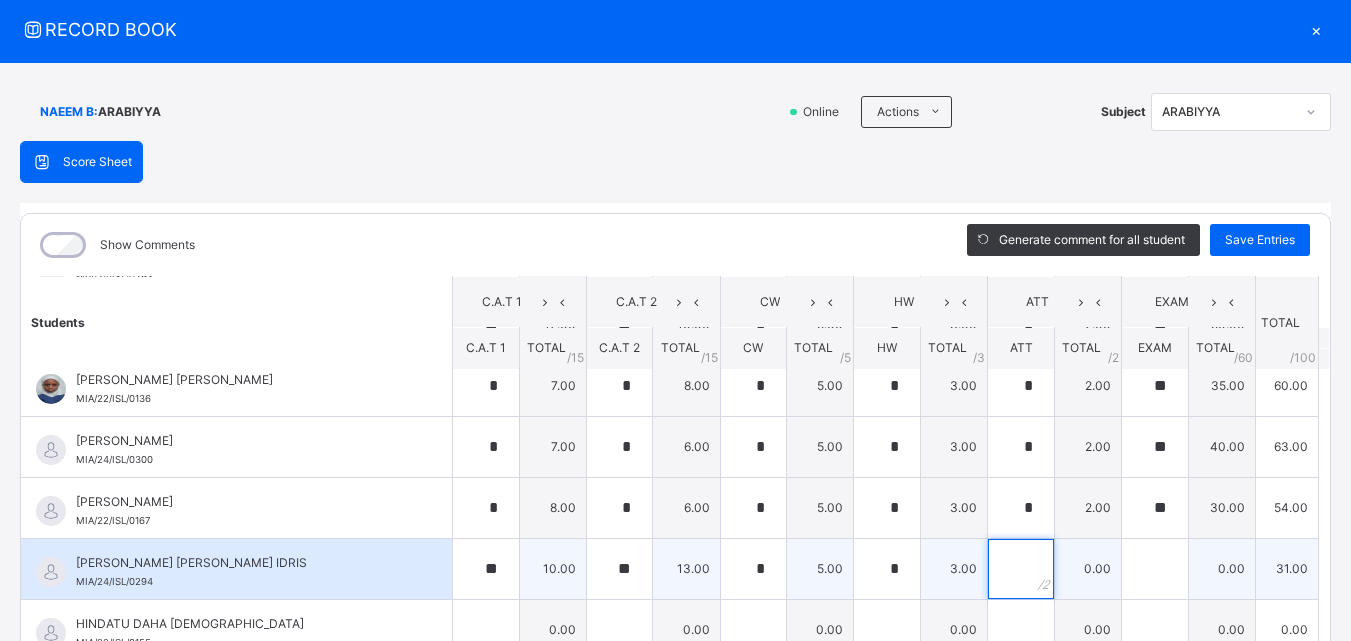 click at bounding box center [1021, 569] 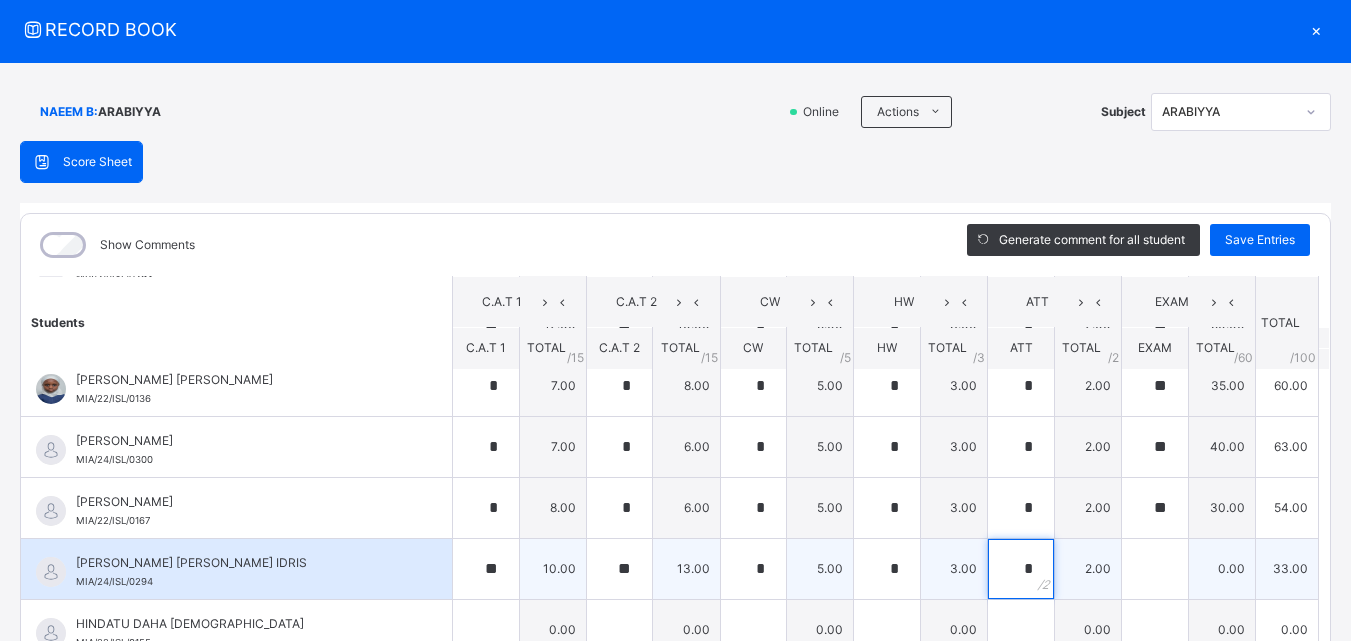 type on "*" 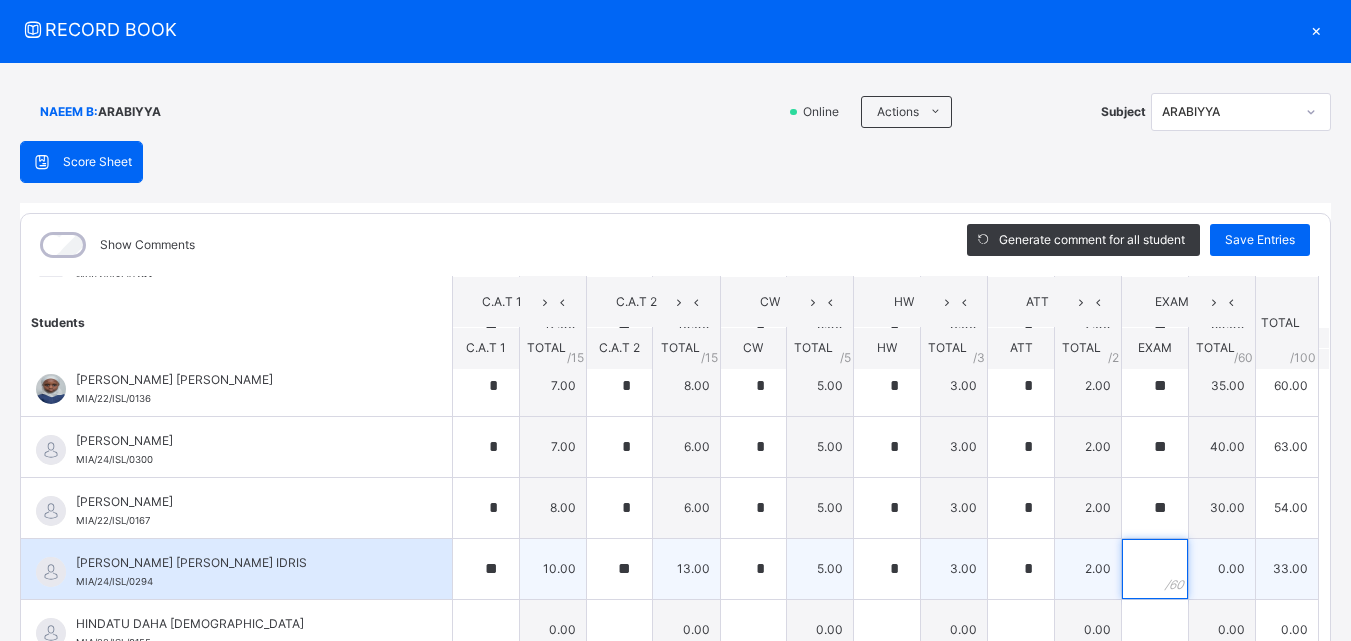 click at bounding box center (1155, 569) 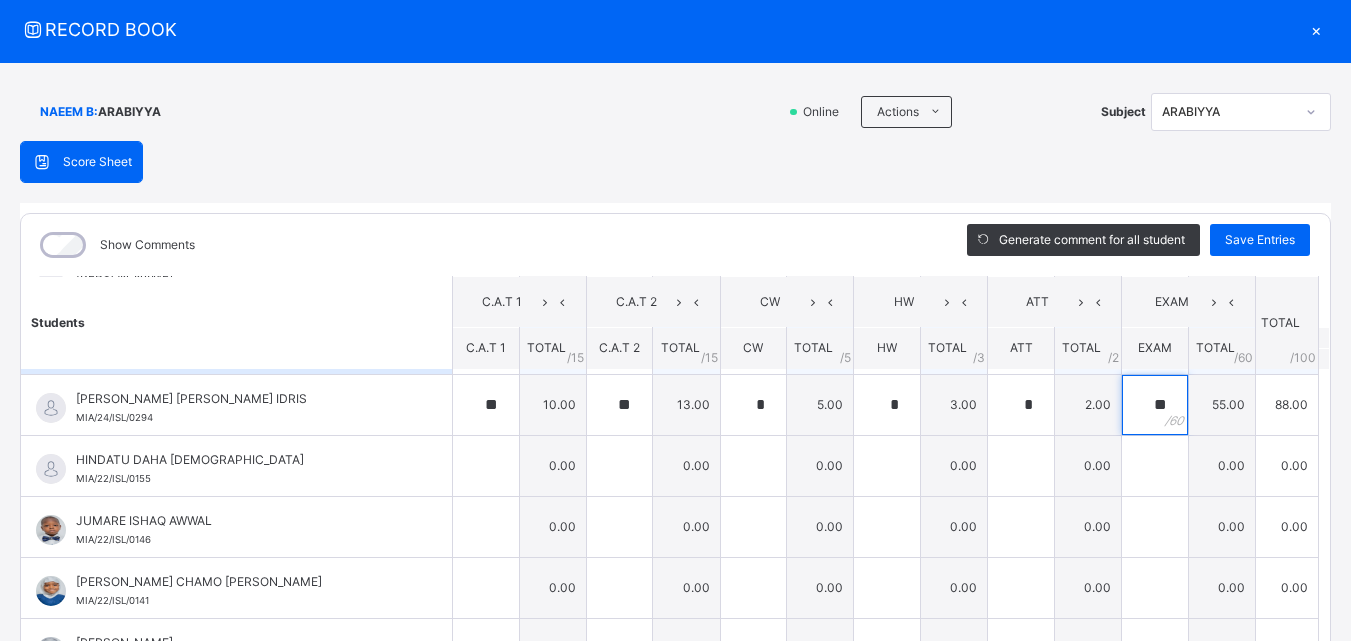 scroll, scrollTop: 490, scrollLeft: 0, axis: vertical 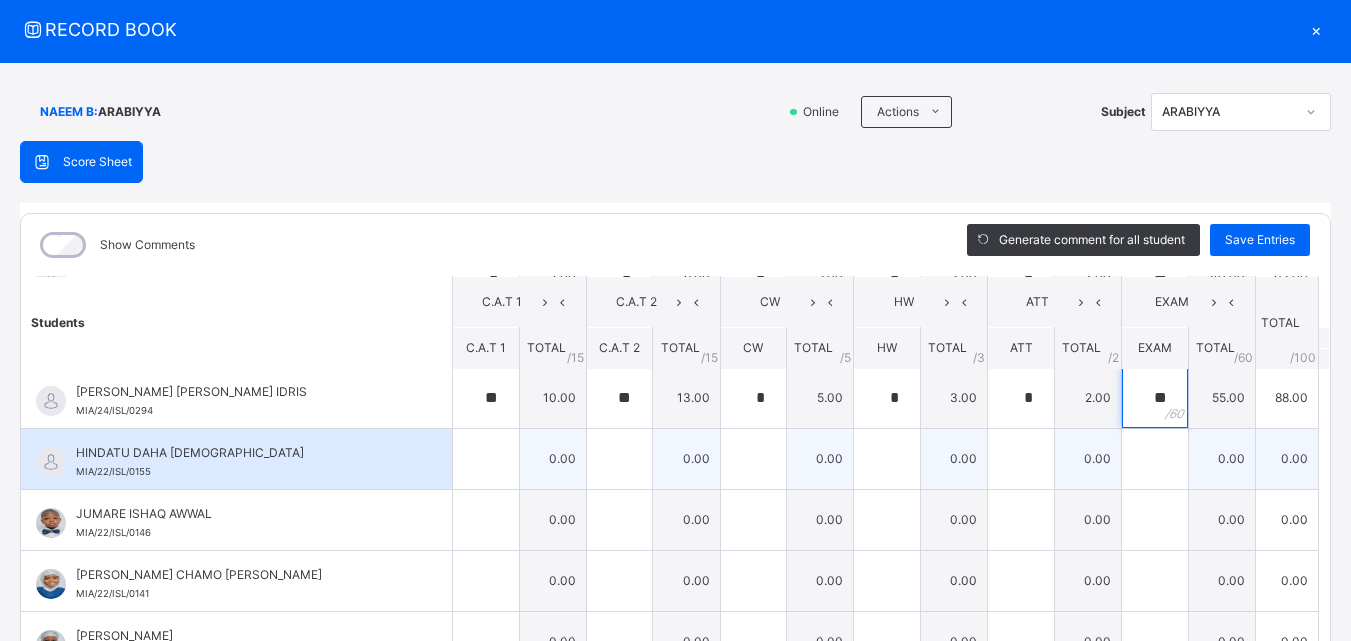 type on "**" 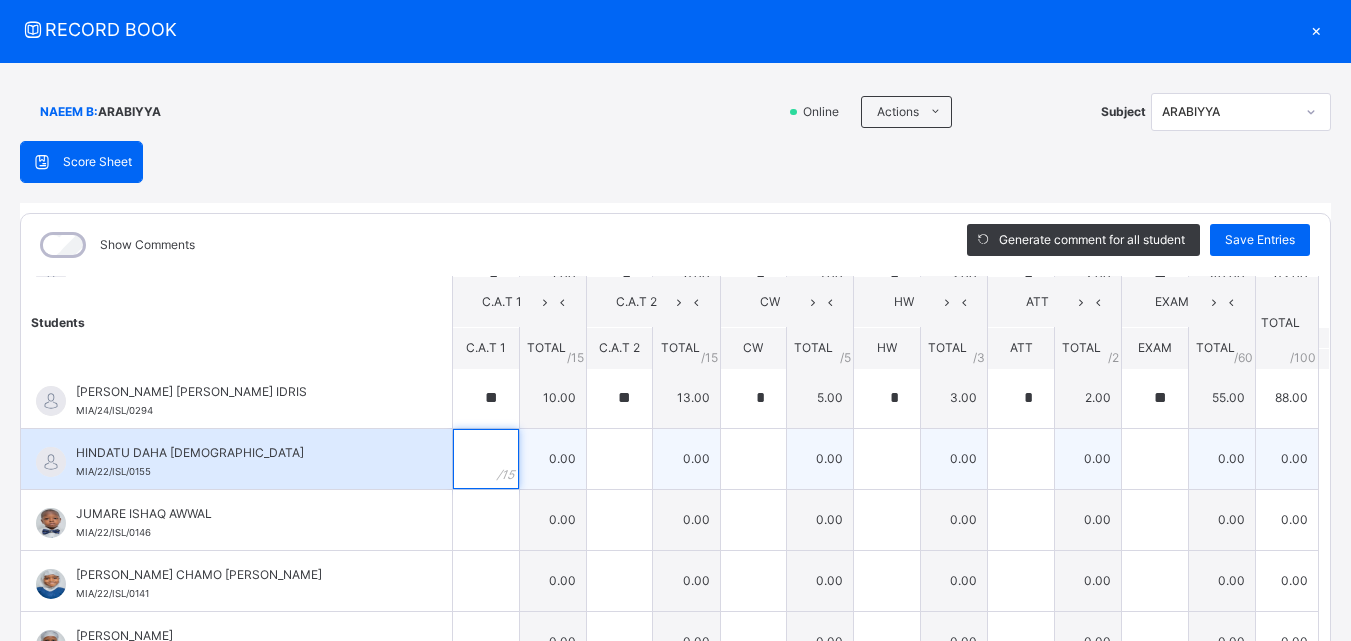 click at bounding box center [486, 459] 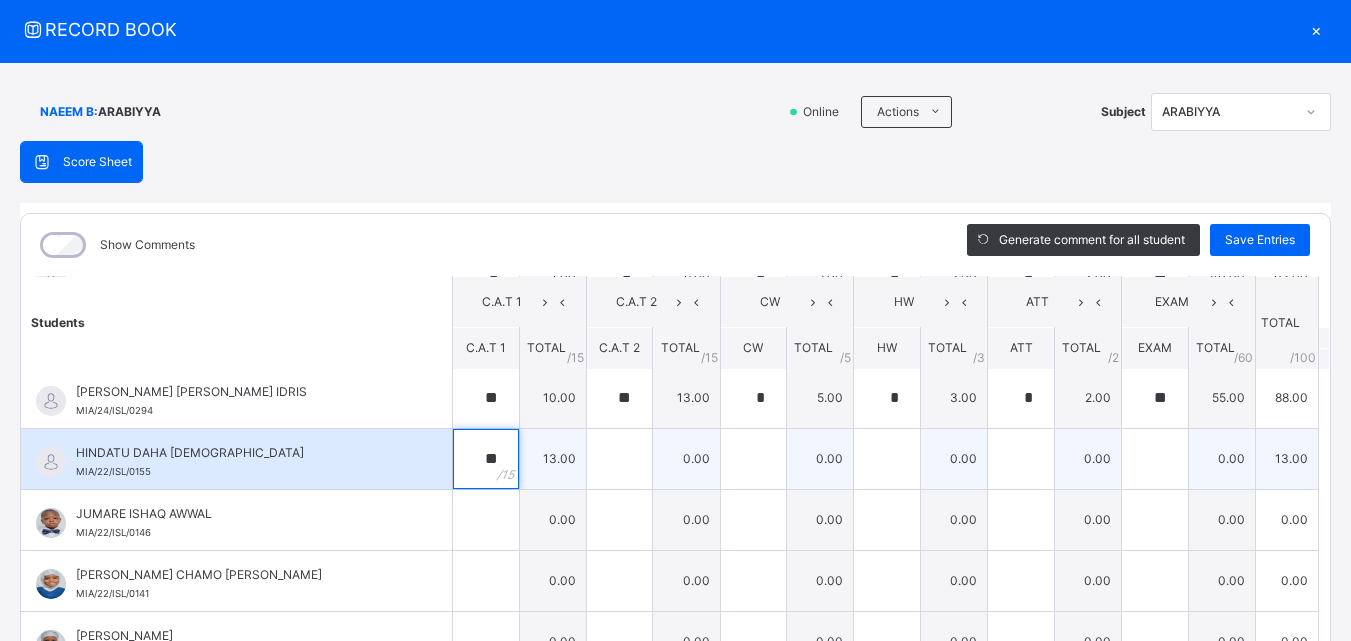 type on "**" 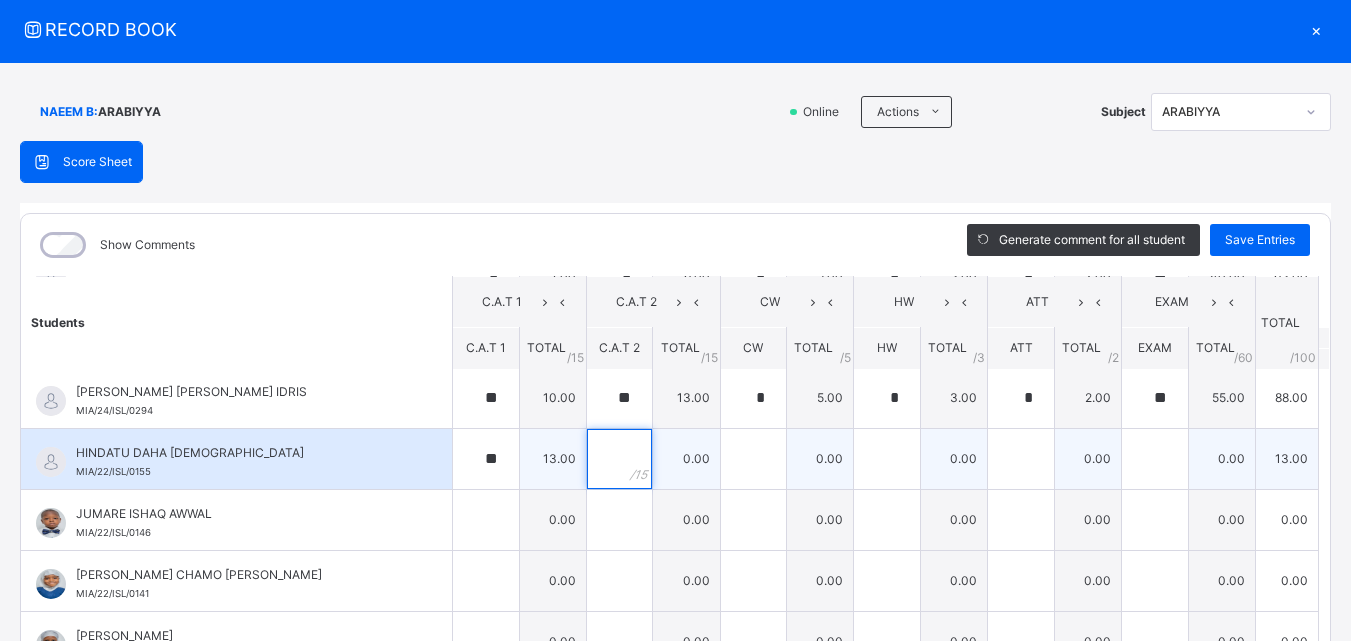 click at bounding box center [620, 459] 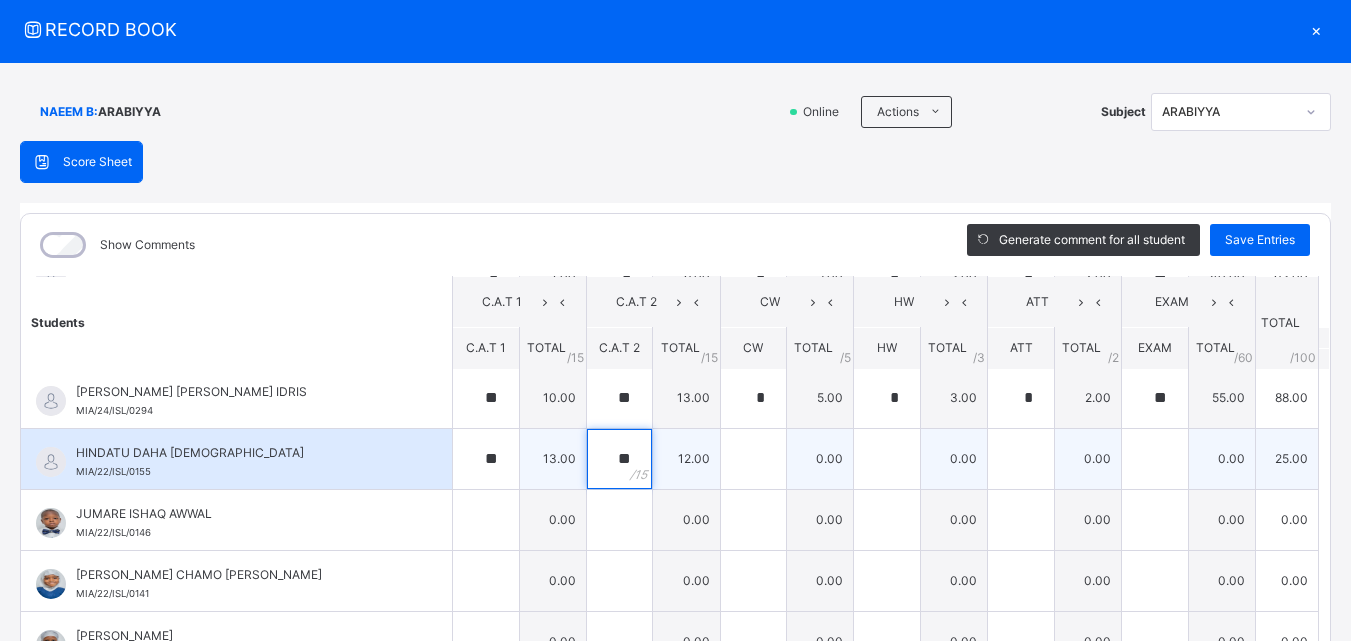 type on "**" 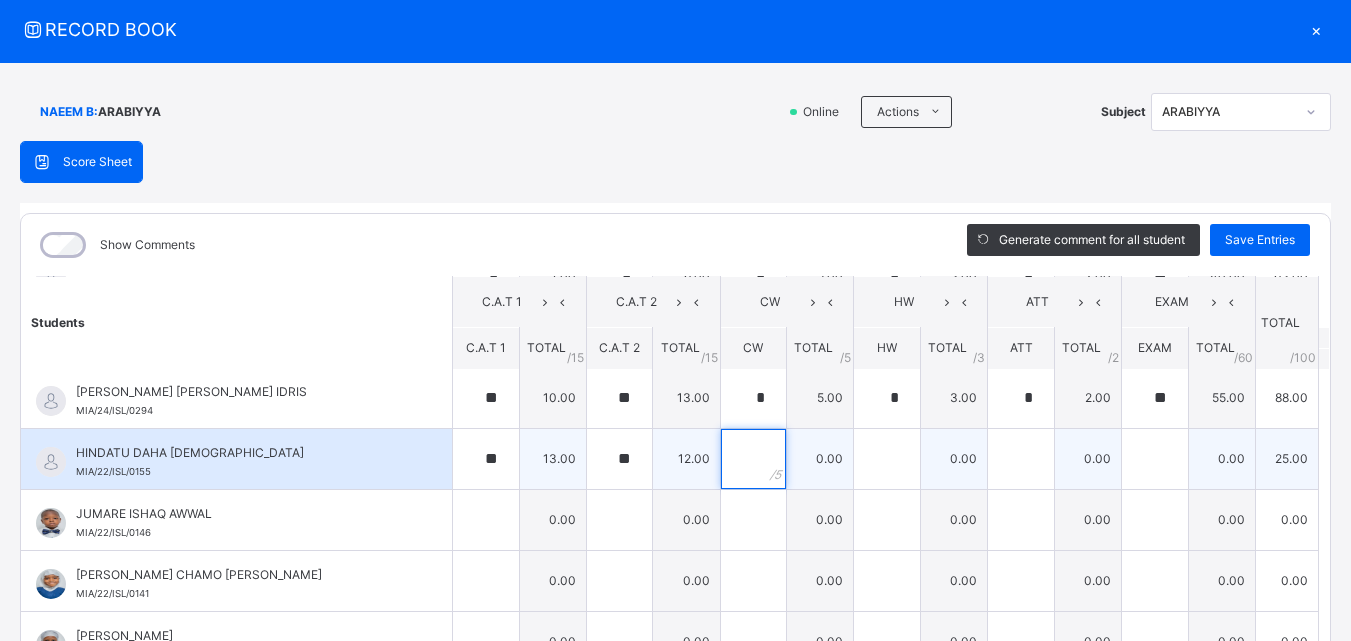 click at bounding box center [754, 459] 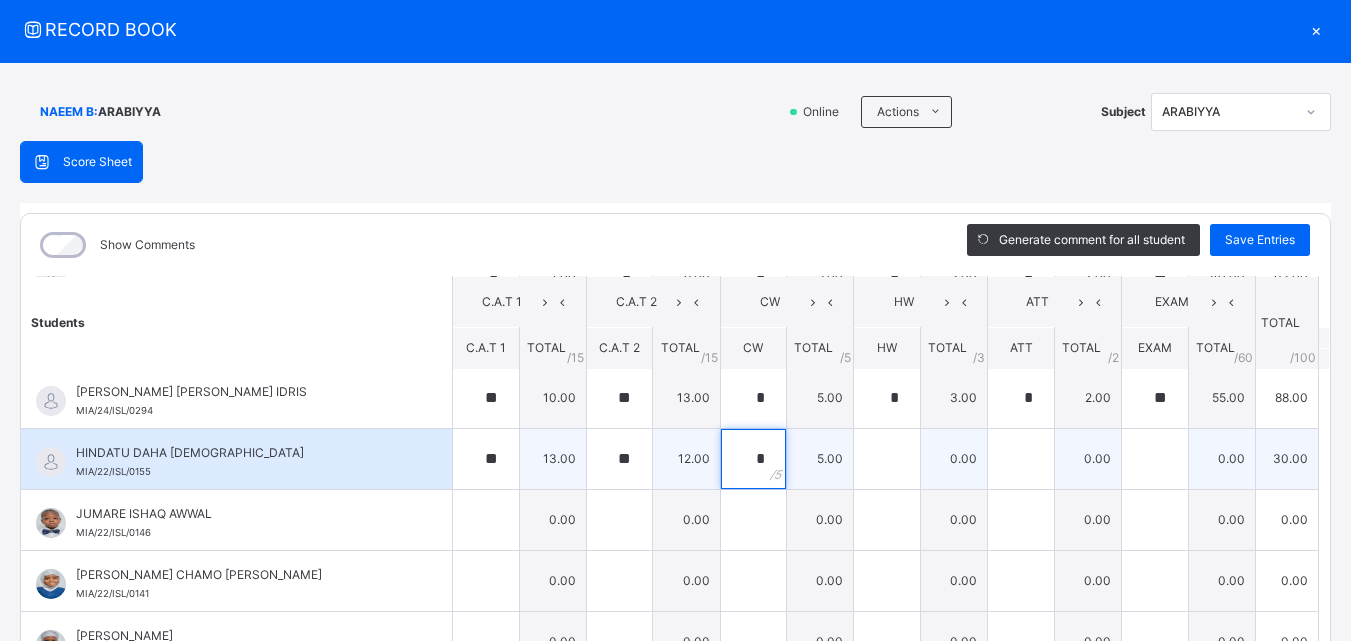 type on "*" 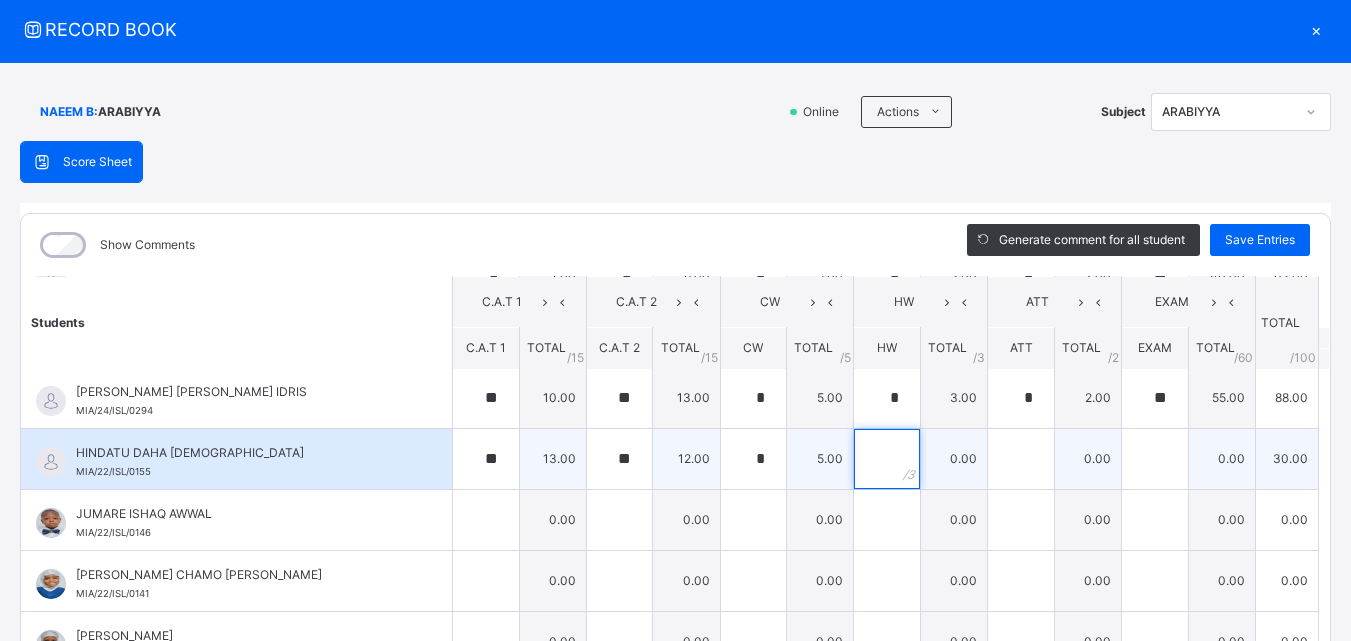 click at bounding box center [887, 459] 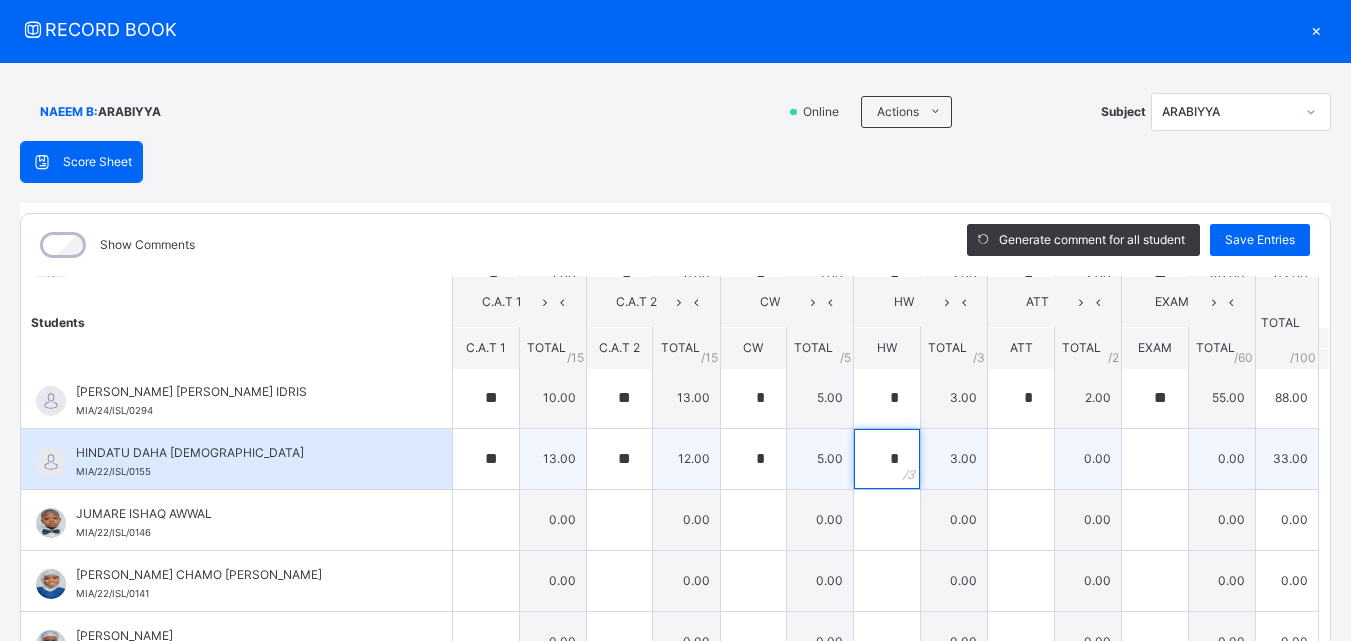 type on "*" 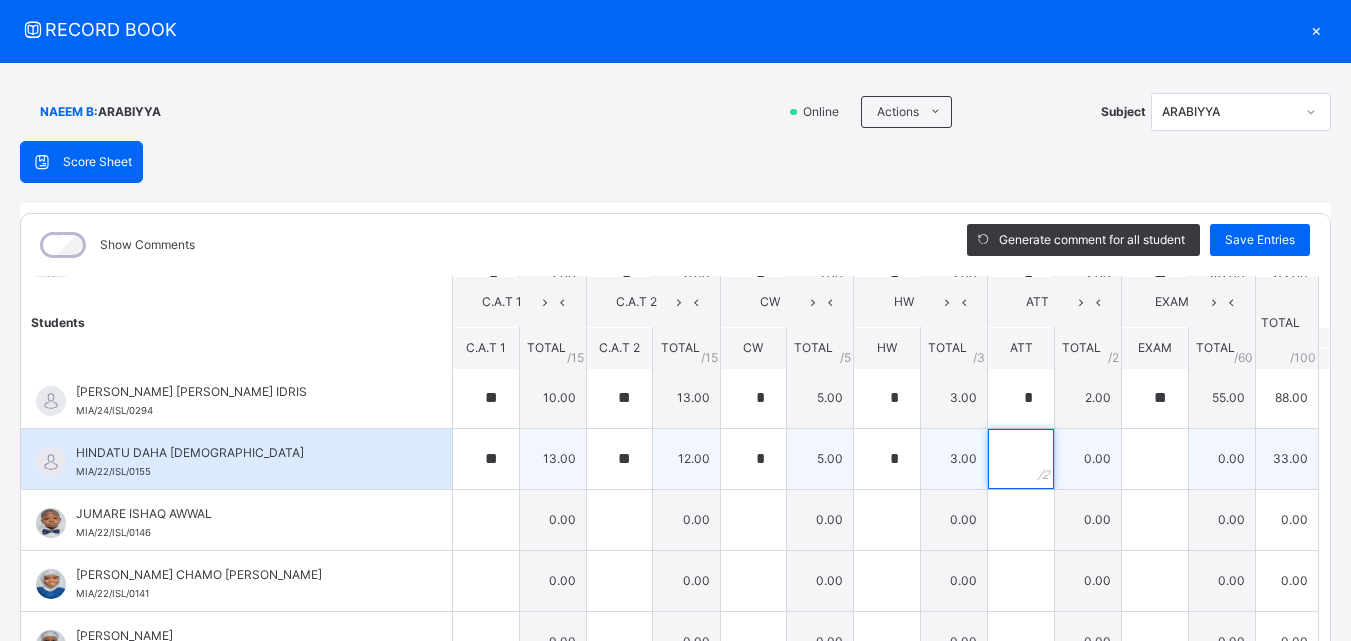 click at bounding box center [1021, 459] 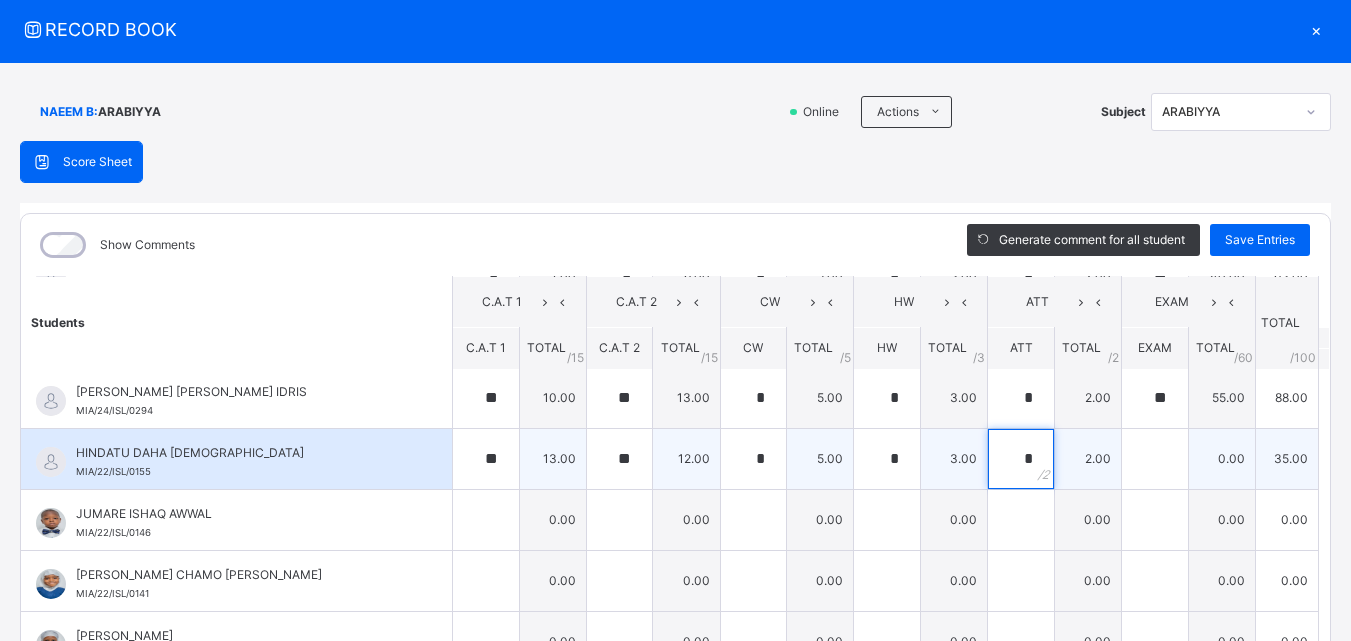 type on "*" 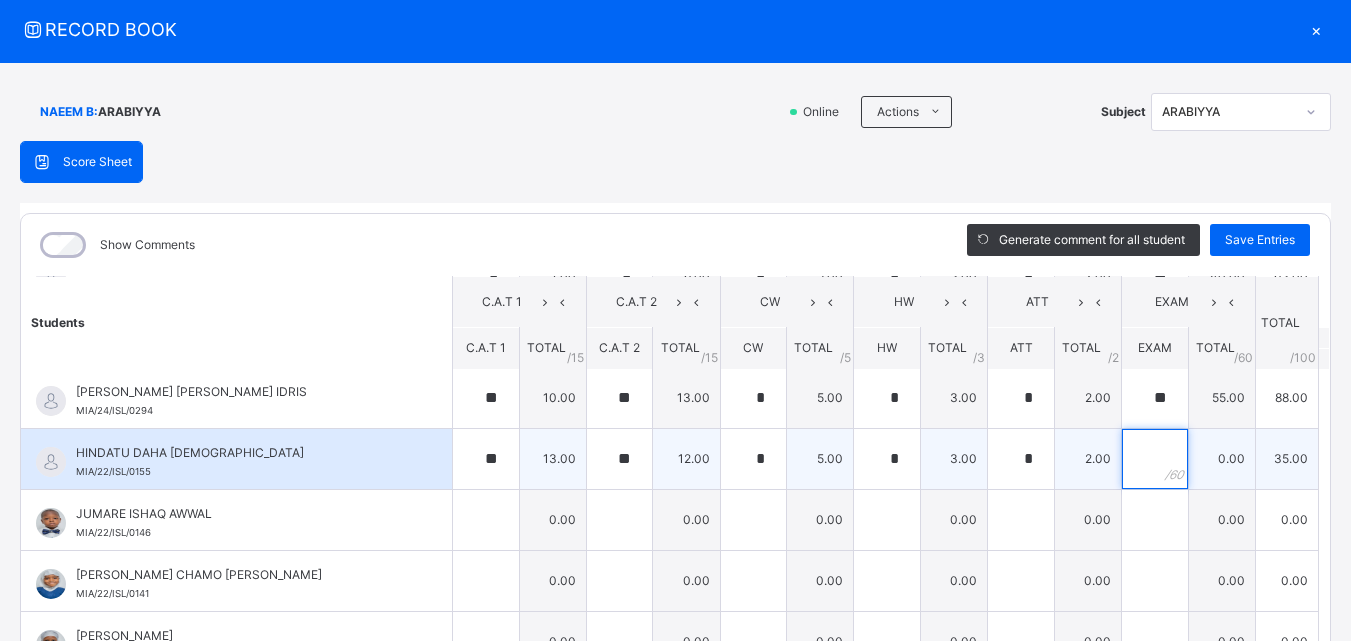 click at bounding box center (1155, 459) 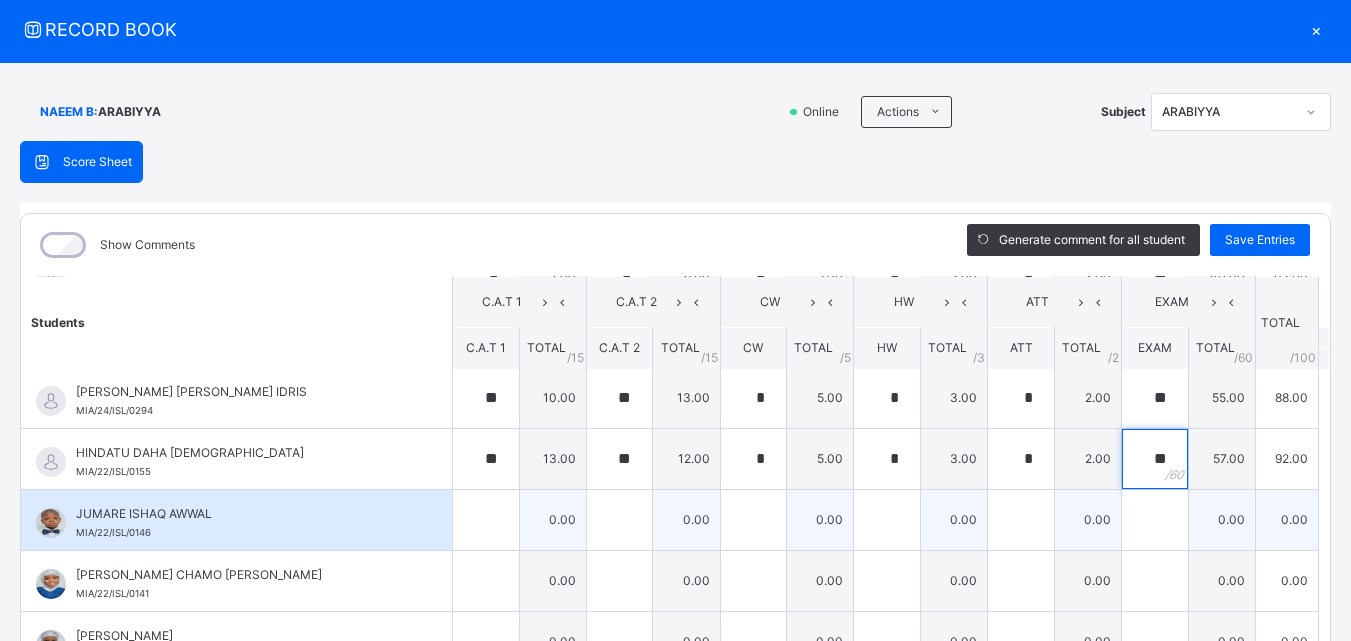type on "**" 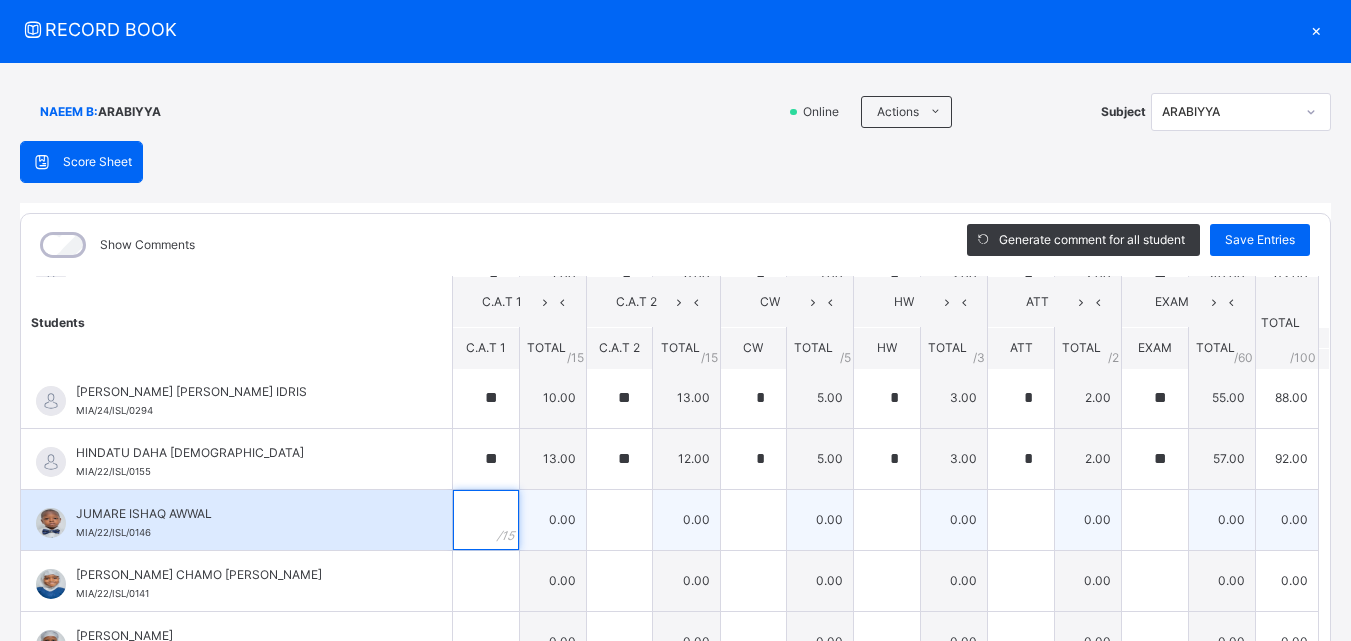 click at bounding box center (486, 520) 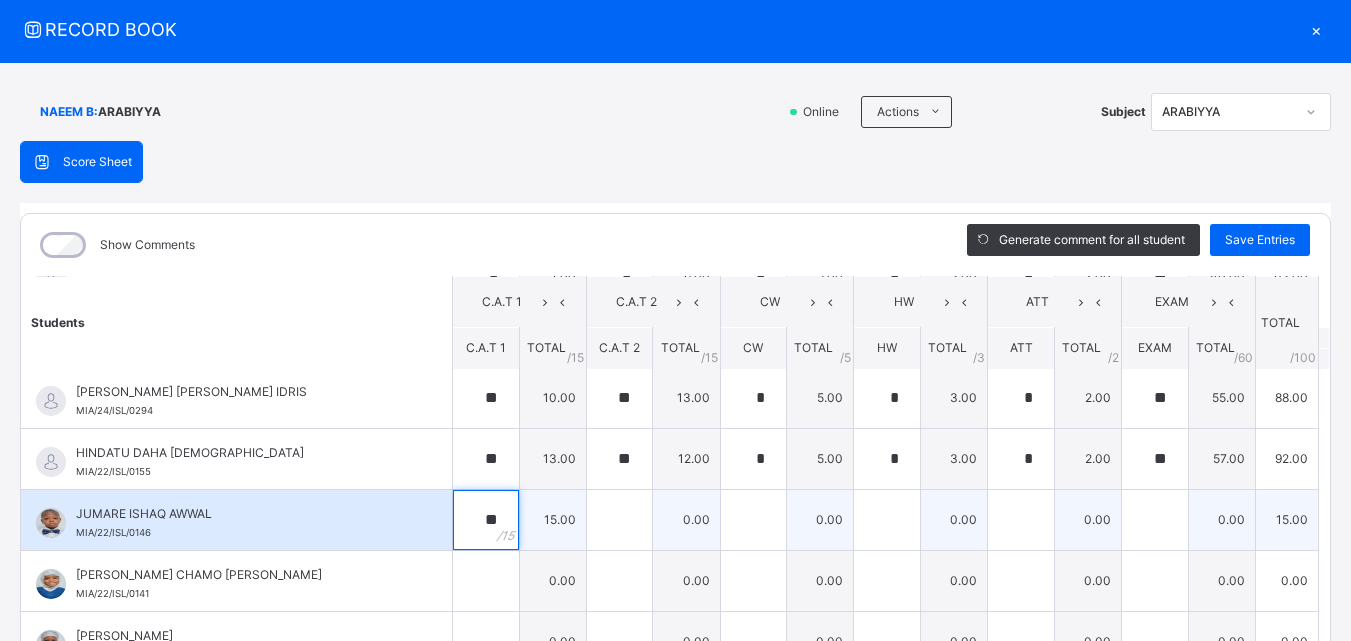 type on "**" 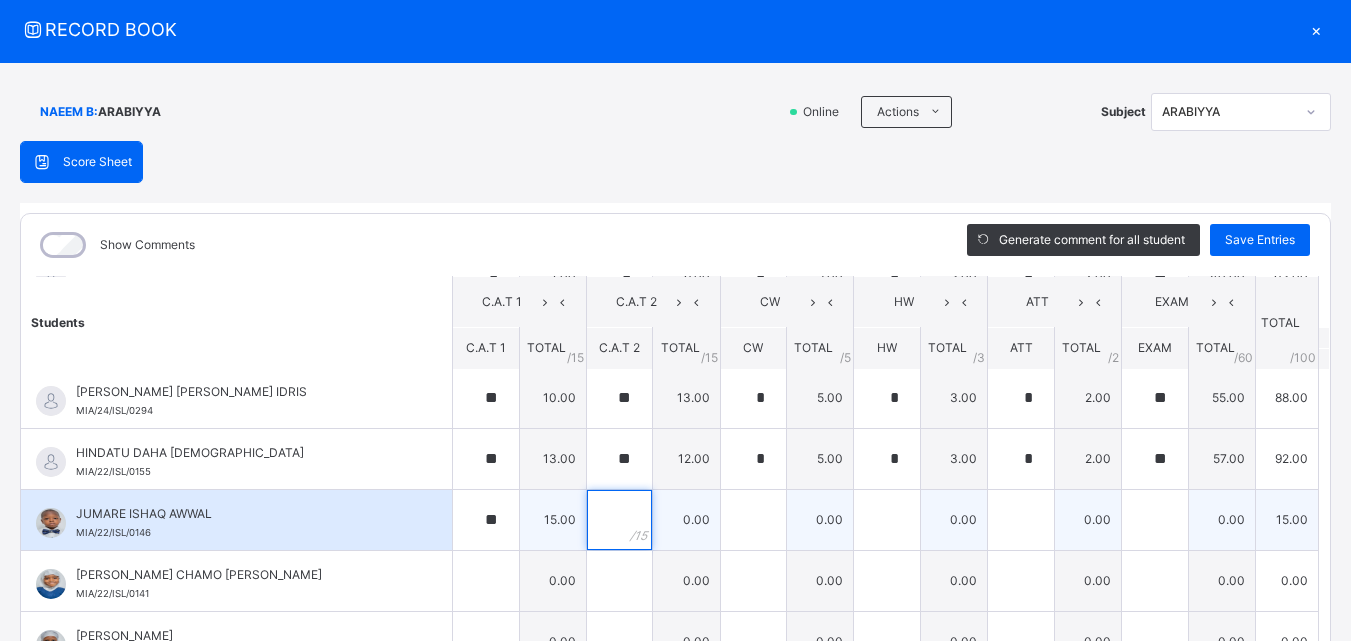 click at bounding box center (620, 520) 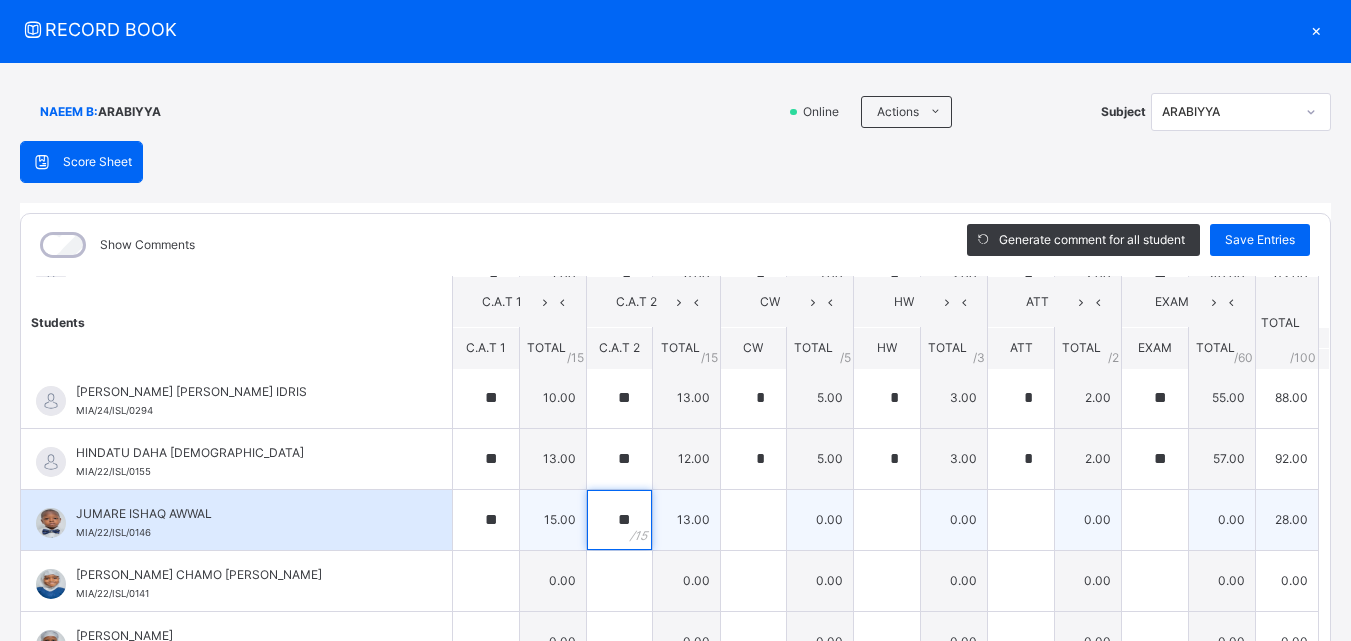 type on "**" 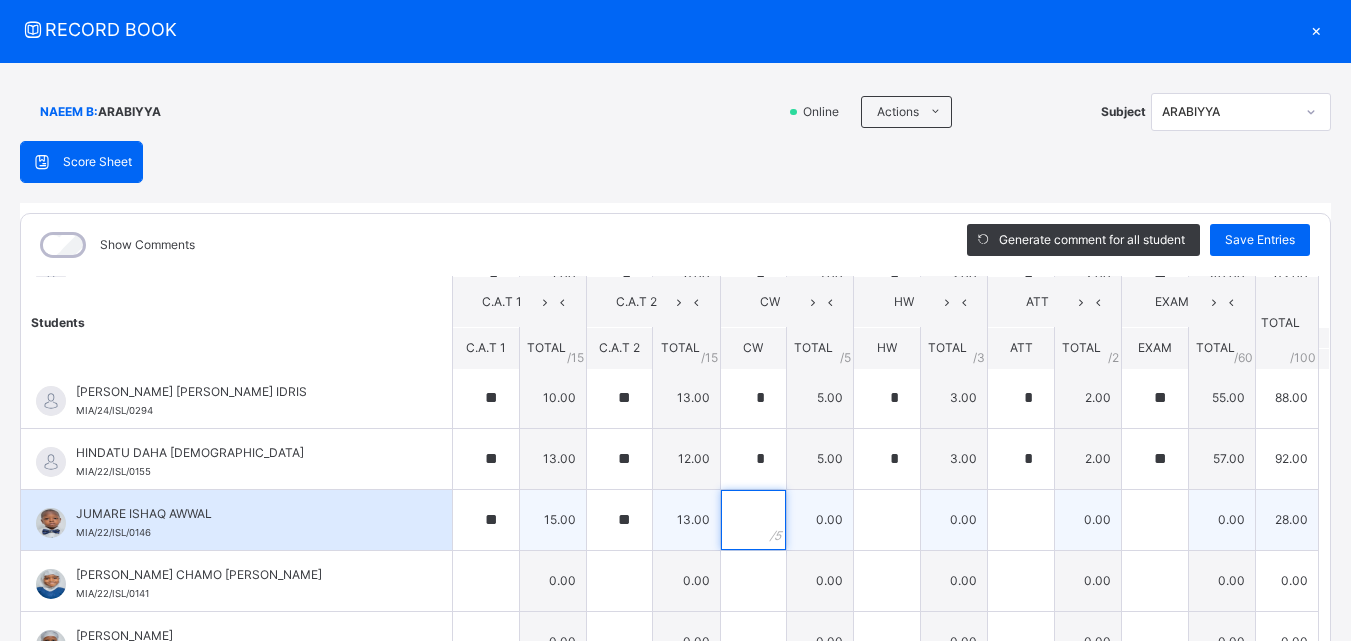 click at bounding box center [754, 520] 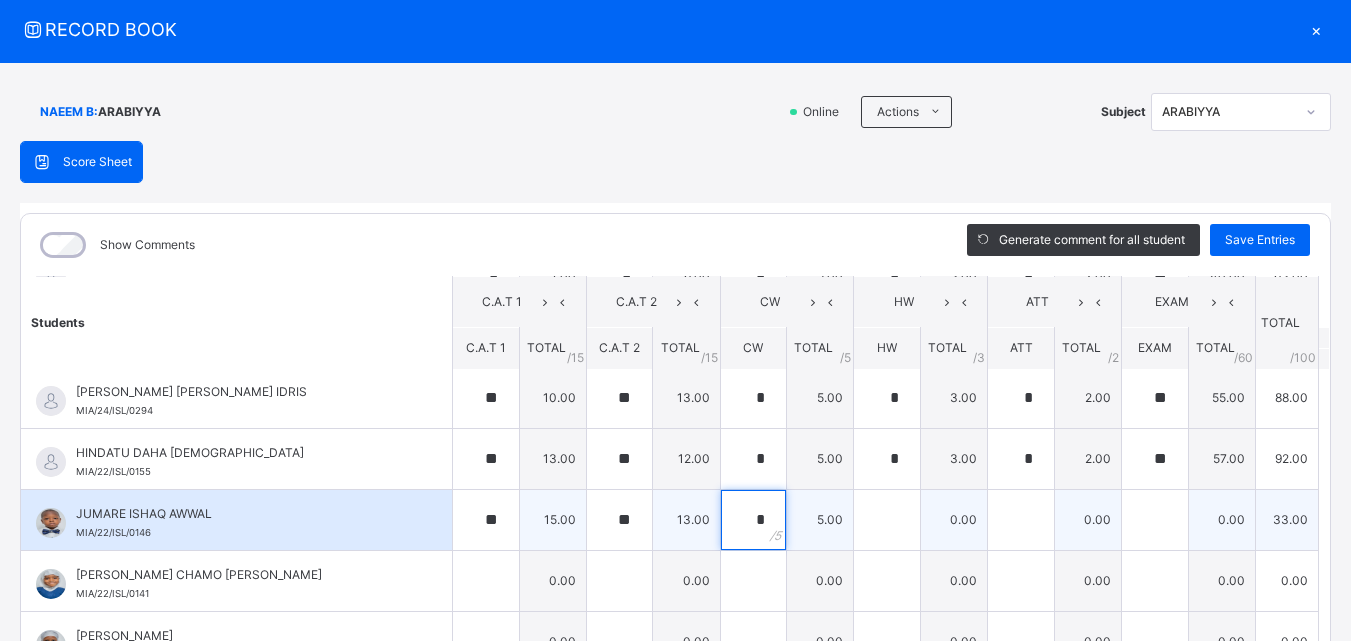 type on "*" 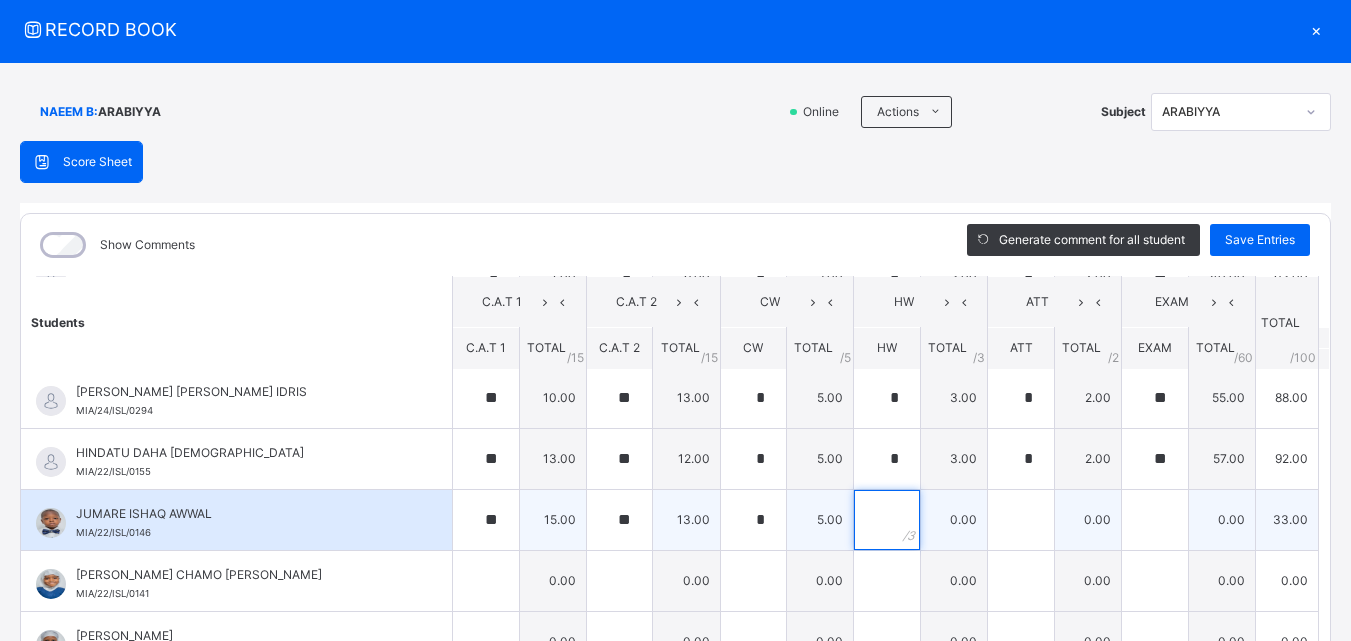 click at bounding box center [887, 520] 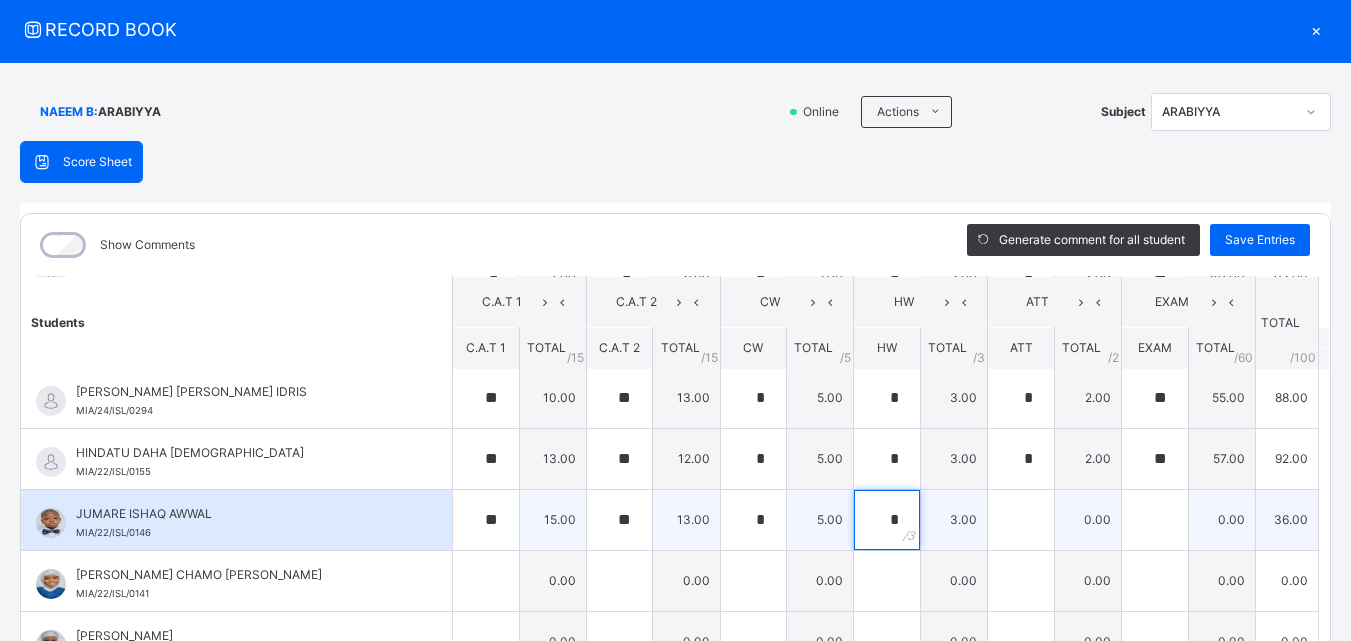type on "*" 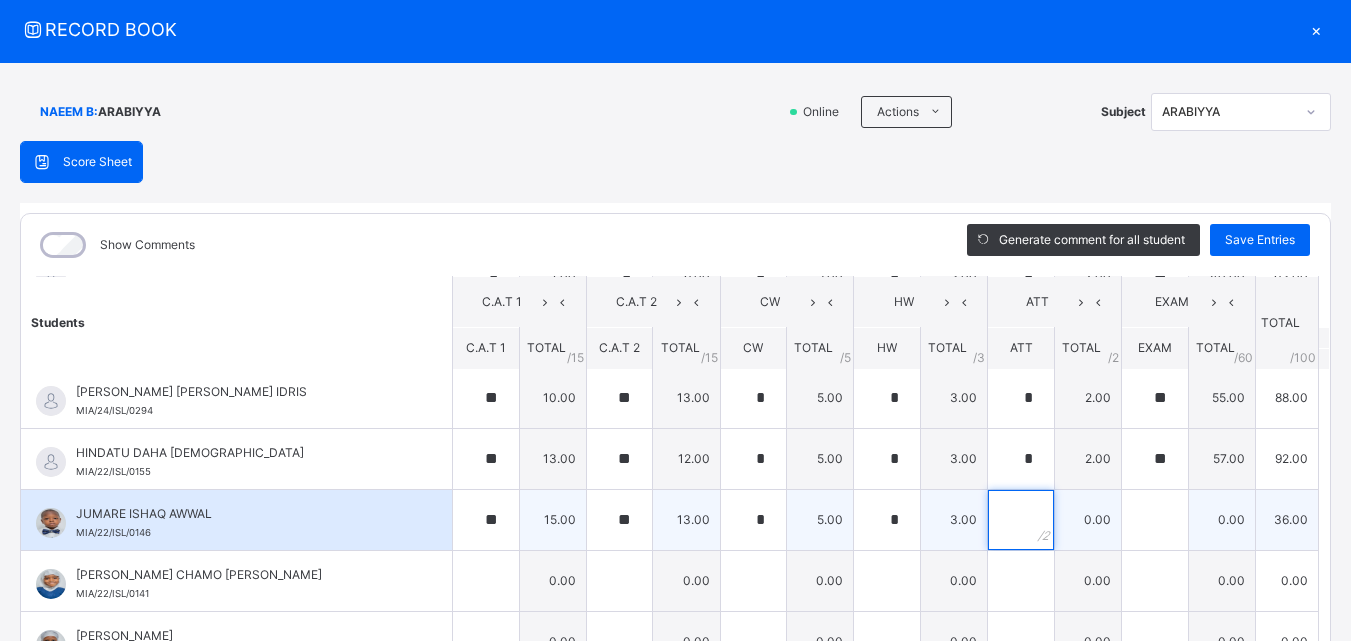 click at bounding box center (1021, 520) 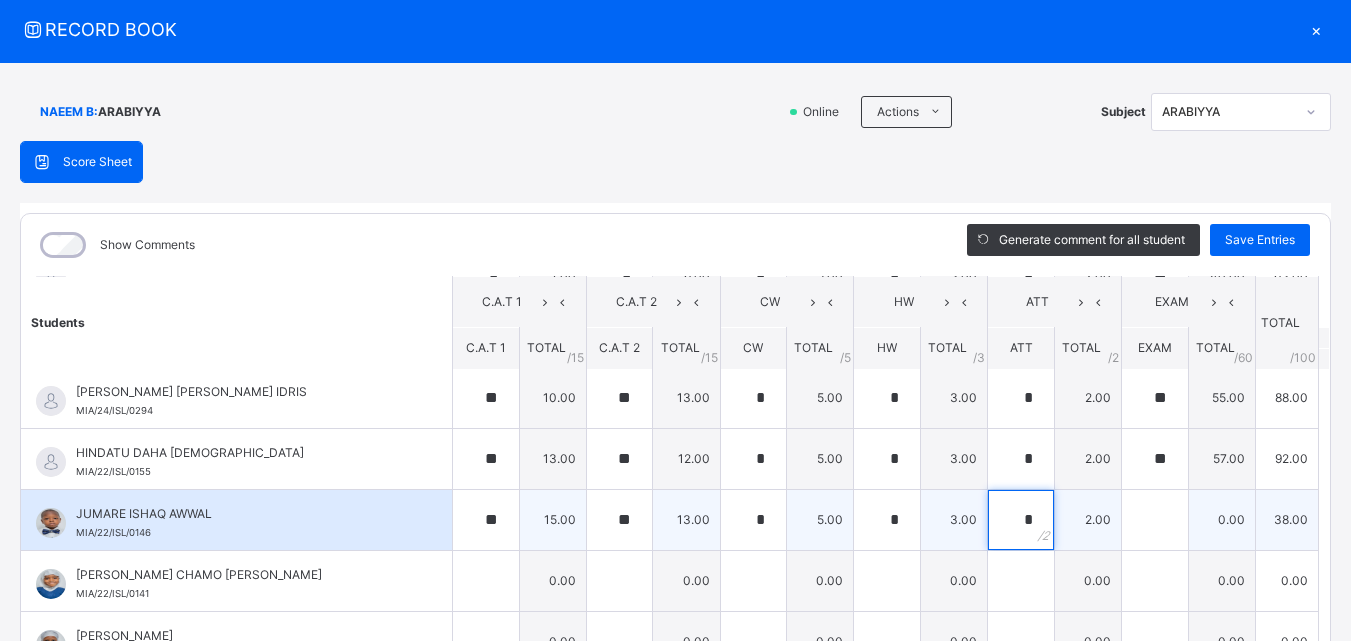 type on "*" 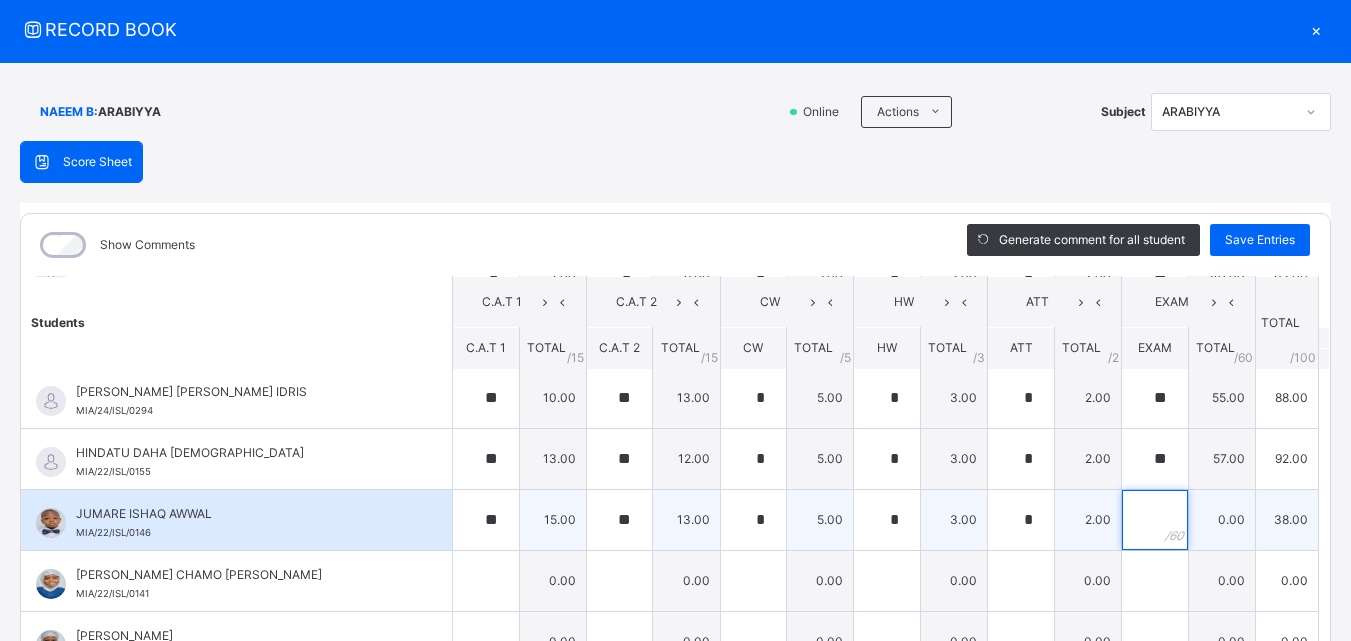 click at bounding box center (1155, 520) 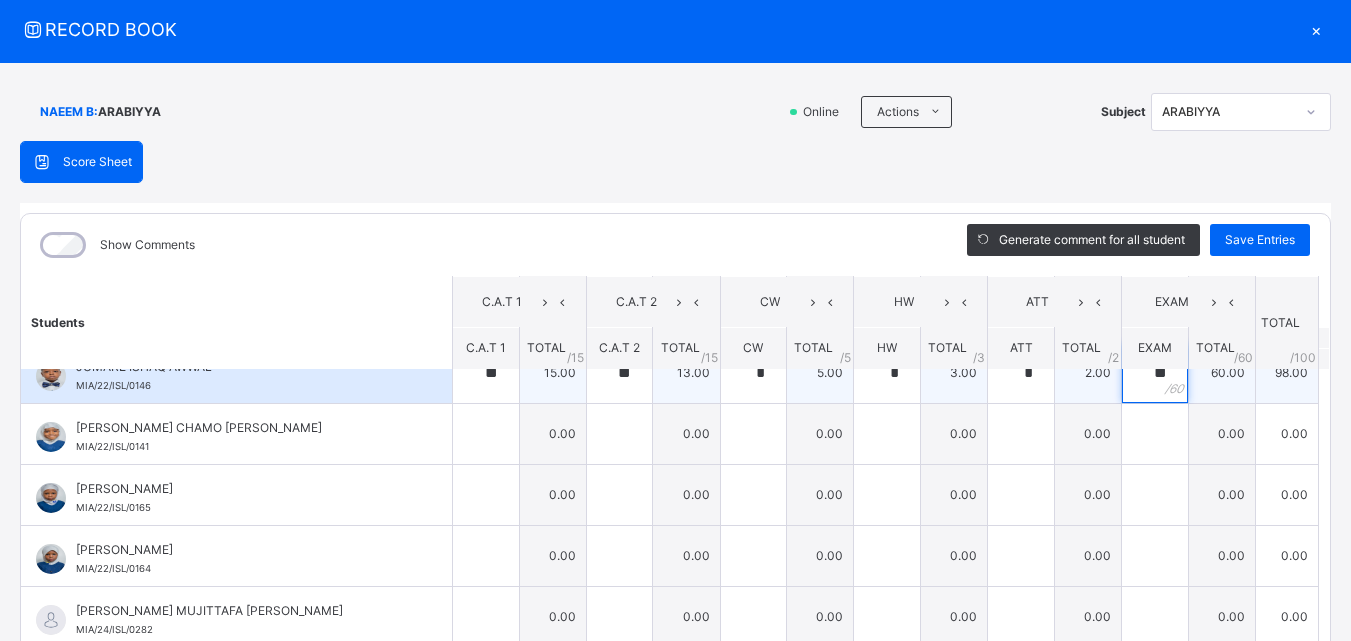 scroll, scrollTop: 638, scrollLeft: 0, axis: vertical 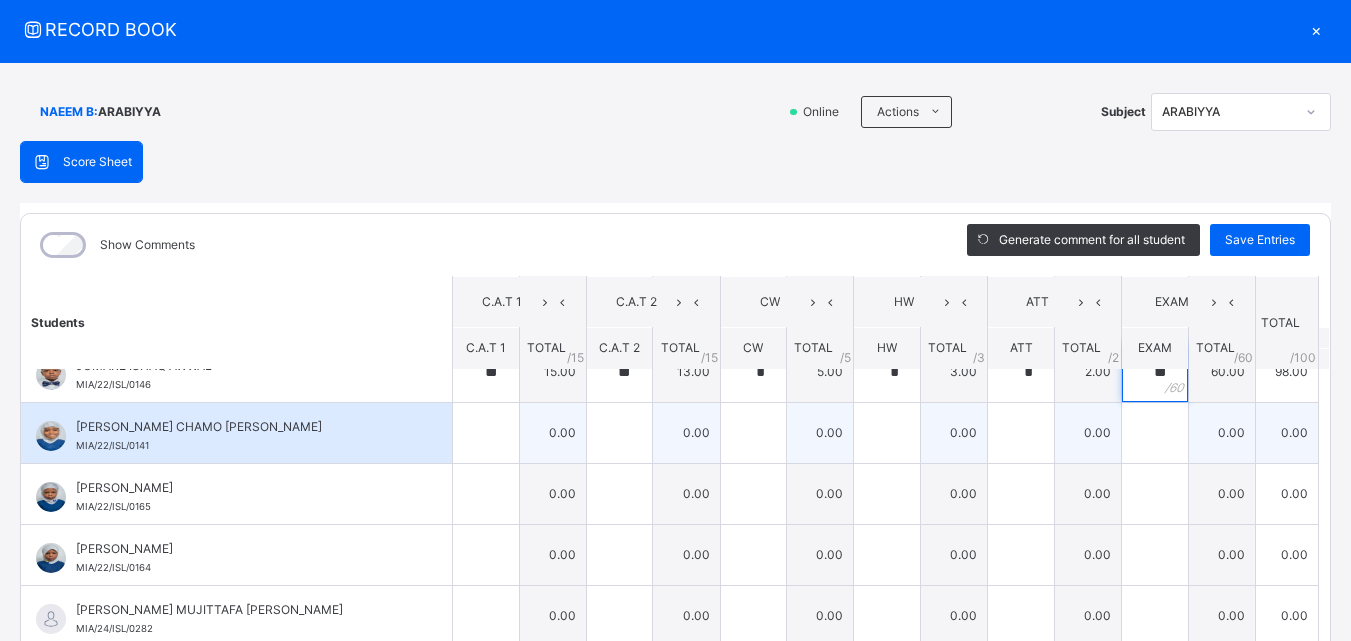 type on "**" 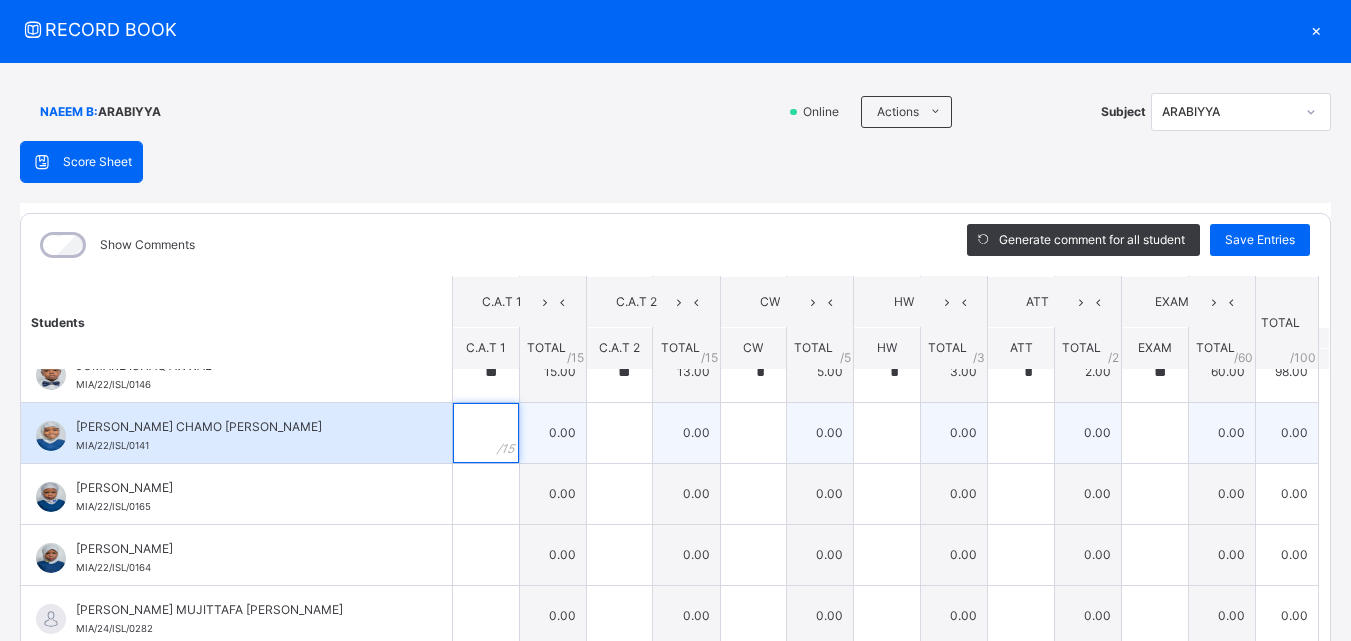 click at bounding box center (486, 433) 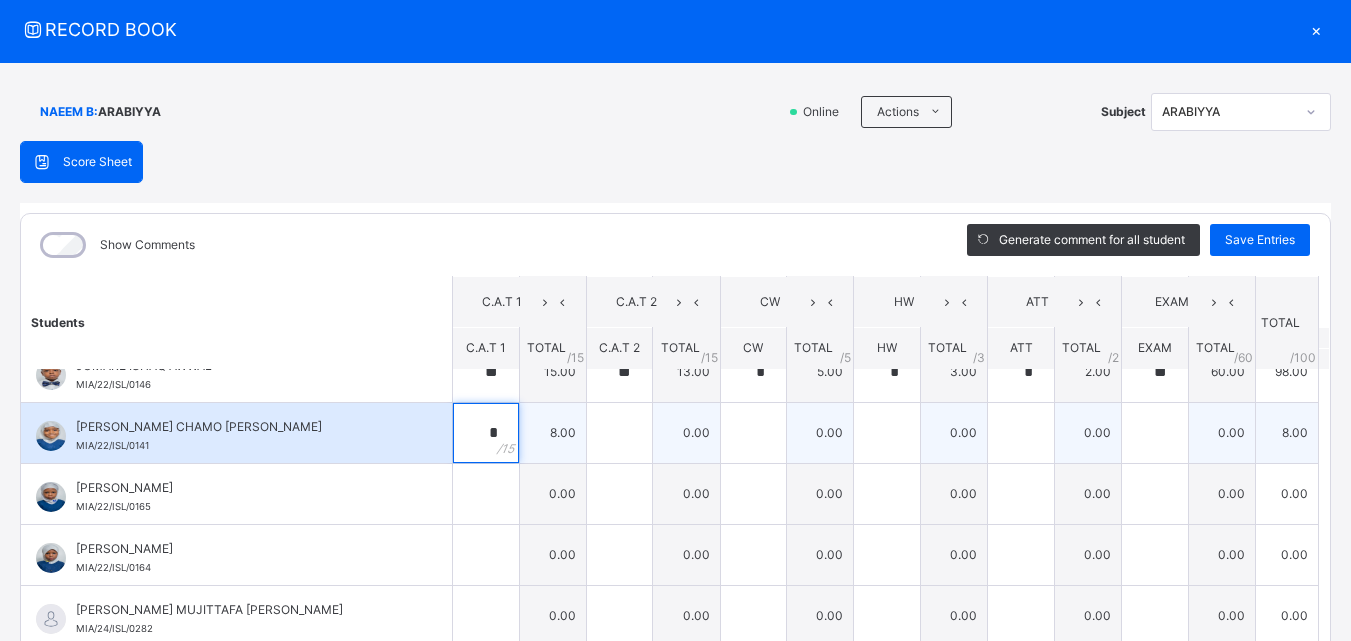 type on "*" 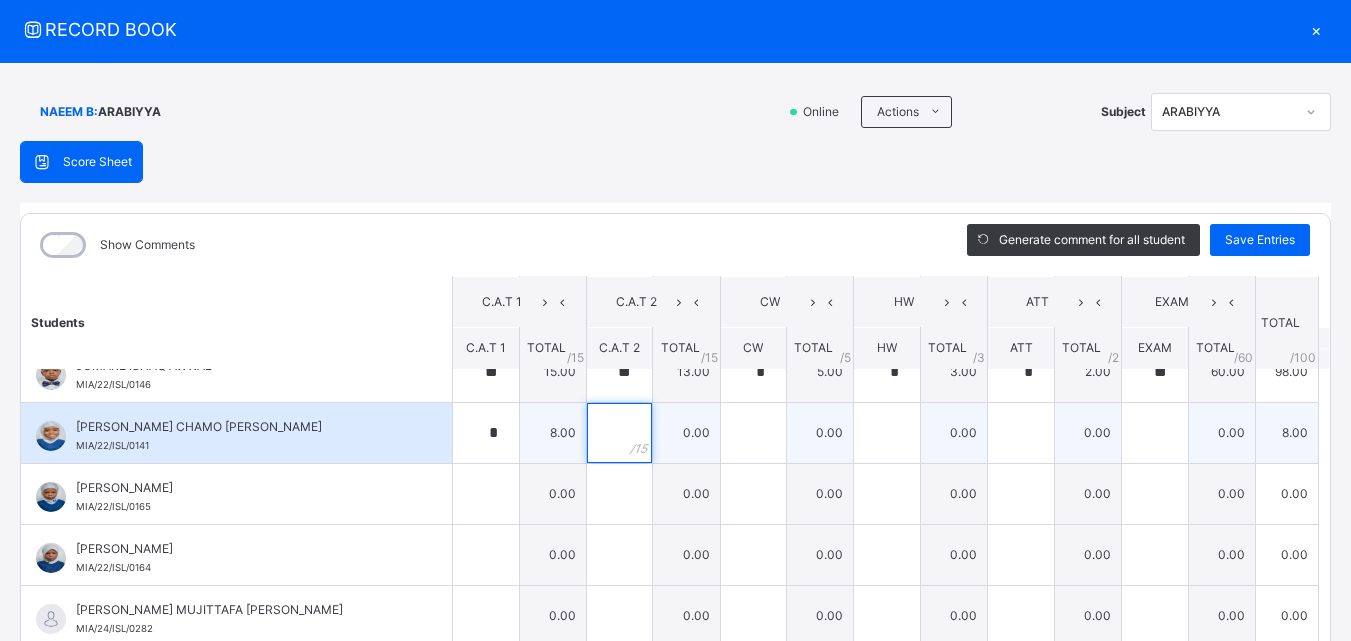 click at bounding box center (620, 433) 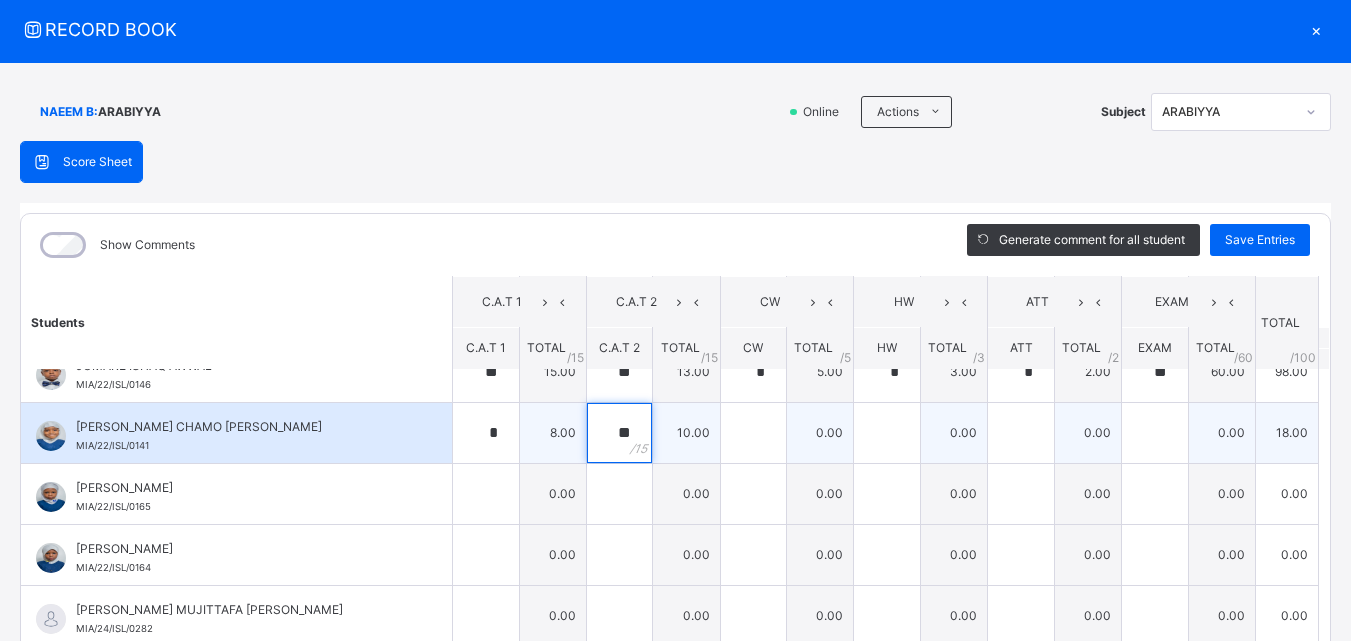 type on "**" 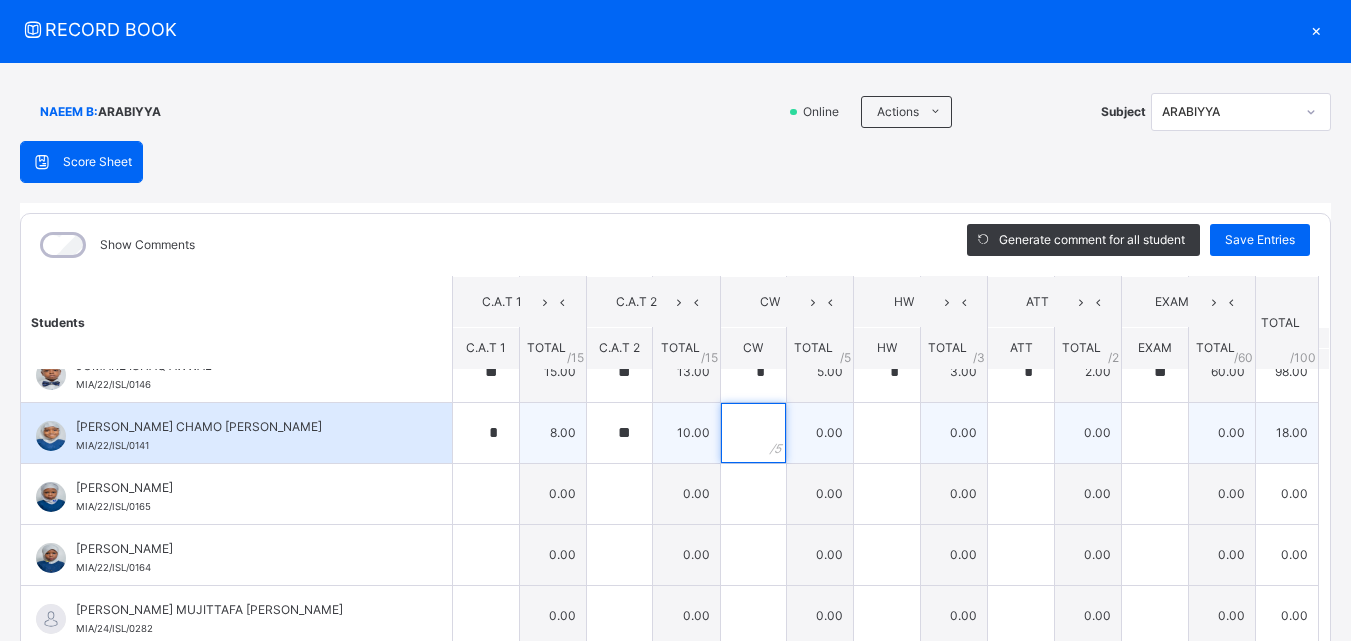 click at bounding box center [754, 433] 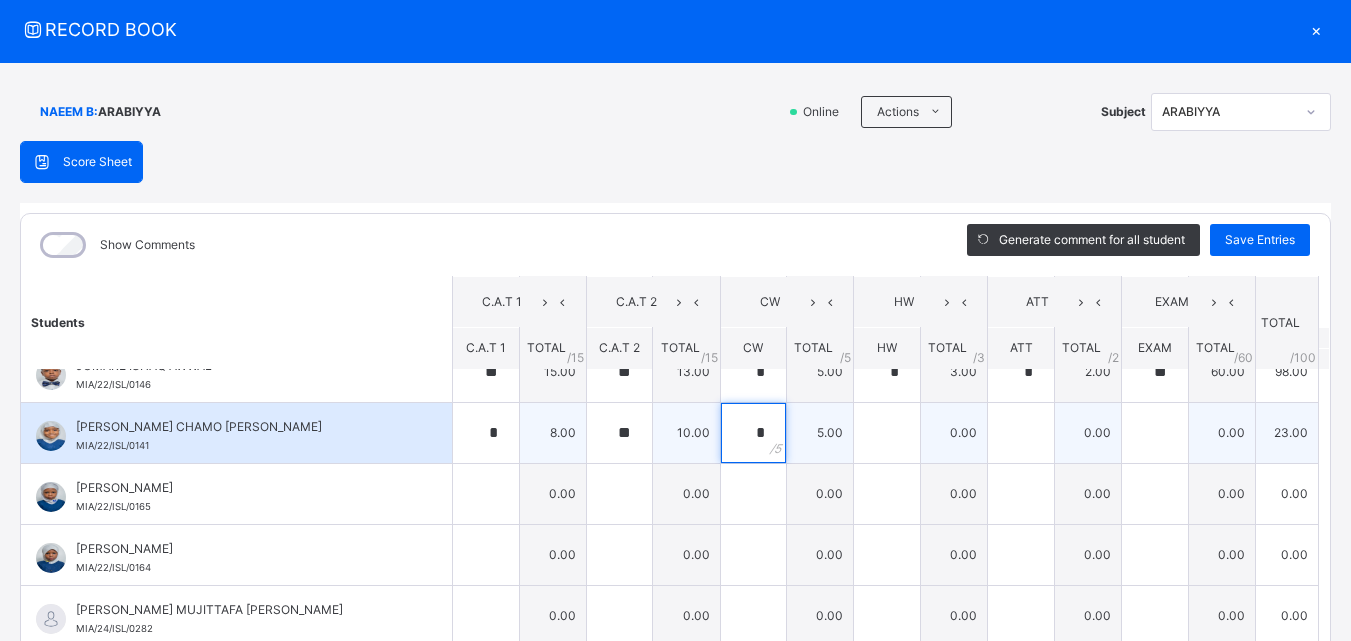 type on "*" 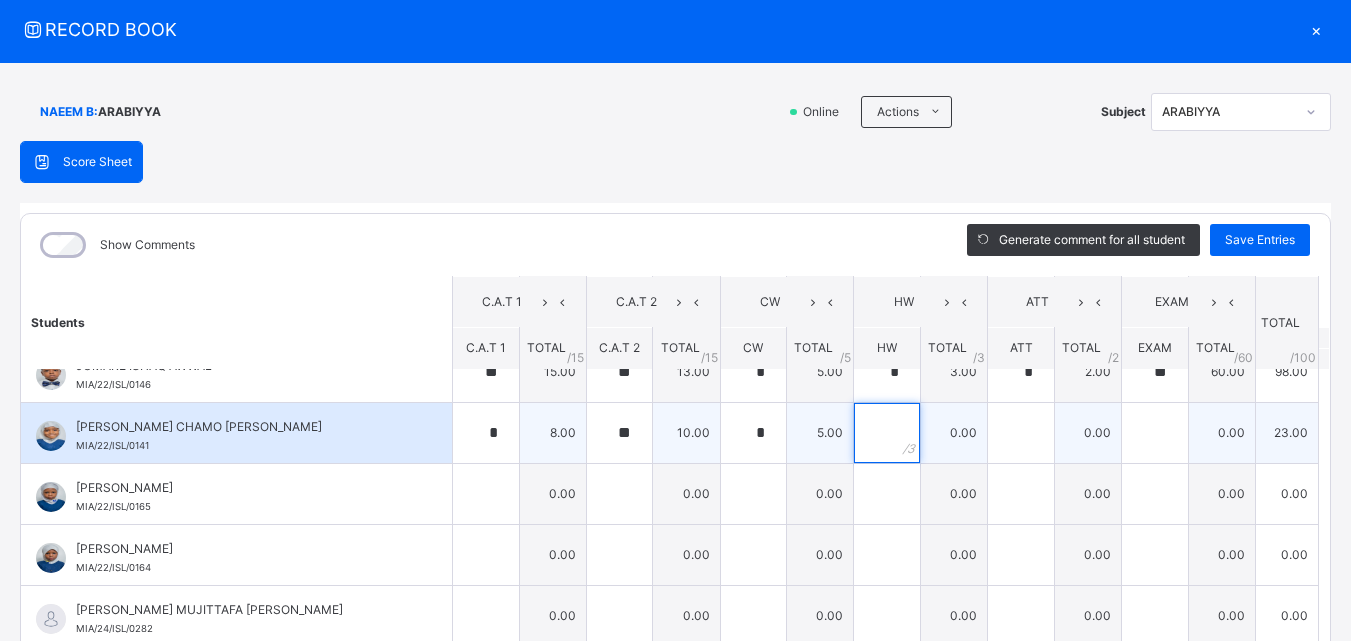 click at bounding box center (887, 433) 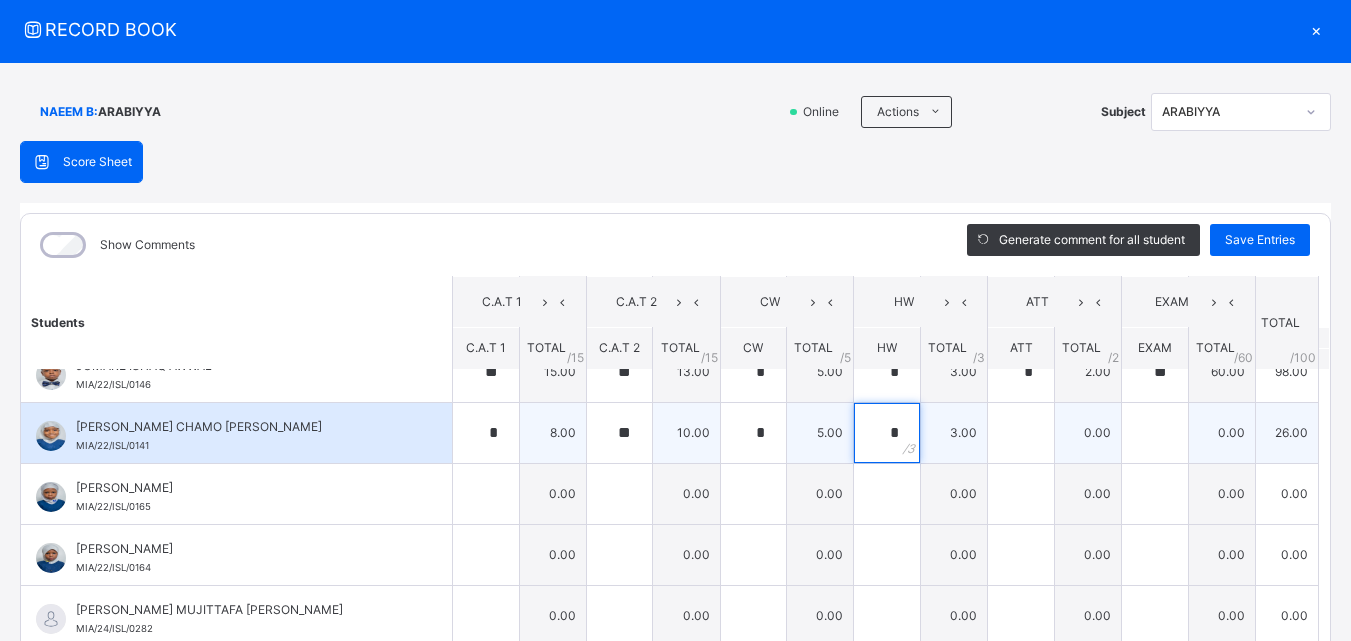 type on "*" 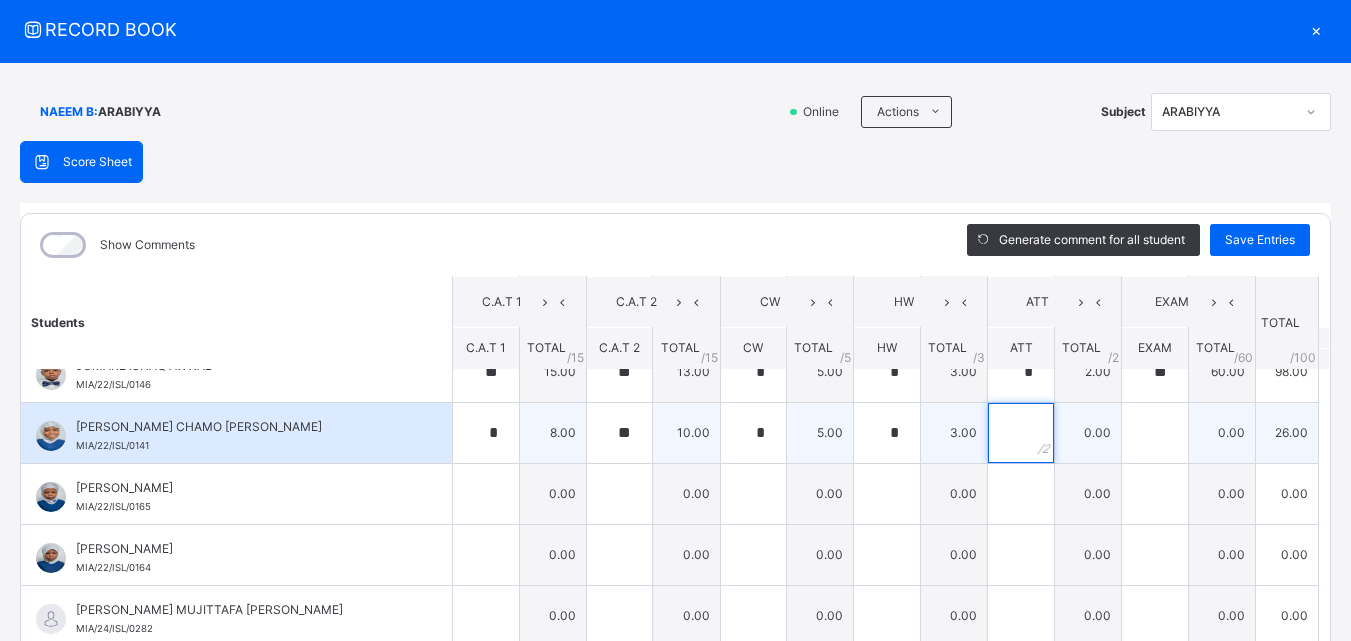 click at bounding box center [1021, 433] 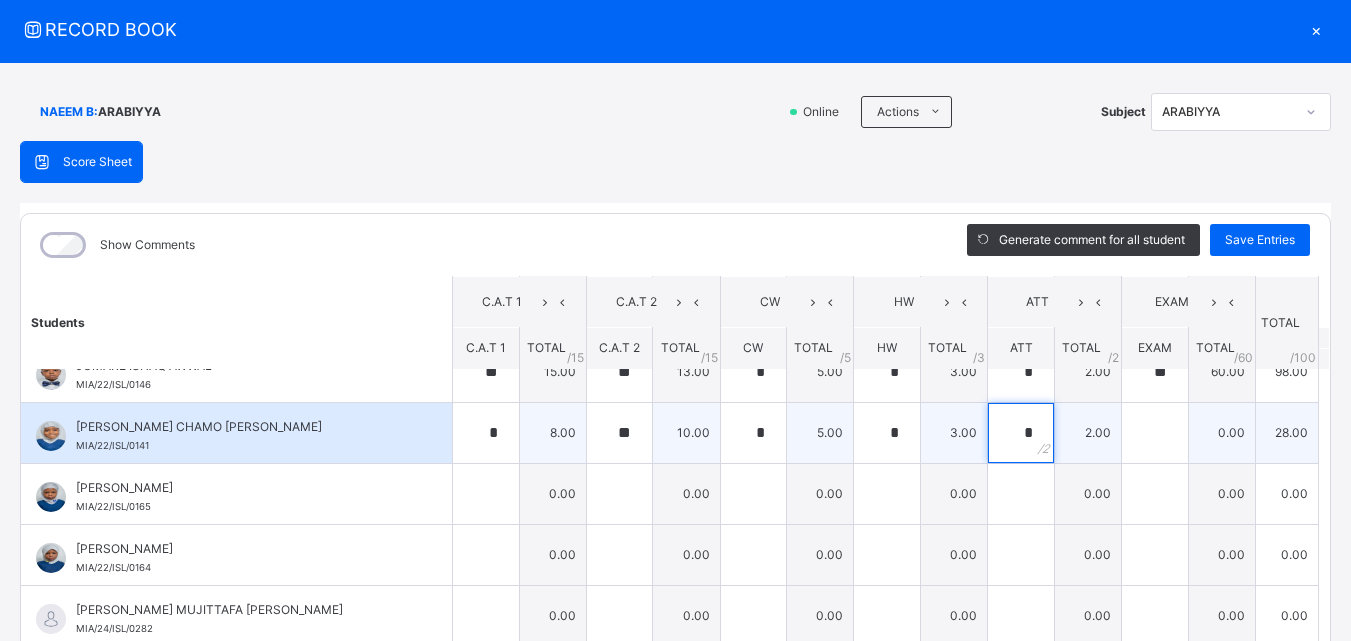 type on "*" 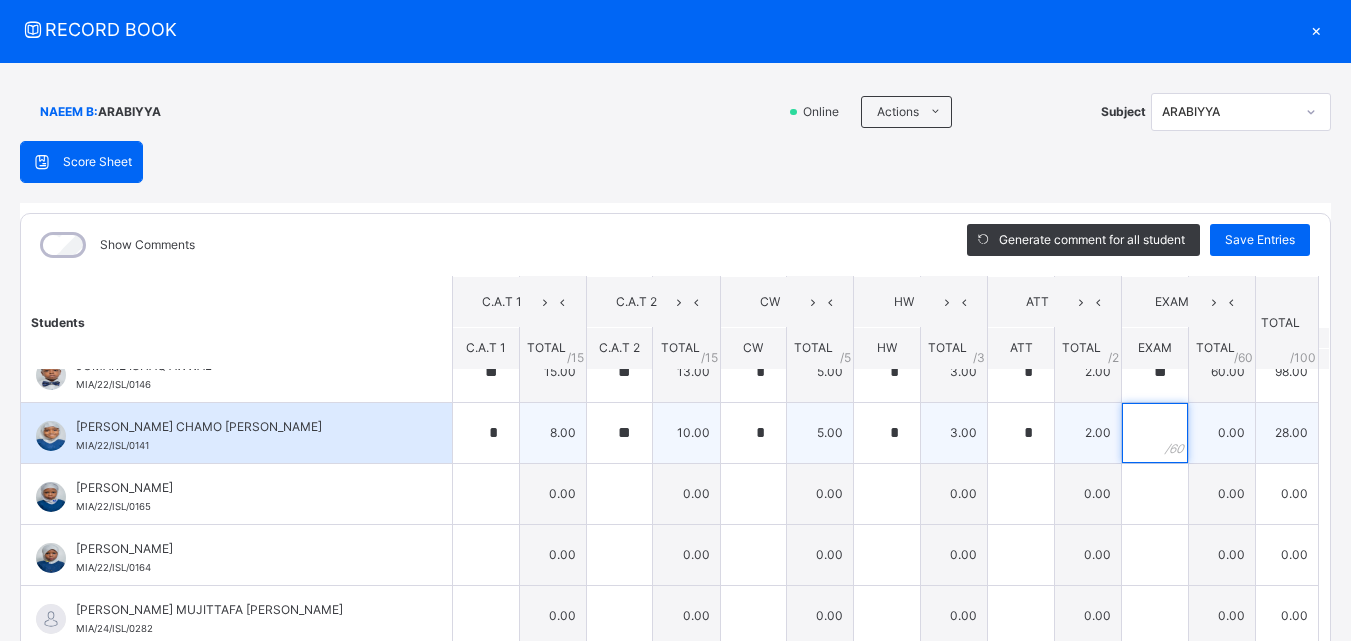 click at bounding box center [1155, 433] 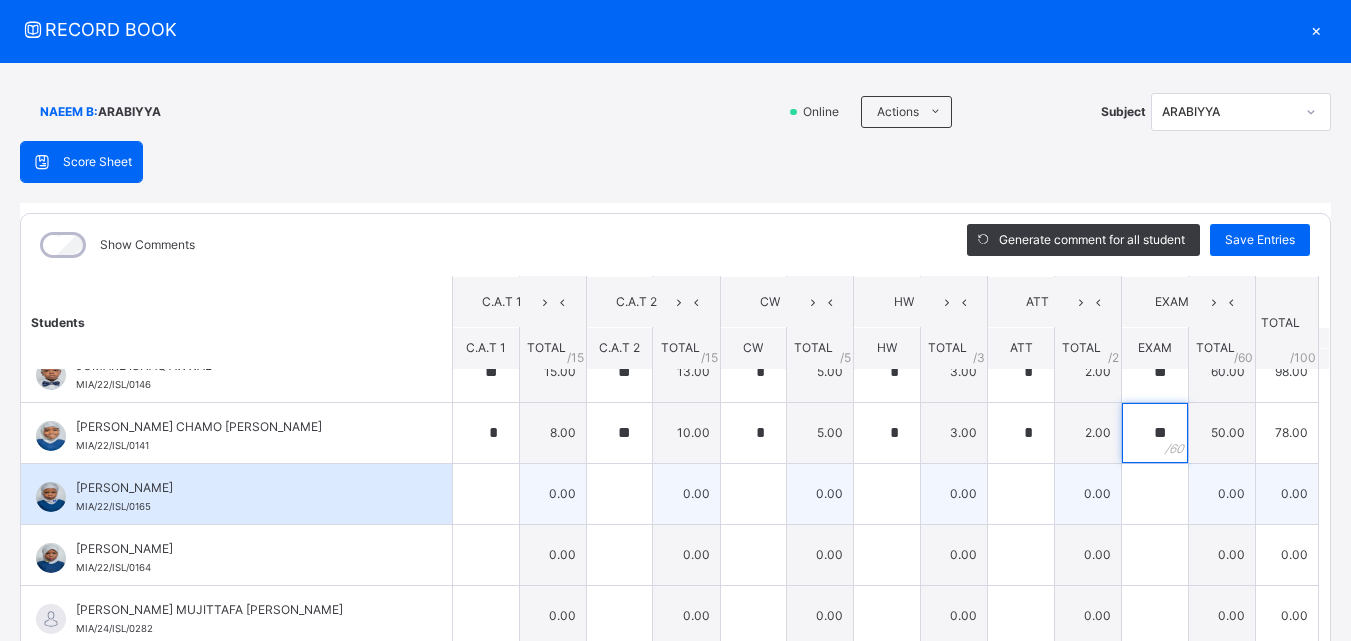 type on "**" 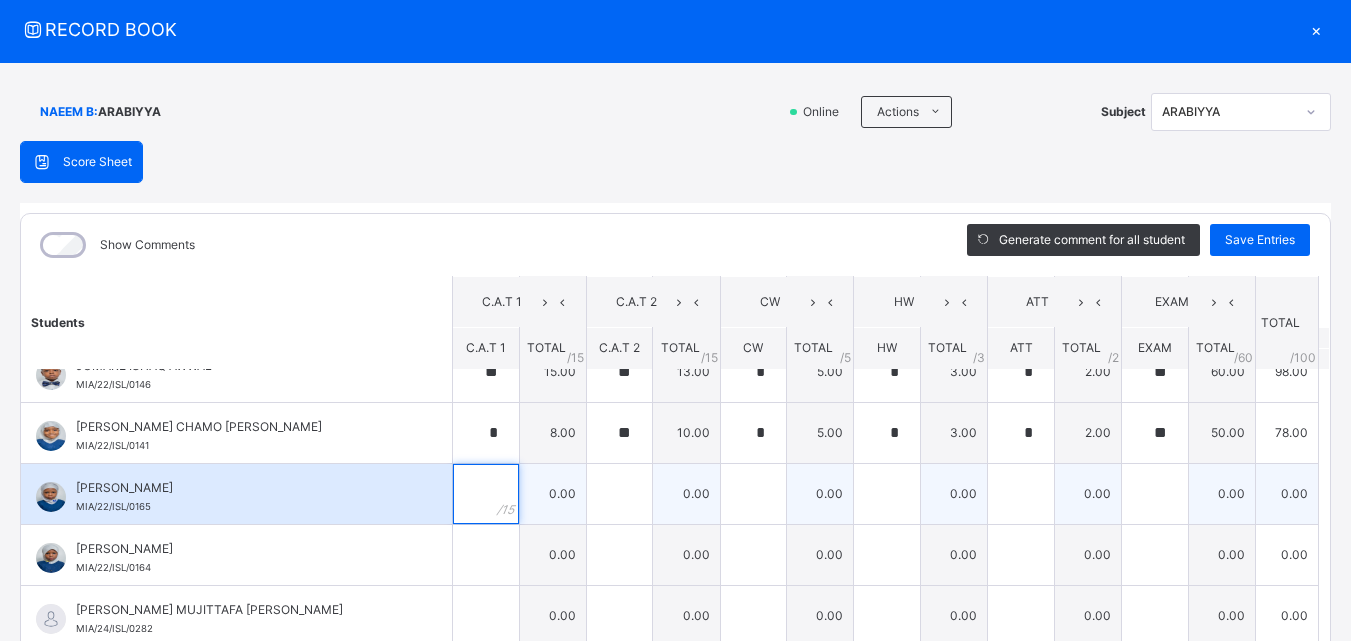 click at bounding box center [486, 494] 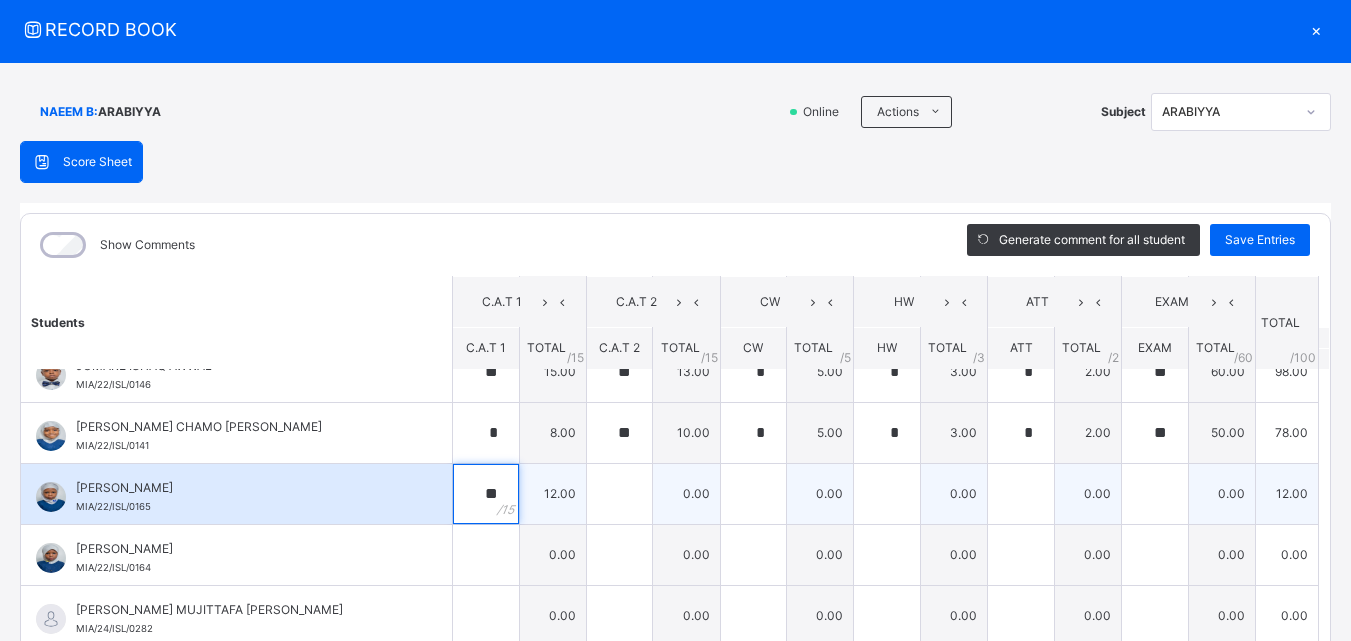 type on "**" 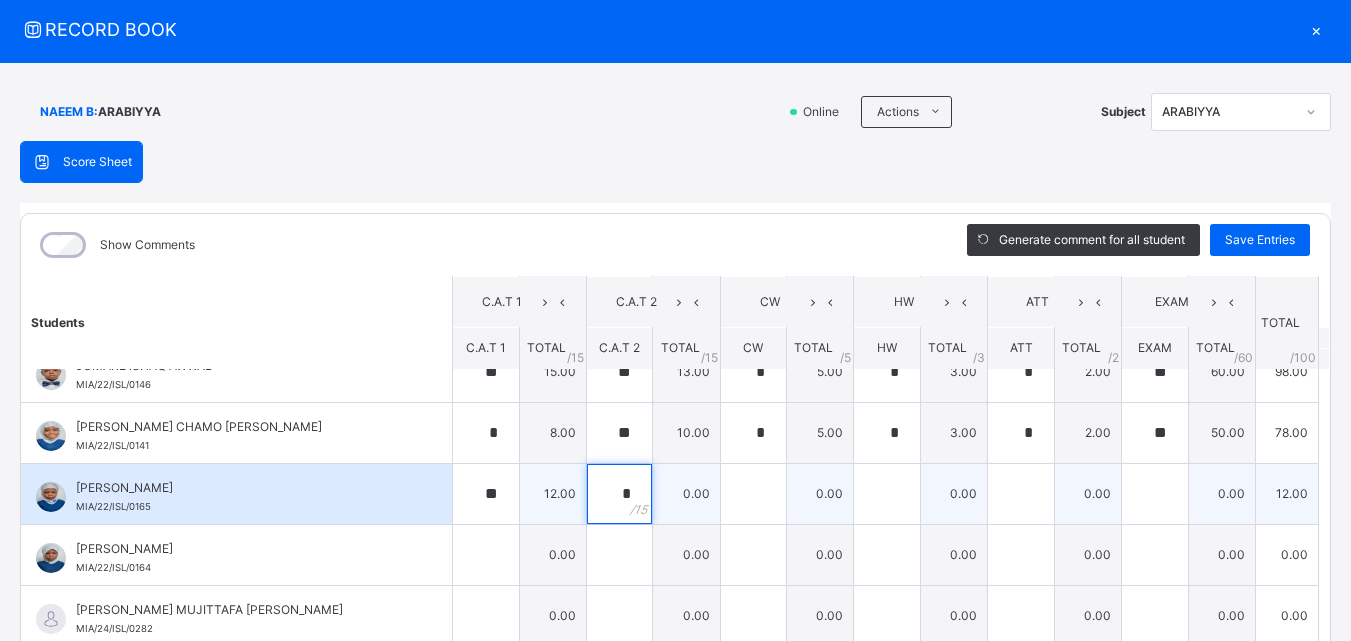 click on "*" at bounding box center (620, 494) 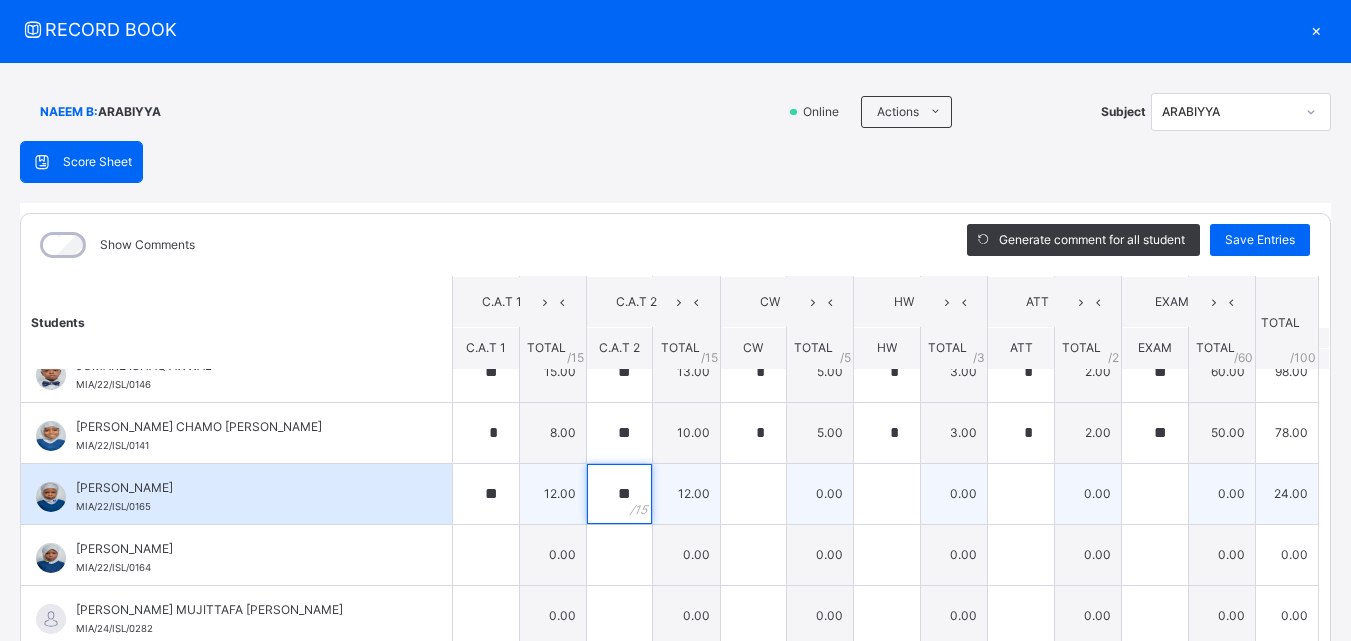 type on "**" 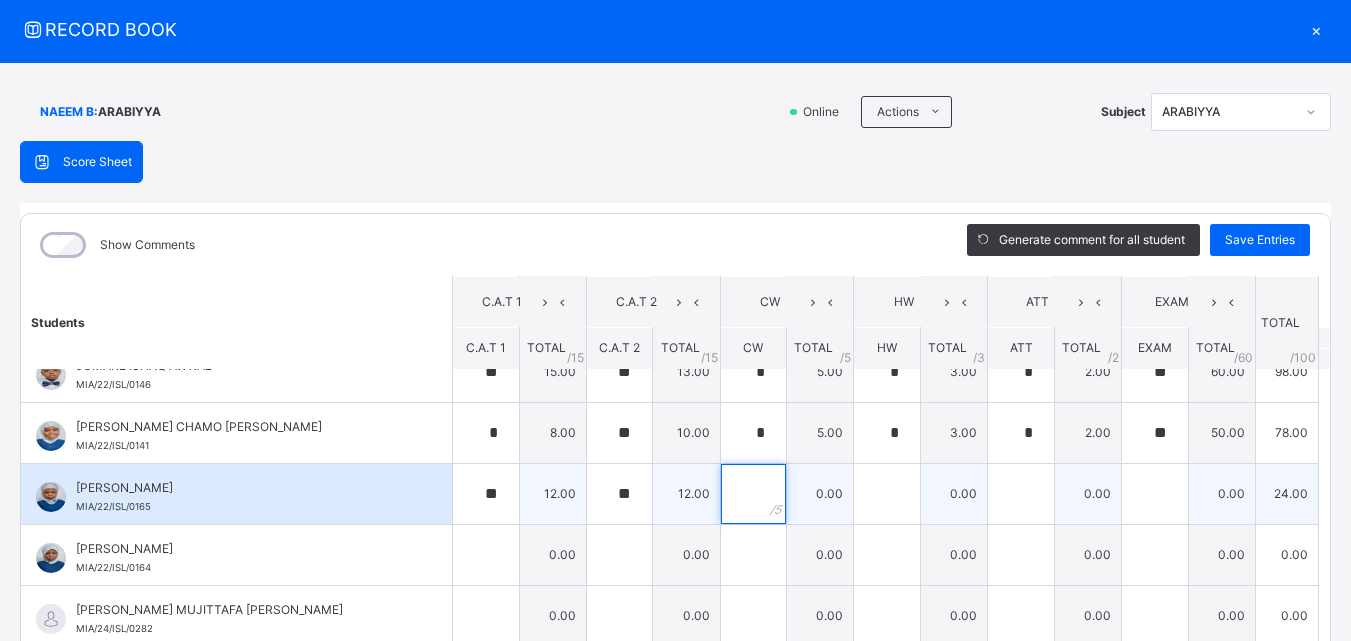 click at bounding box center [754, 494] 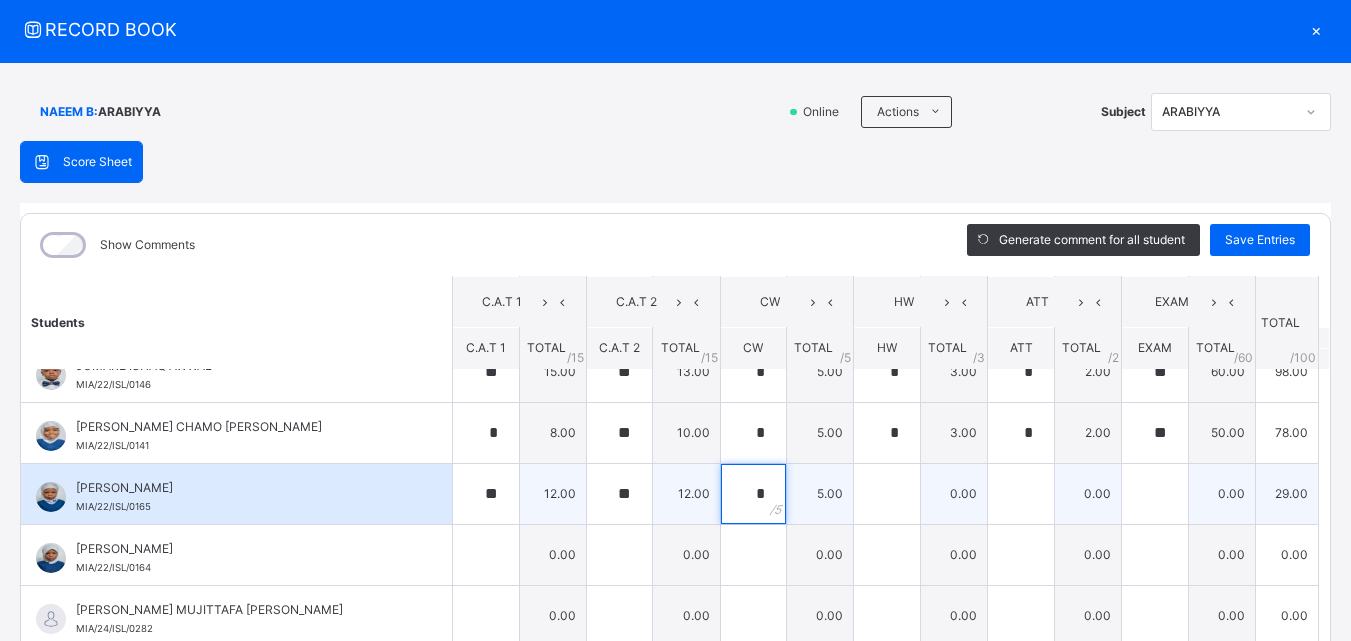 type on "*" 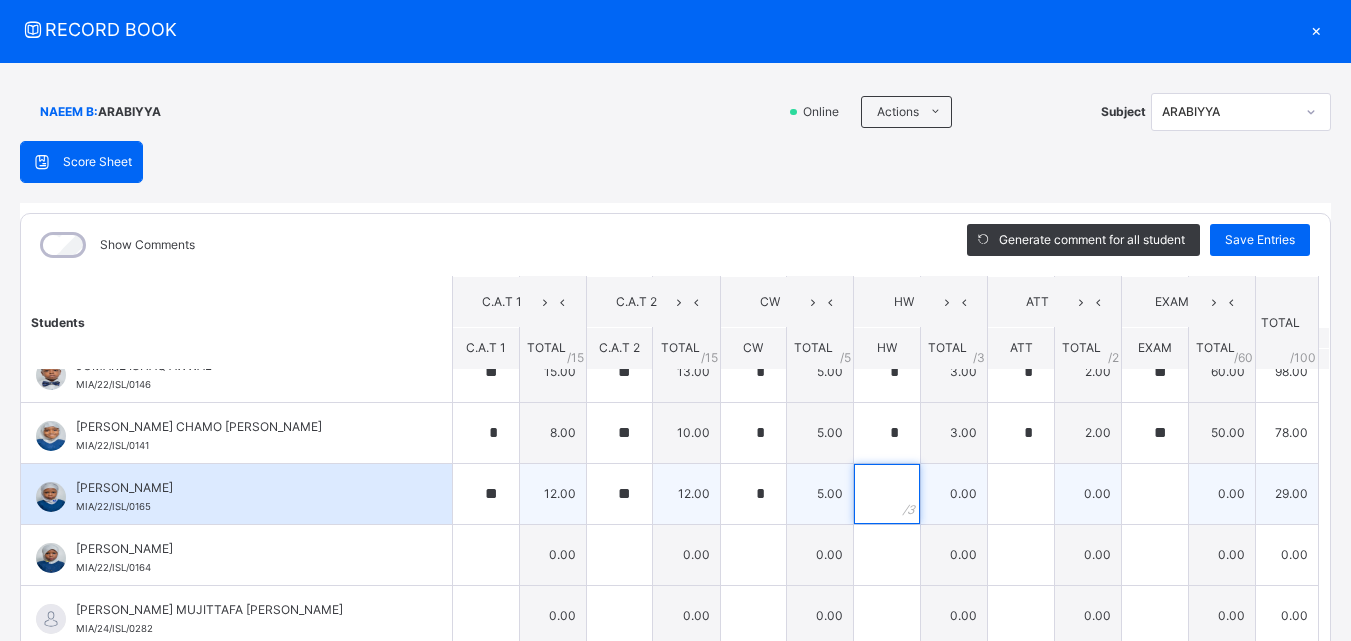 click at bounding box center (887, 494) 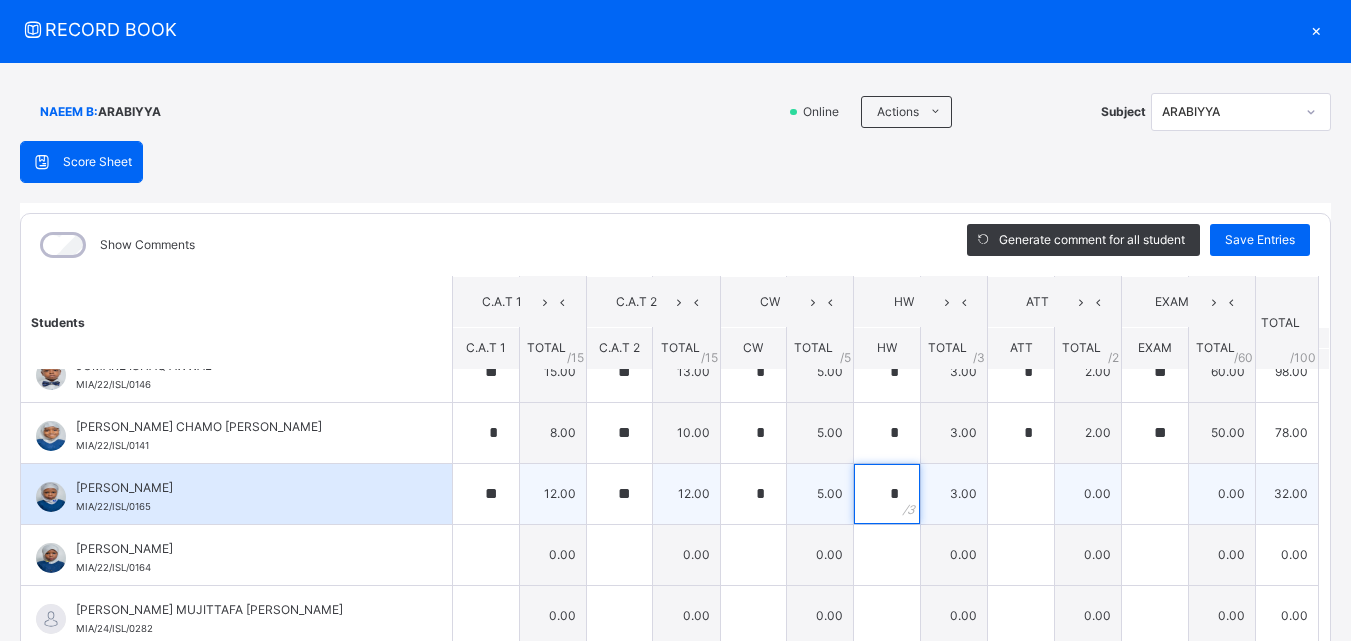 type on "*" 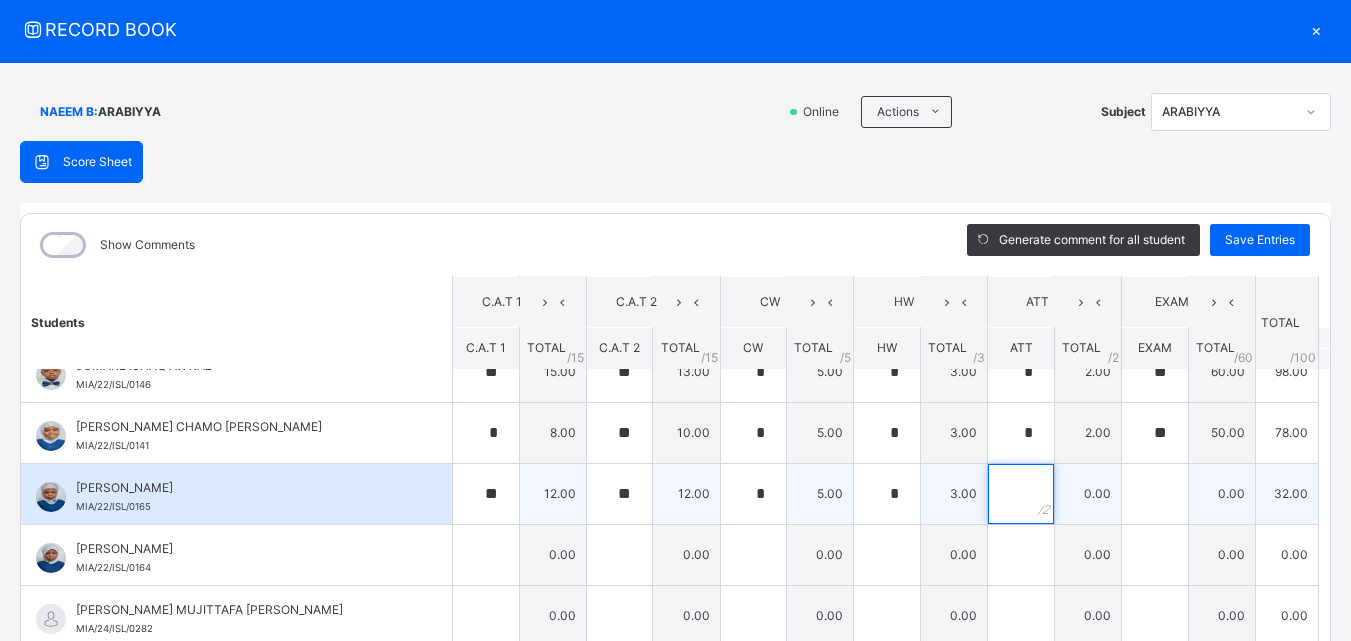 click at bounding box center [1021, 494] 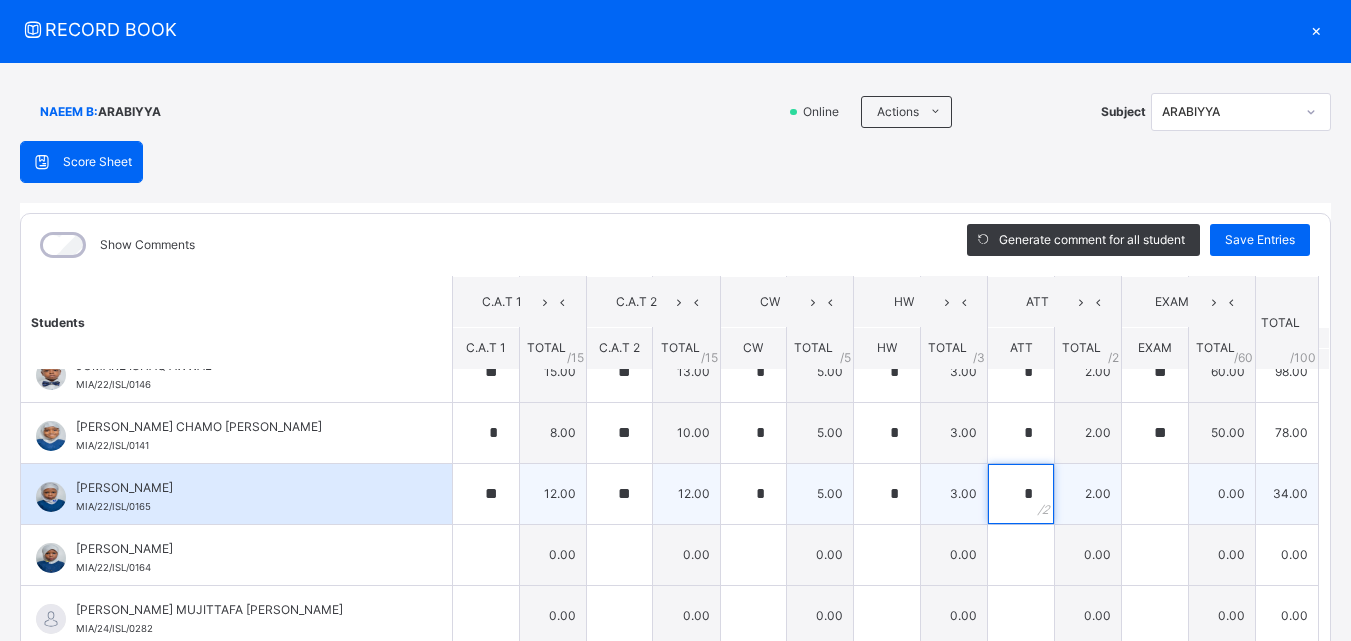 type on "*" 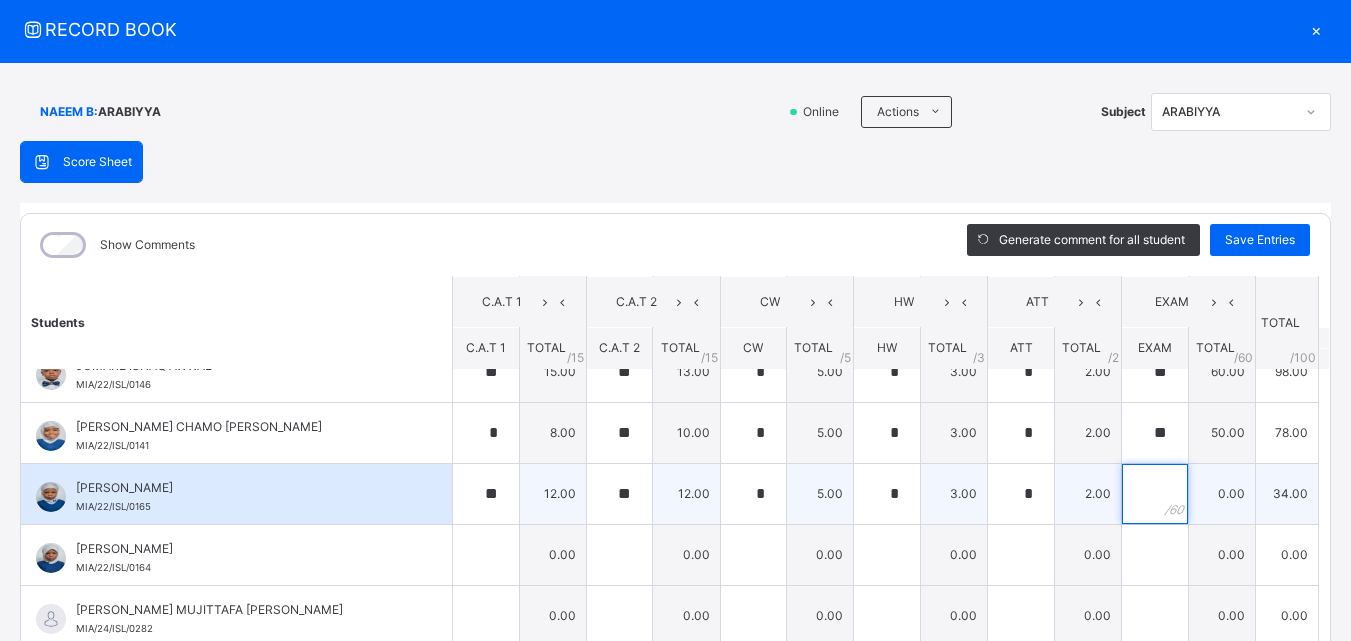 click at bounding box center (1155, 494) 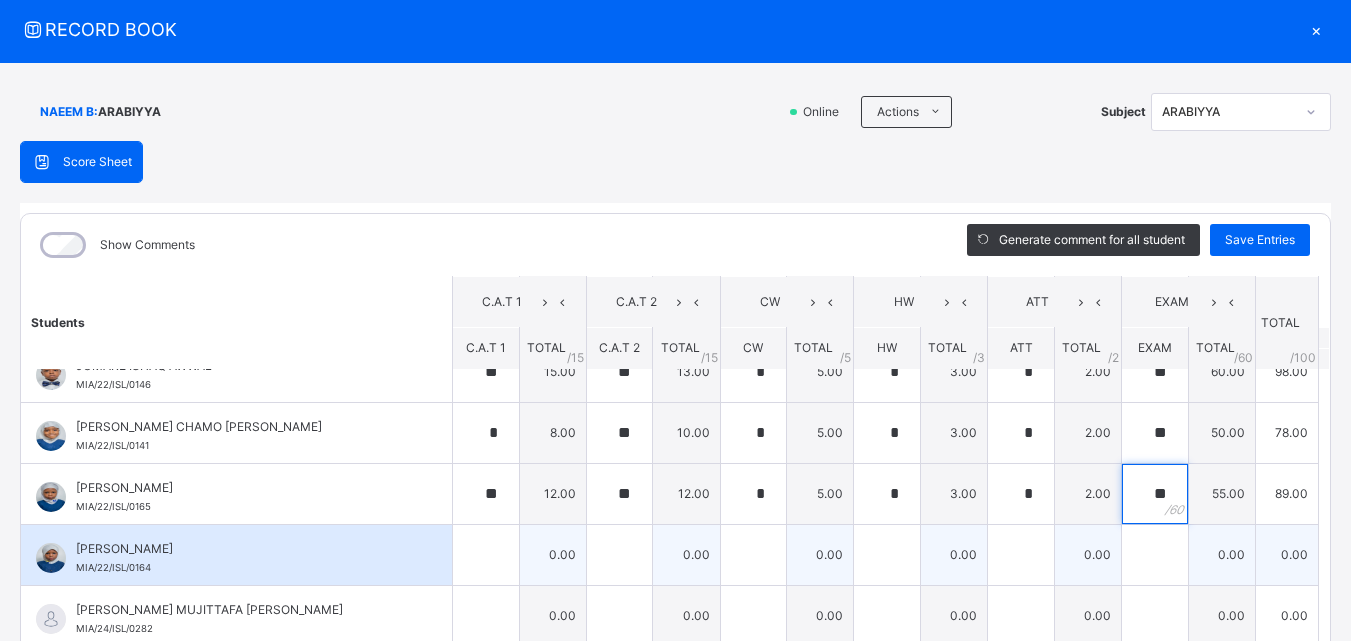 type on "**" 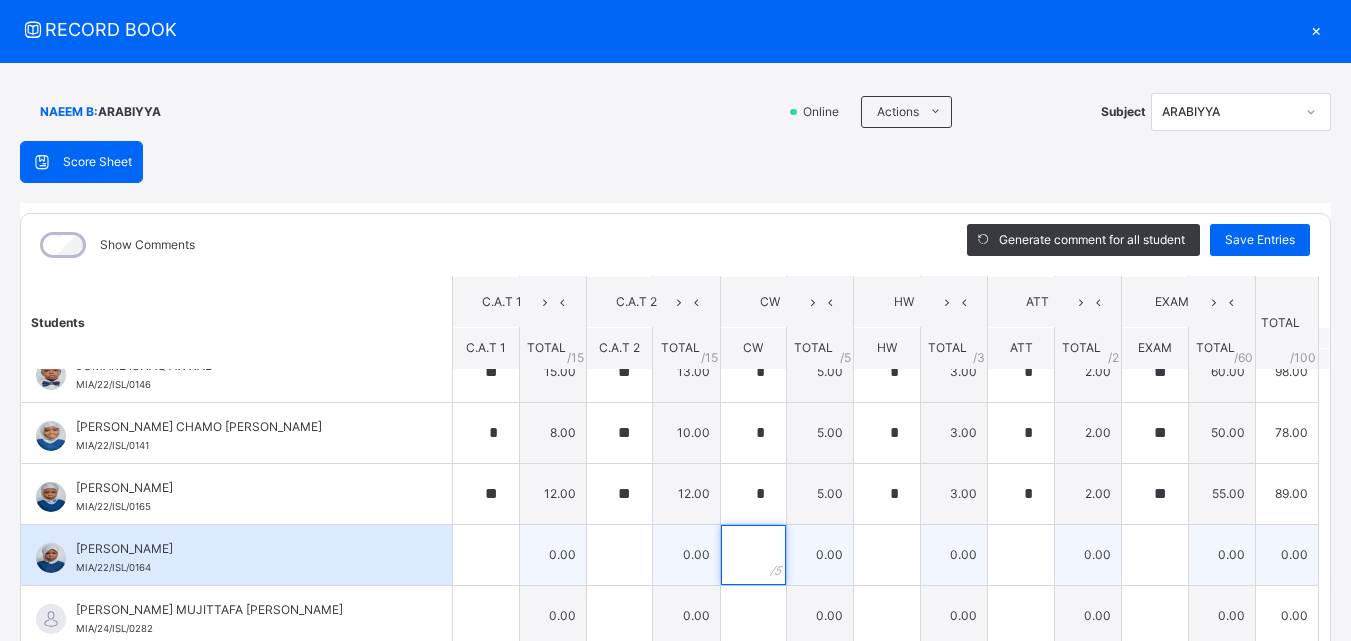 click at bounding box center (754, 555) 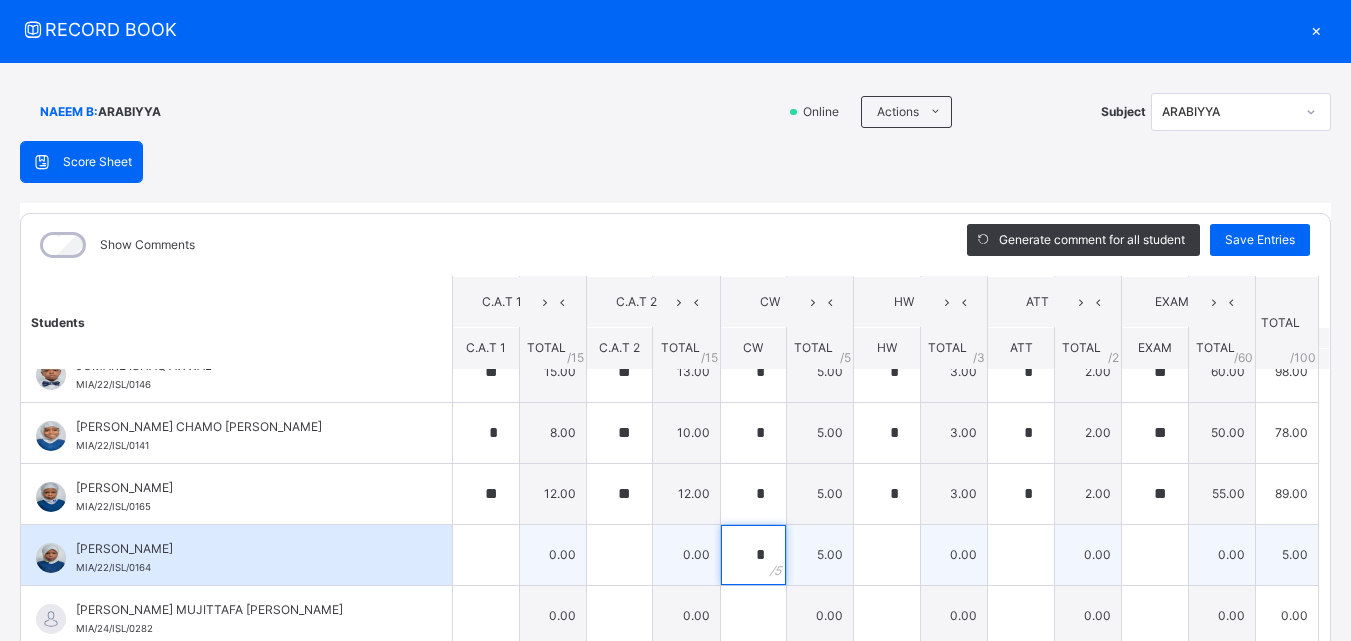 type on "*" 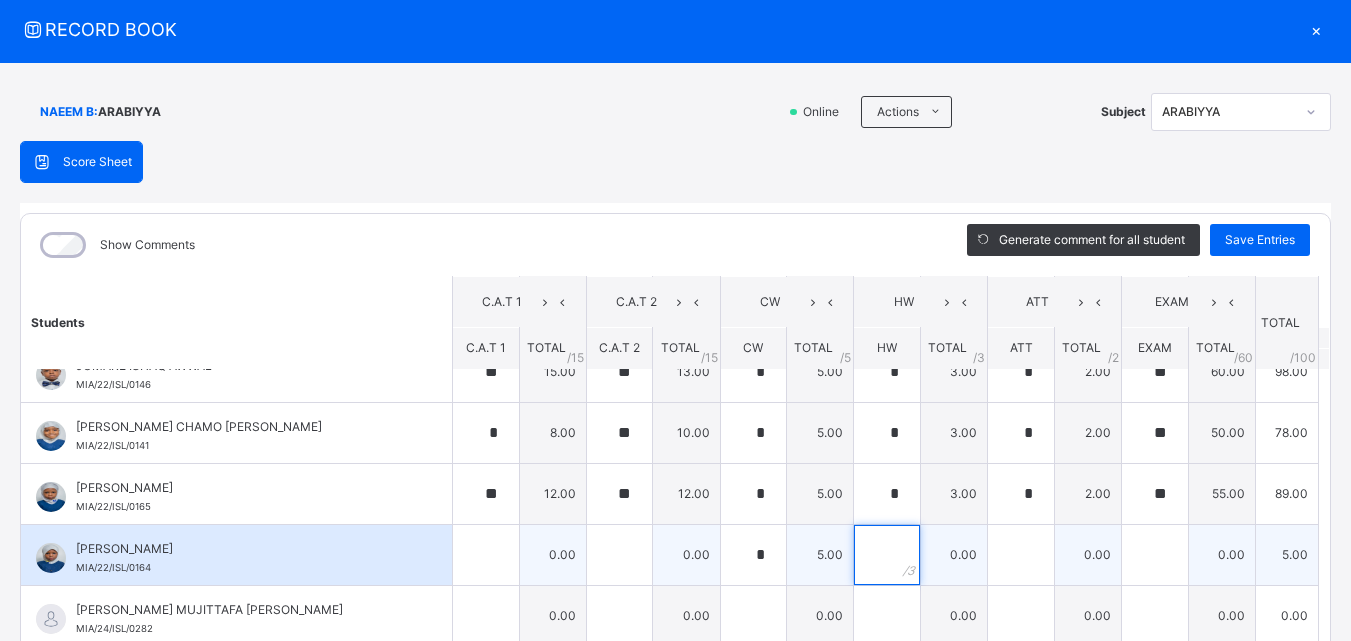 click at bounding box center [887, 555] 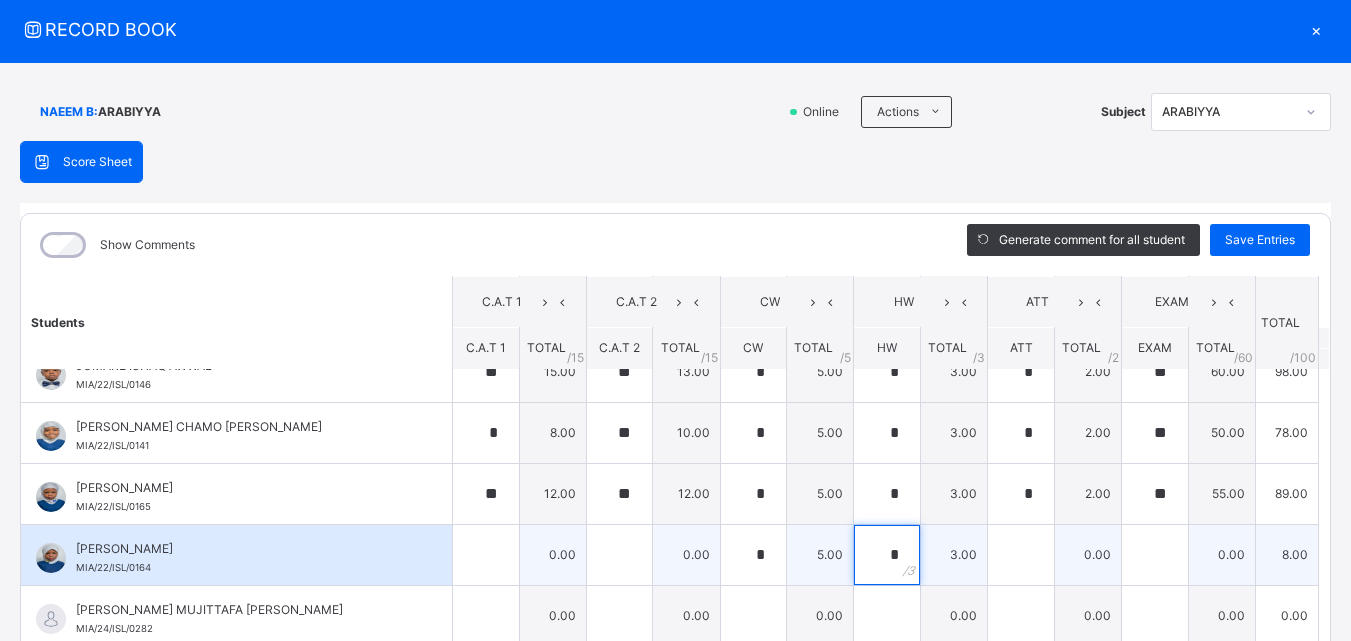 type on "*" 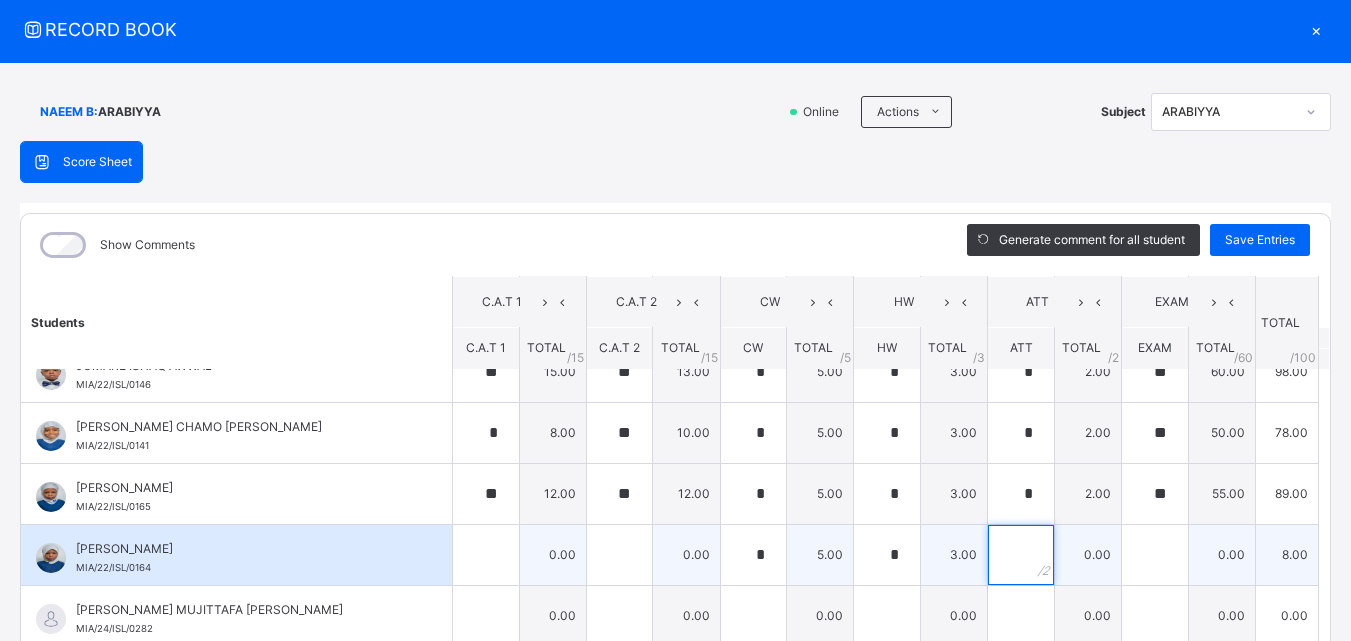 click at bounding box center (1021, 555) 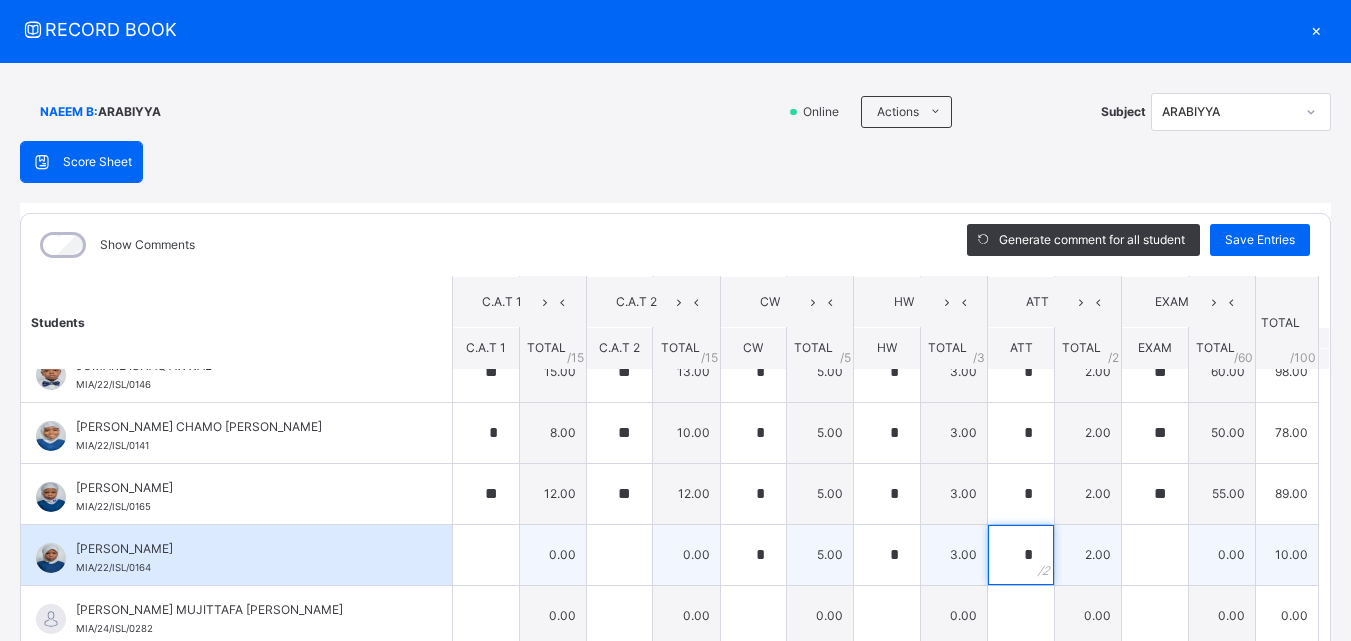 type on "*" 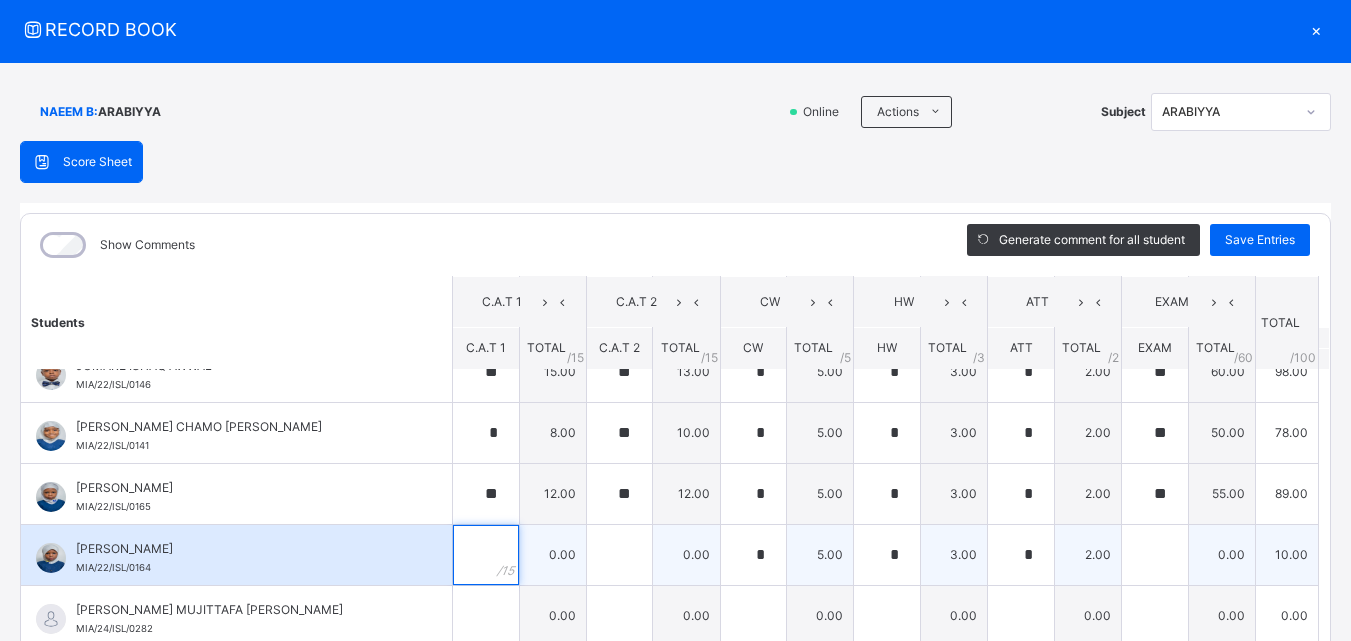 click at bounding box center (486, 555) 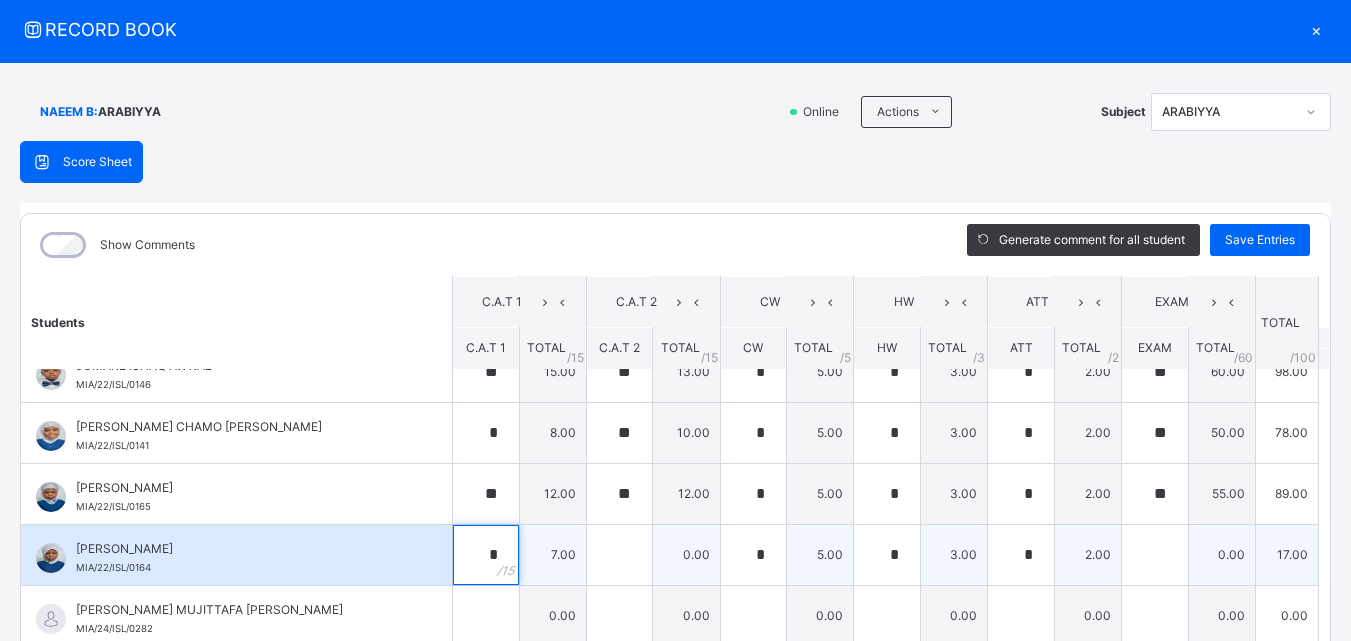 type on "*" 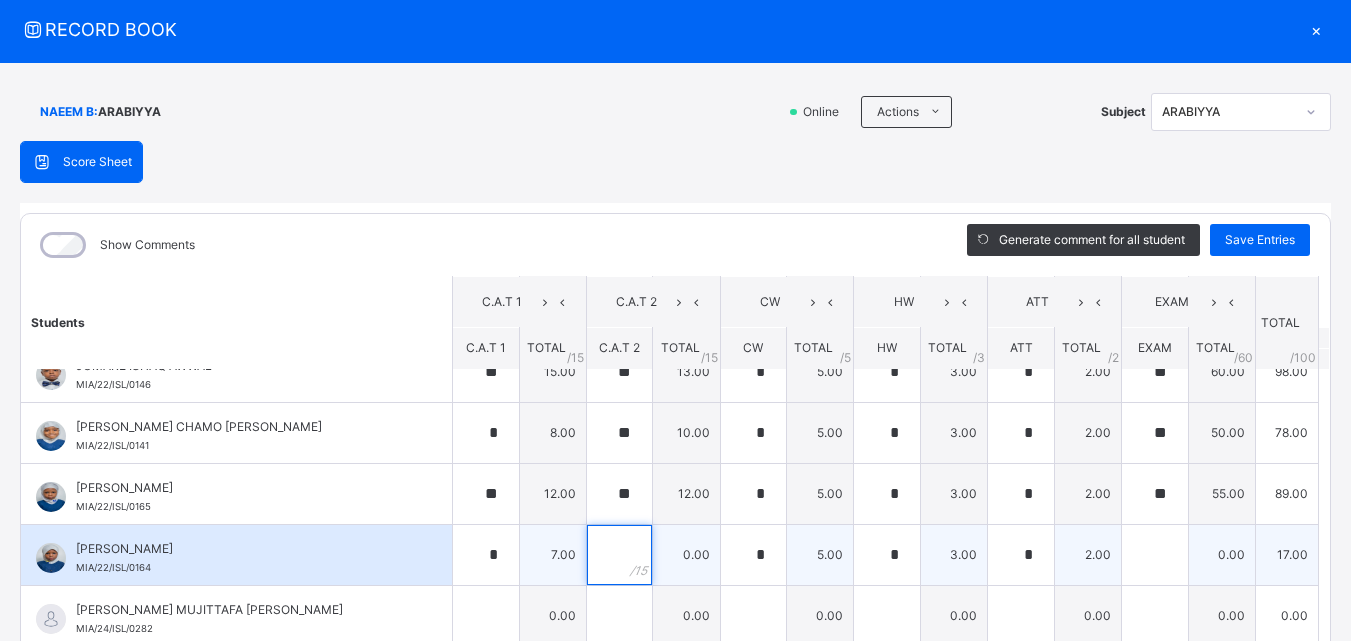 click at bounding box center (620, 555) 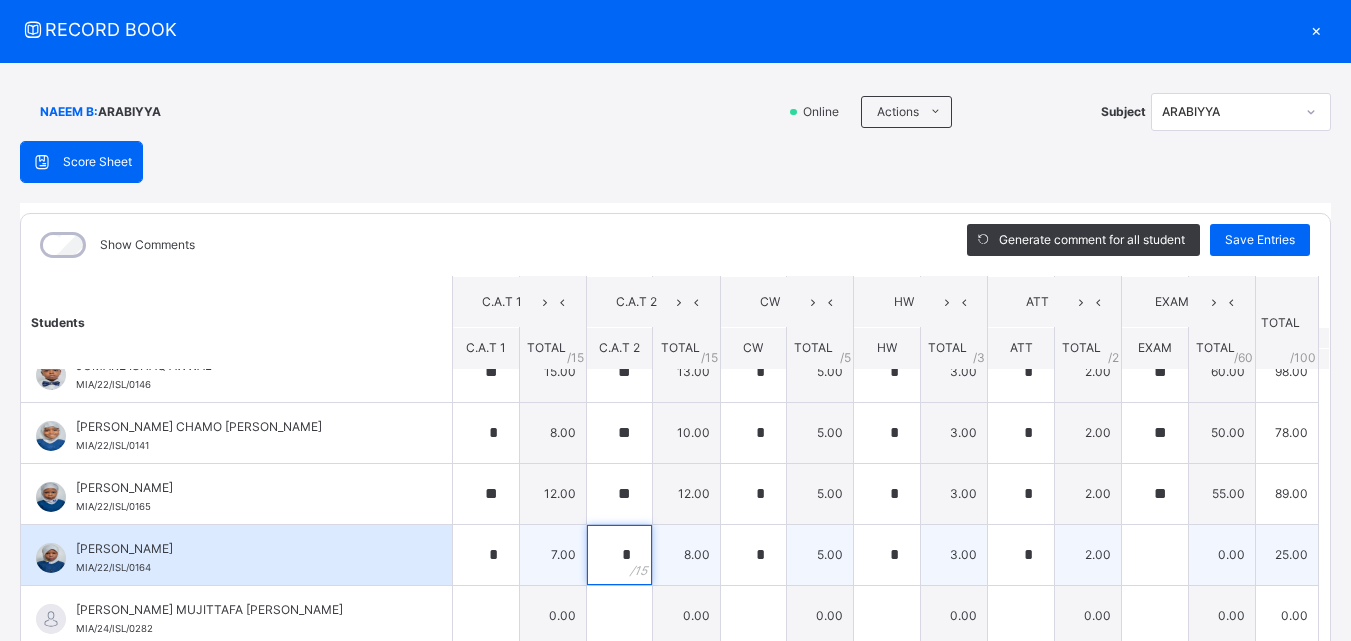 type on "*" 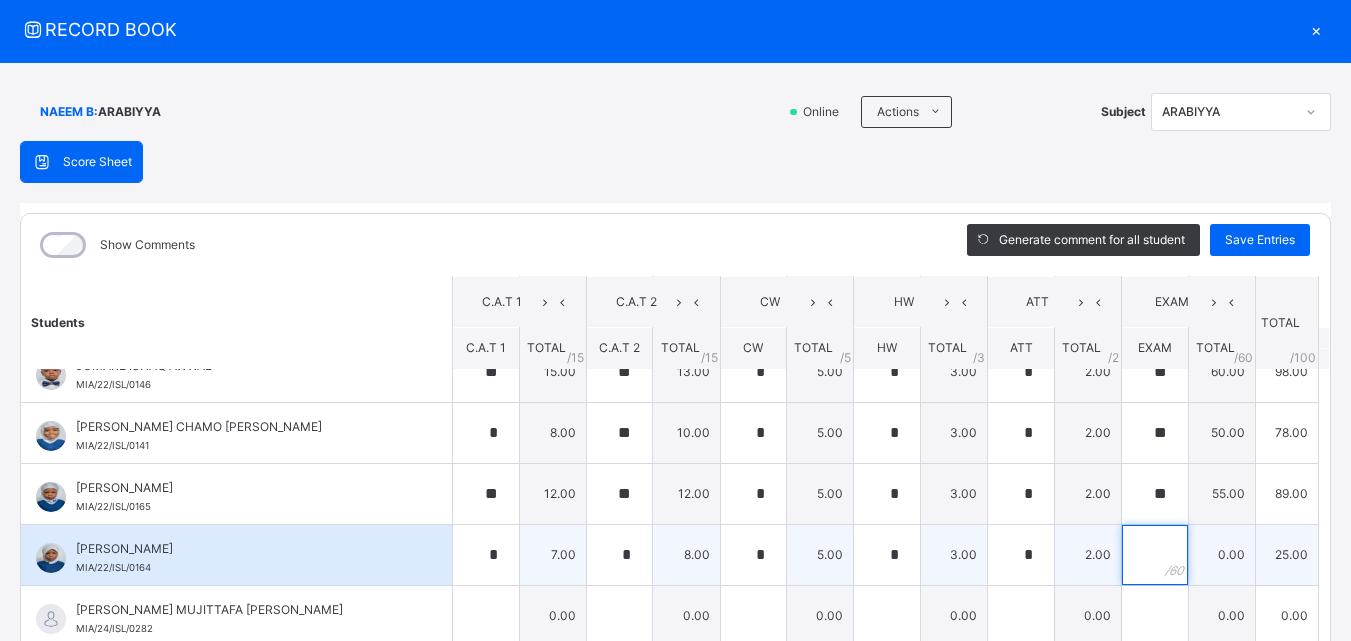 click at bounding box center [1155, 555] 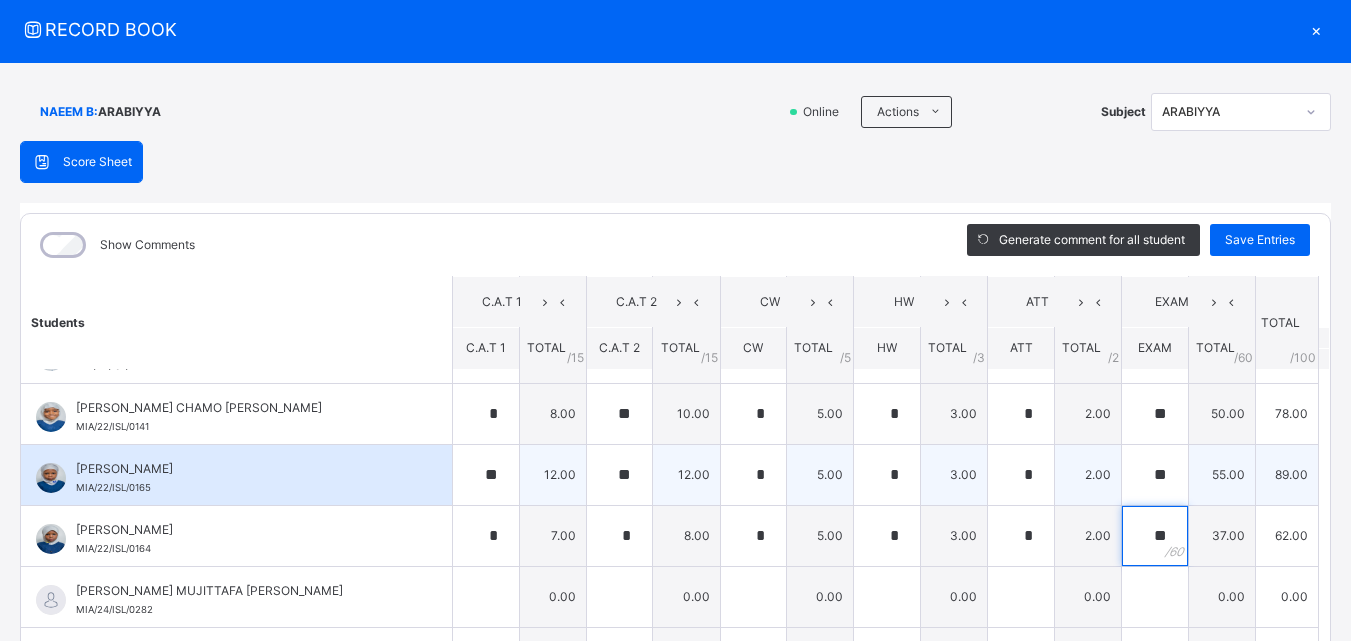 scroll, scrollTop: 692, scrollLeft: 0, axis: vertical 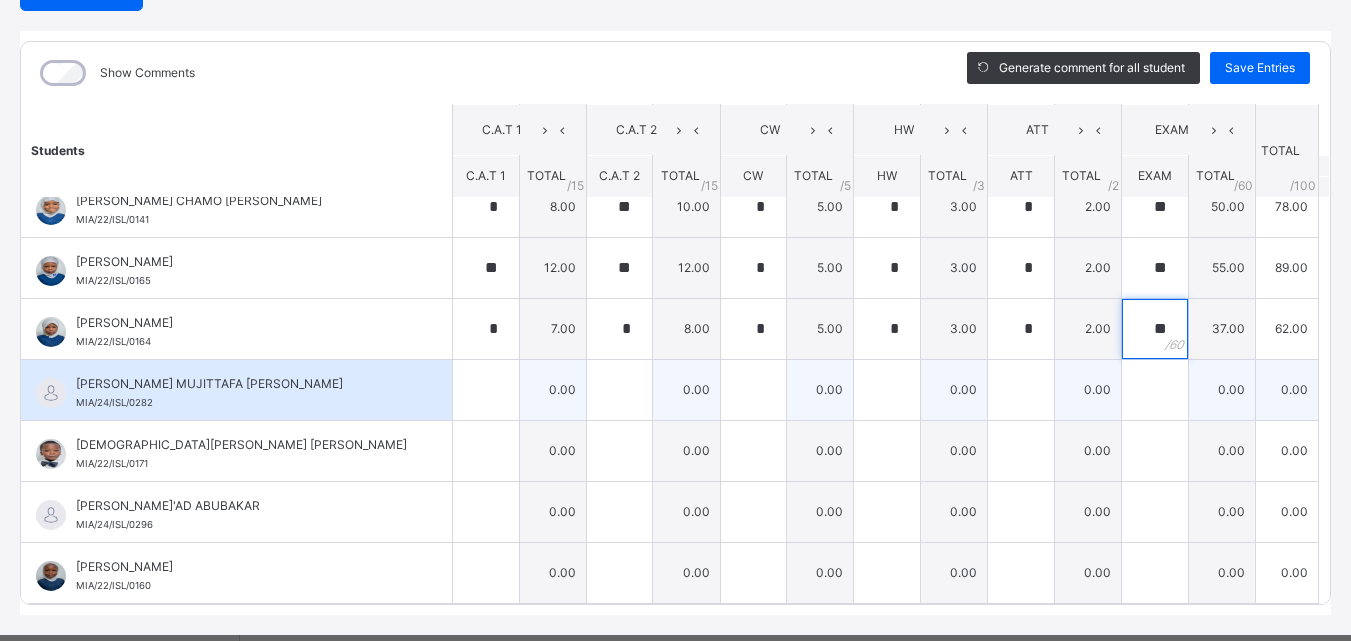type on "**" 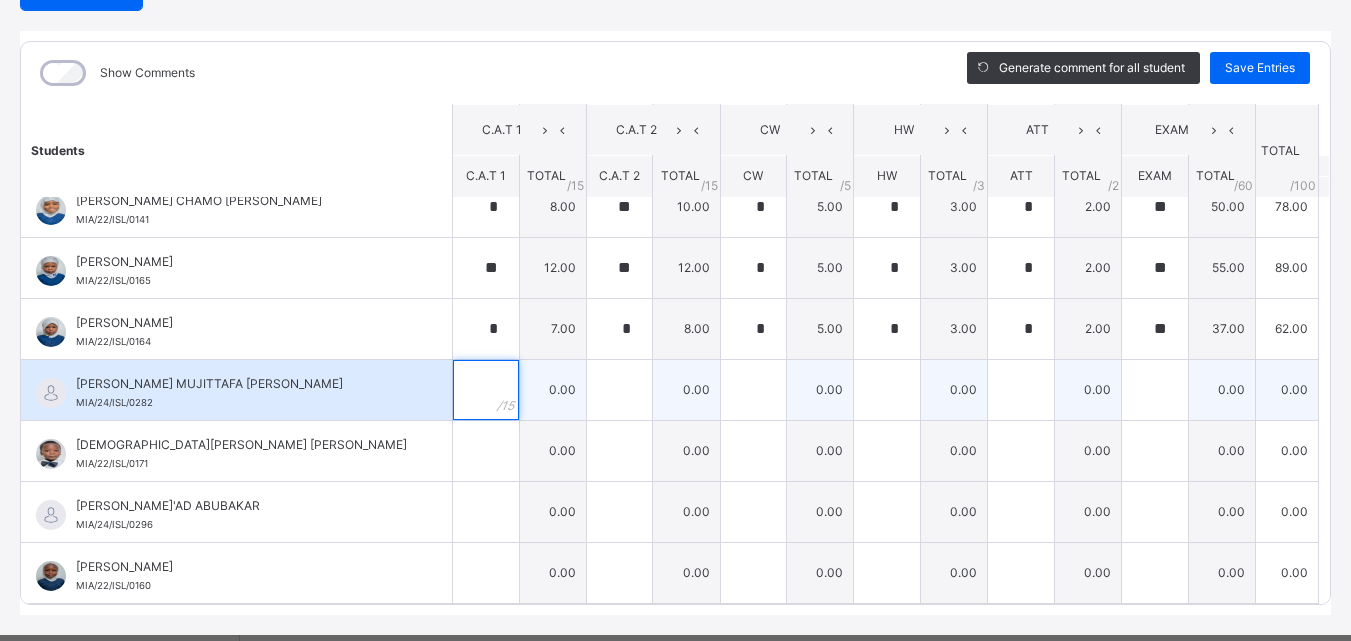 click at bounding box center (486, 390) 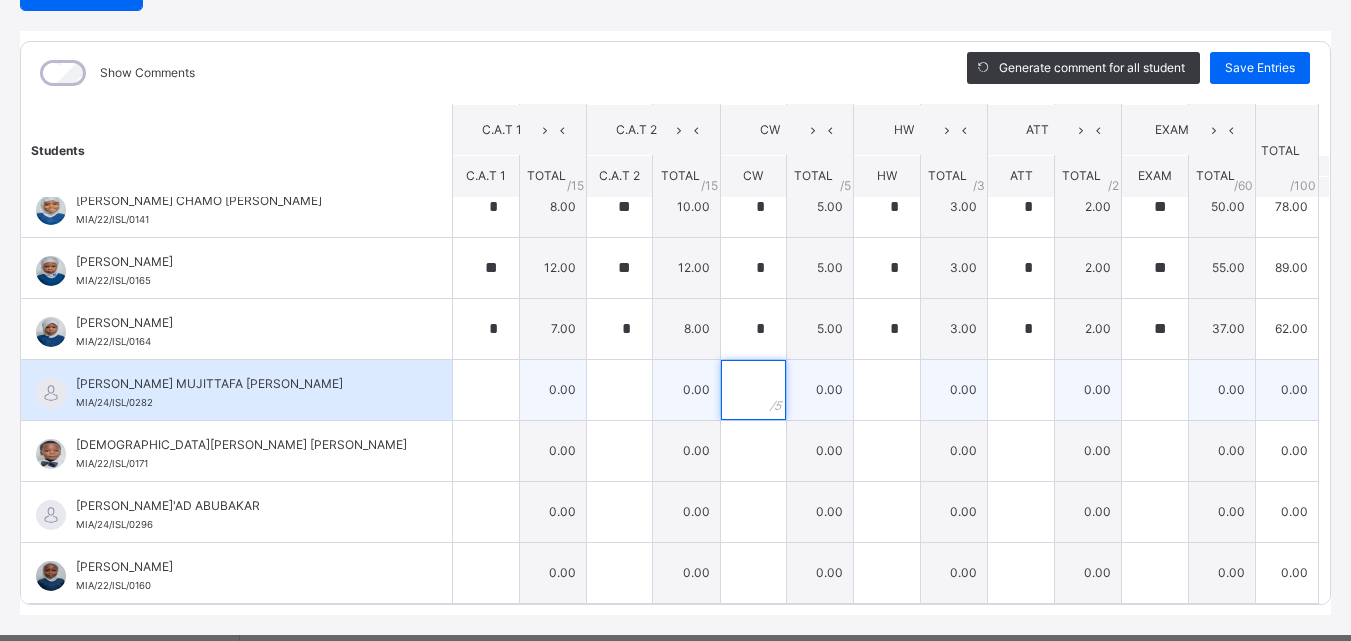 click at bounding box center (754, 390) 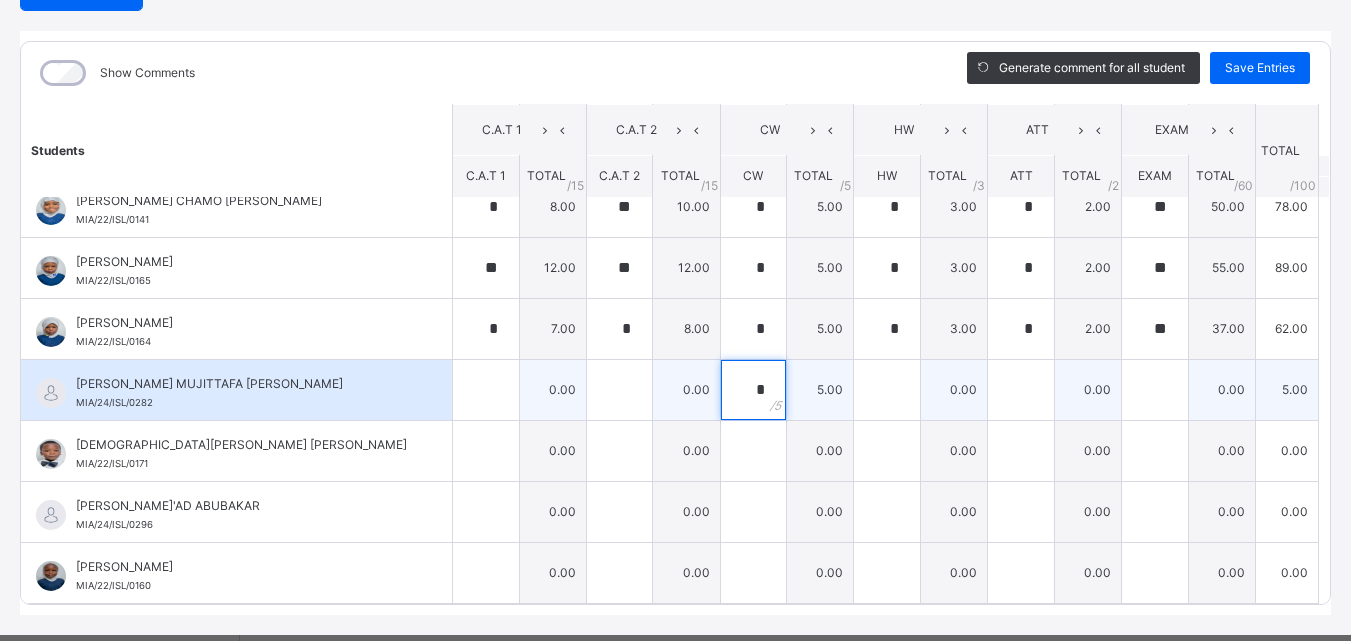 type on "*" 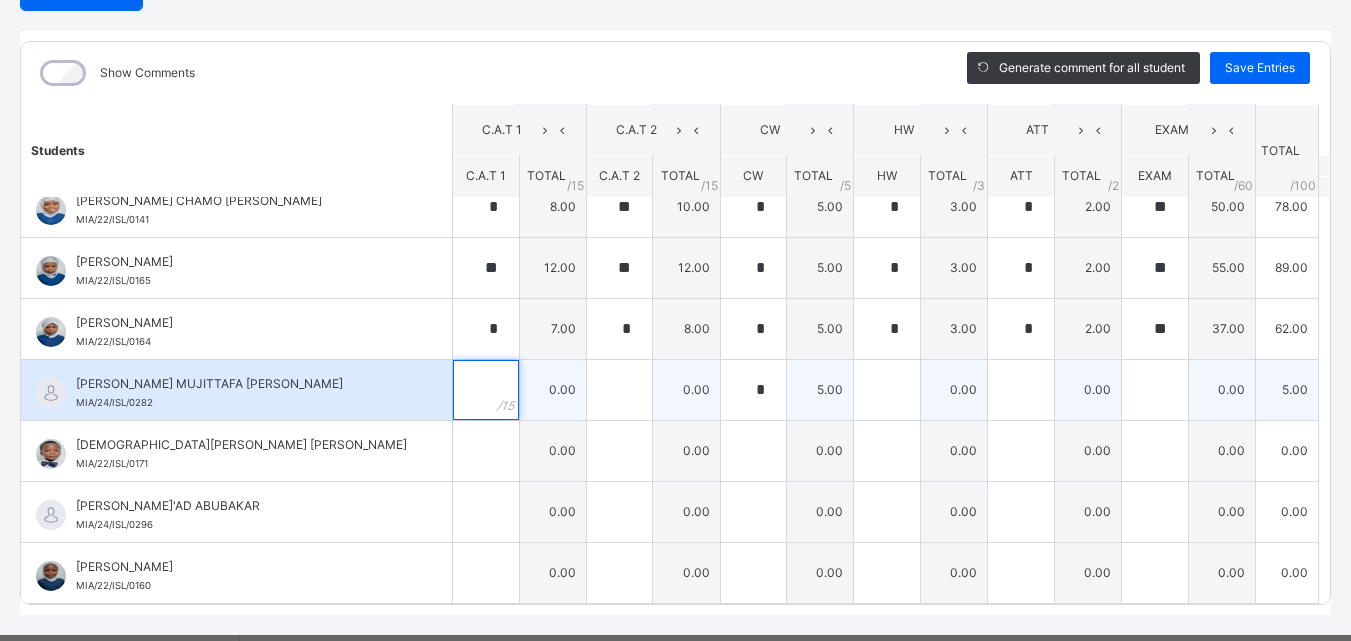 click at bounding box center (486, 390) 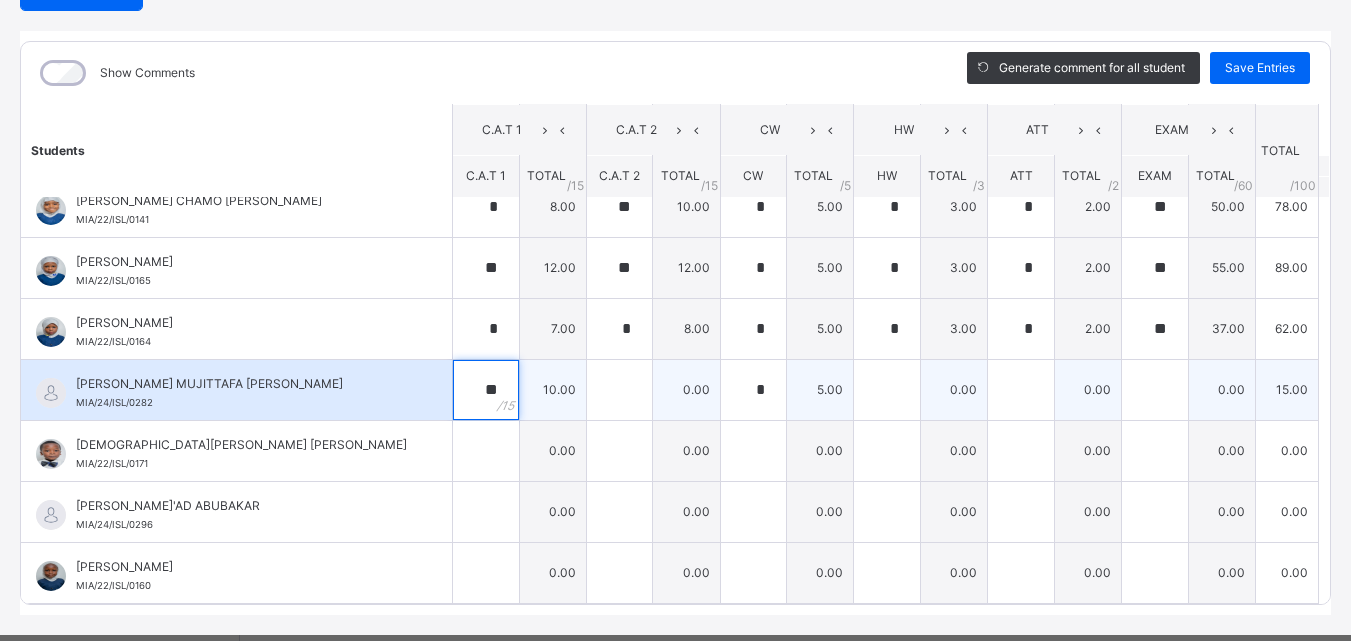 type on "**" 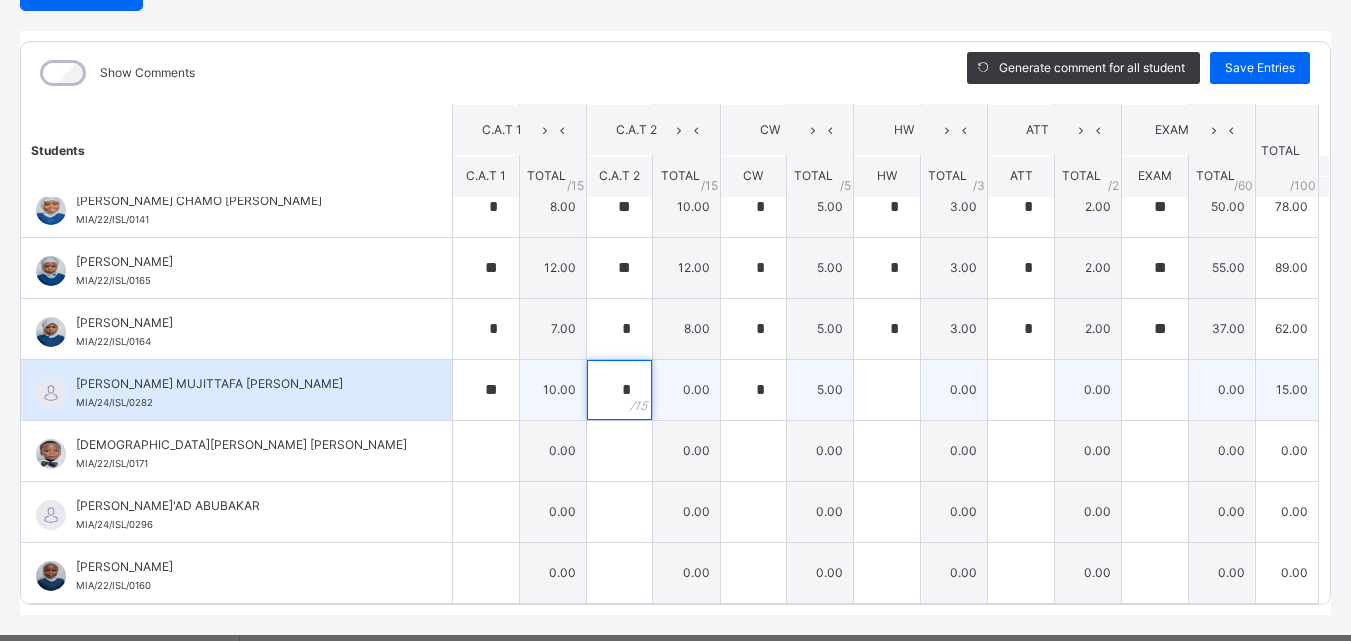 click on "*" at bounding box center [620, 390] 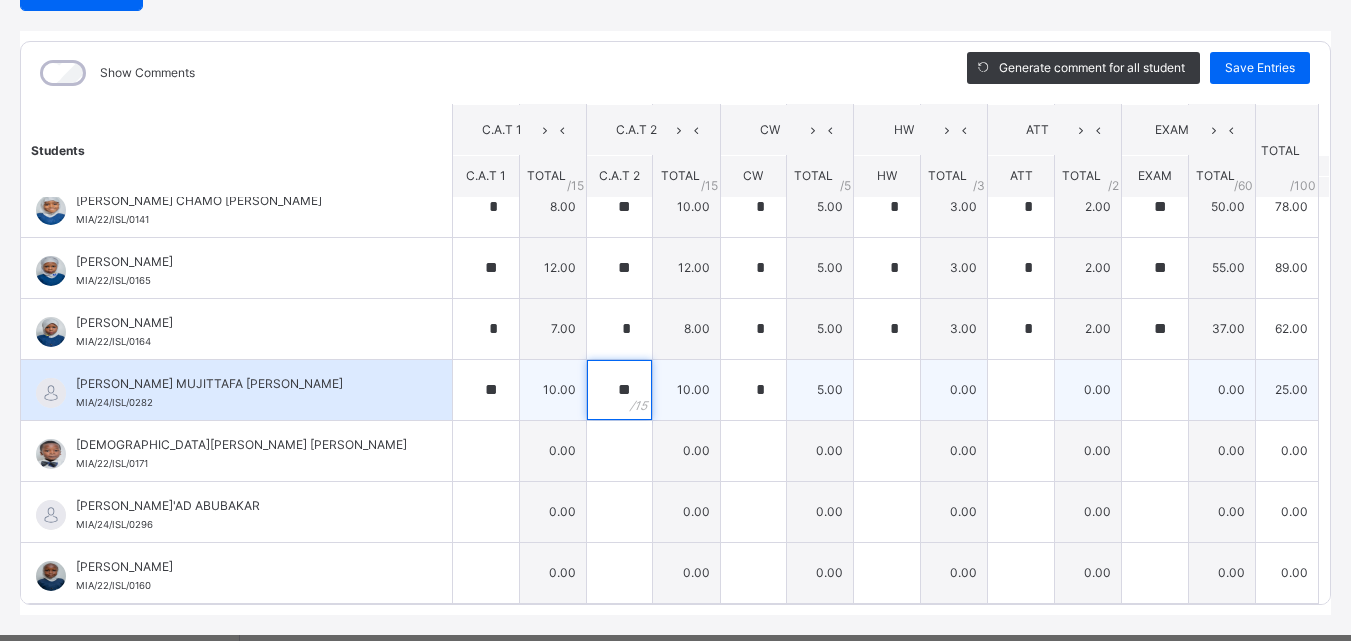 type on "**" 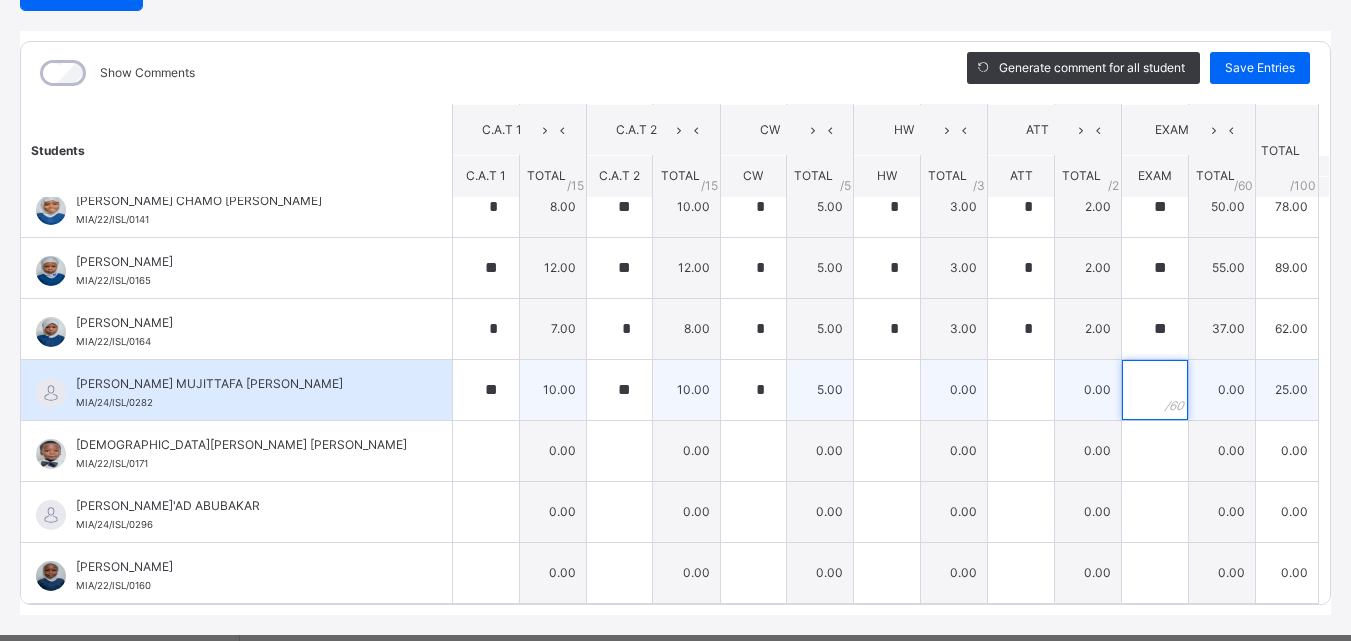 click at bounding box center [1155, 390] 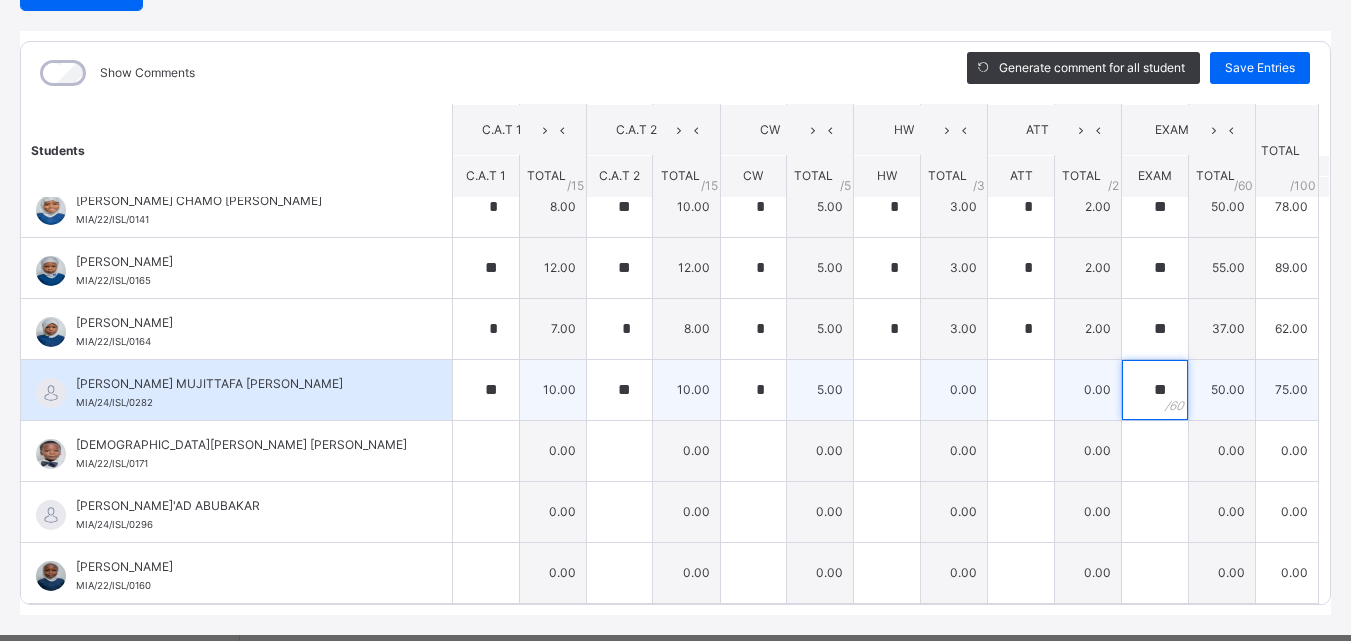 type on "**" 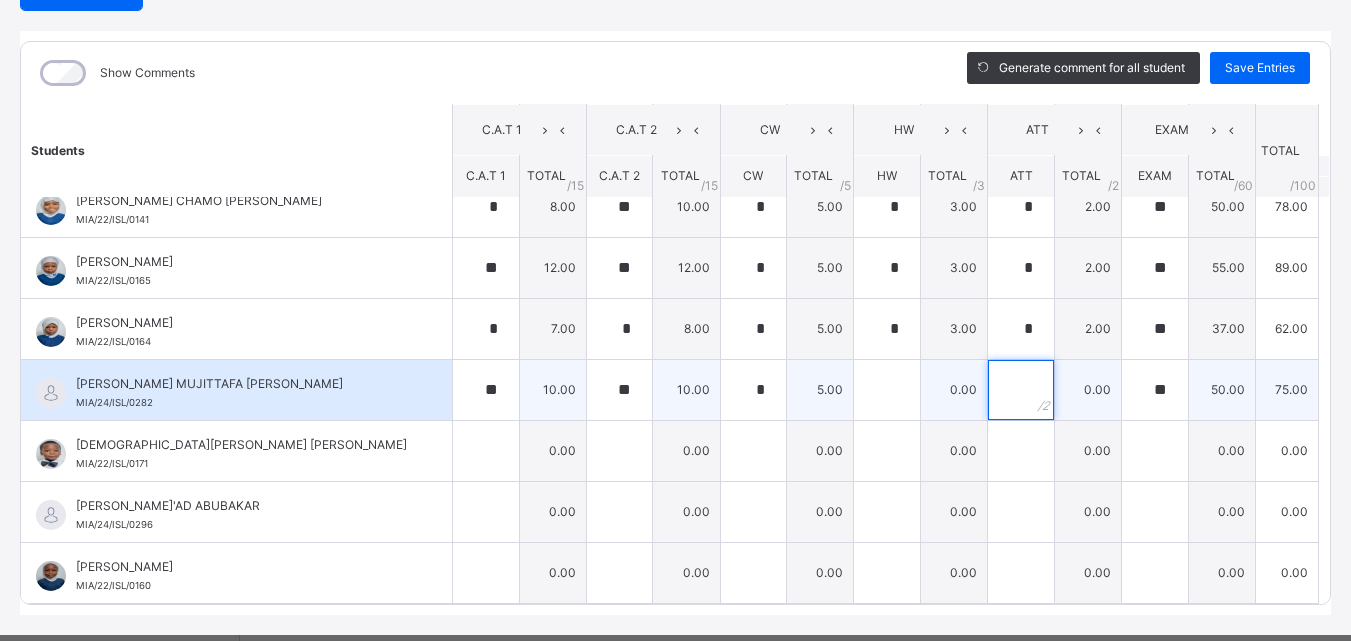 click at bounding box center [1021, 390] 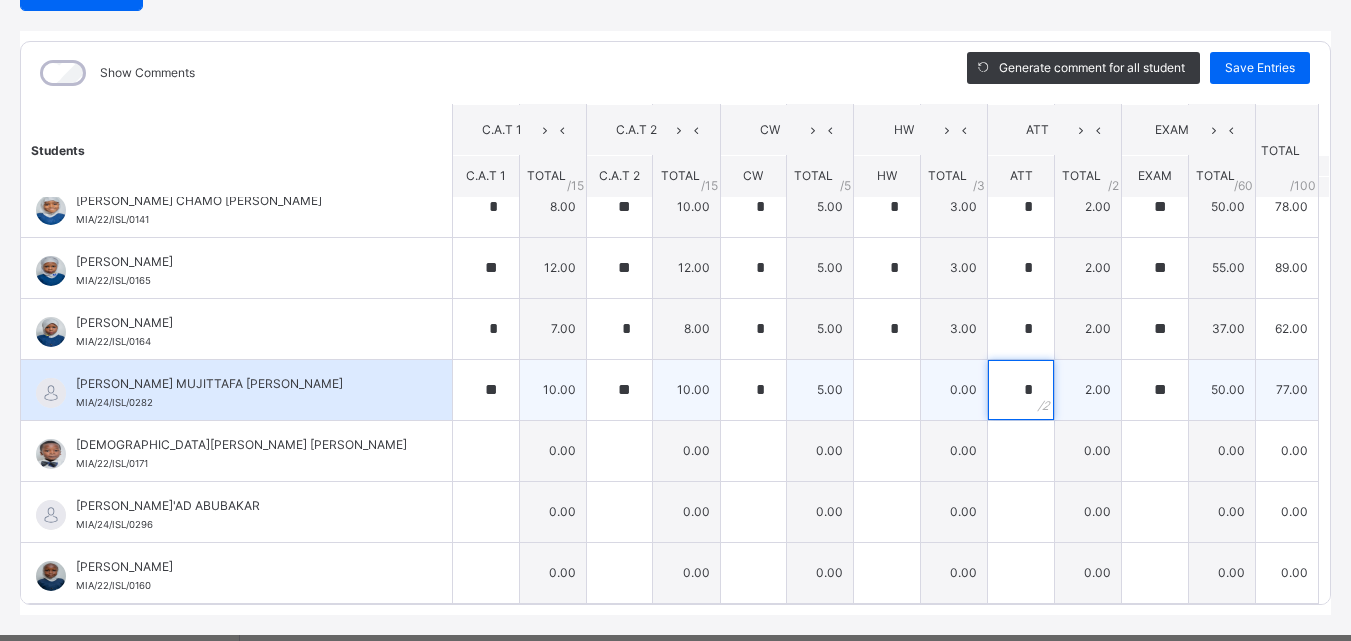 type on "*" 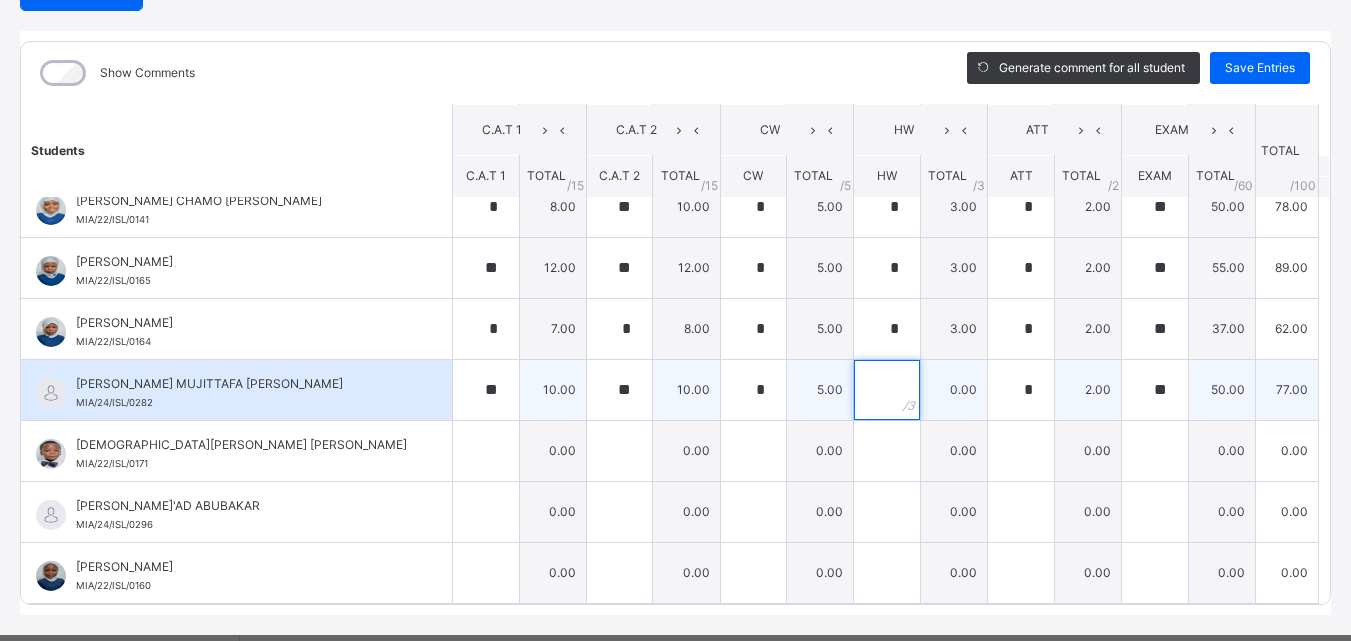 click at bounding box center [887, 390] 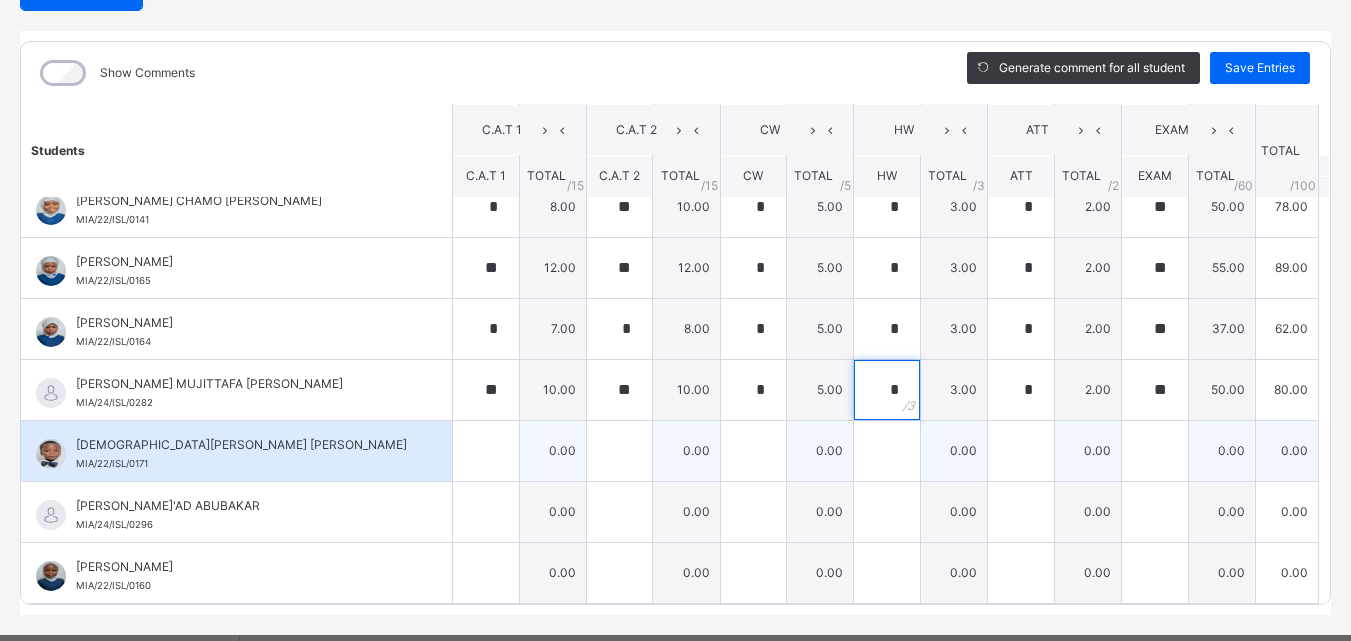 type on "*" 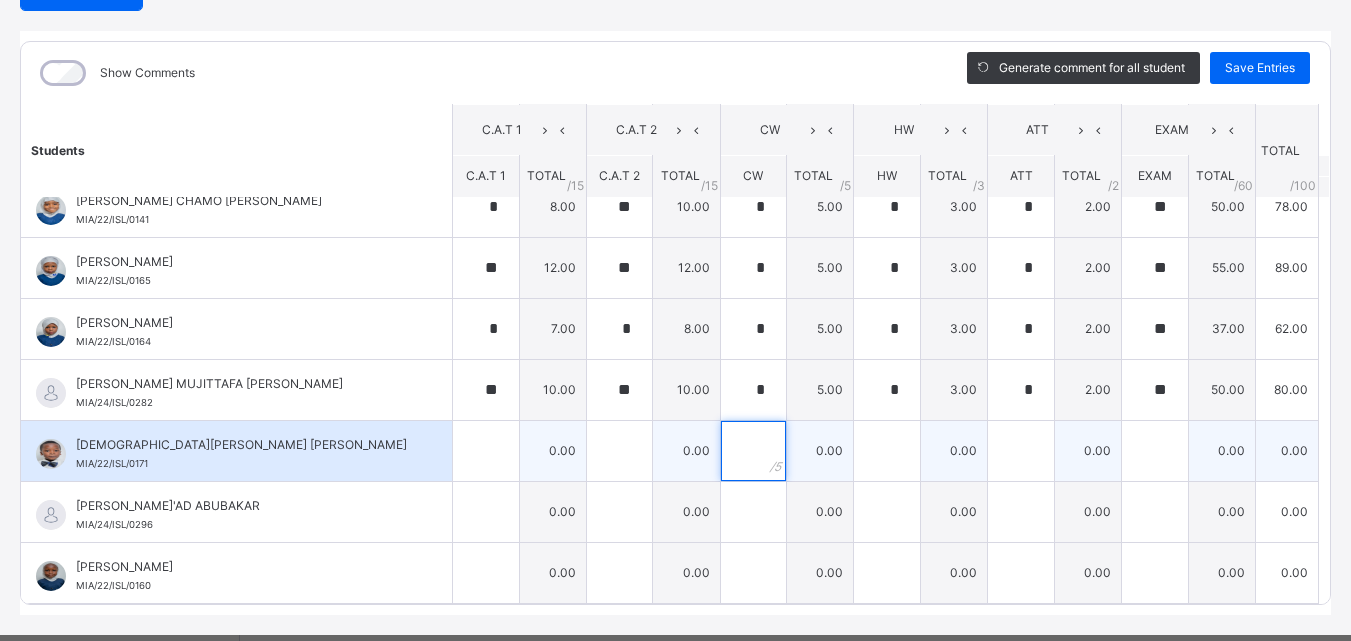 click at bounding box center (754, 451) 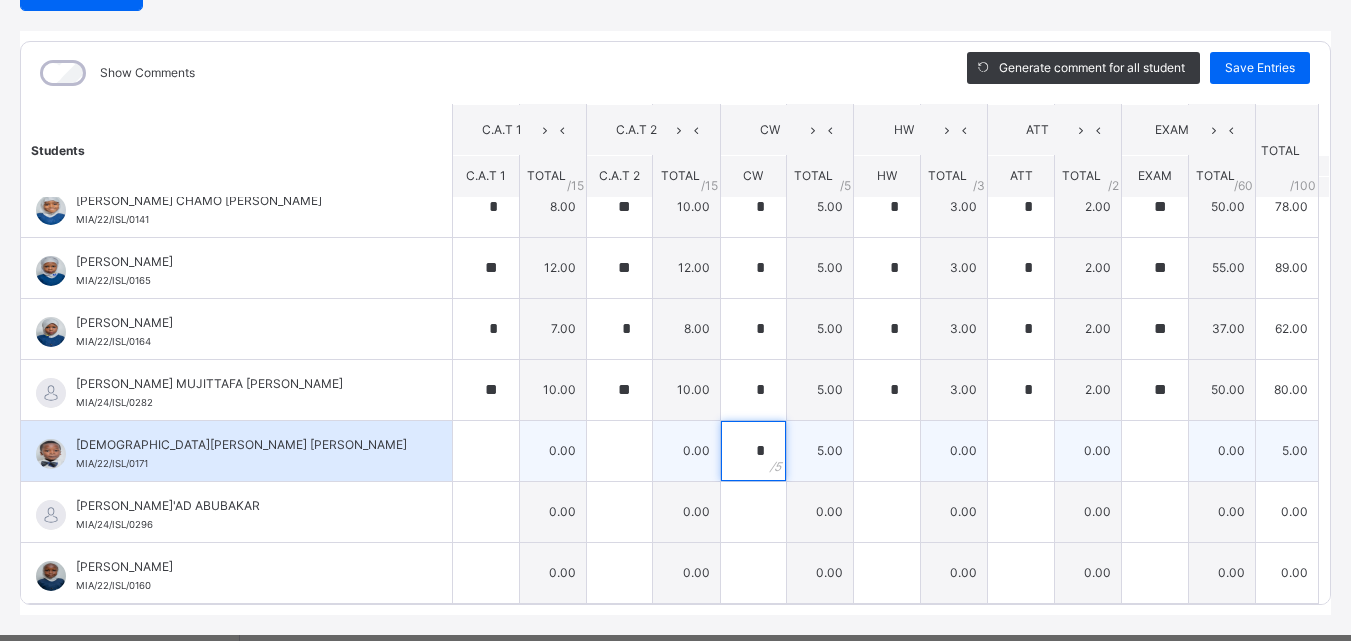 type on "*" 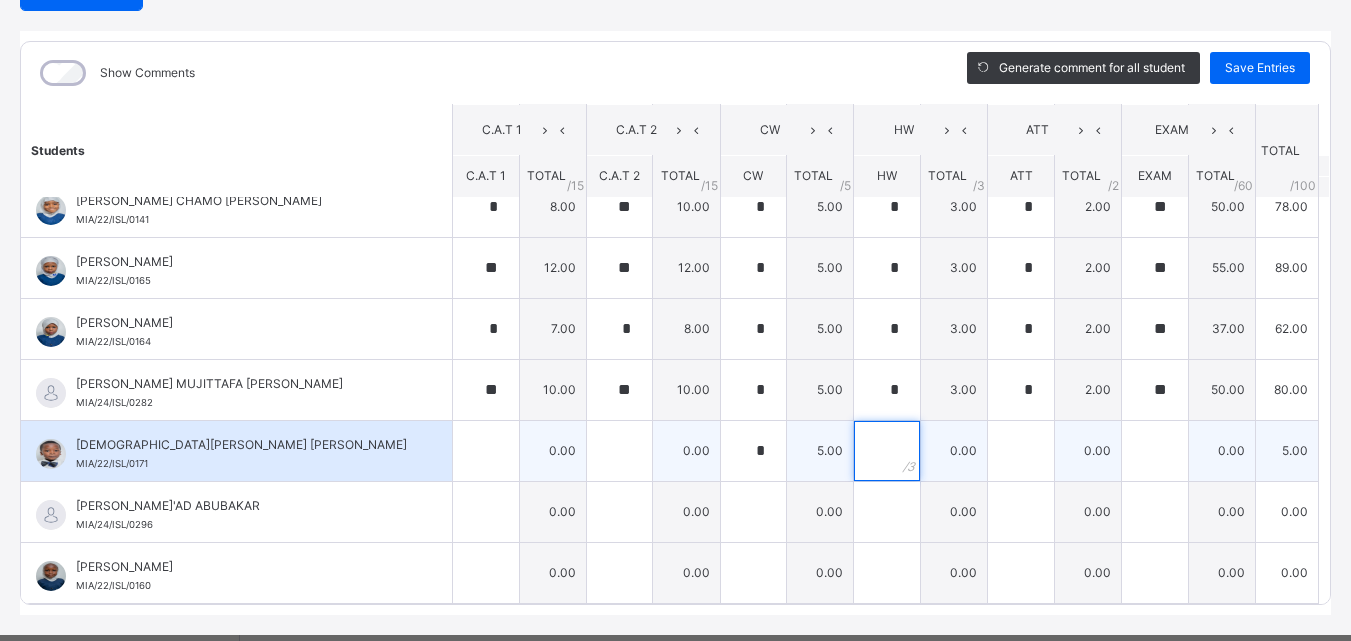 click at bounding box center (887, 451) 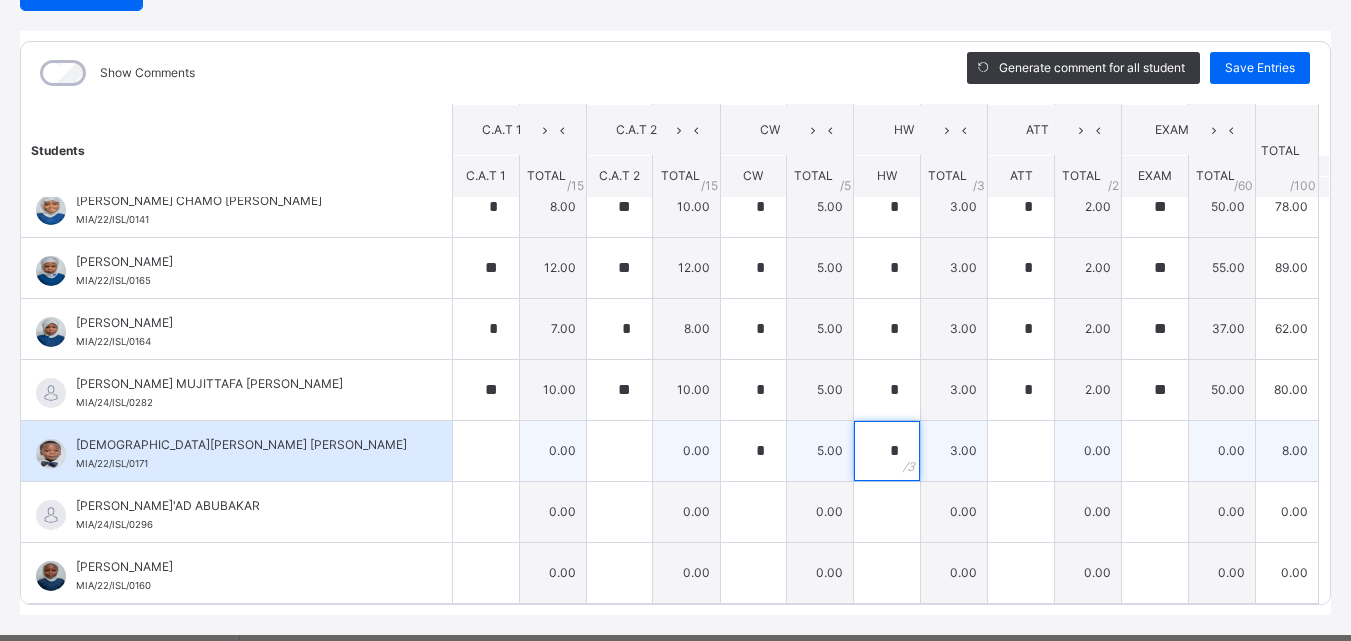 type on "*" 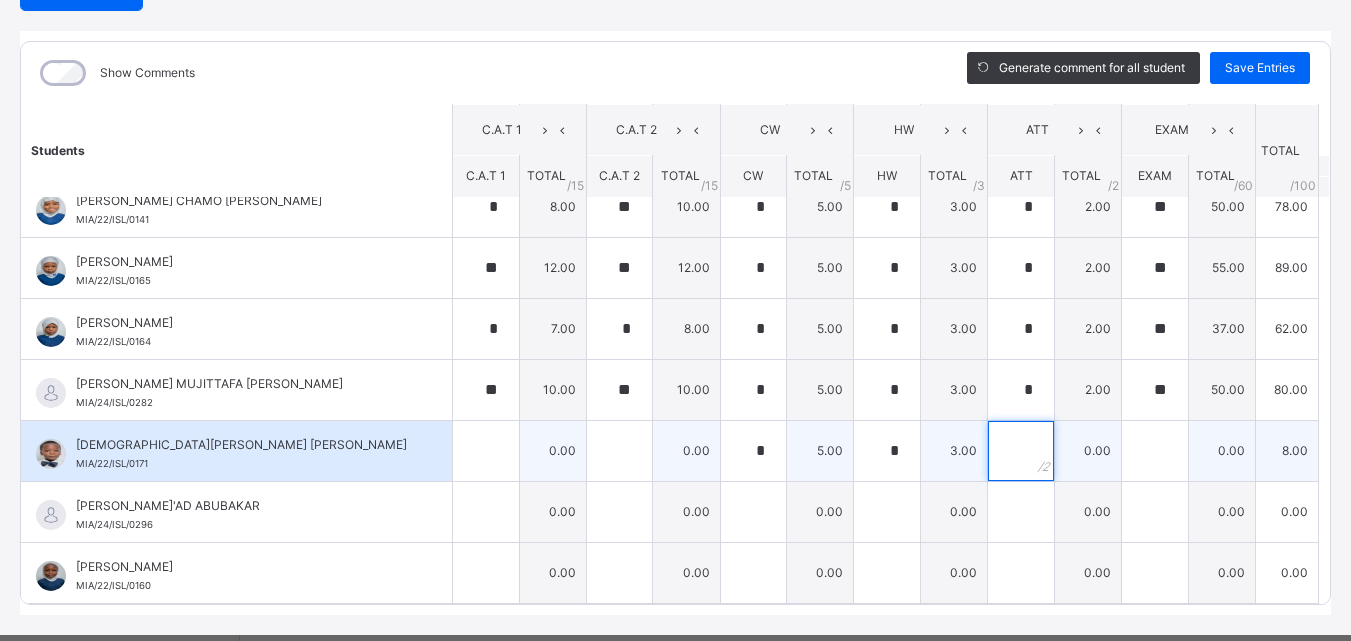 click at bounding box center (1021, 451) 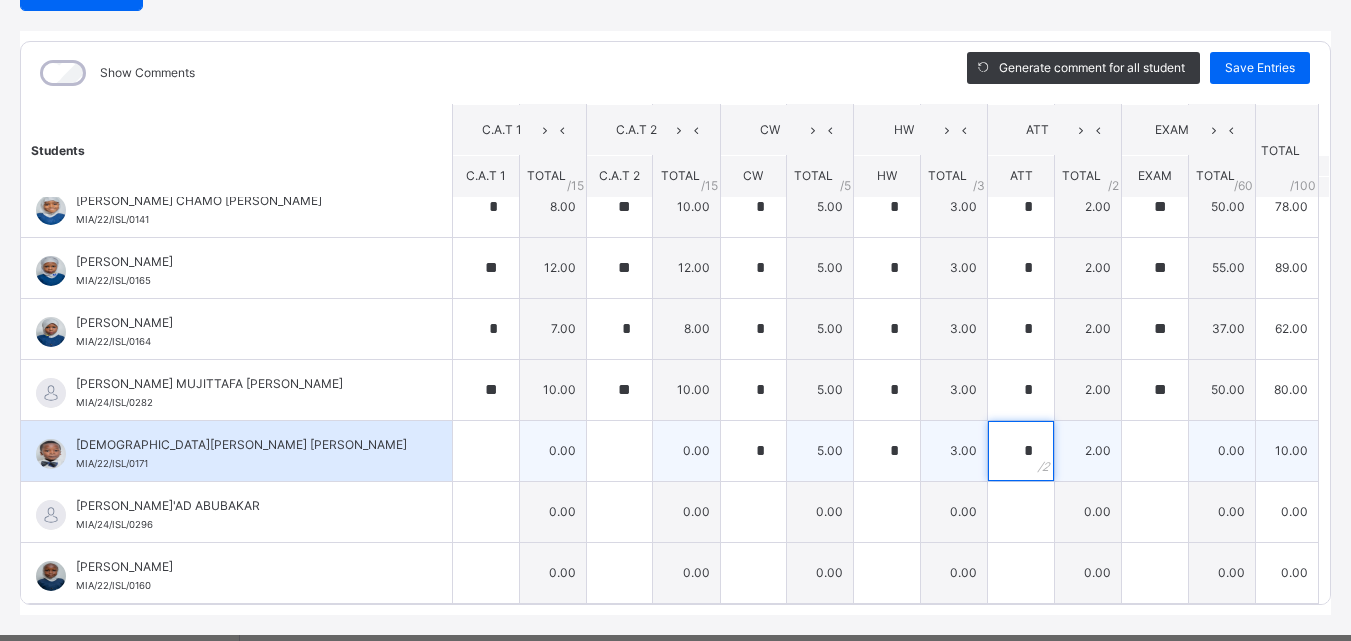 type on "*" 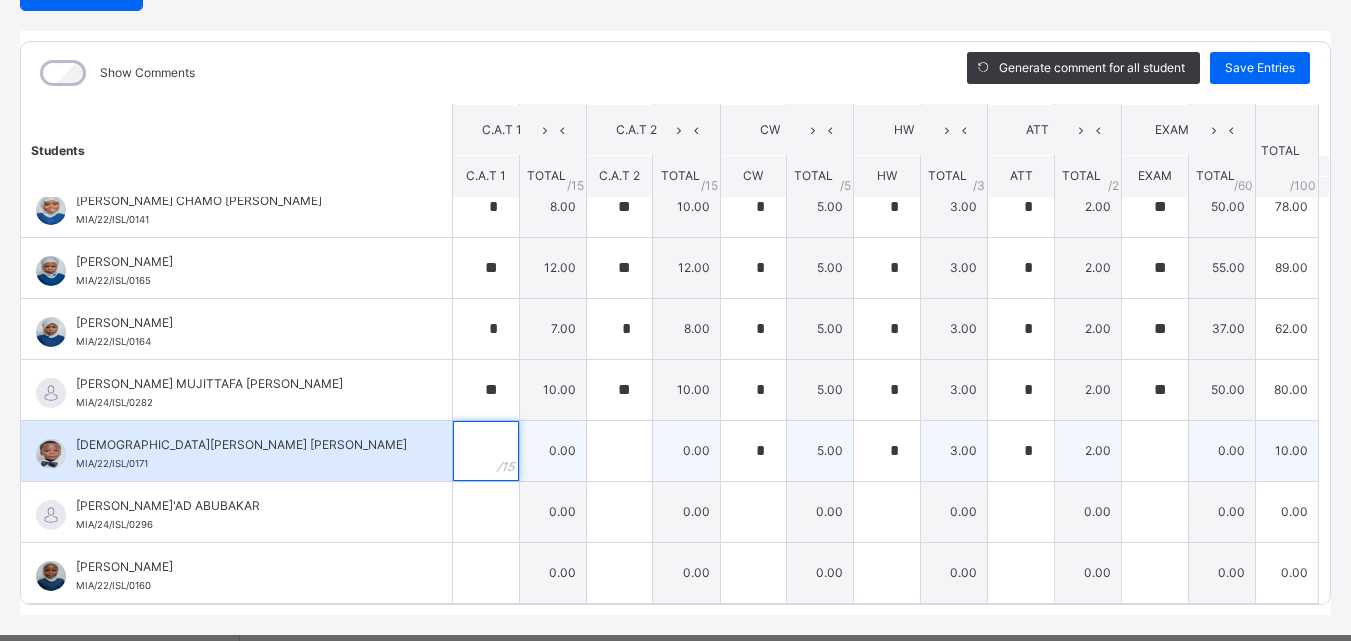 click at bounding box center [486, 451] 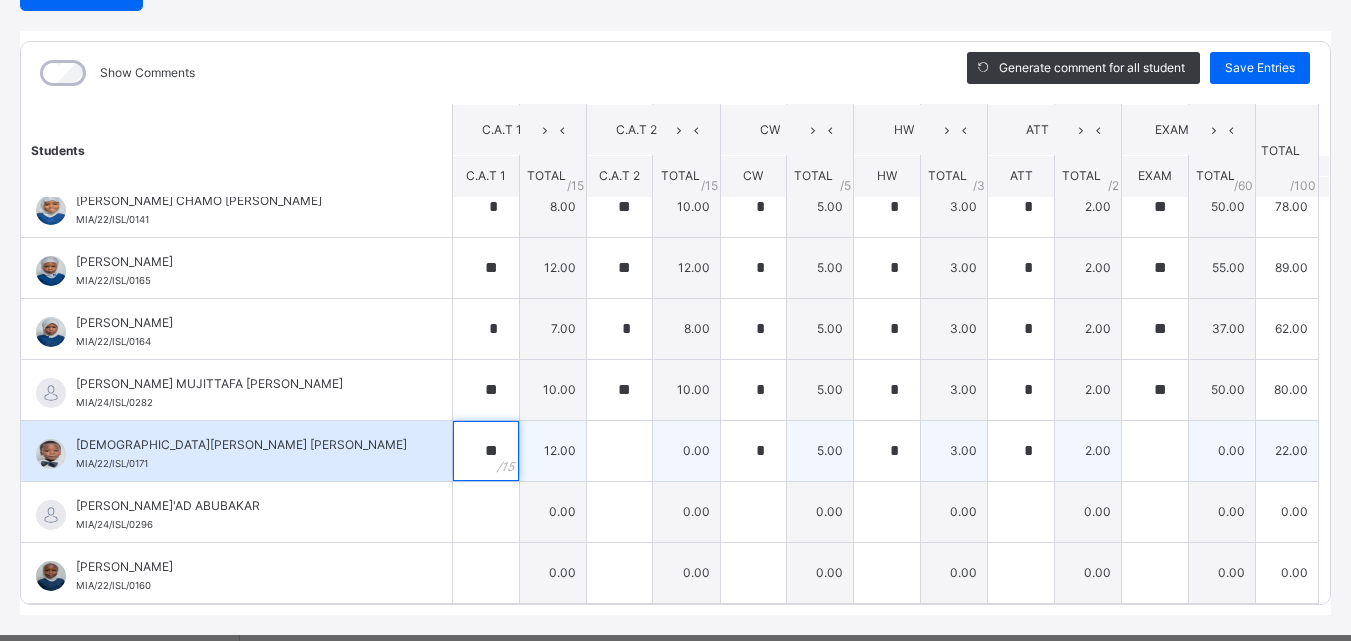 type on "**" 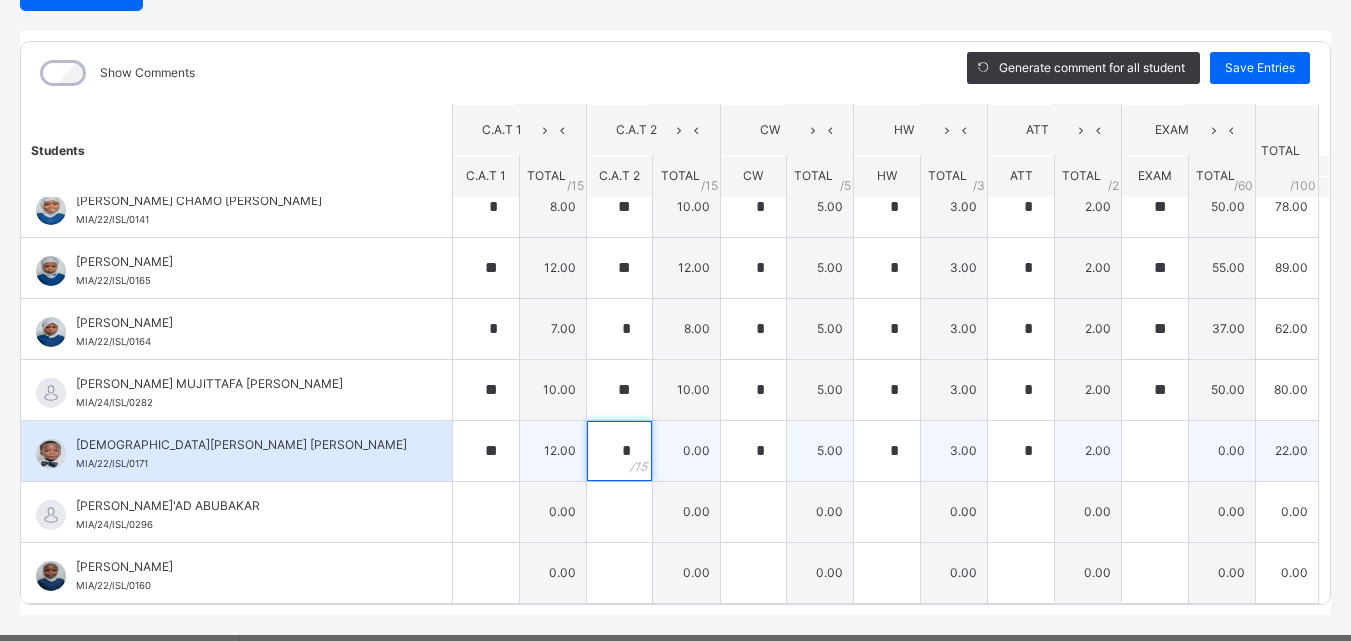 click on "*" at bounding box center (620, 451) 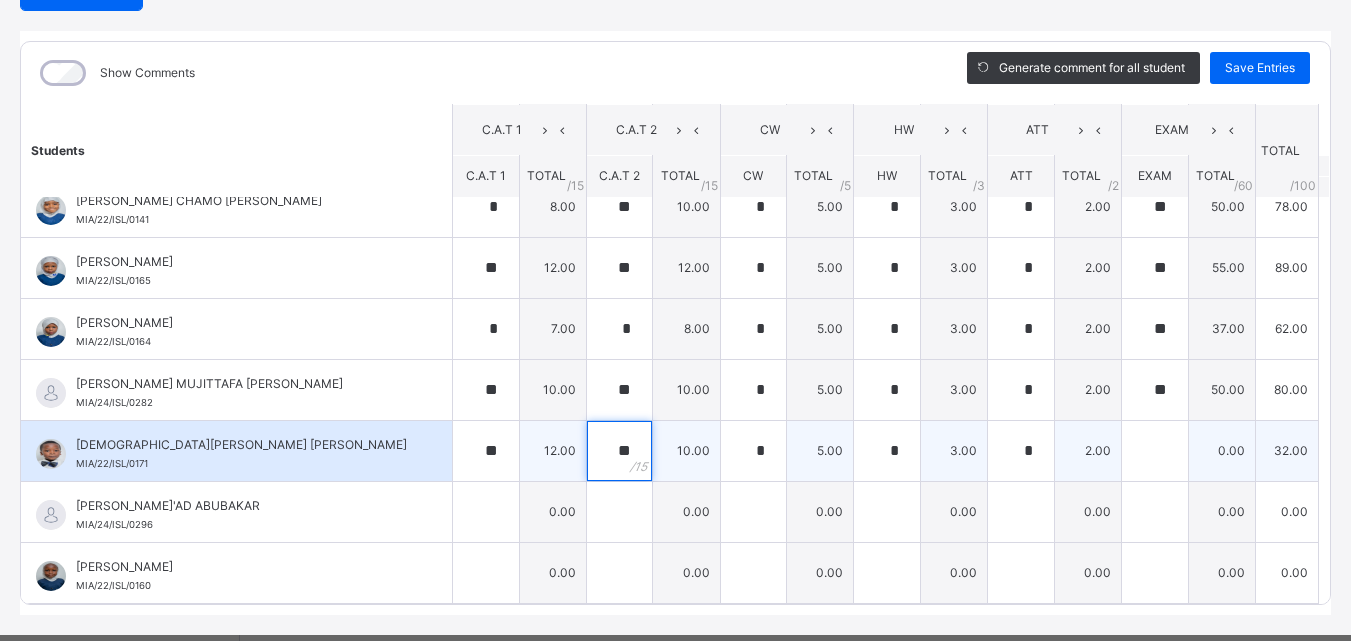 type on "**" 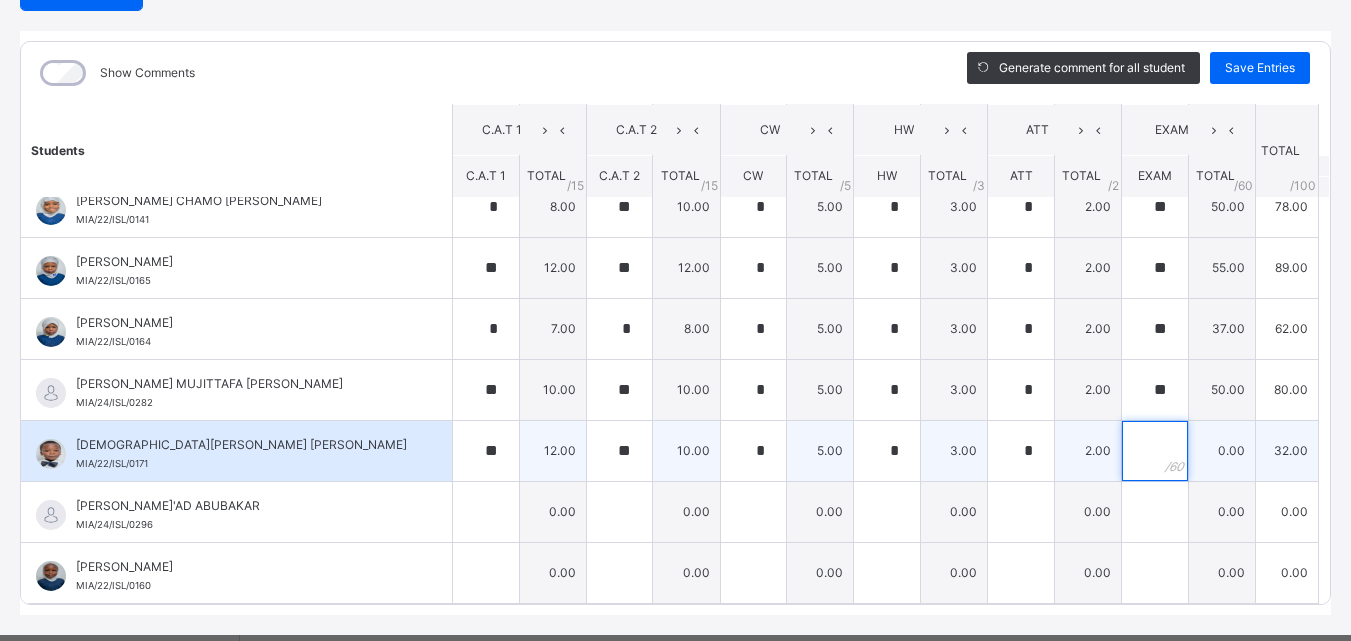 click at bounding box center [1155, 451] 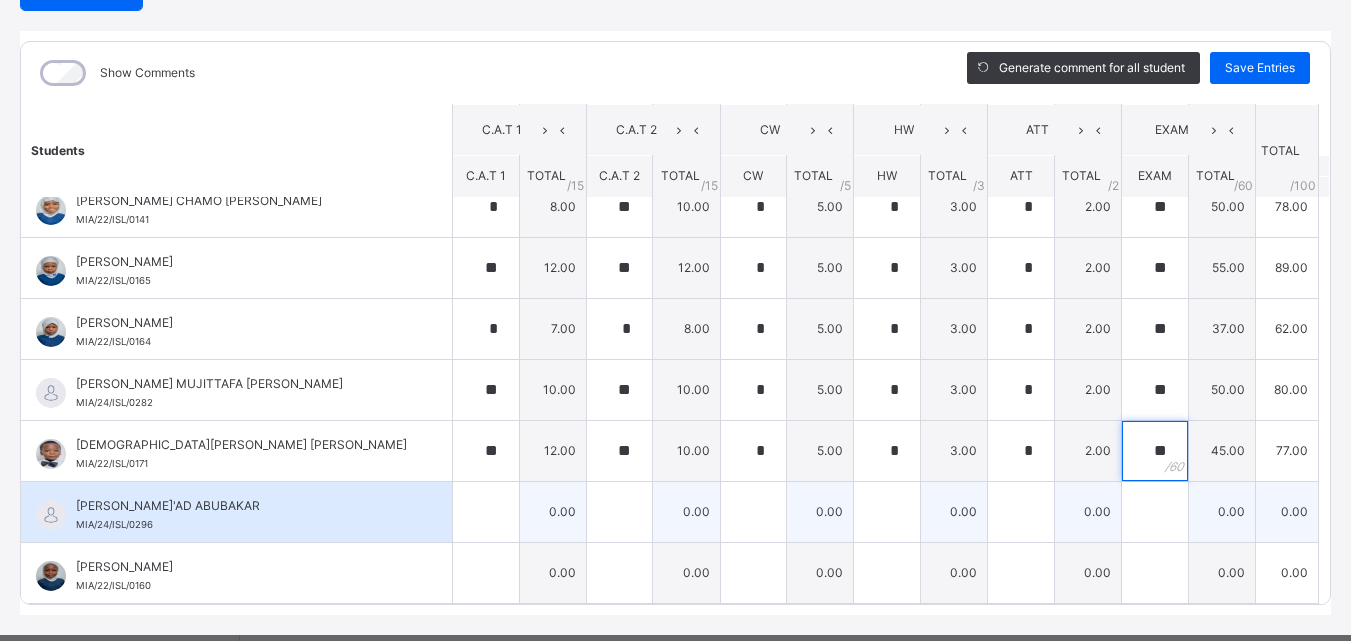 type on "**" 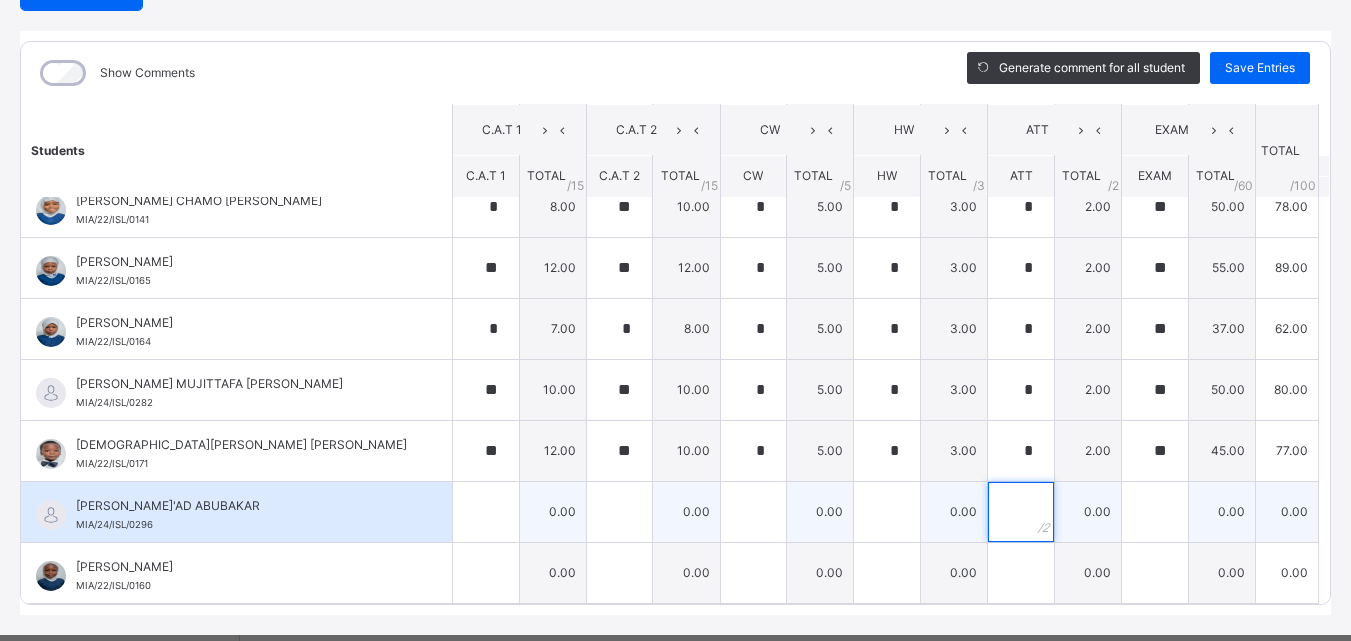 click at bounding box center (1021, 512) 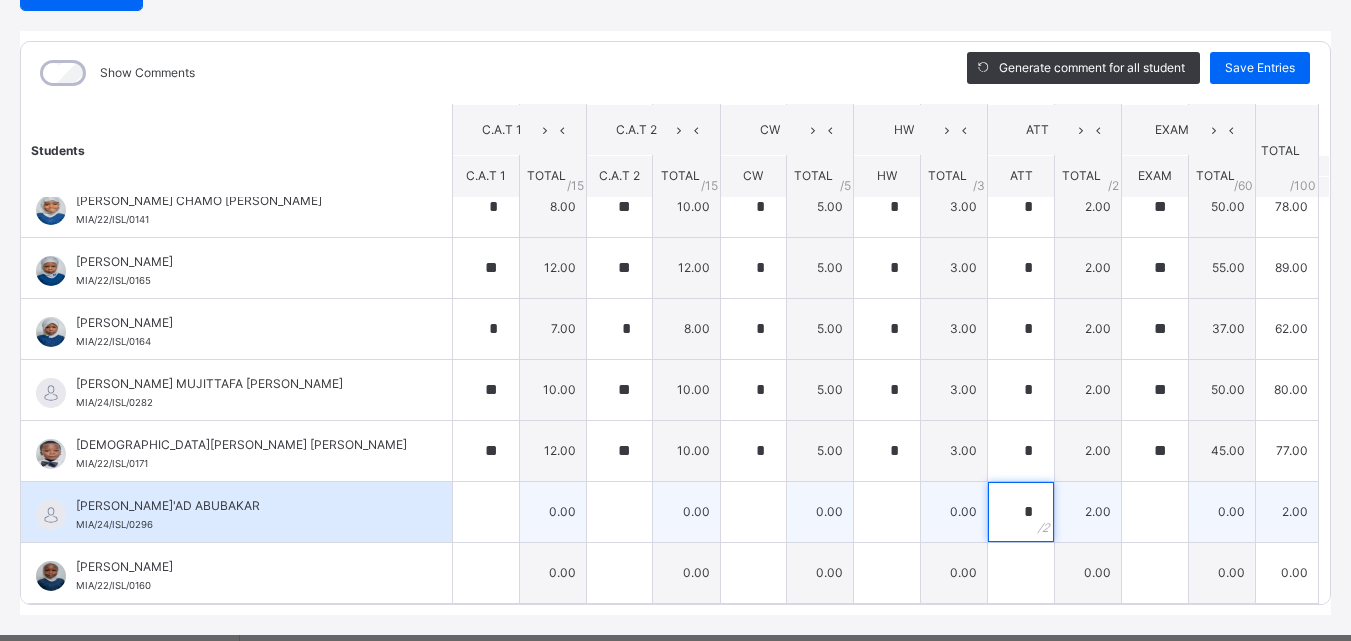 type on "*" 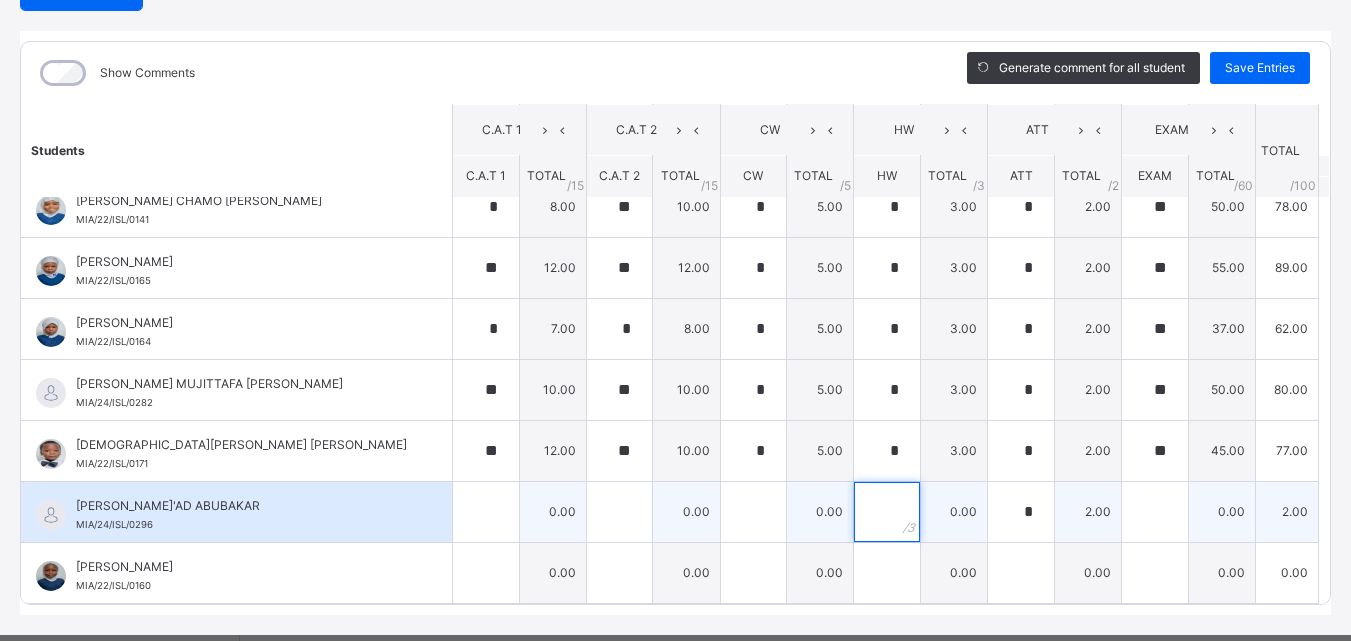 click at bounding box center [887, 512] 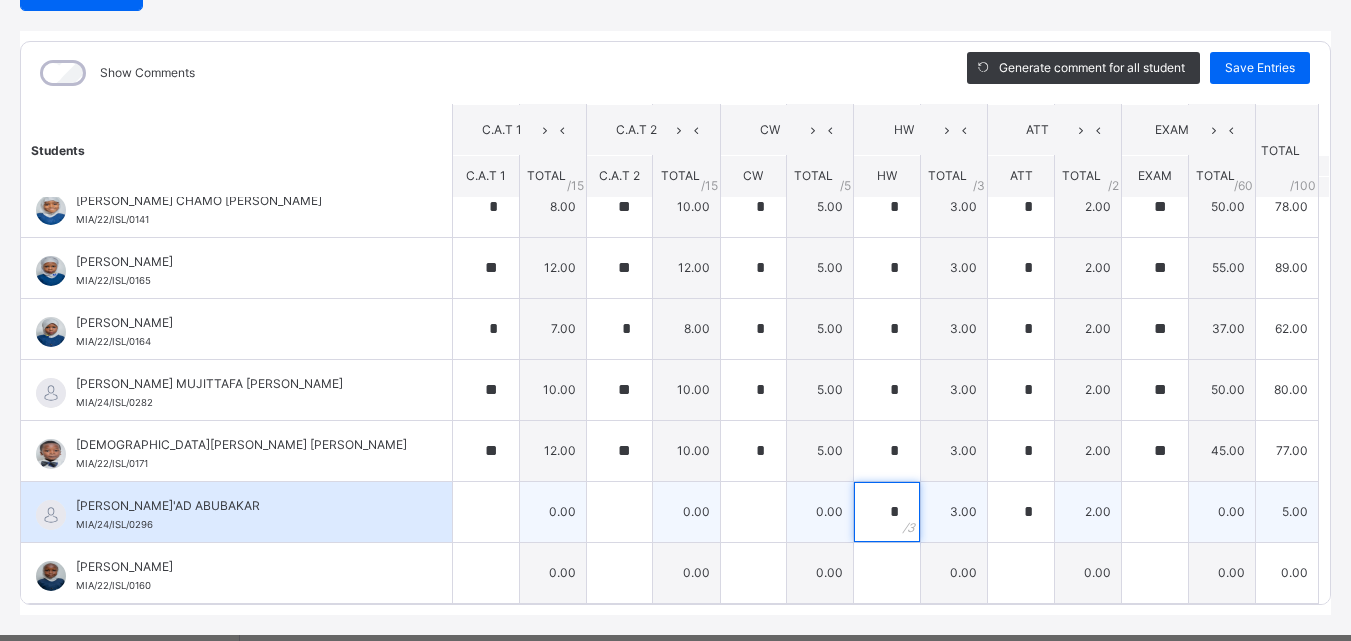 type on "*" 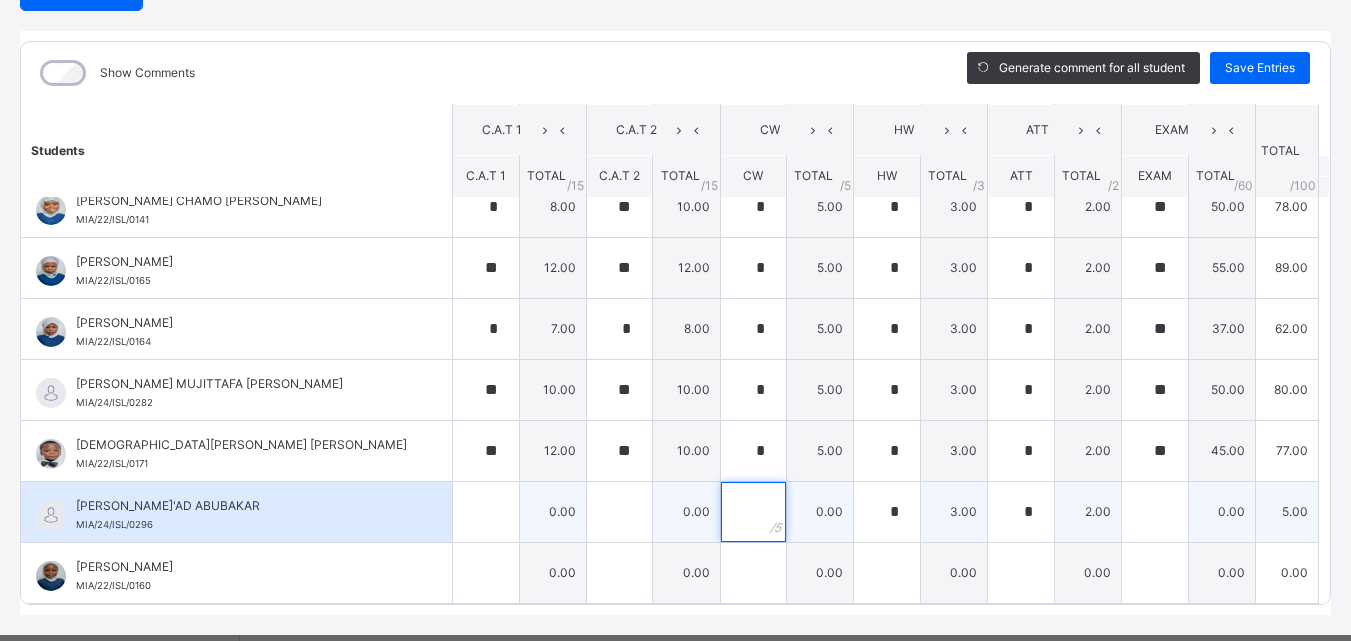 click at bounding box center (754, 512) 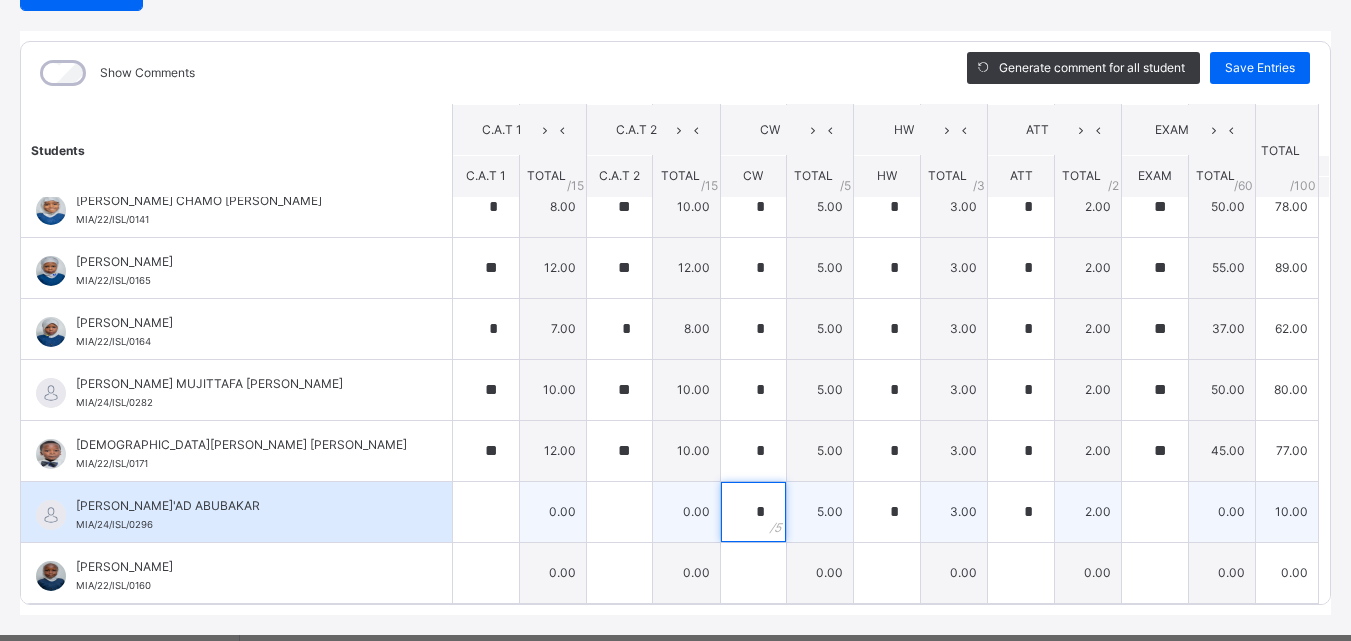type on "*" 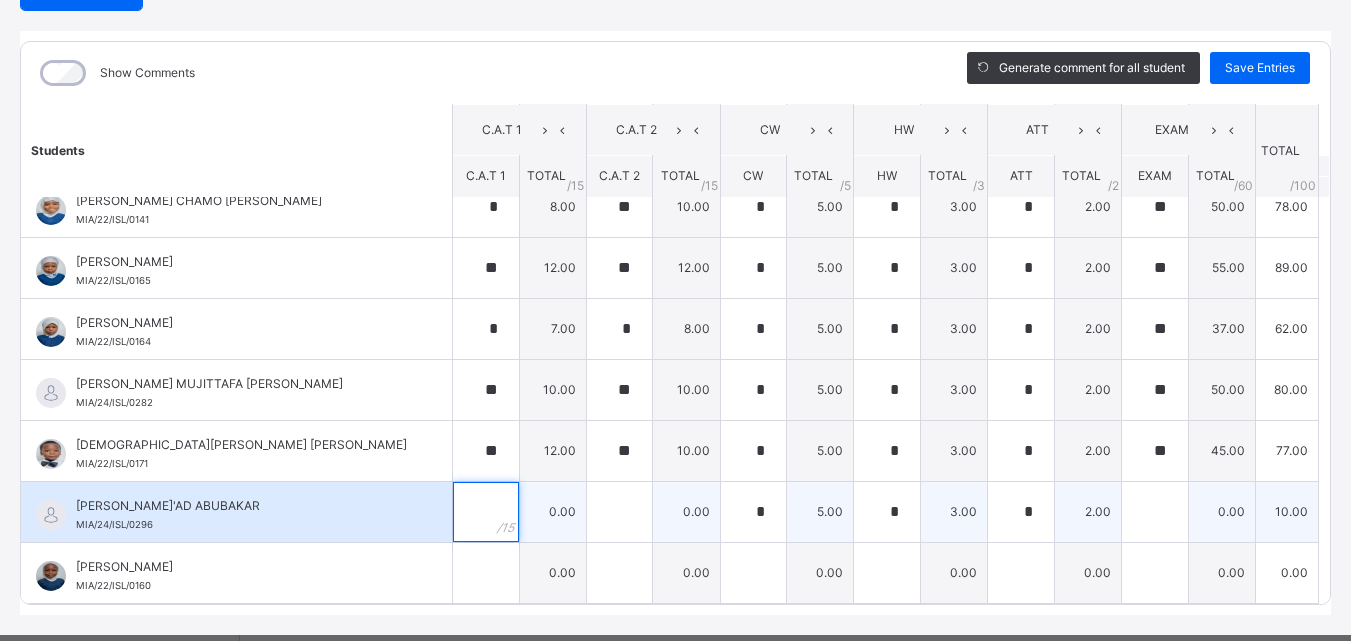 click at bounding box center [486, 512] 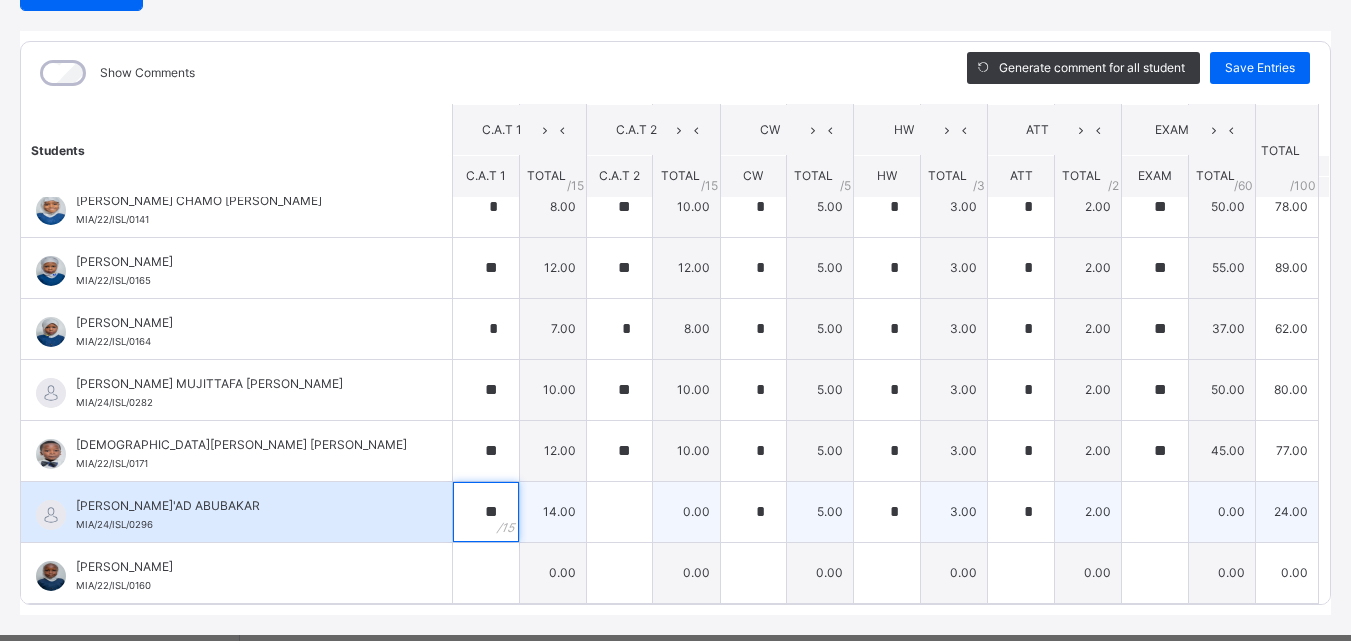 type on "**" 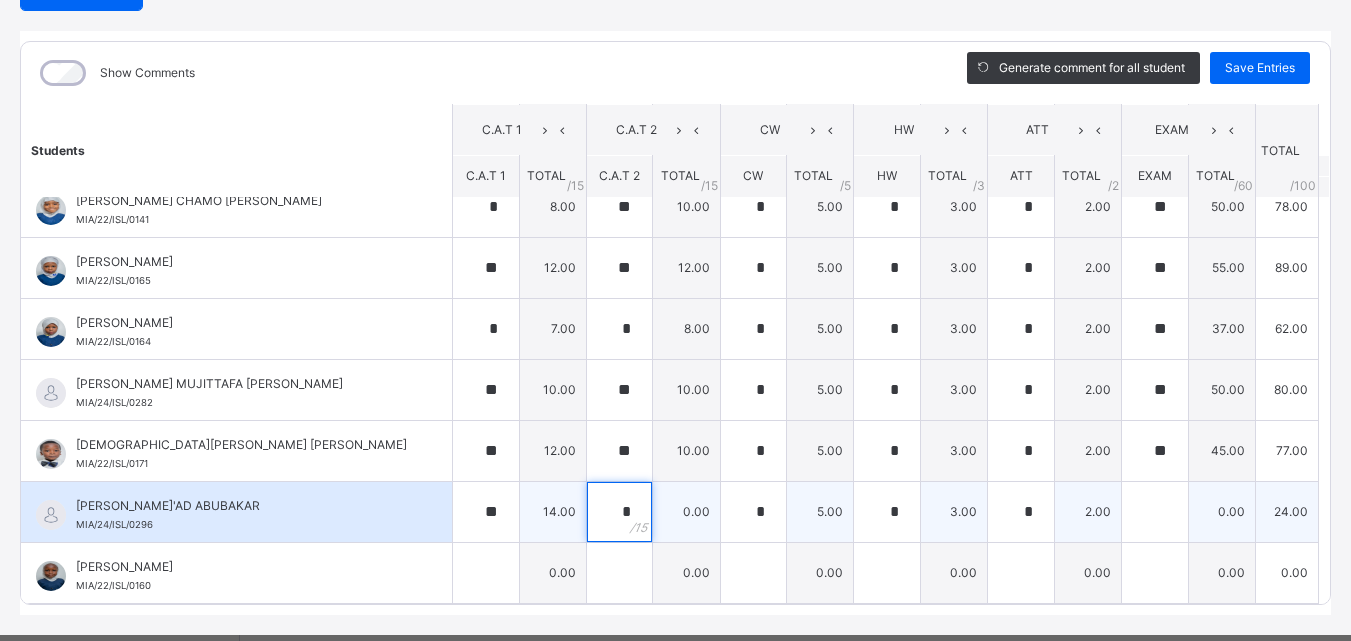 click on "*" at bounding box center [620, 512] 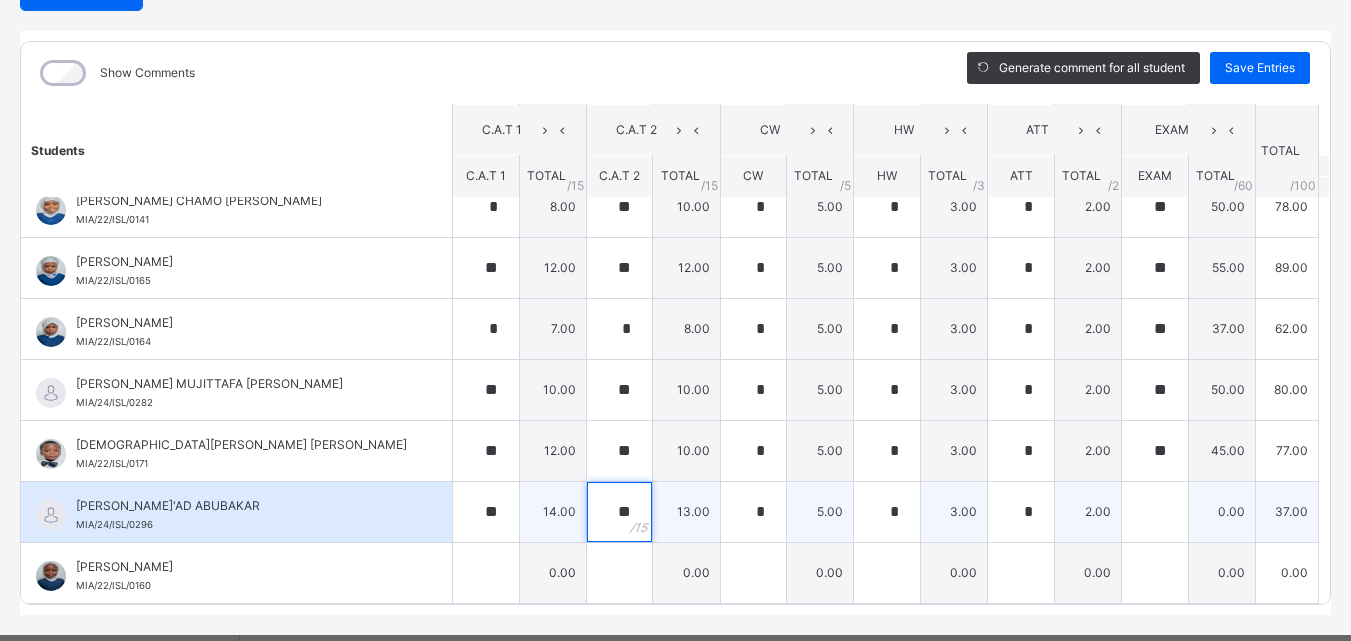 type on "**" 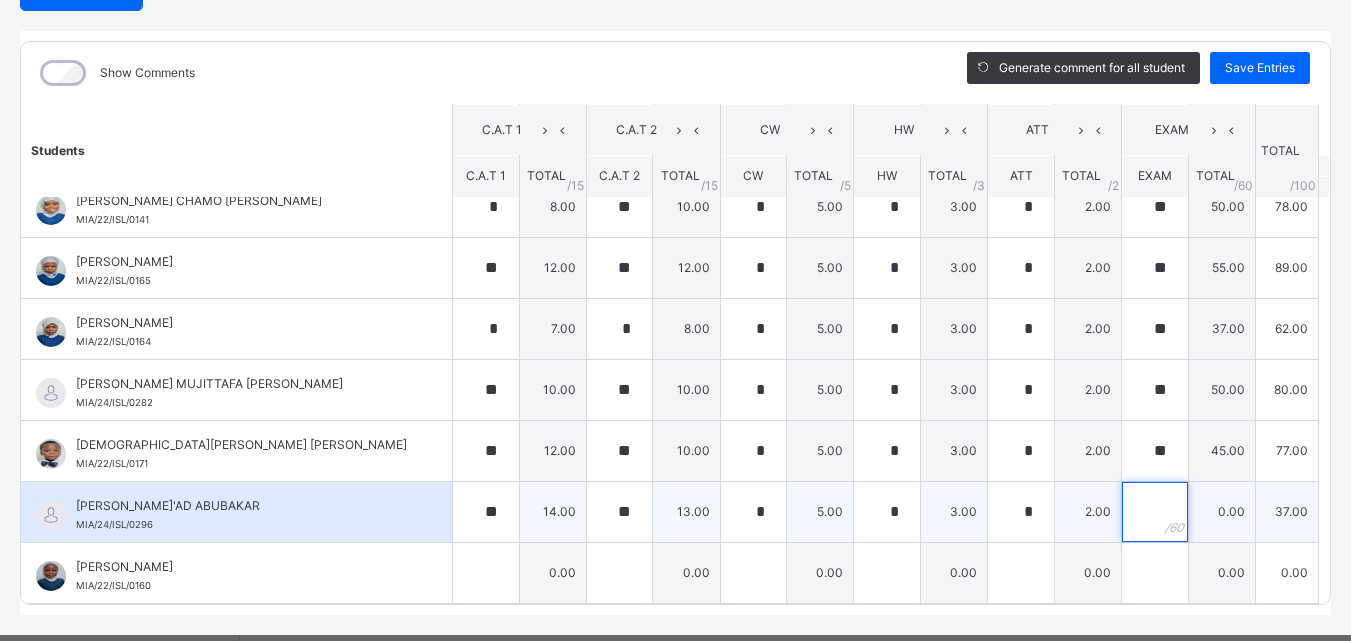 click at bounding box center (1155, 512) 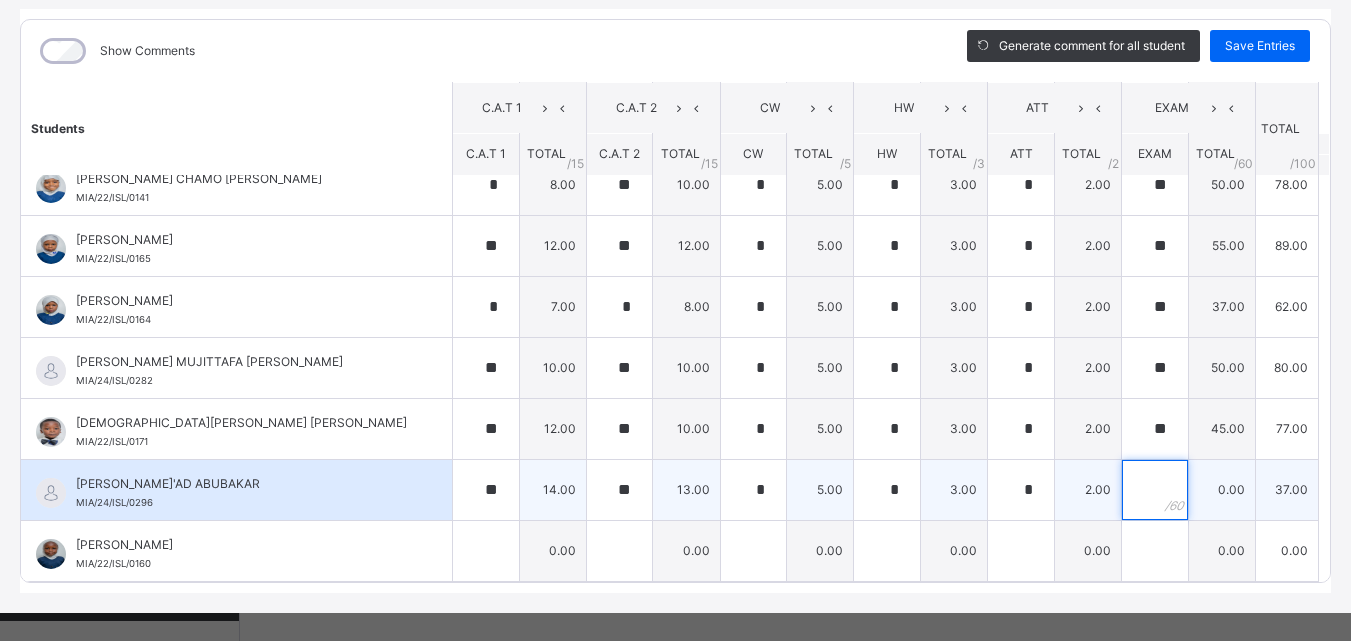 scroll, scrollTop: 270, scrollLeft: 0, axis: vertical 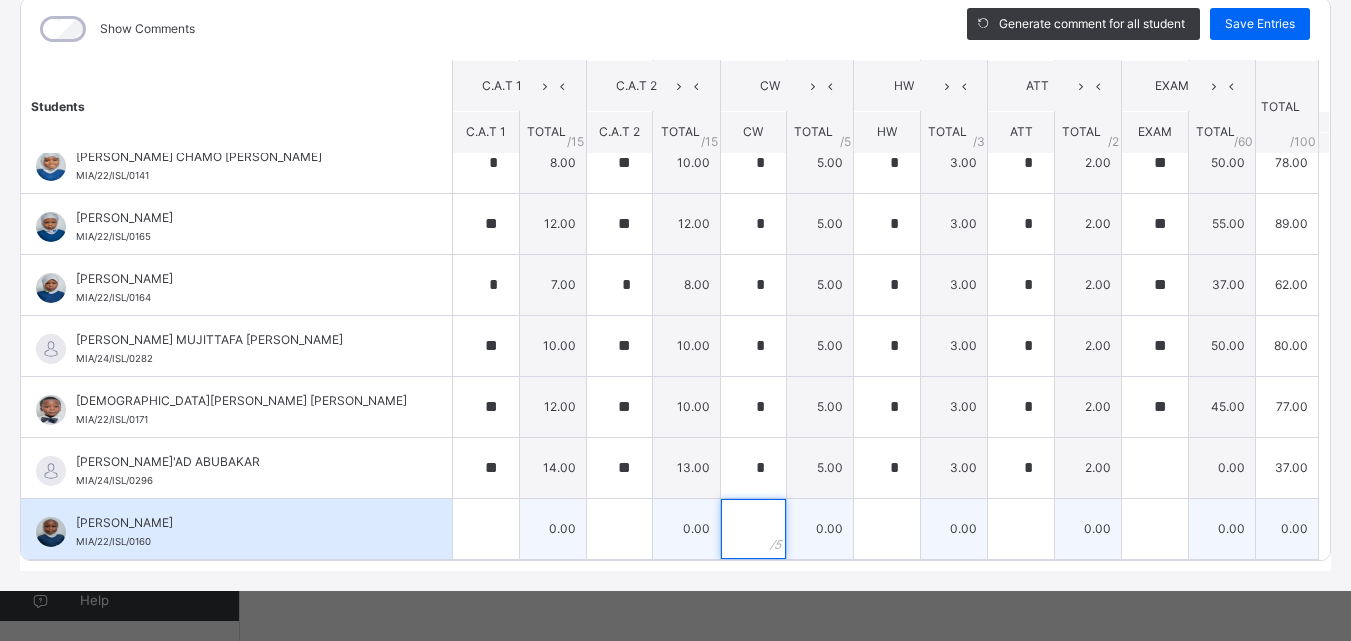 click at bounding box center [754, 529] 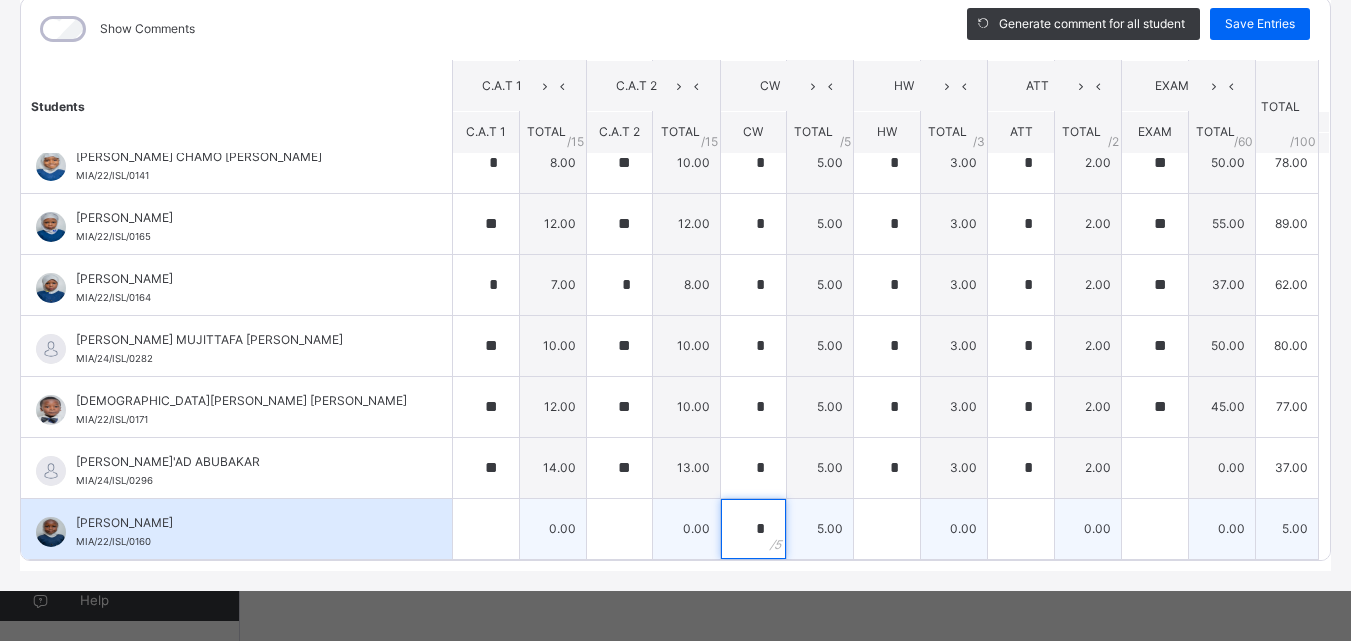 type on "*" 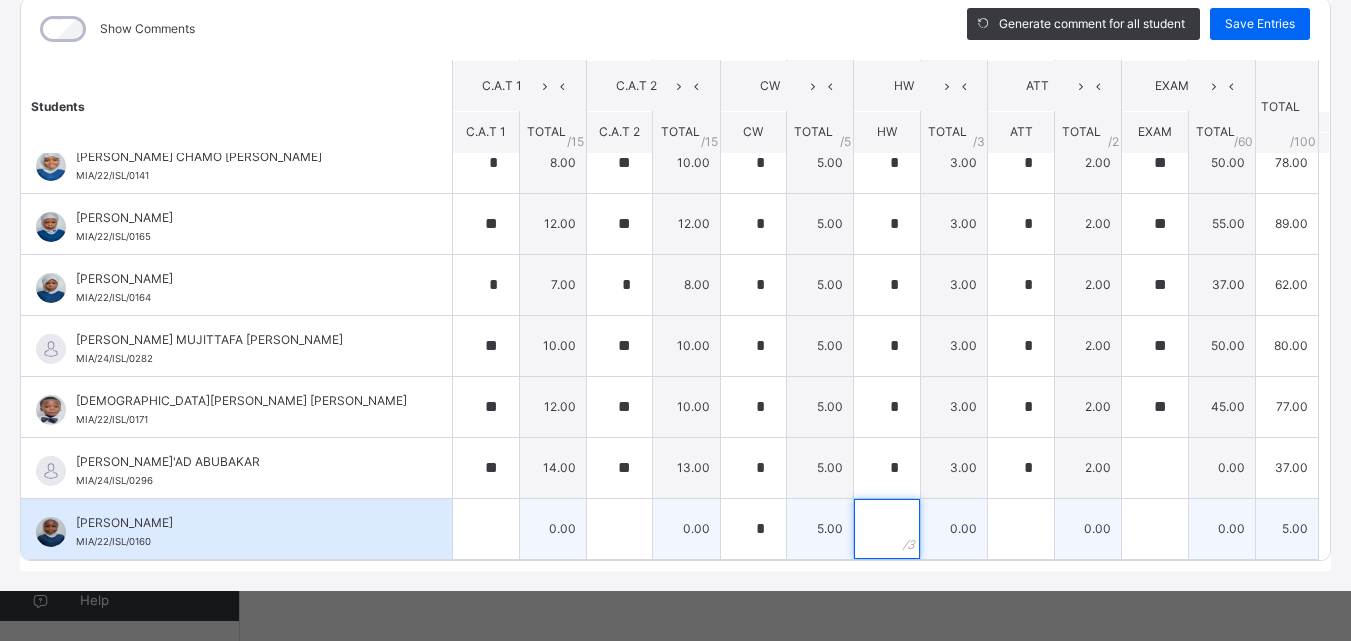 click at bounding box center (887, 529) 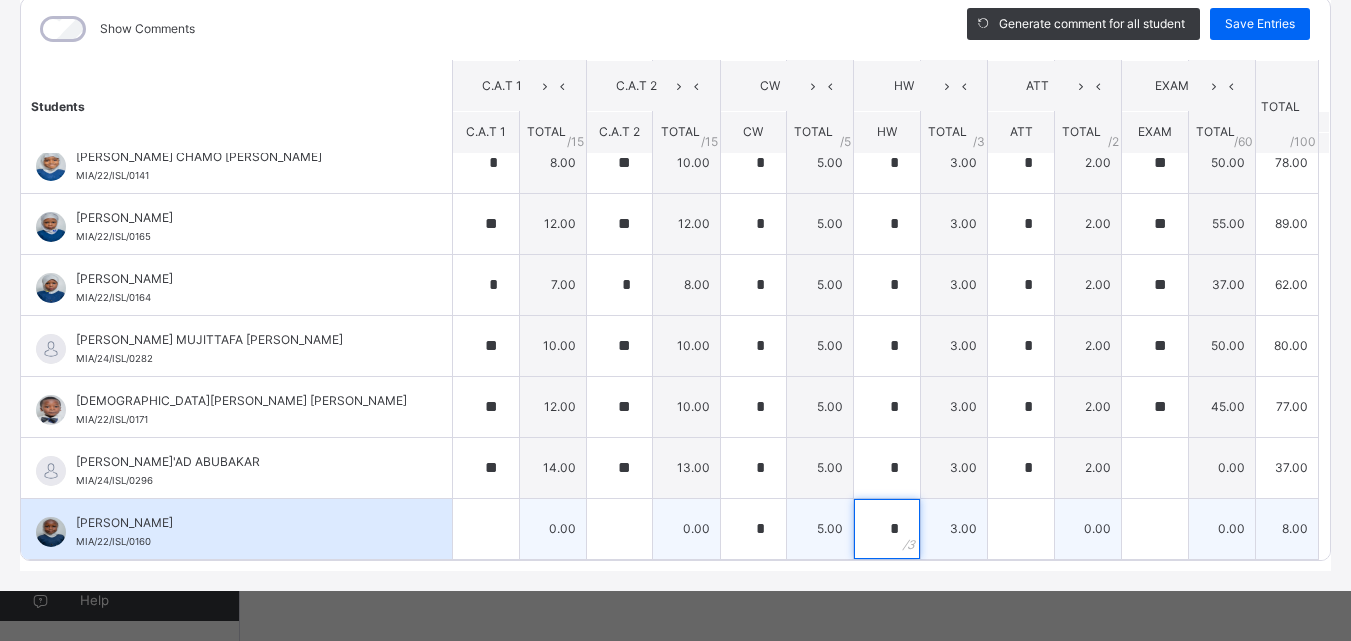 type on "*" 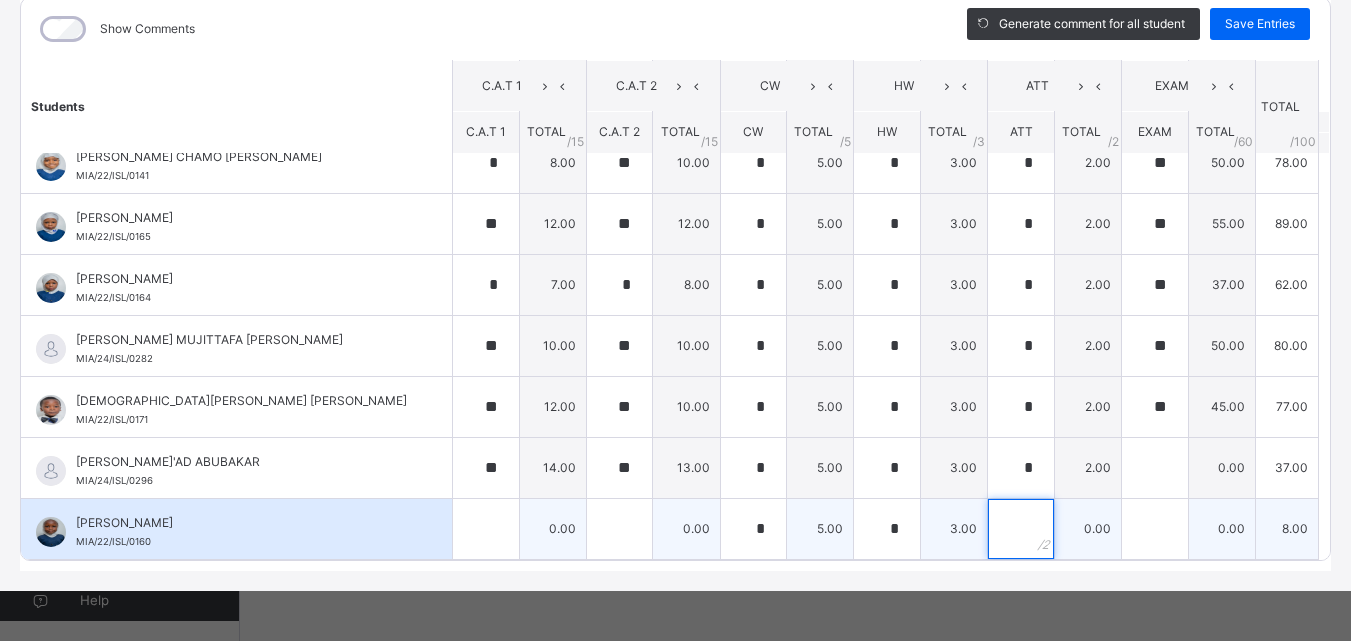 click at bounding box center [1021, 529] 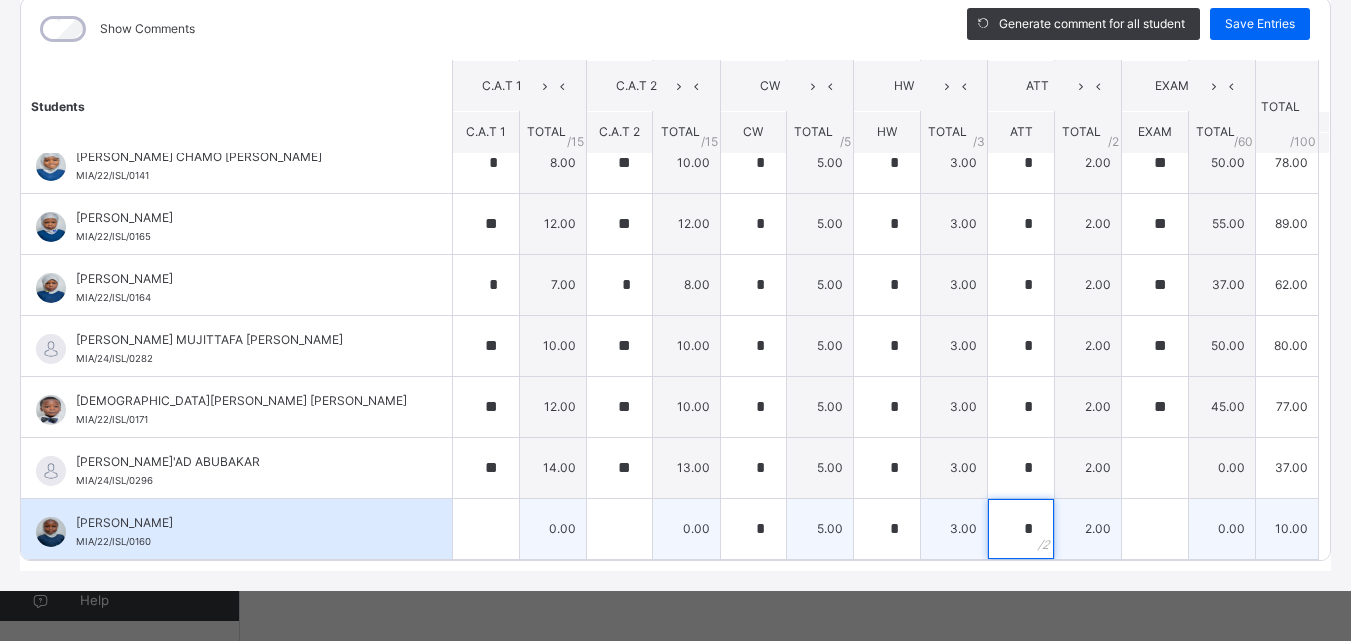 type on "*" 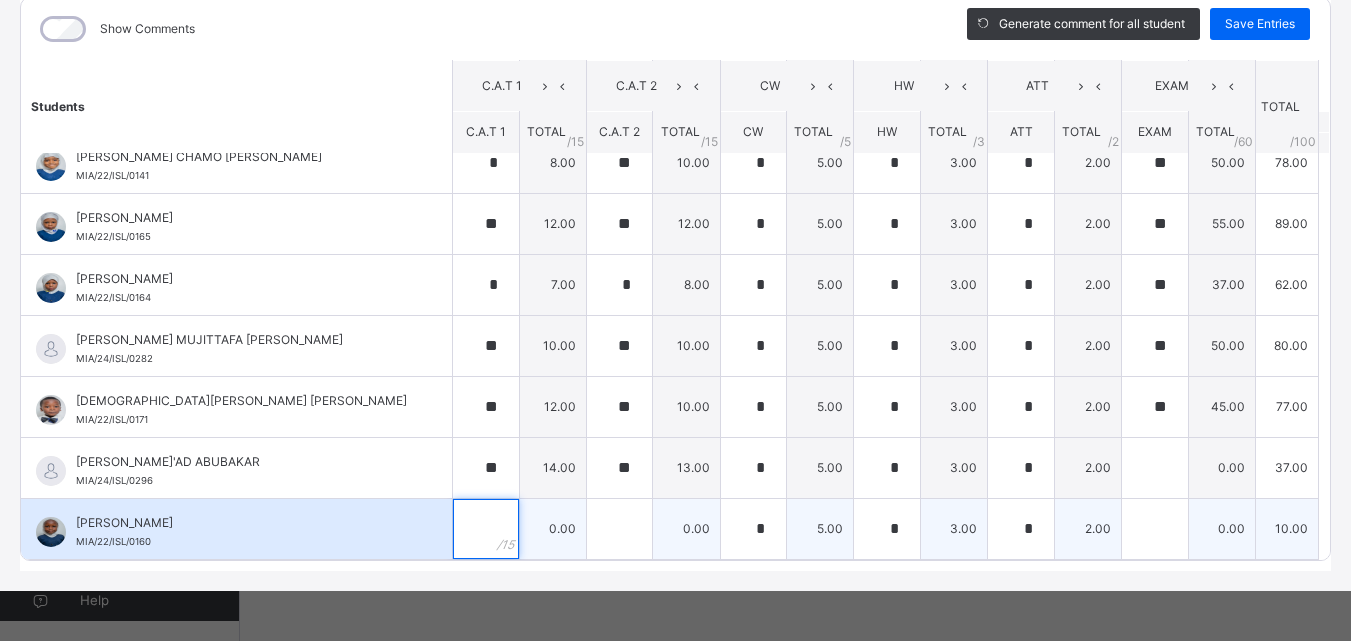 click at bounding box center [486, 529] 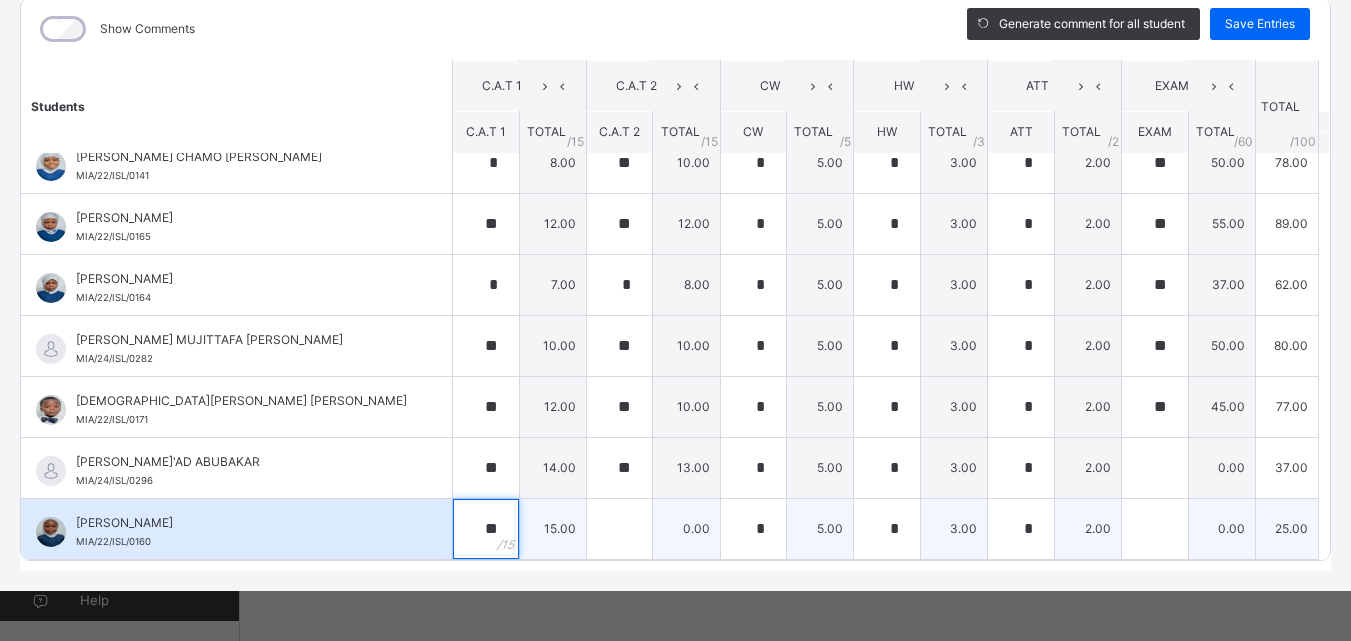 type on "**" 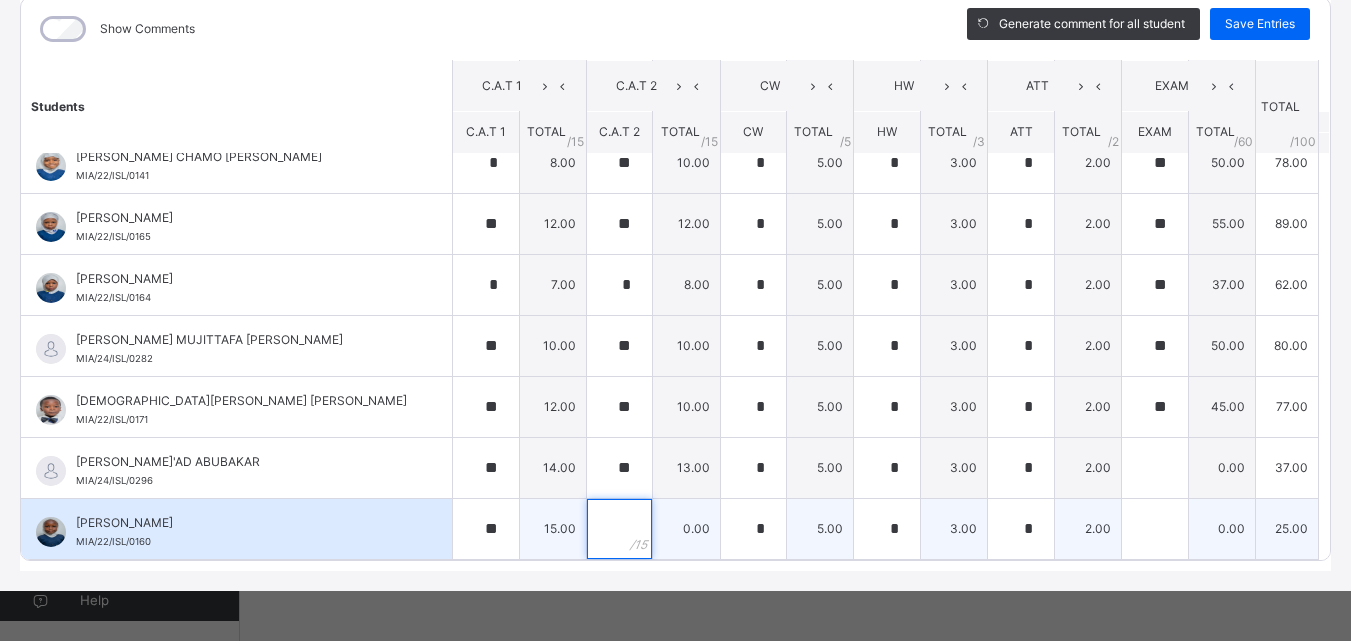 click at bounding box center (620, 529) 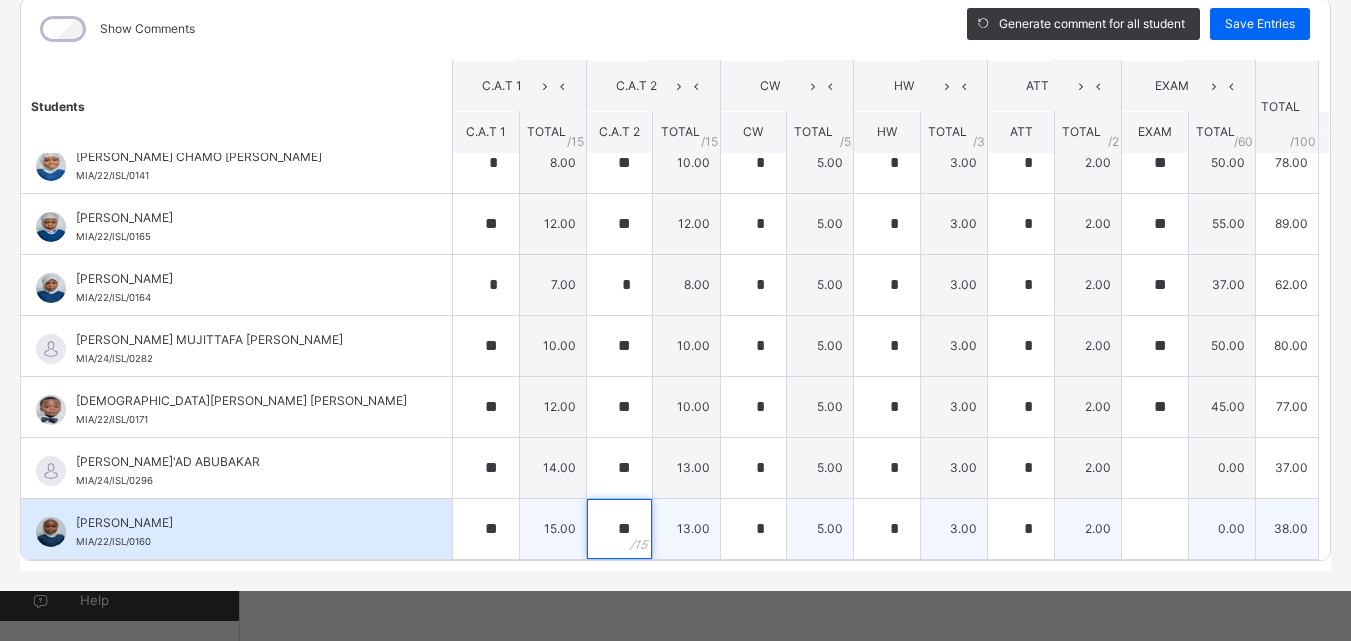 type on "**" 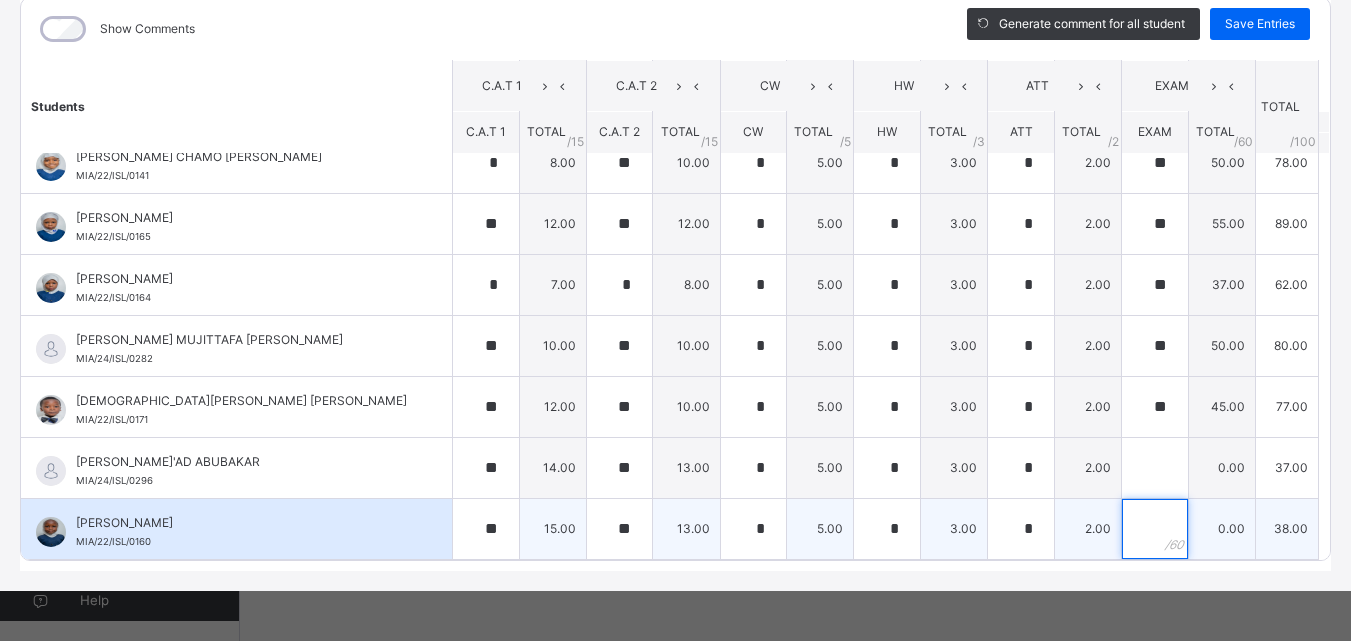 click at bounding box center (1155, 529) 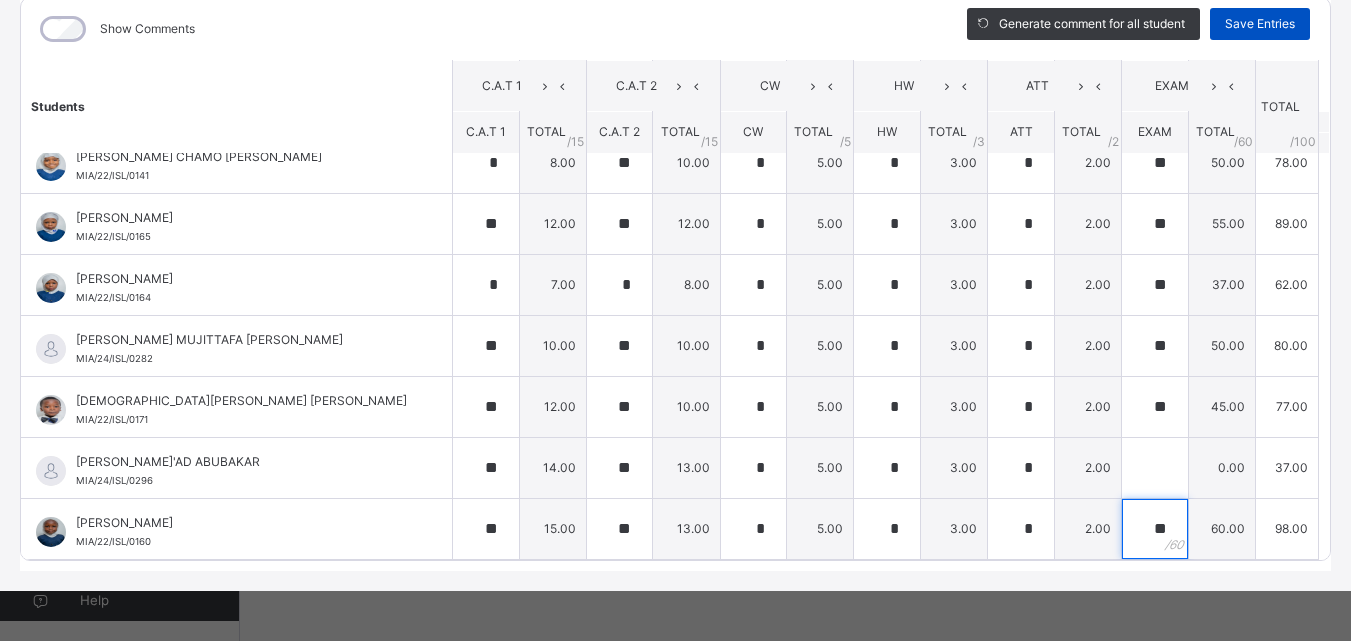 type on "**" 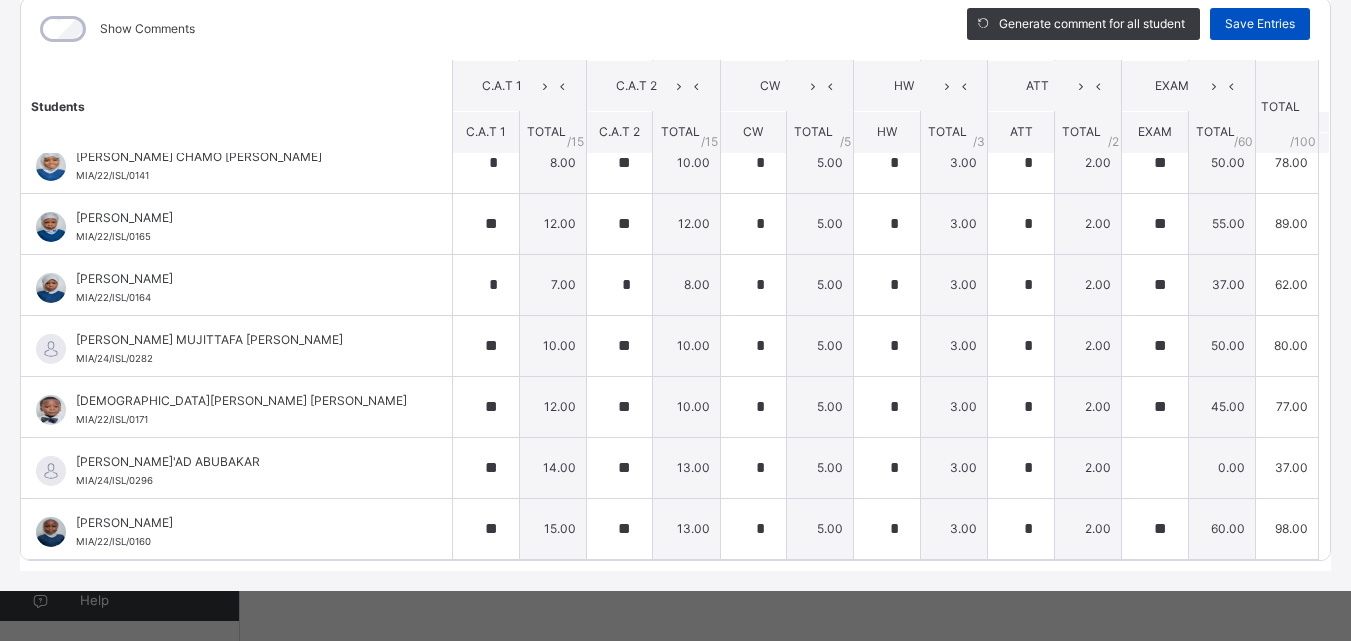 click on "Save Entries" at bounding box center [1260, 24] 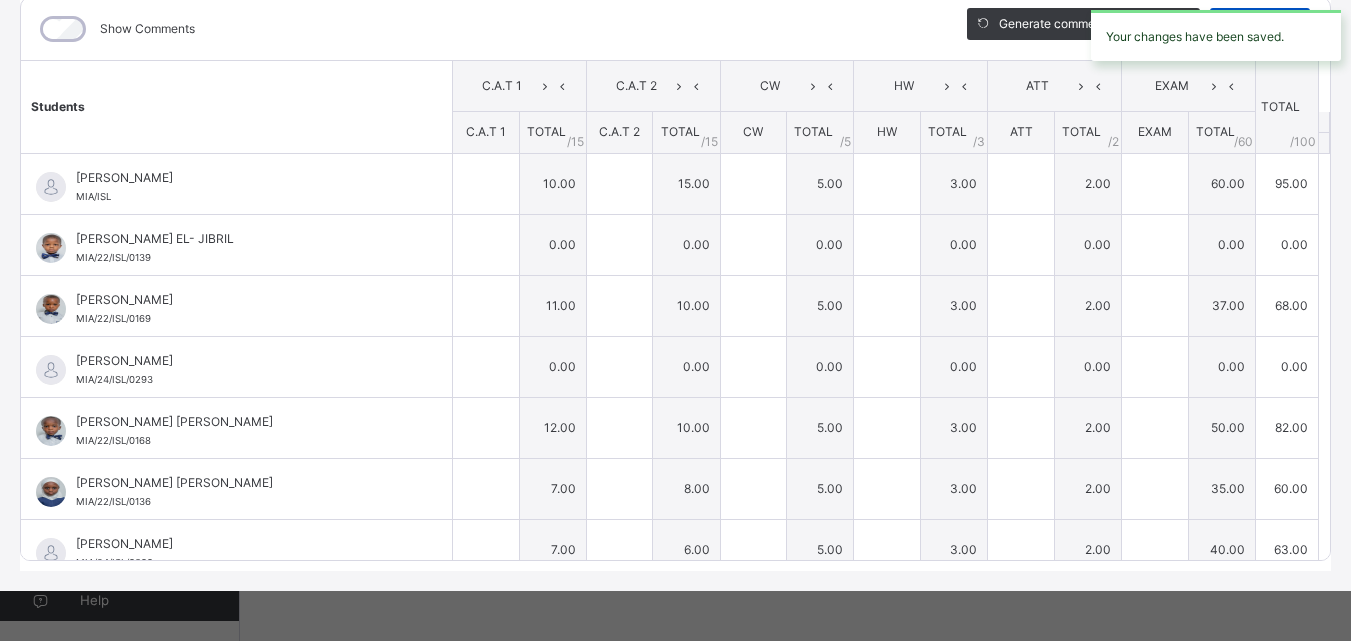 type on "**" 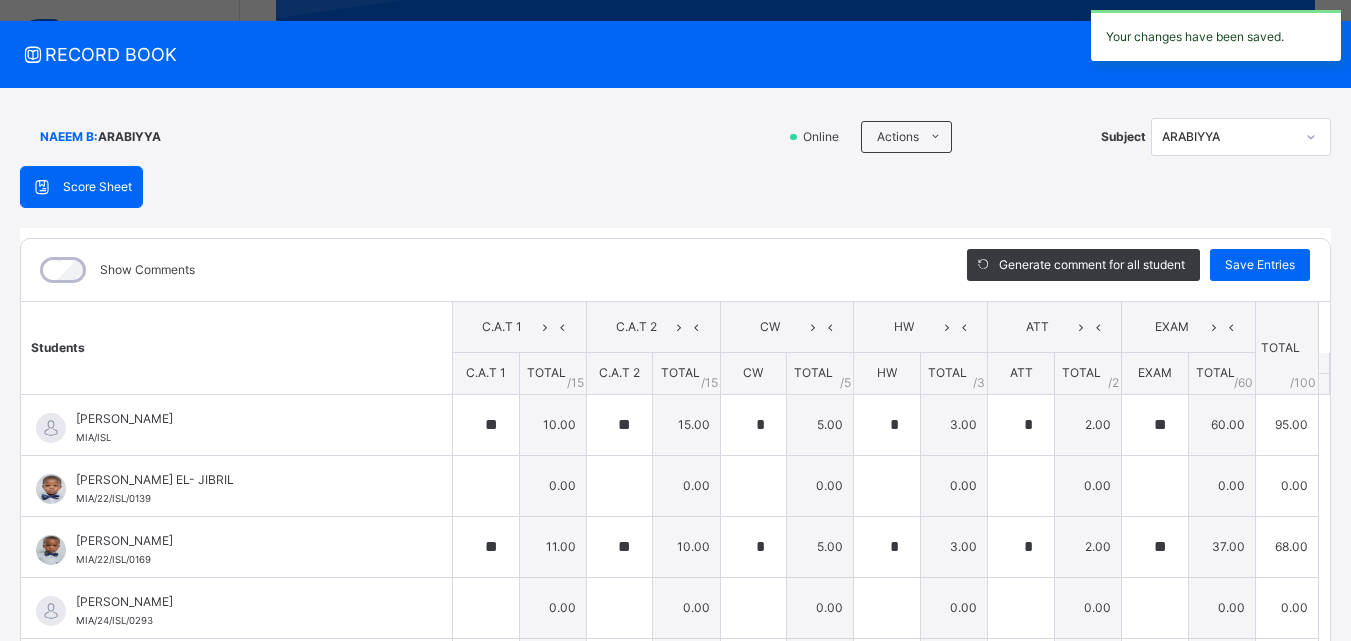 scroll, scrollTop: 31, scrollLeft: 0, axis: vertical 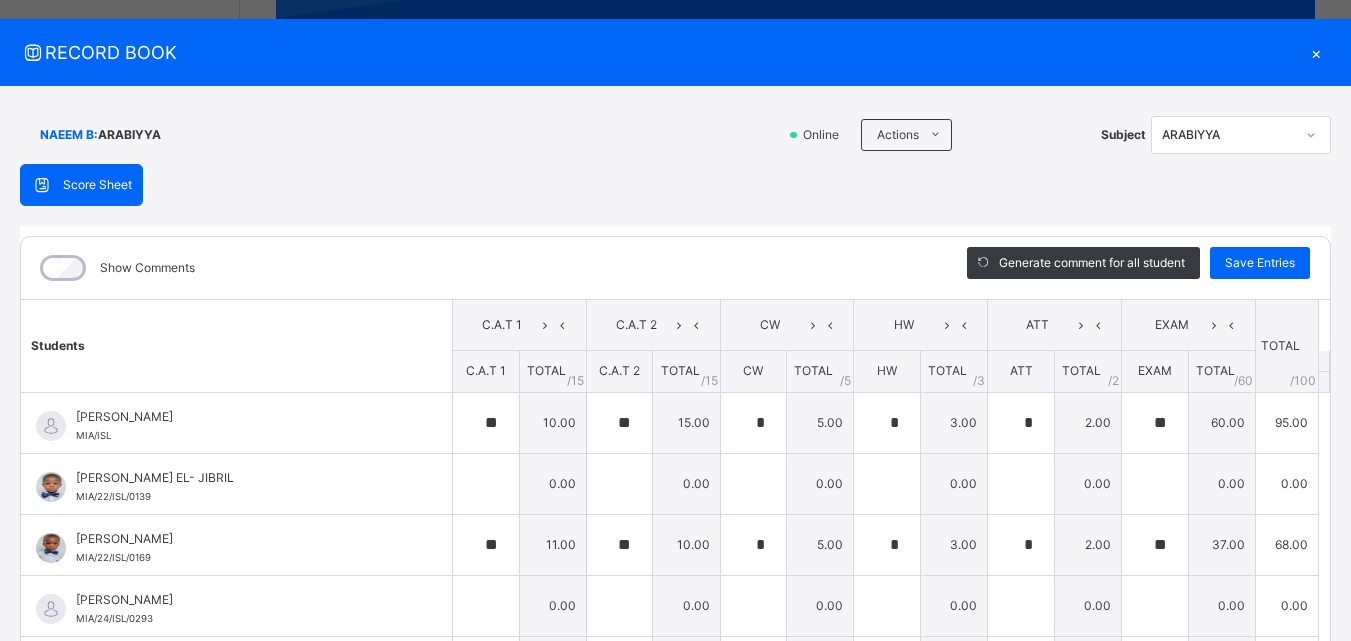 click on "RECORD BOOK" at bounding box center (660, 52) 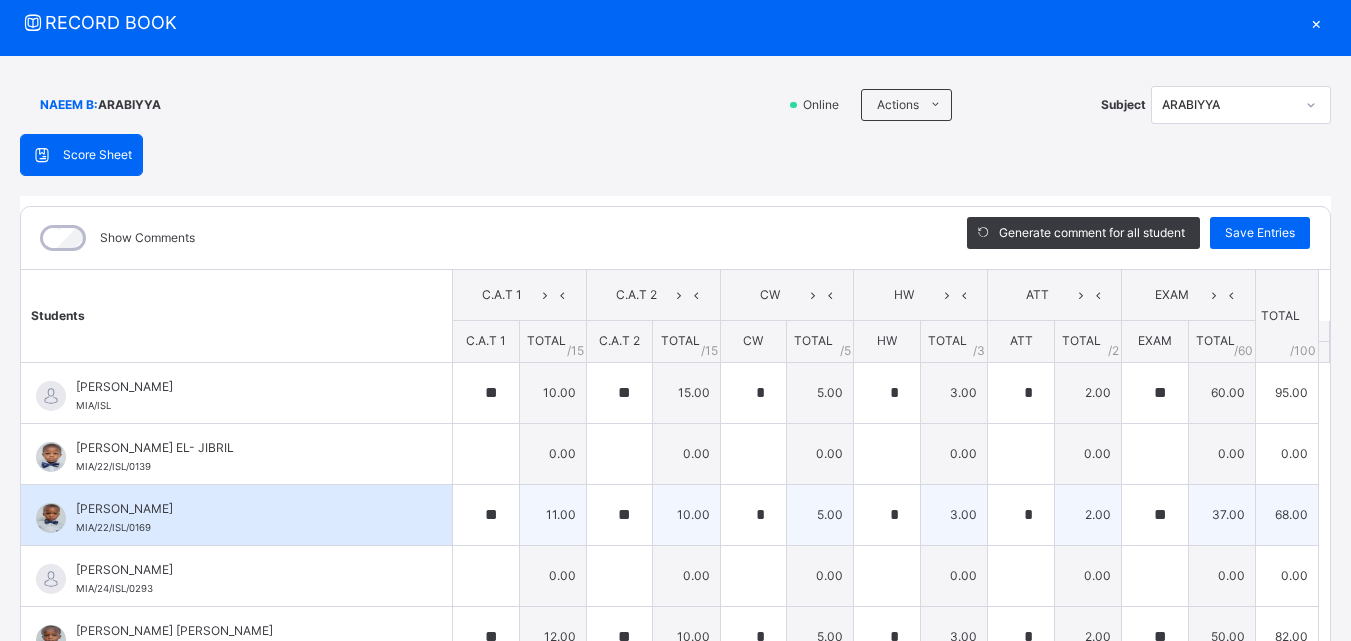 scroll, scrollTop: 0, scrollLeft: 0, axis: both 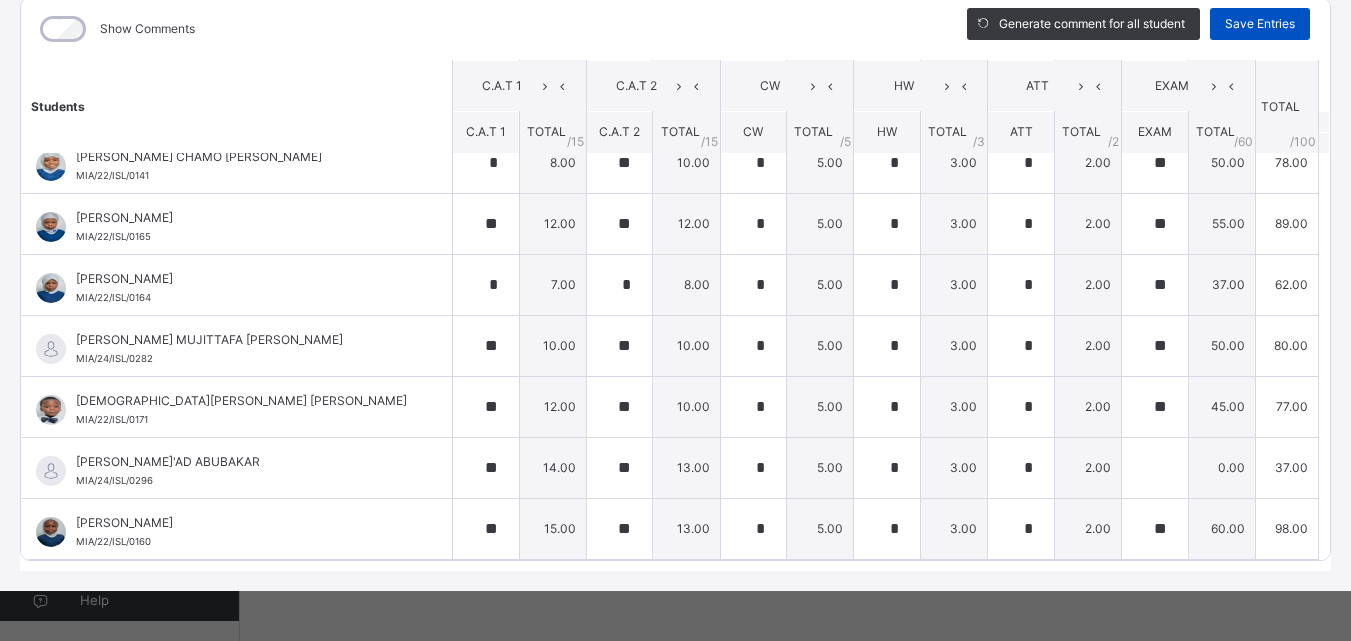 click on "Save Entries" at bounding box center (1260, 24) 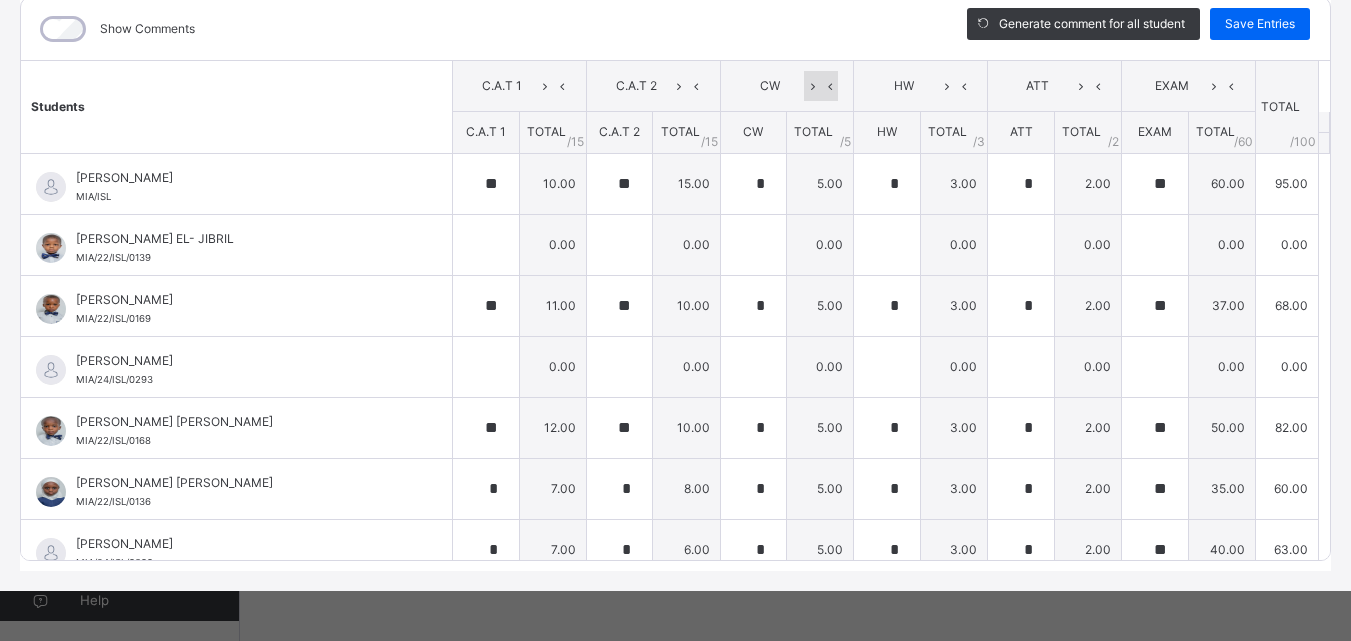 scroll, scrollTop: 0, scrollLeft: 0, axis: both 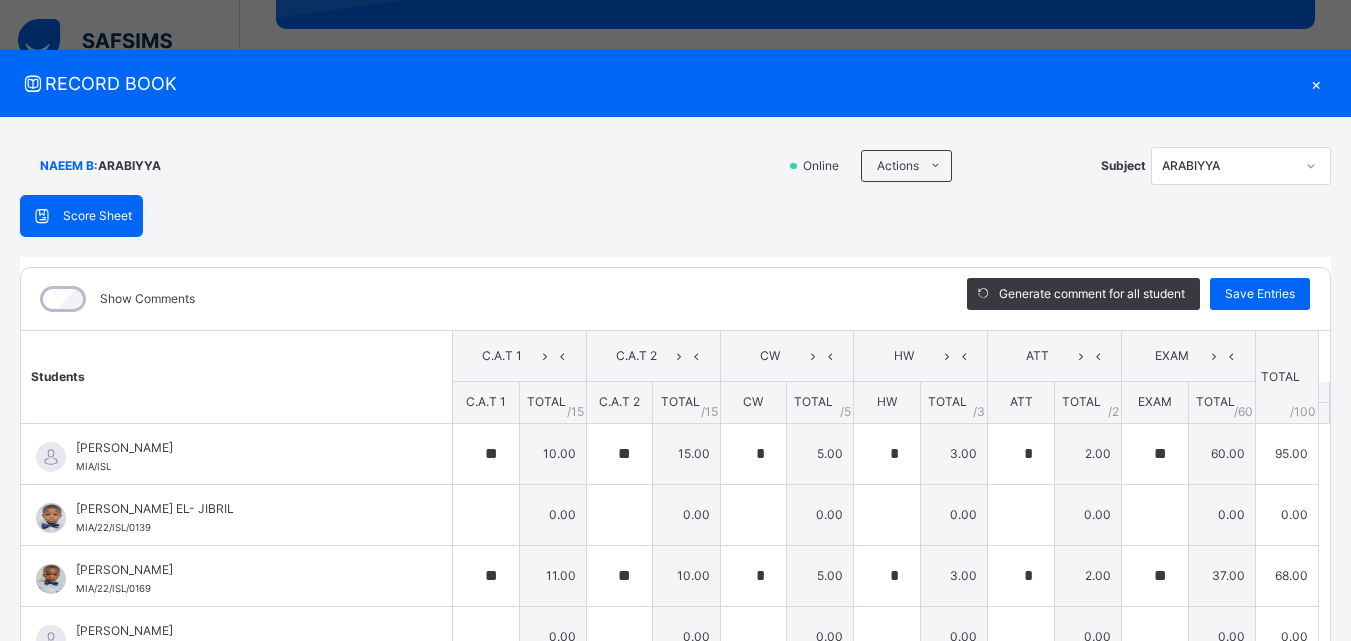 click on "×" at bounding box center [1316, 83] 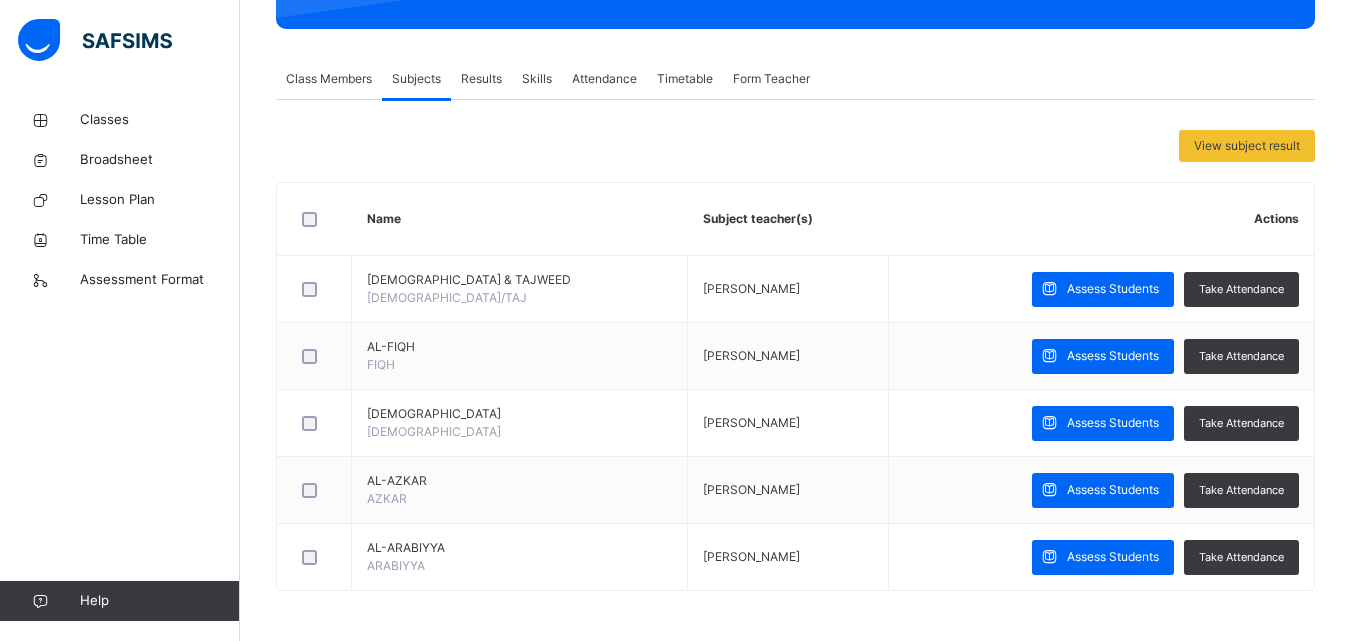 scroll, scrollTop: 0, scrollLeft: 0, axis: both 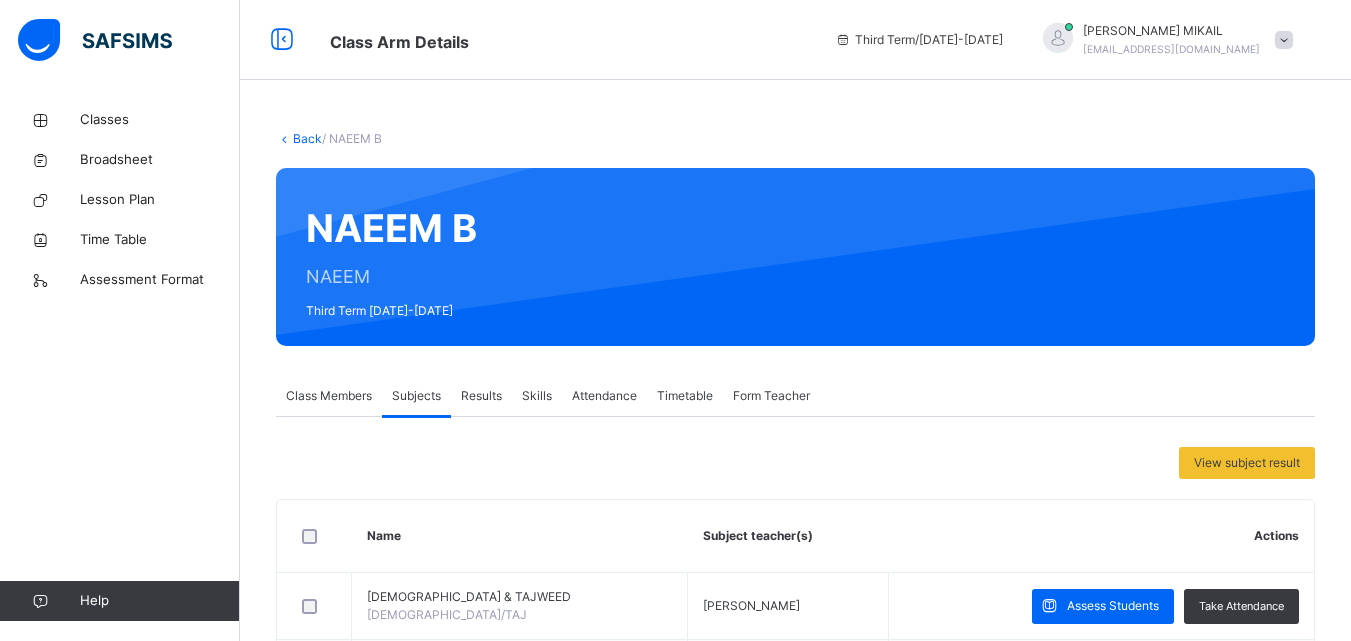 click at bounding box center [1284, 40] 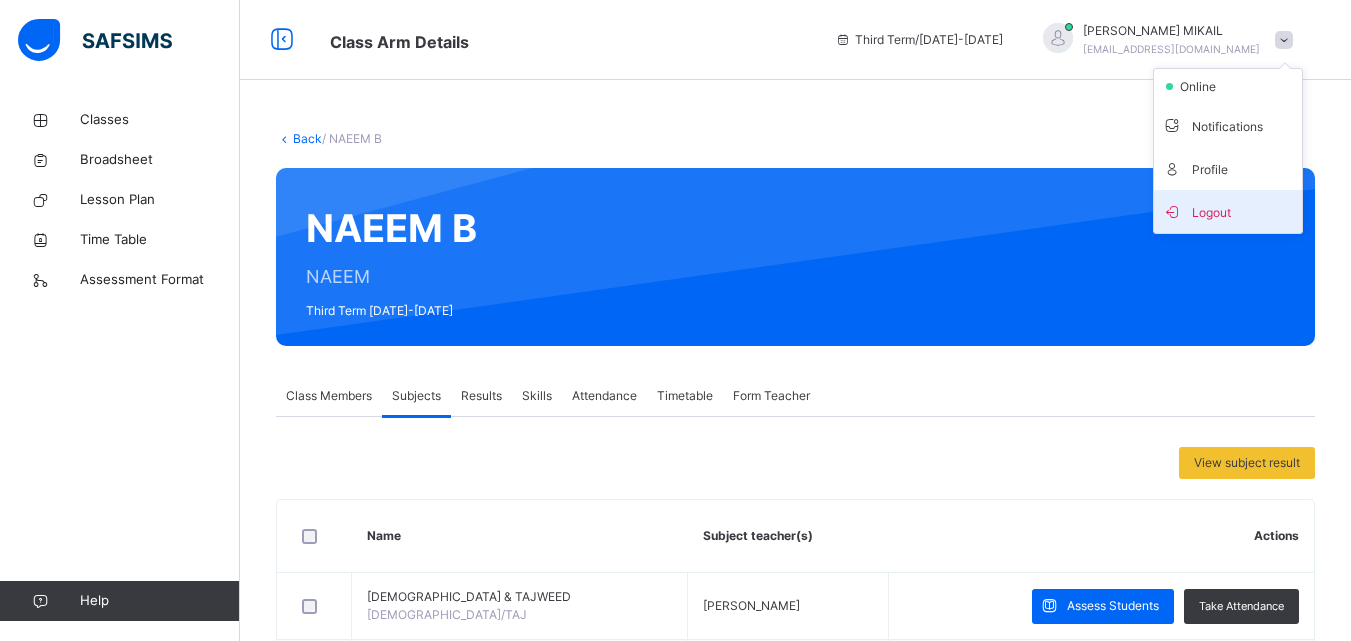 click on "Logout" at bounding box center (1228, 211) 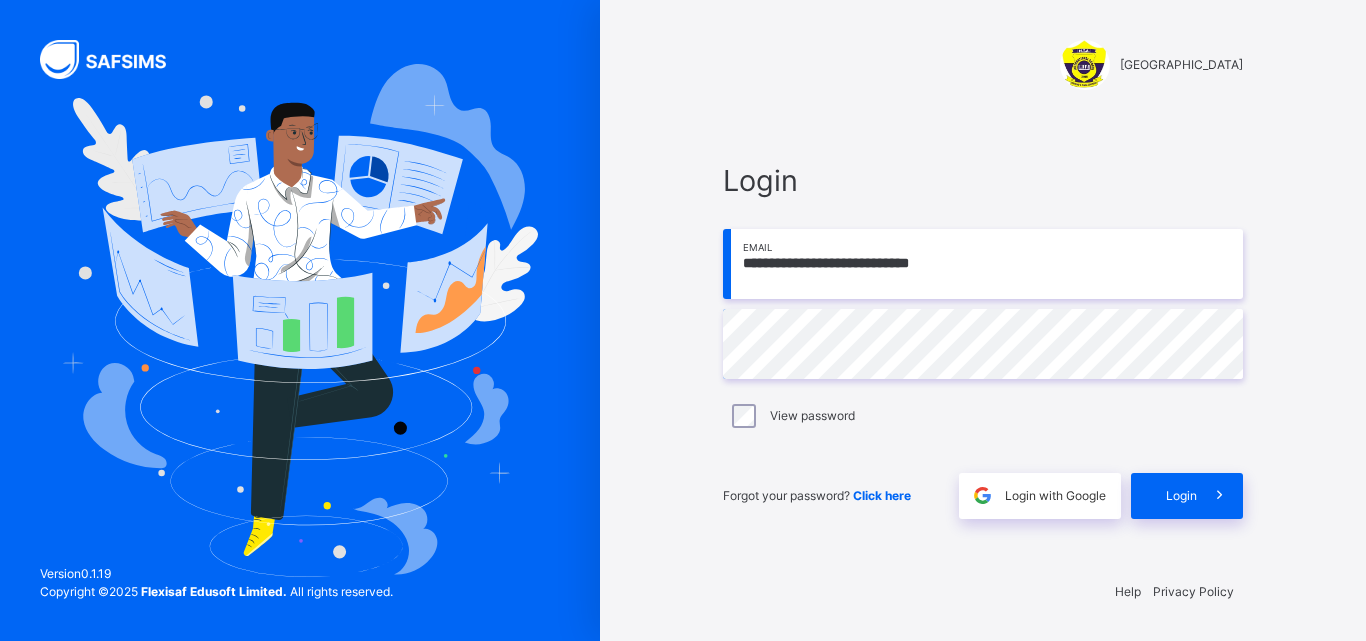 click on "**********" at bounding box center (983, 264) 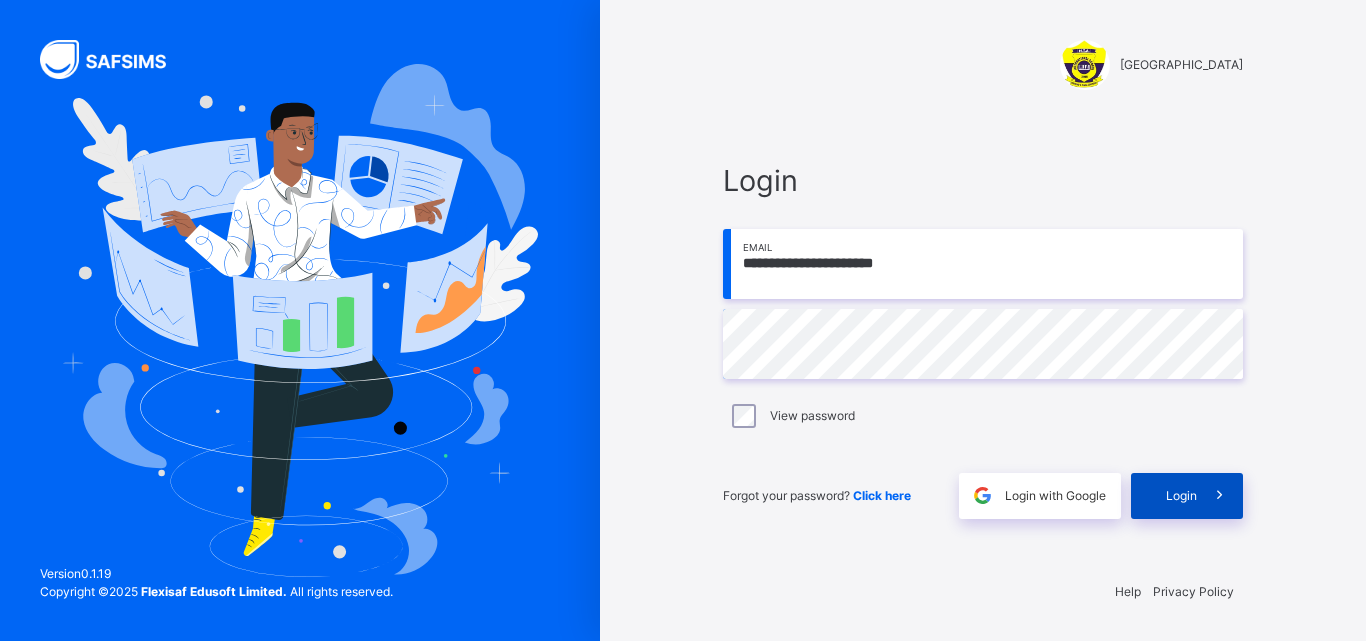 click on "Login" at bounding box center (1181, 496) 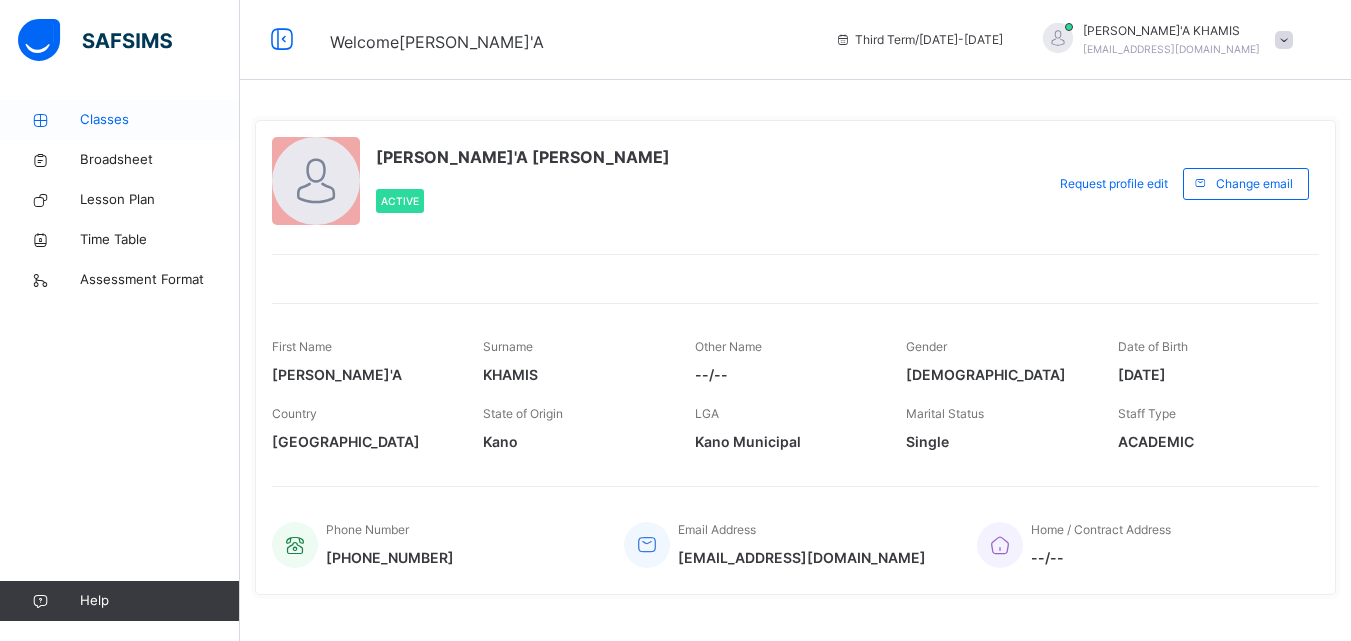 click on "Classes" at bounding box center (160, 120) 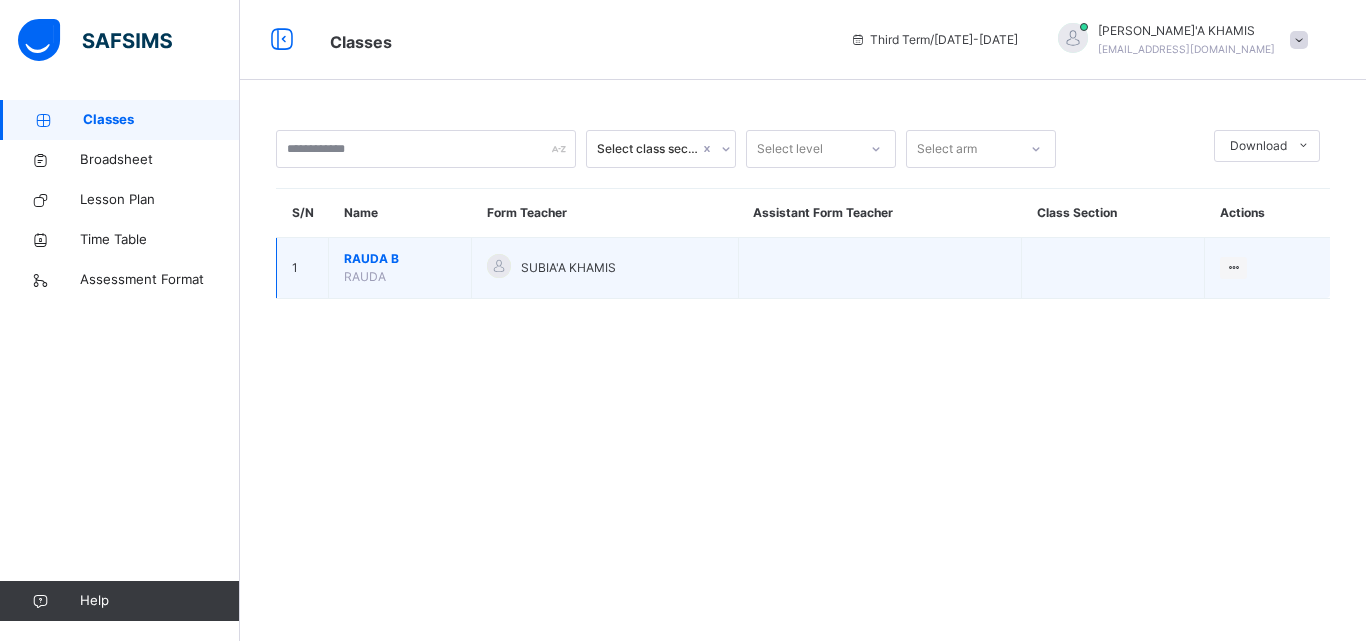 click on "RAUDA" at bounding box center [365, 276] 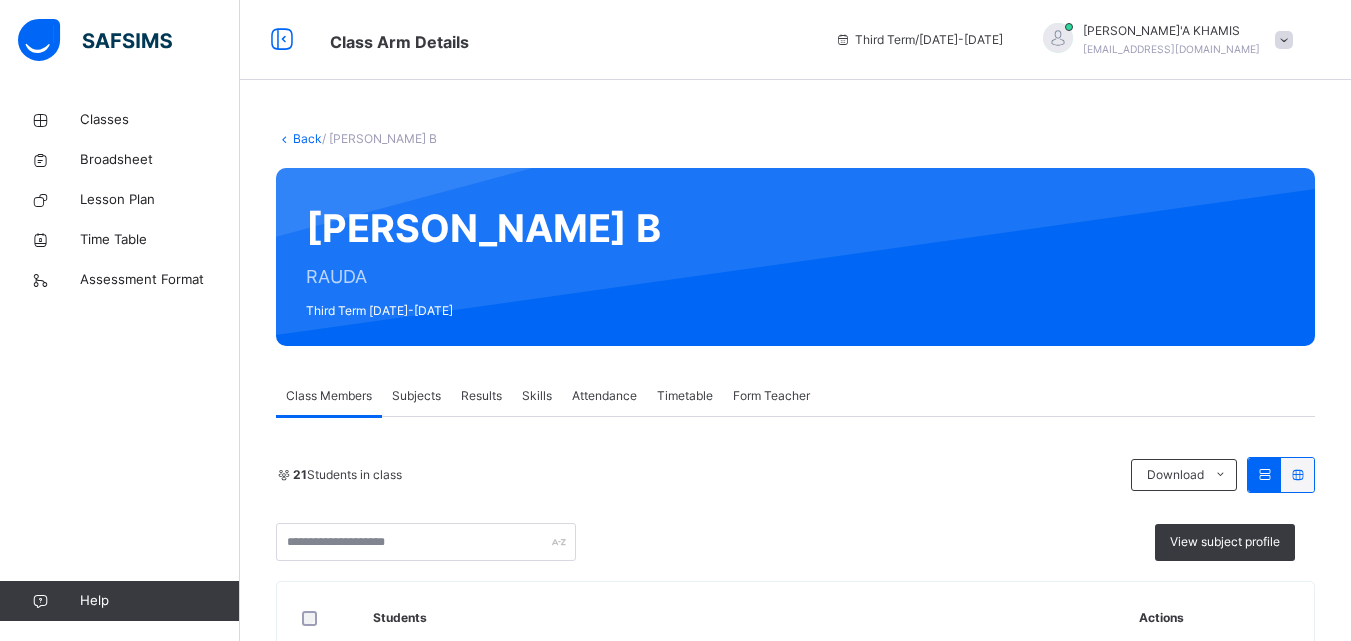 click on "Subjects" at bounding box center (416, 396) 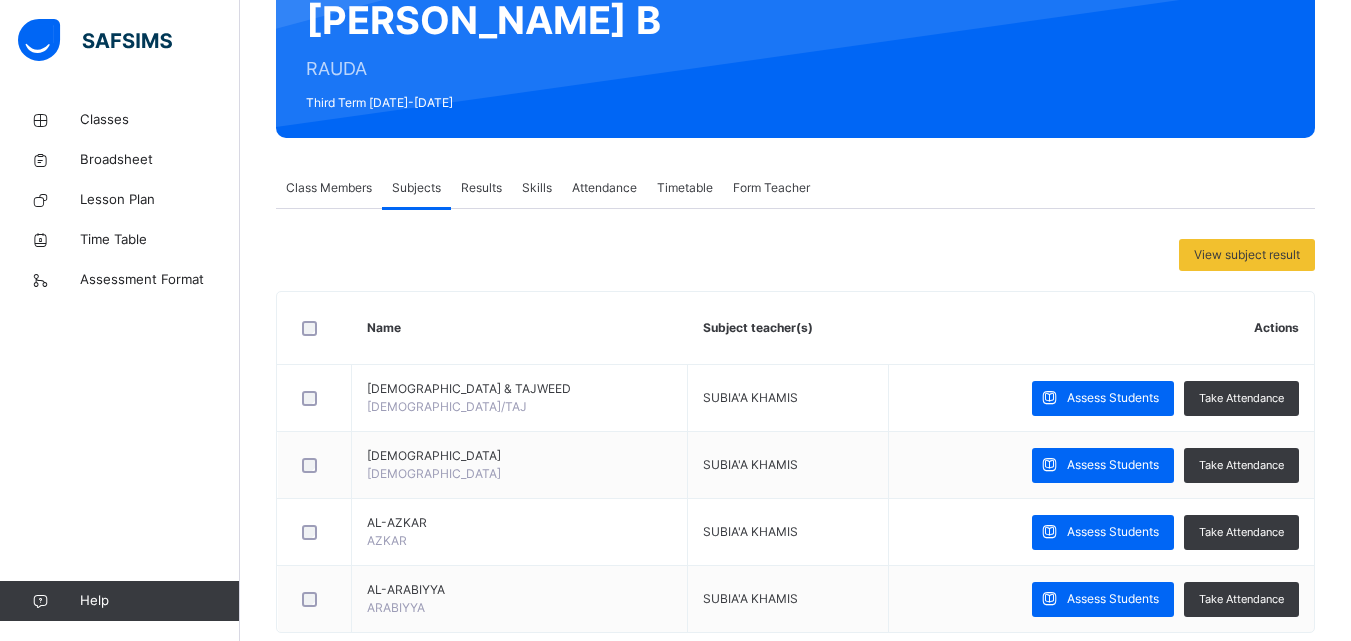 scroll, scrollTop: 250, scrollLeft: 0, axis: vertical 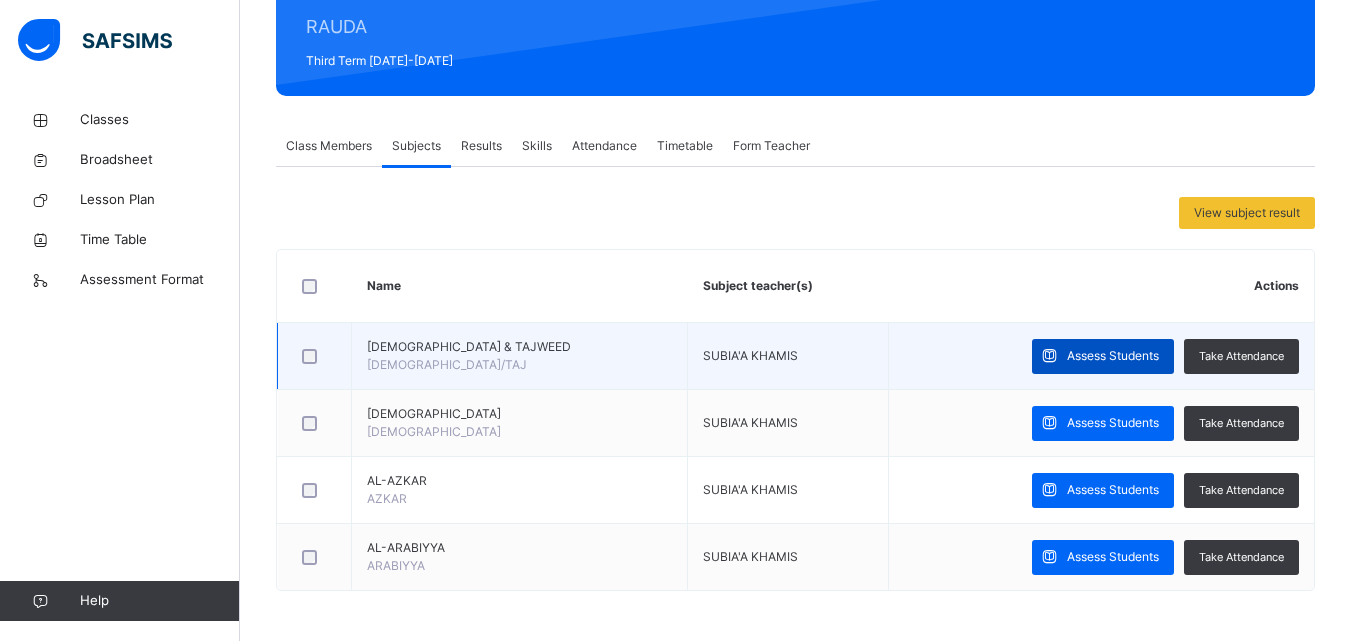 click on "Assess Students" at bounding box center (1113, 356) 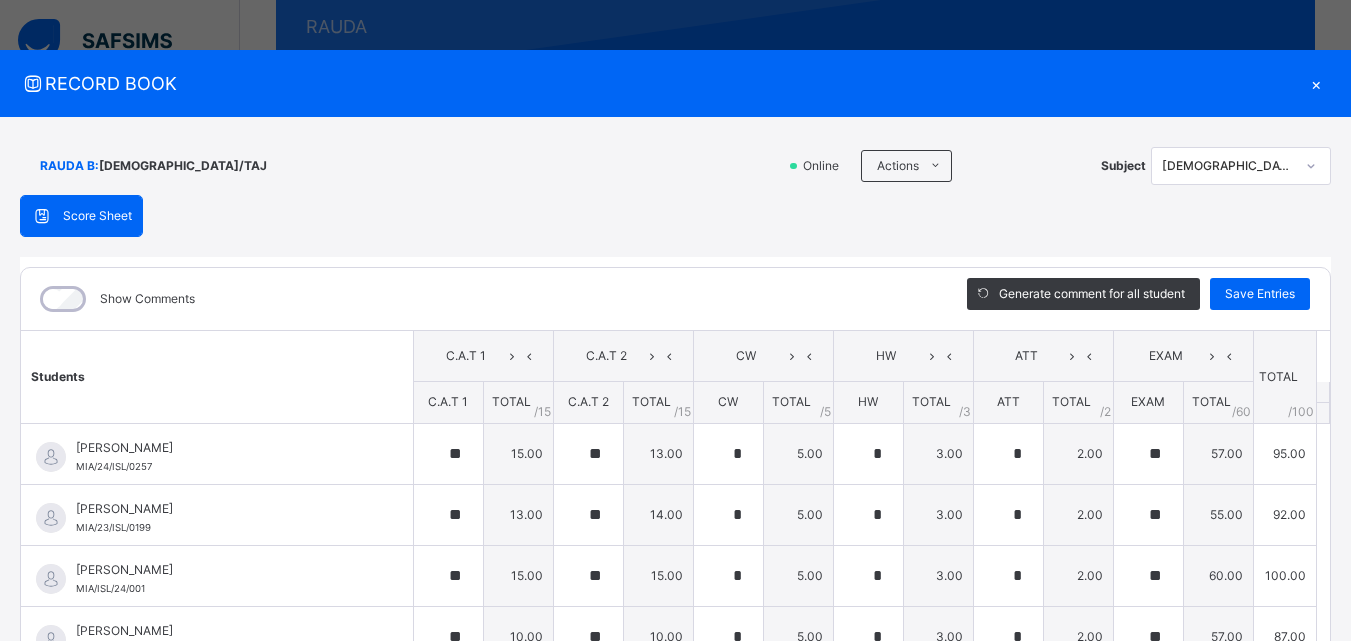 click at bounding box center [1311, 166] 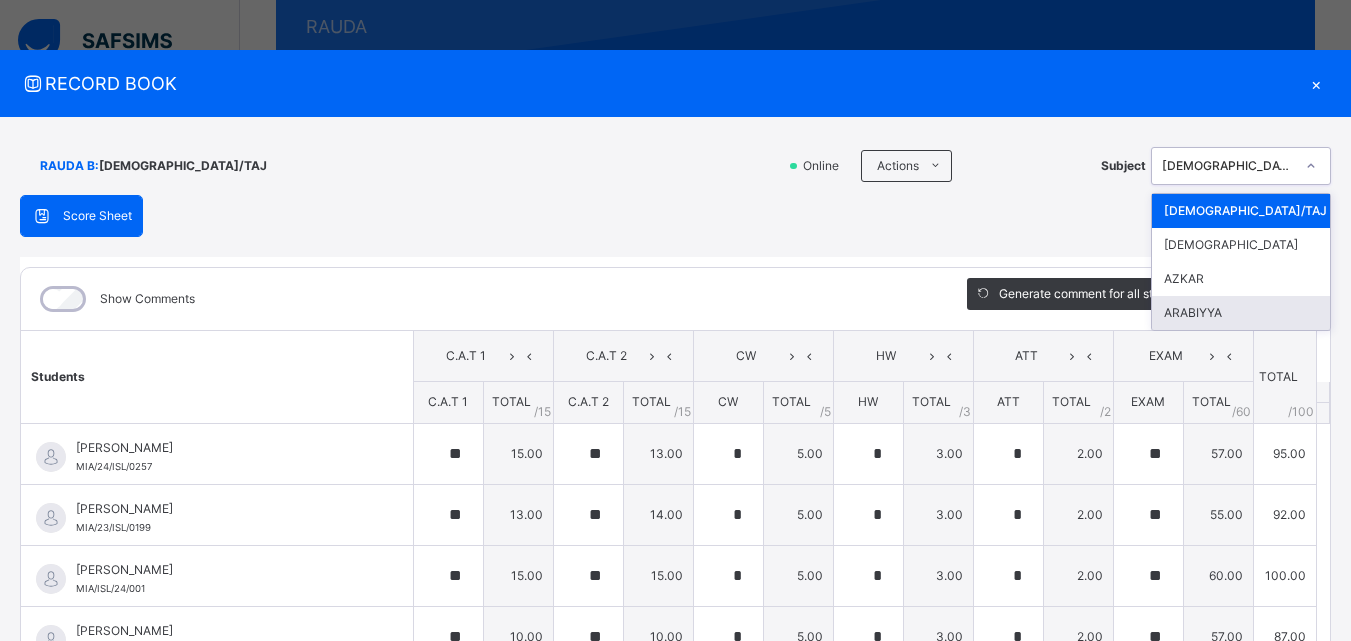click on "Show Comments" at bounding box center [479, 299] 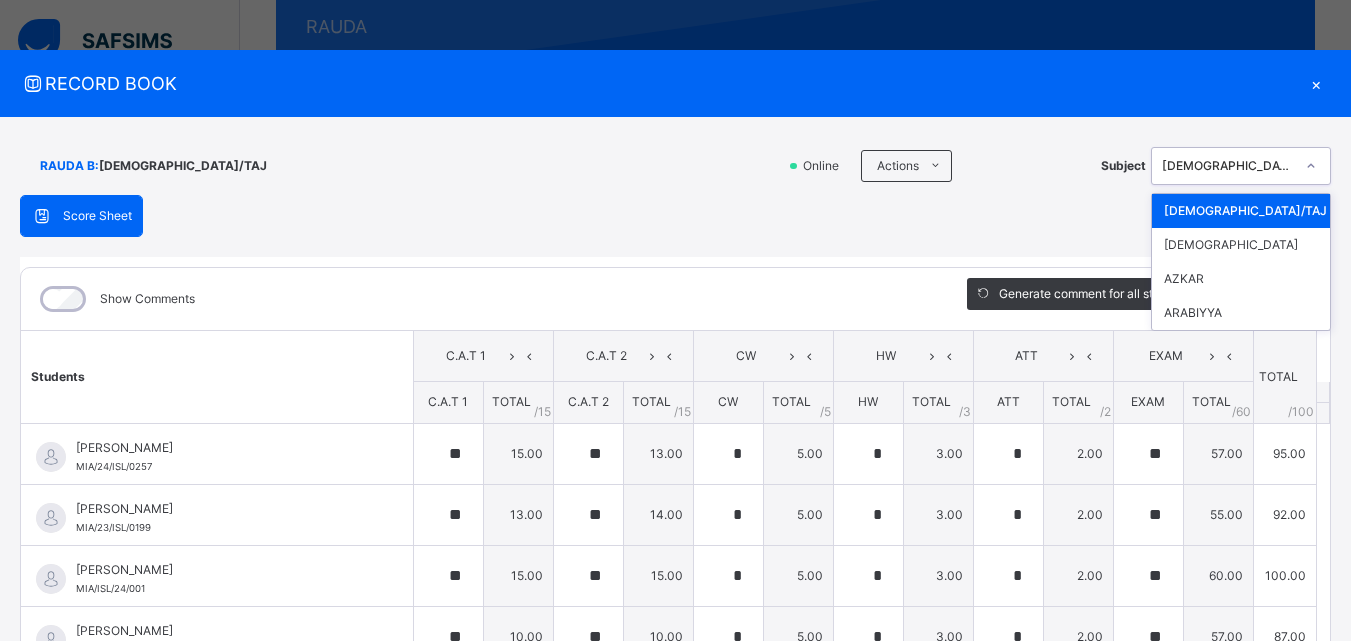 click 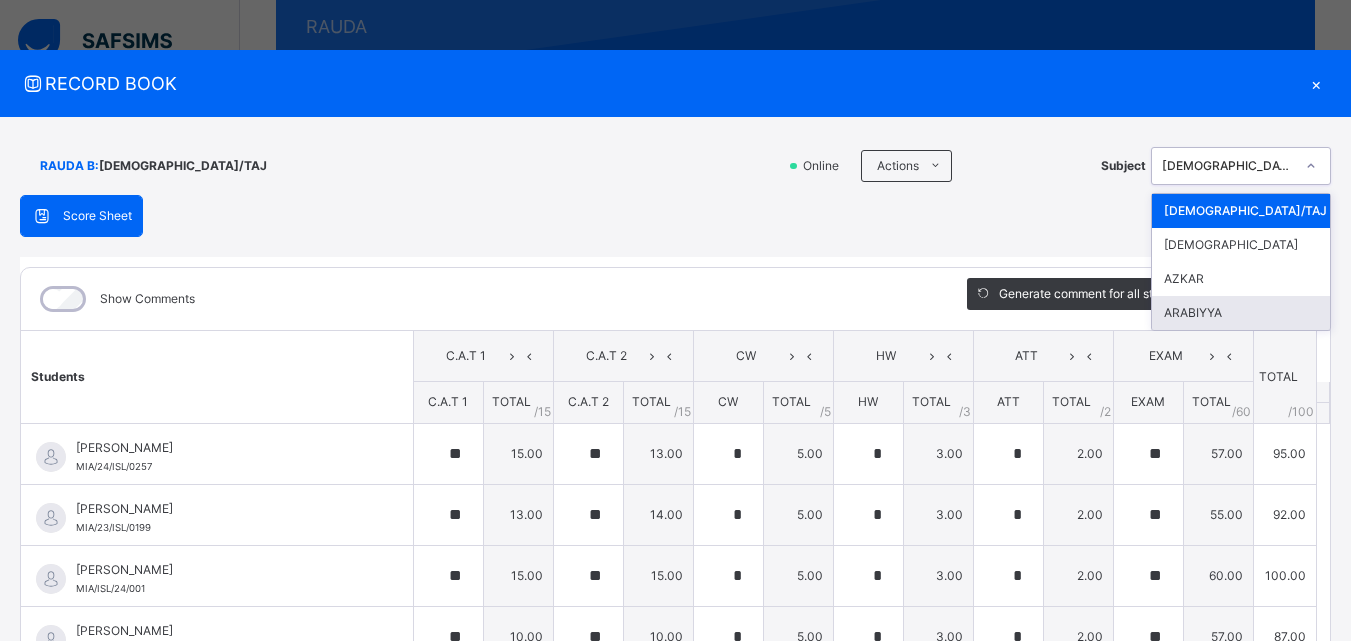 click on "ARABIYYA" at bounding box center (1241, 313) 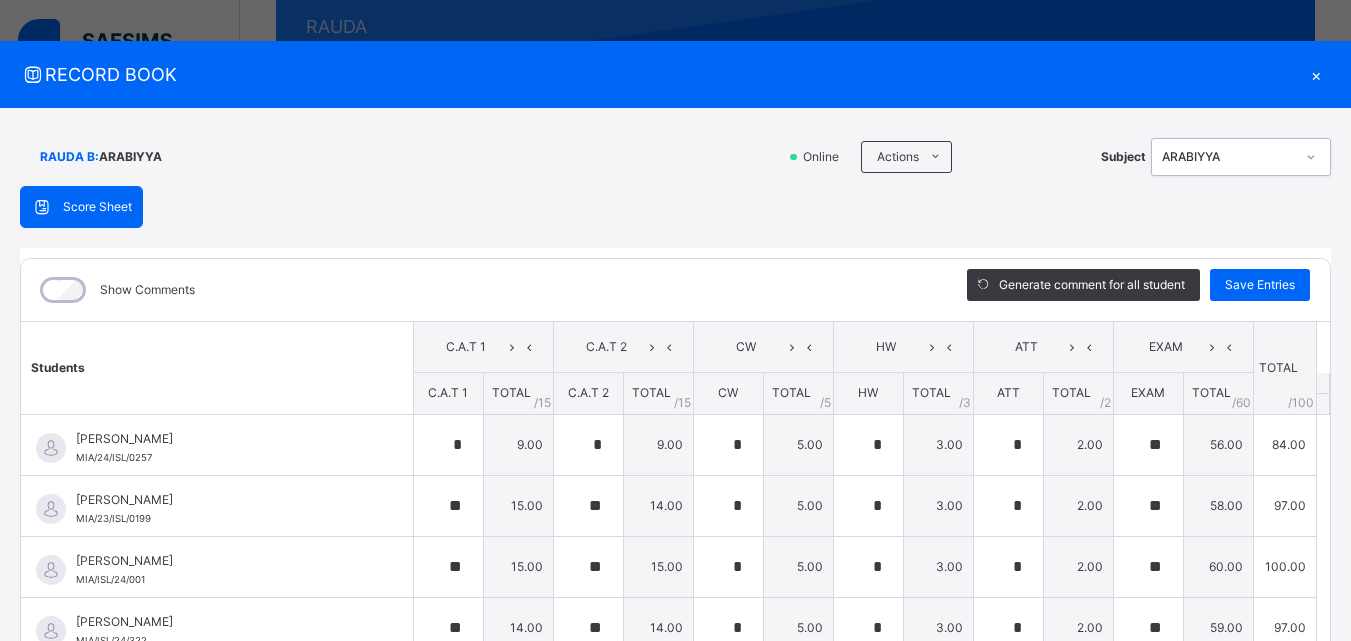 scroll, scrollTop: 0, scrollLeft: 0, axis: both 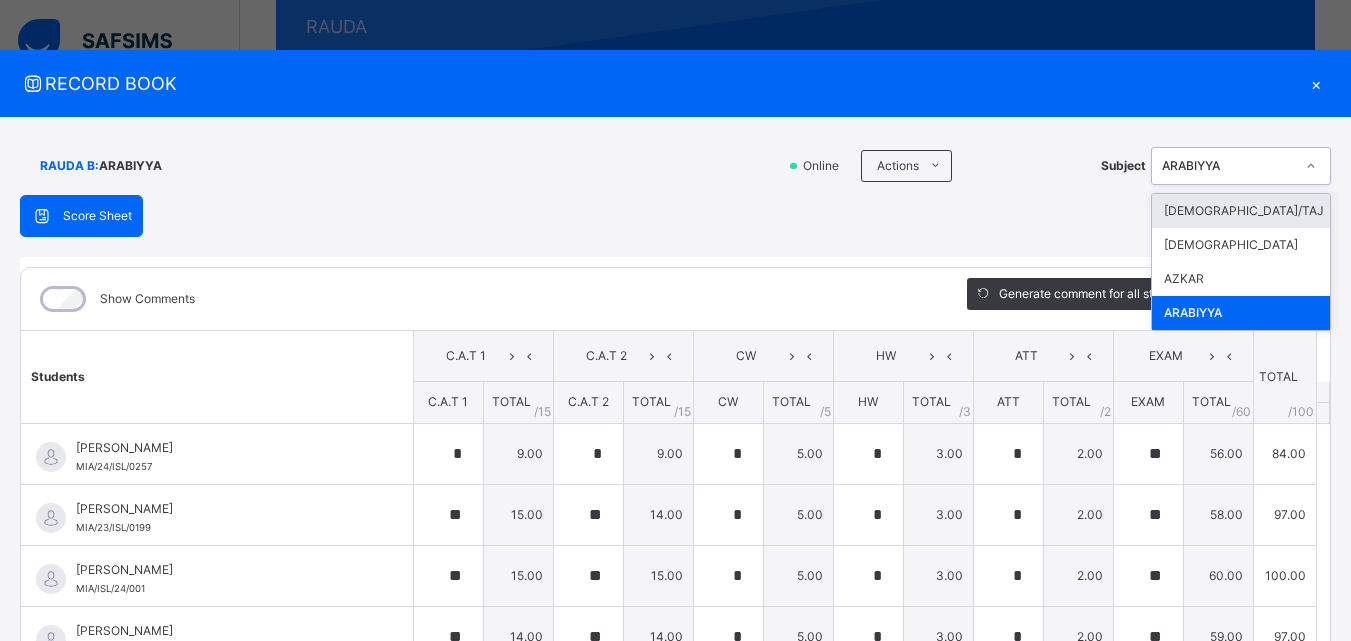 click 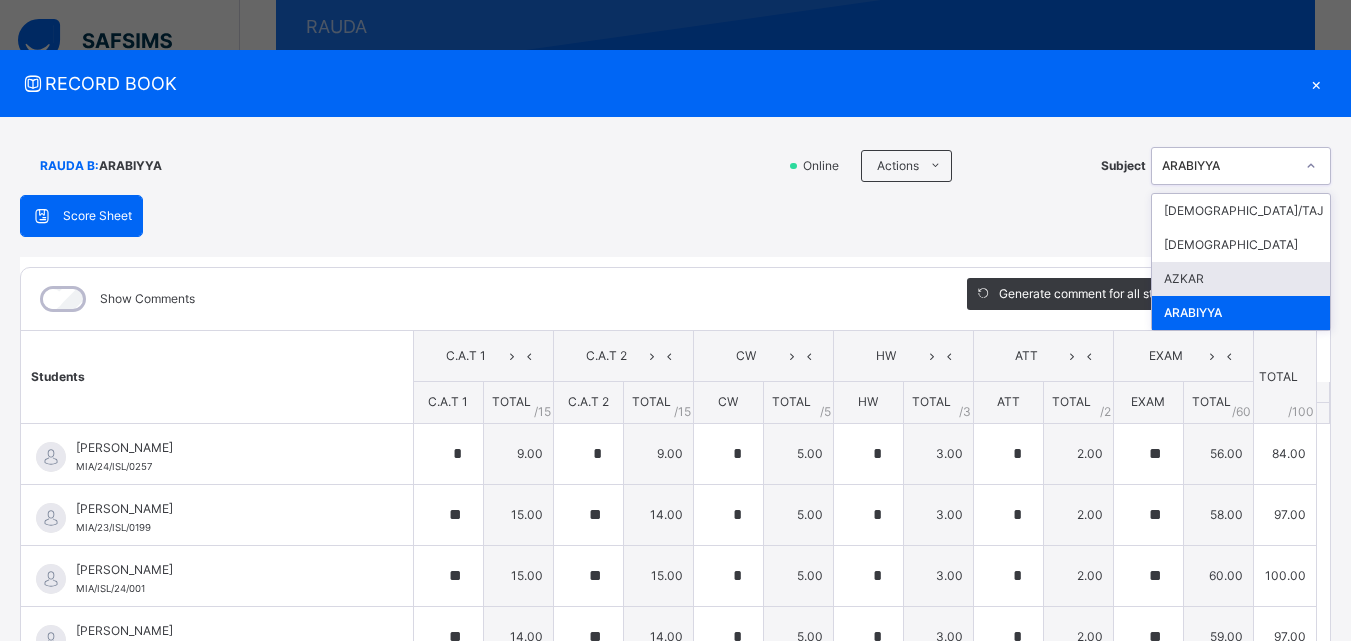 click on "QUR/TAJ HADITH AZKAR ARABIYYA" at bounding box center [1241, 262] 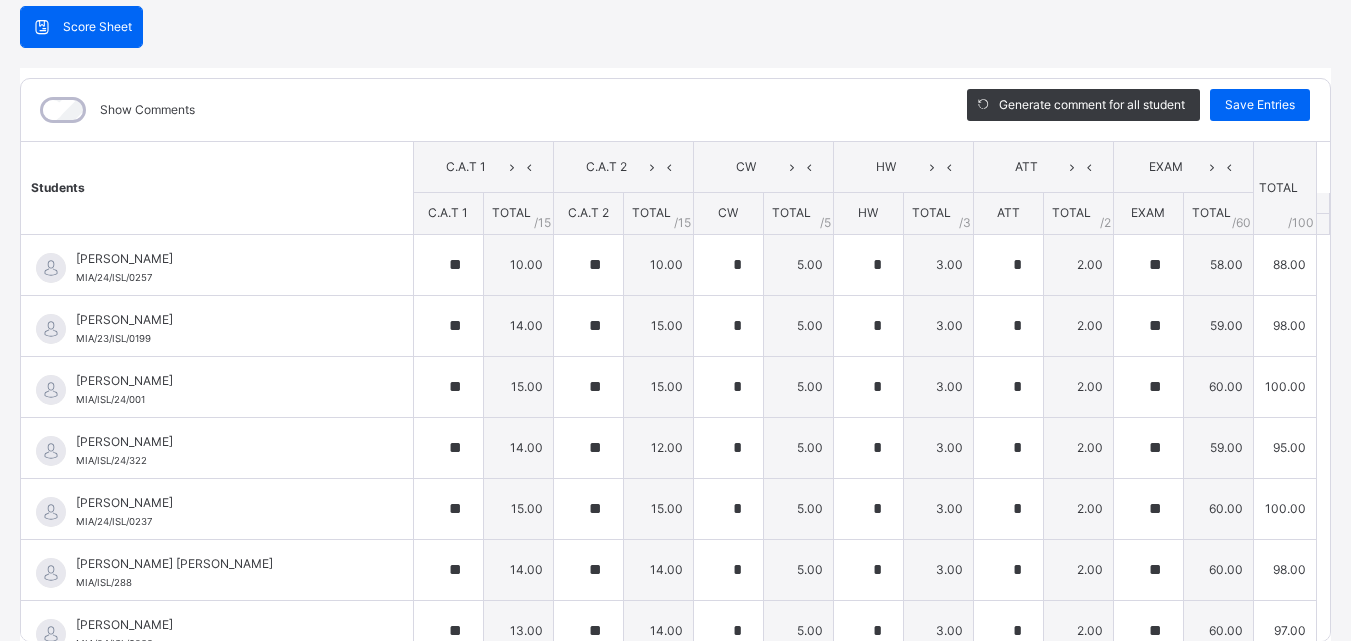 scroll, scrollTop: 16, scrollLeft: 0, axis: vertical 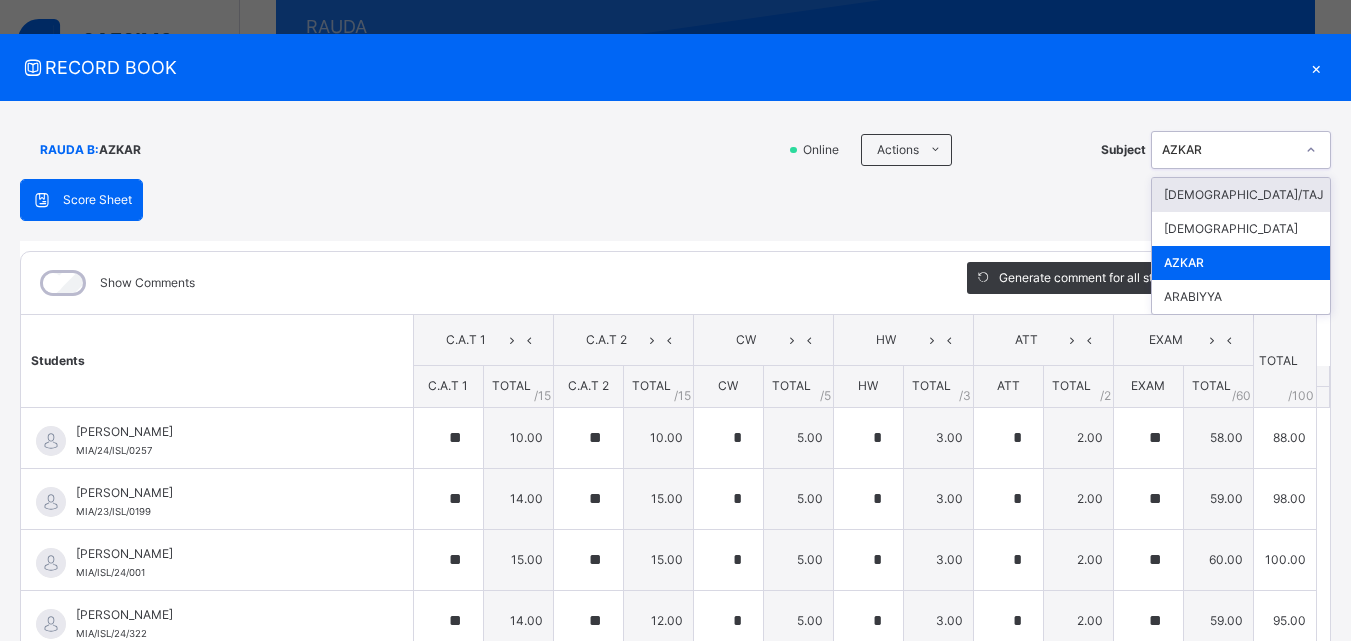click 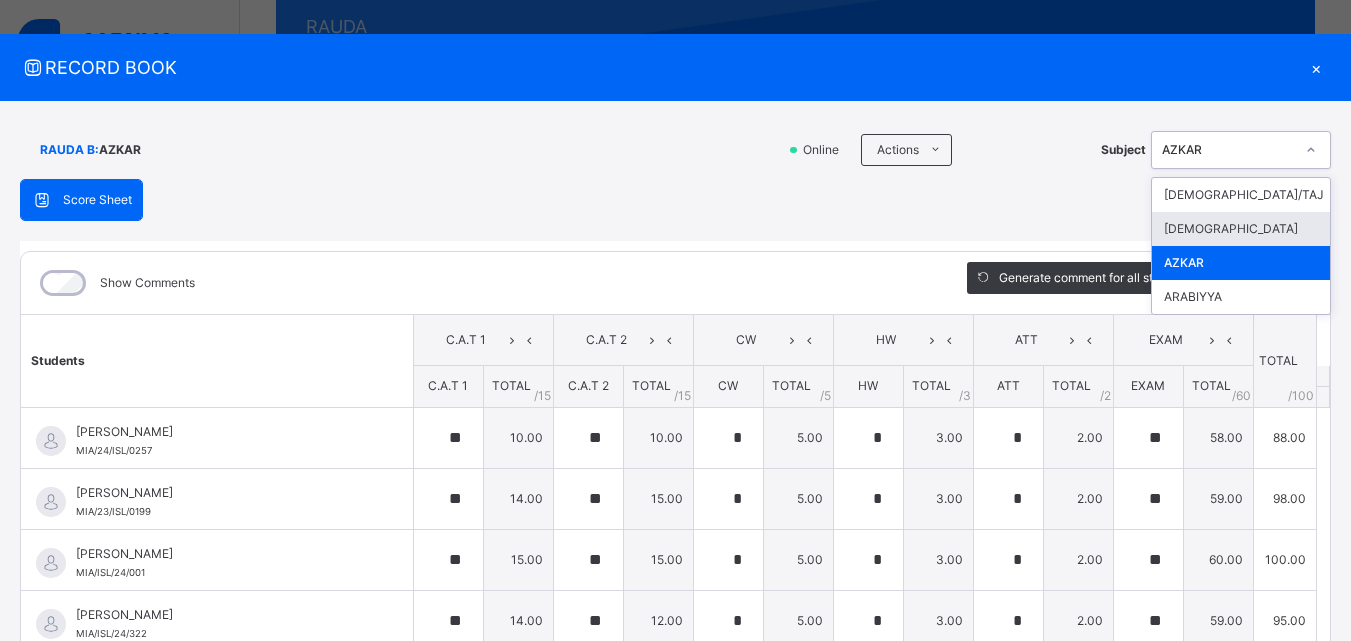 click on "HADITH" at bounding box center (1241, 229) 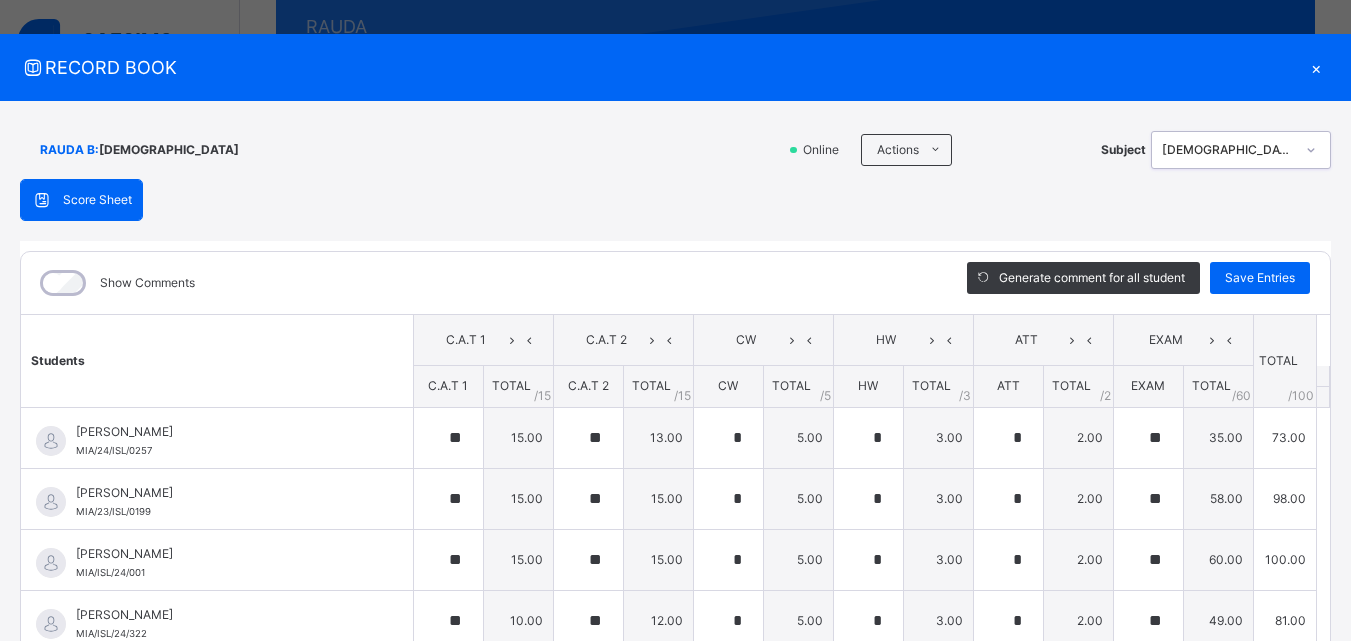 click 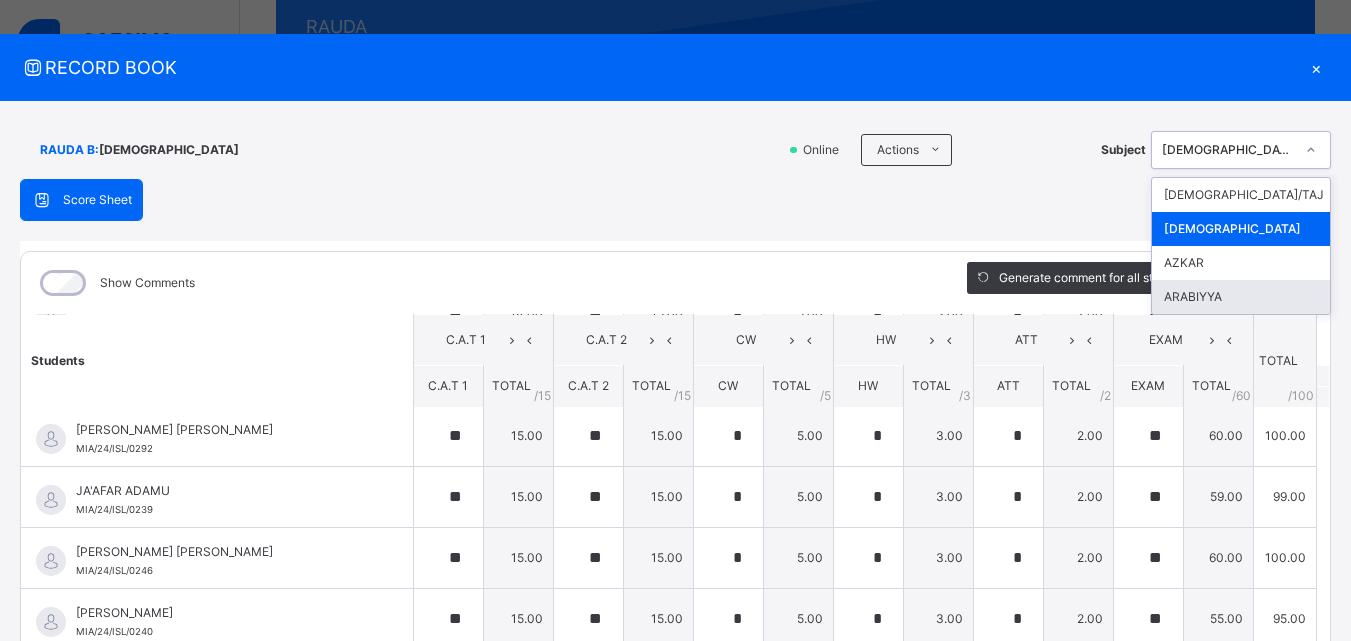 scroll, scrollTop: 875, scrollLeft: 0, axis: vertical 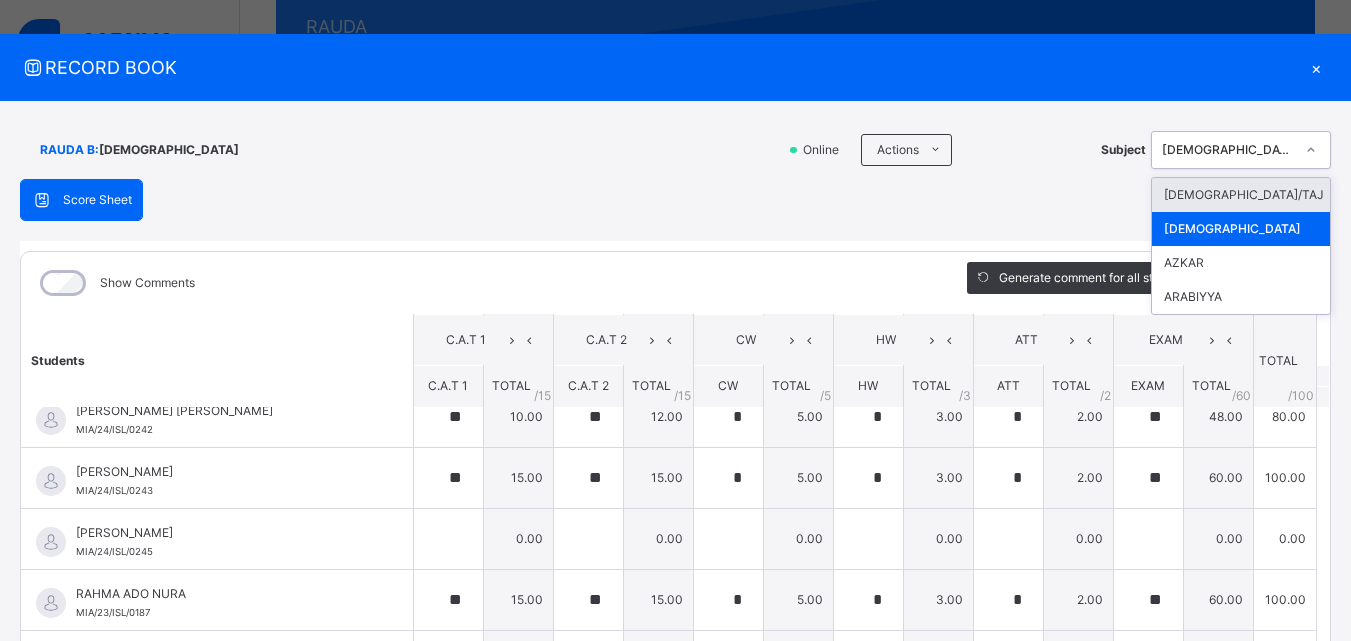 click on "QUR/TAJ" at bounding box center [1241, 195] 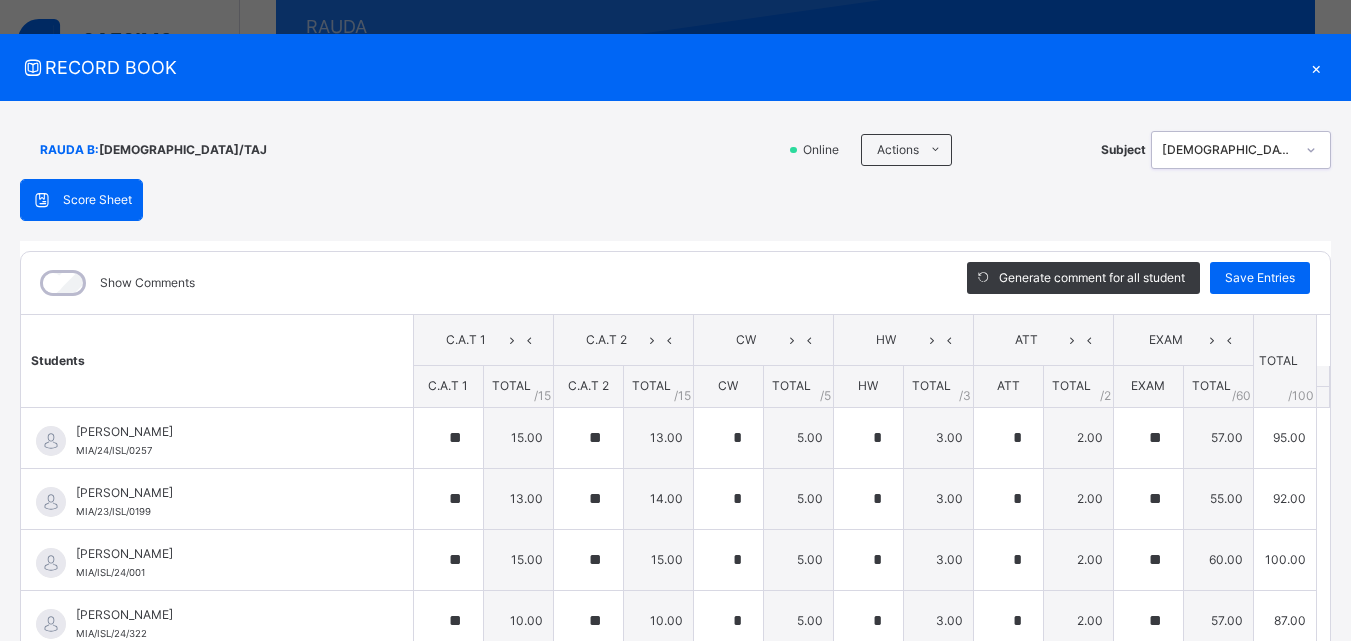 scroll, scrollTop: 270, scrollLeft: 0, axis: vertical 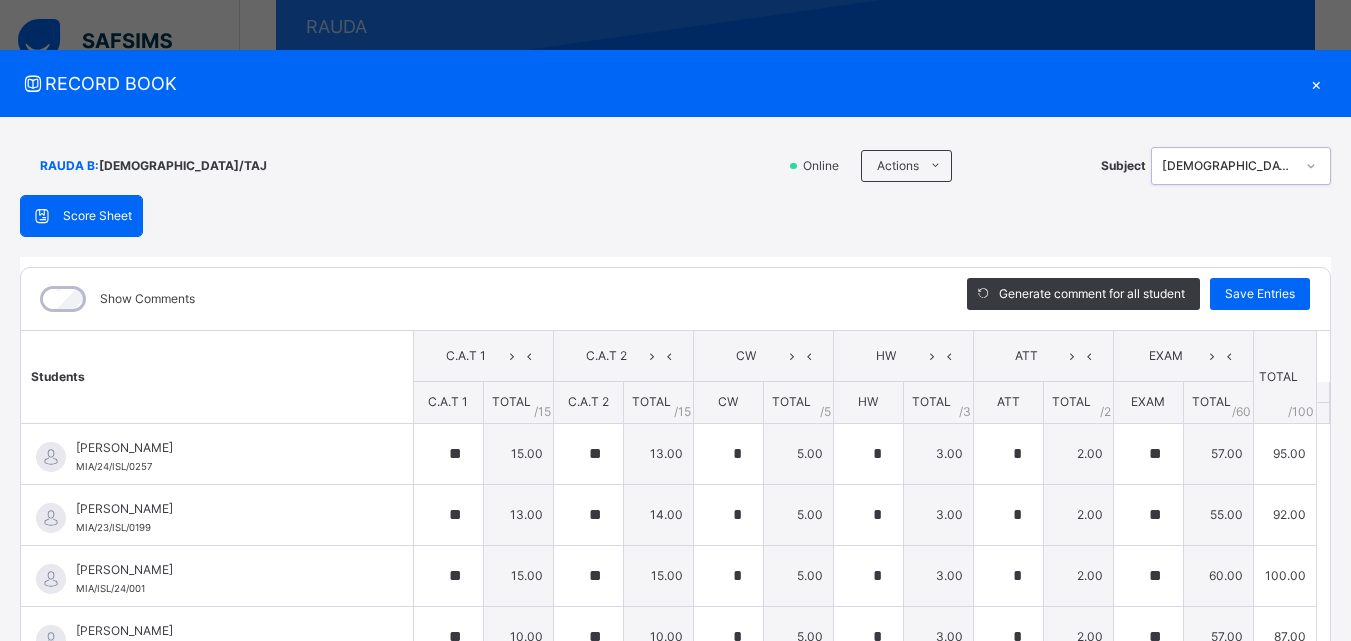 click on "×" at bounding box center [1316, 83] 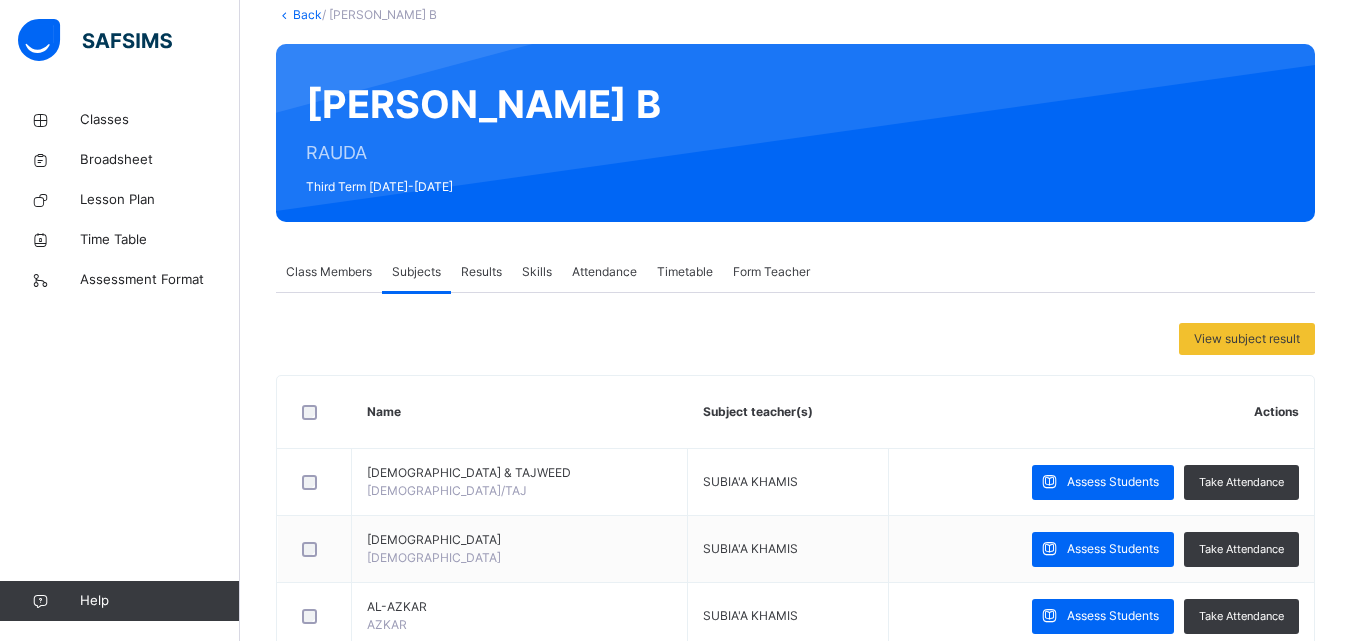 scroll, scrollTop: 0, scrollLeft: 0, axis: both 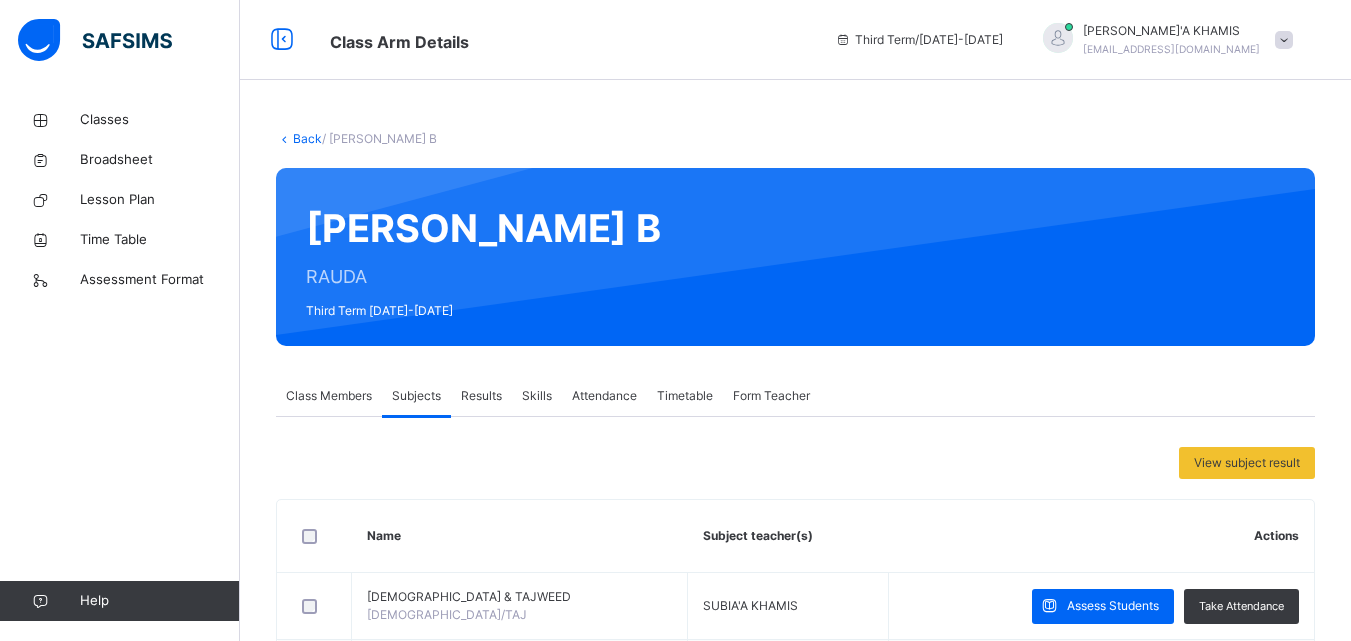 click at bounding box center (1284, 40) 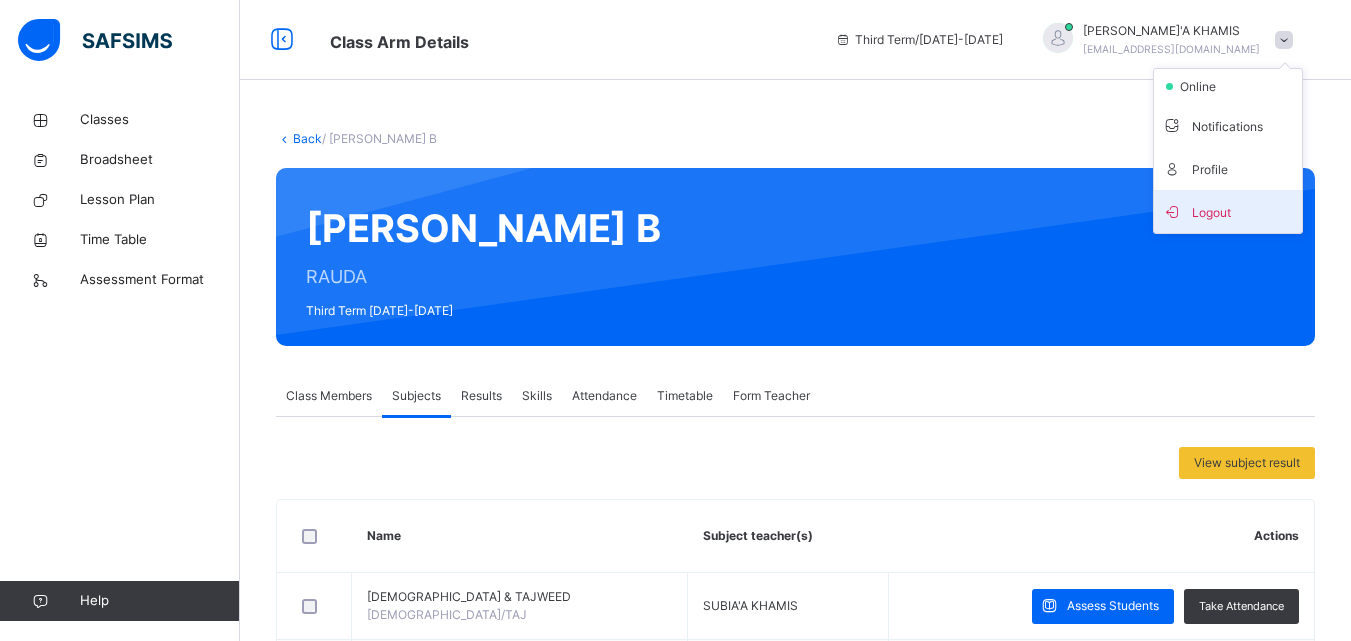 click on "Logout" at bounding box center [1228, 211] 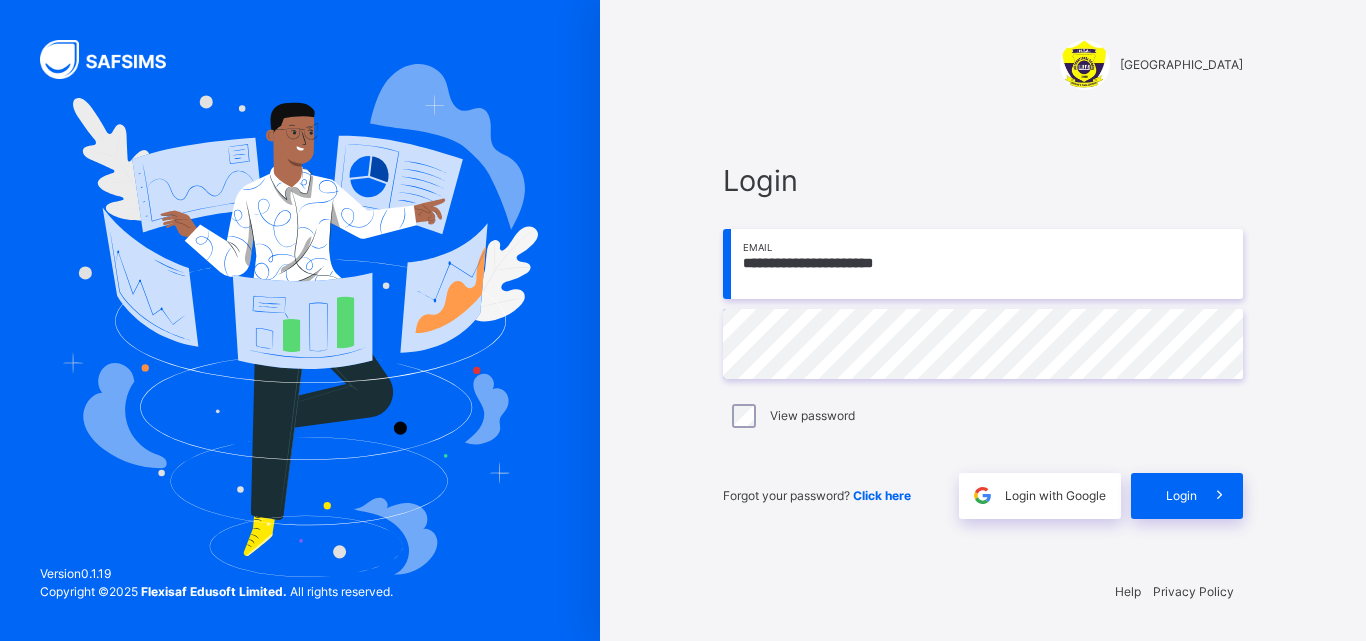 click on "**********" at bounding box center [983, 264] 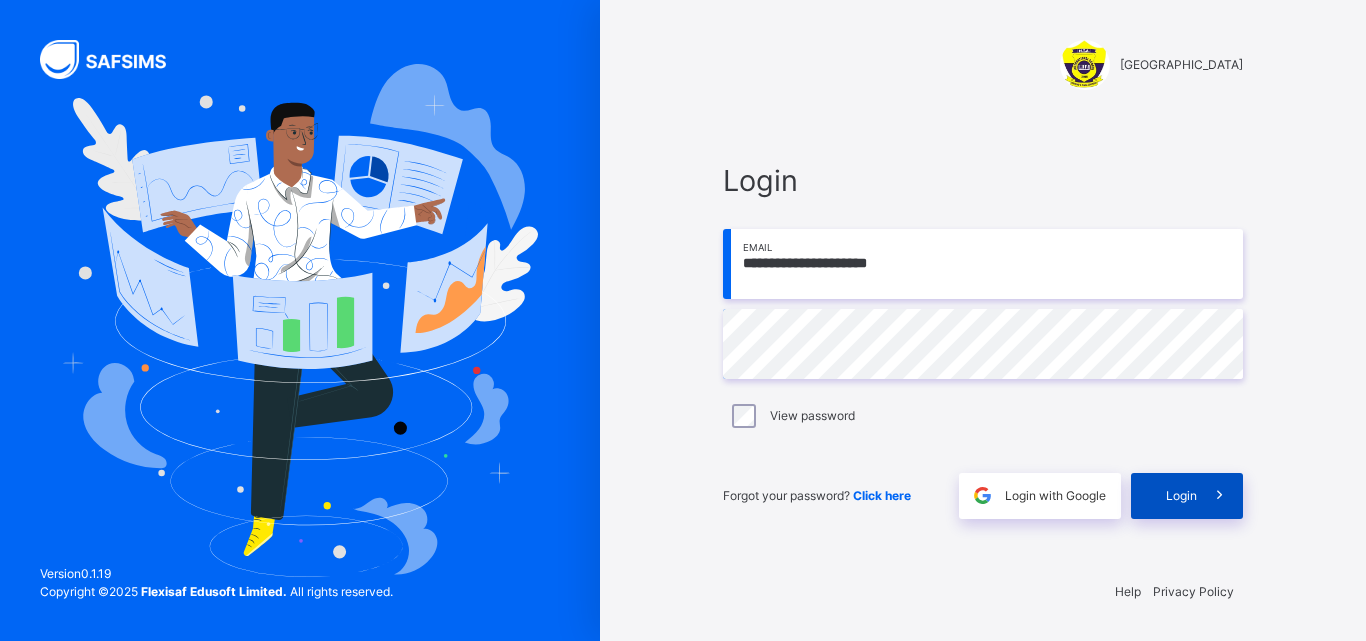 click on "Login" at bounding box center [1181, 496] 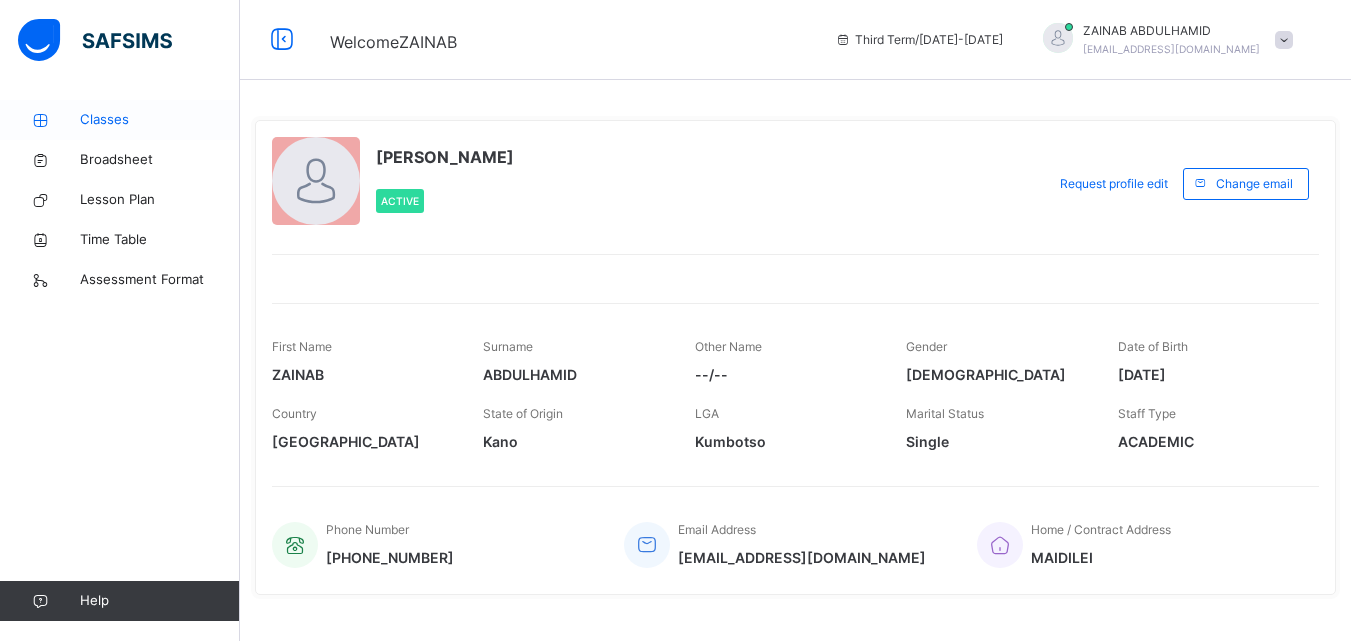 click on "Classes" at bounding box center [160, 120] 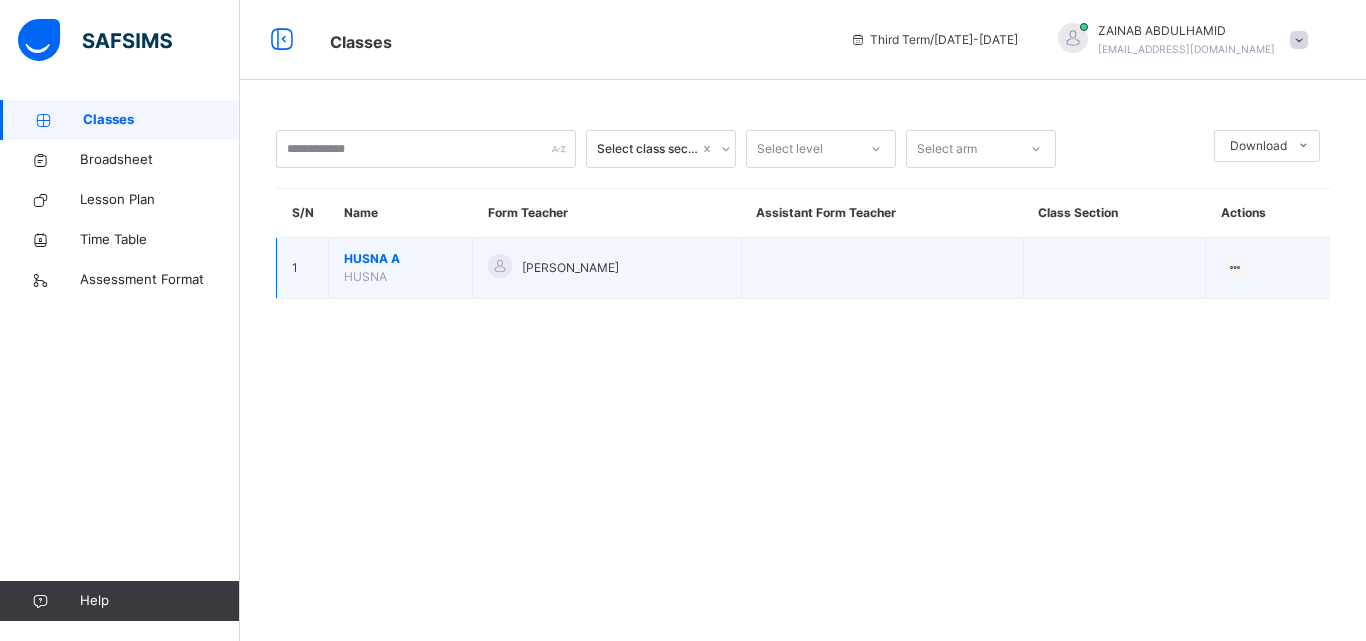 click on "HUSNA   A" at bounding box center (400, 259) 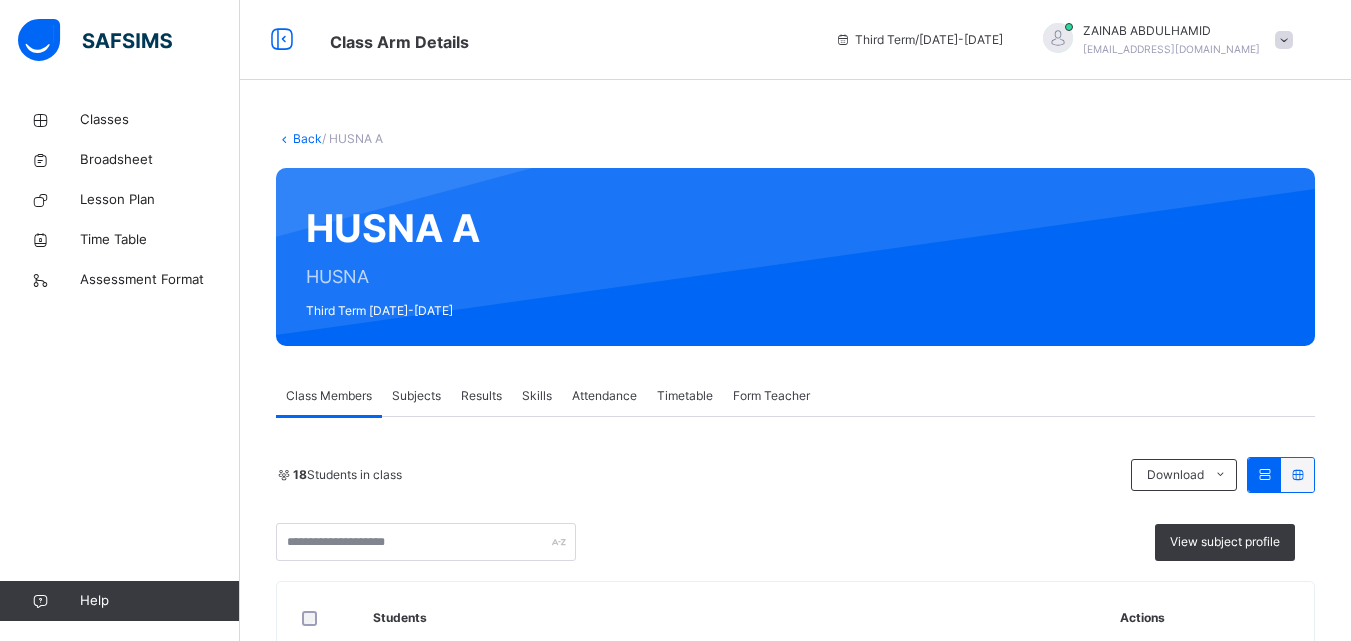 scroll, scrollTop: 39, scrollLeft: 0, axis: vertical 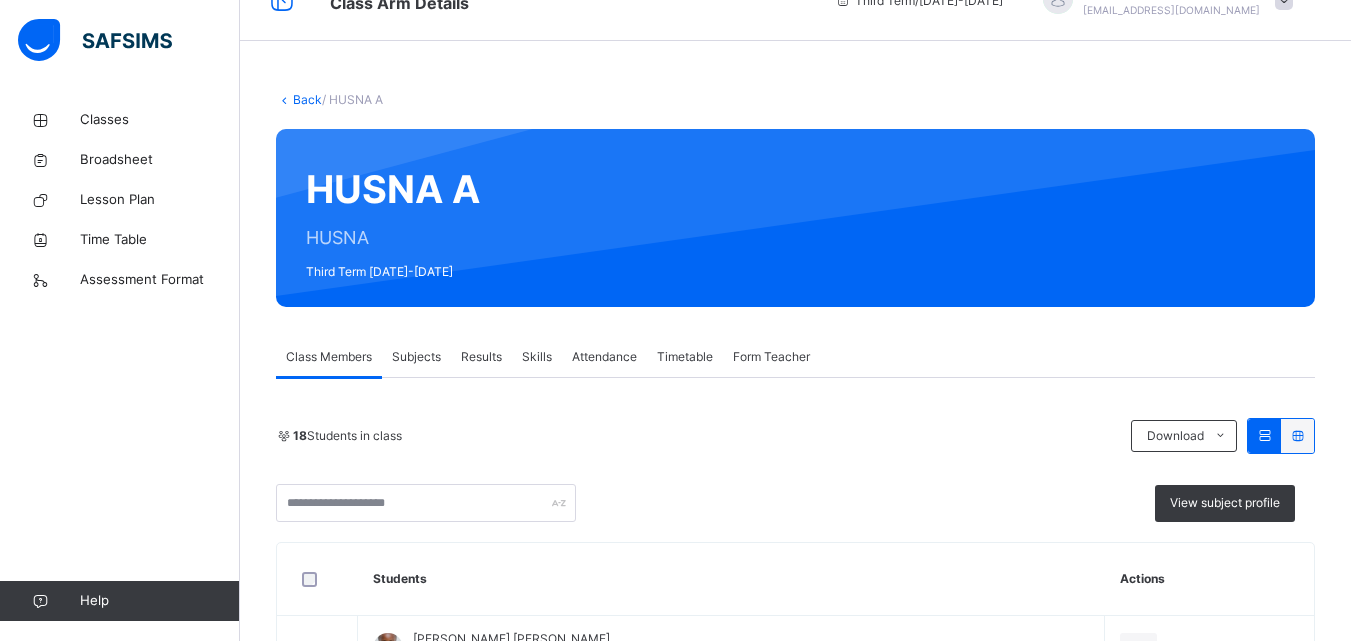 click on "Subjects" at bounding box center (416, 357) 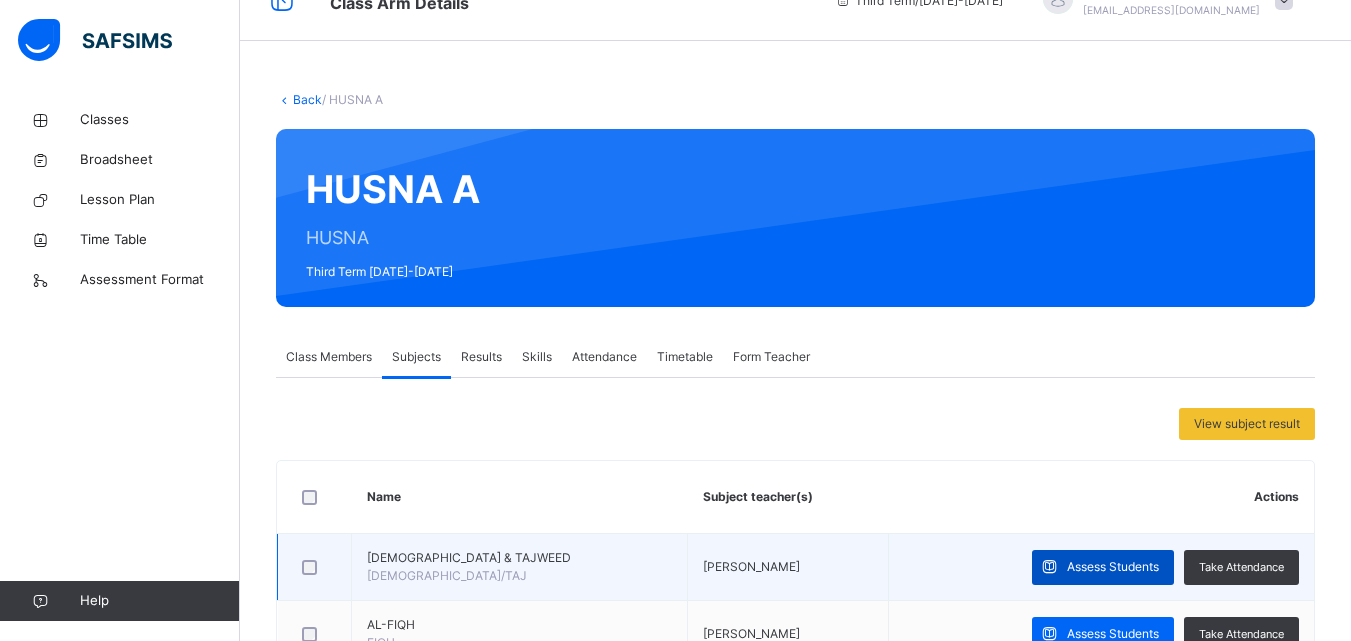 click on "Assess Students" at bounding box center (1113, 567) 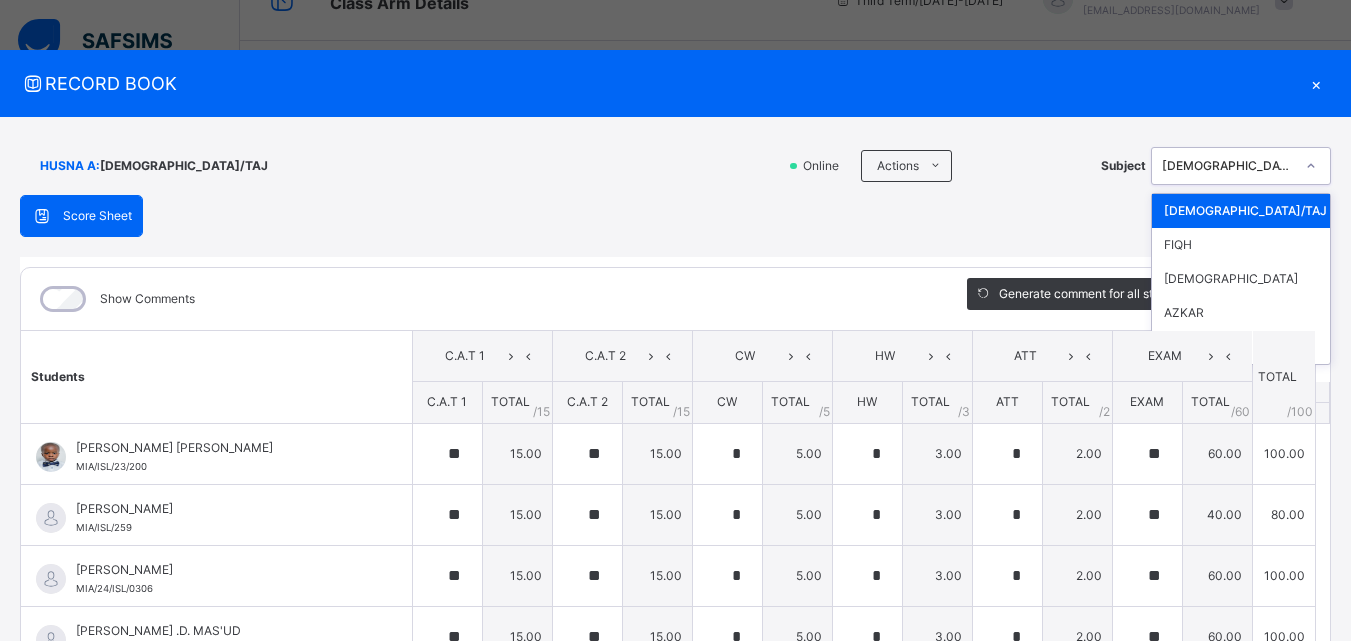 click at bounding box center (1311, 166) 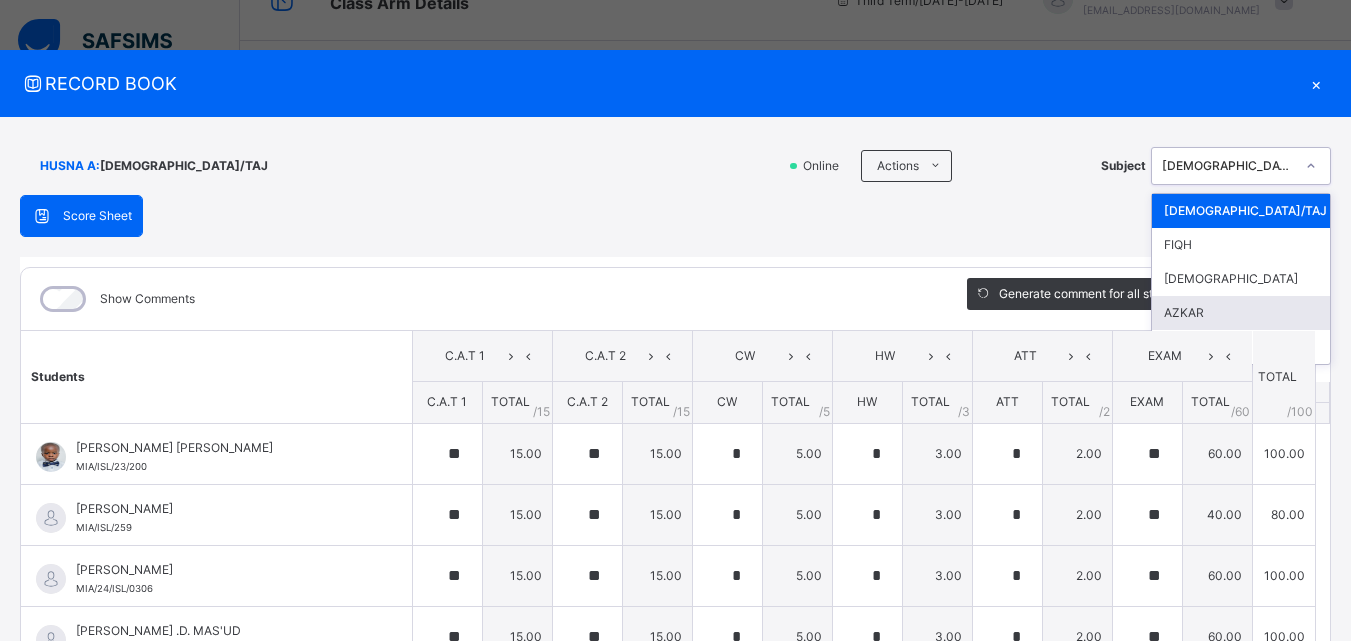 click on "AZKAR" at bounding box center (1241, 313) 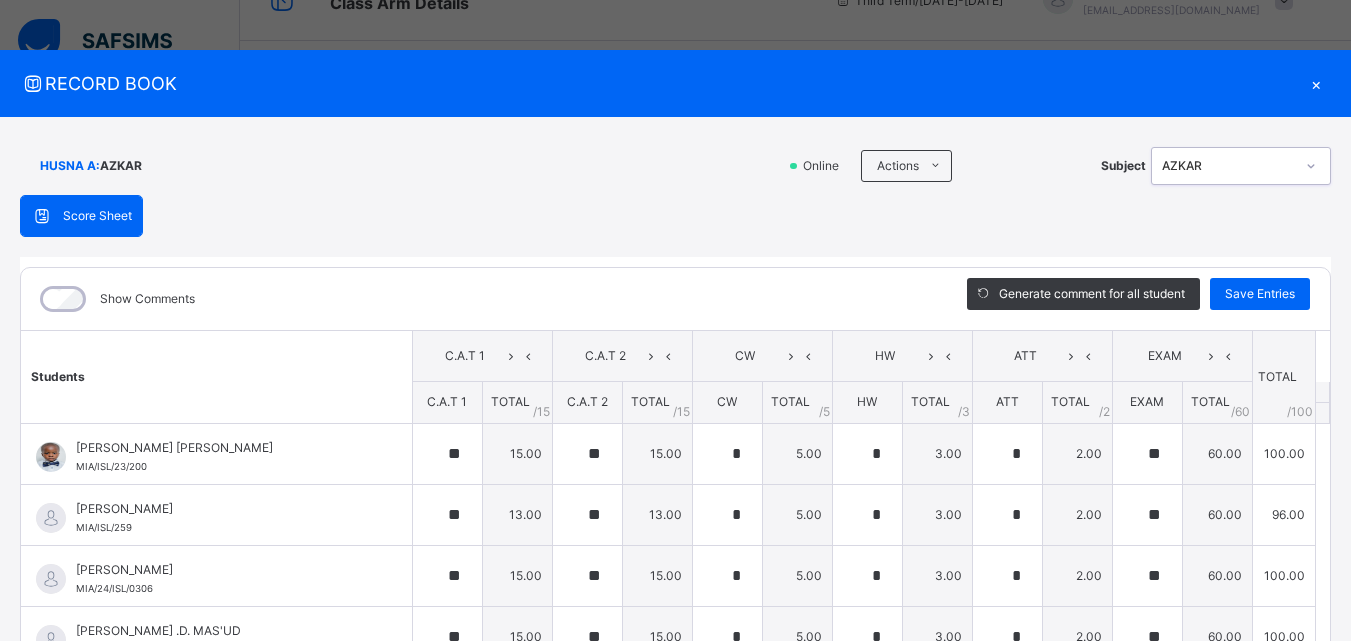 click at bounding box center [1311, 166] 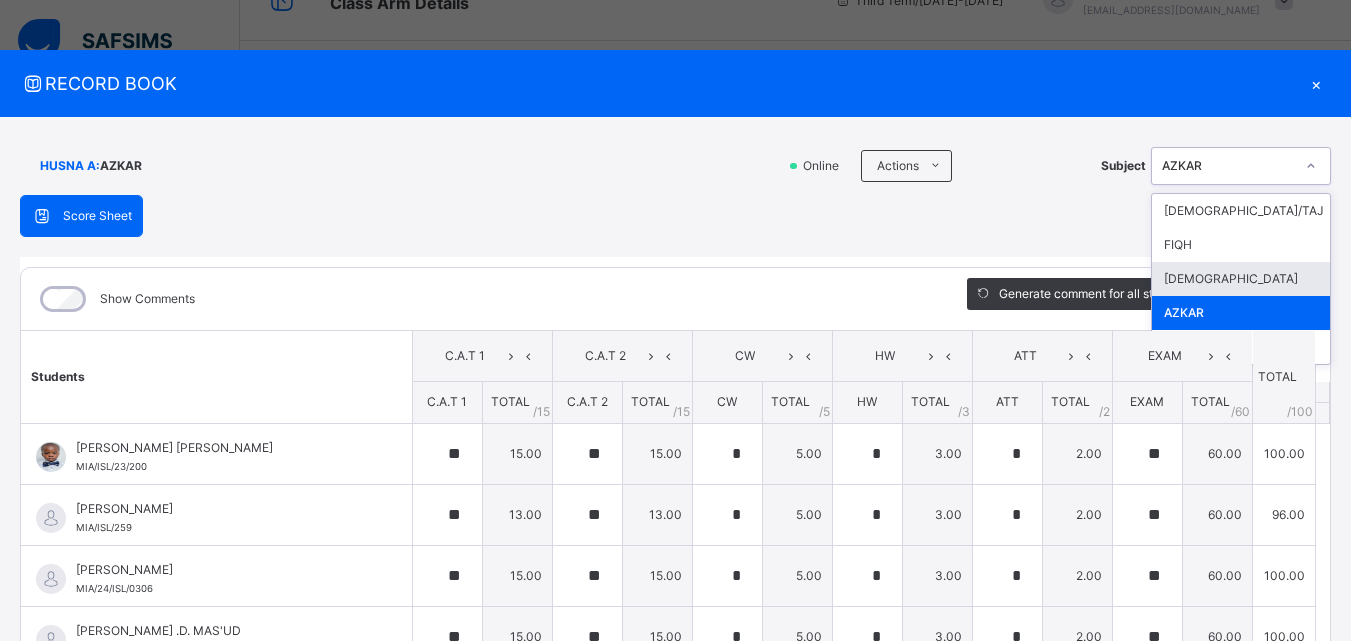 click on "Score Sheet Score Sheet Show Comments   Generate comment for all student   Save Entries Class Level:  HUSNA   A Subject:  AZKAR Session:  2024/2025 Session Session:  Third Term Students C.A.T 1 C.A.T 2 CW HW ATT EXAM TOTAL /100 Comment C.A.T 1 TOTAL / 15 C.A.T 2 TOTAL / 15 CW TOTAL / 5 HW TOTAL / 3 ATT TOTAL / 2 EXAM TOTAL / 60 ABDUL JALIL ATIKU ABUBAKAR MIA/ISL/23/200 ABDUL JALIL ATIKU ABUBAKAR MIA/ISL/23/200 ** 15.00 ** 15.00 * 5.00 * 3.00 * 2.00 ** 60.00 100.00 Generate comment 0 / 250   ×   Subject Teacher’s Comment Generate and see in full the comment developed by the AI with an option to regenerate the comment JS ABDUL JALIL ATIKU ABUBAKAR   MIA/ISL/23/200   Total 100.00  / 100.00 Sims Bot   Regenerate     Use this comment   ABDULLAH BATURE AHMAD MIA/ISL/259 ABDULLAH BATURE AHMAD MIA/ISL/259 ** 13.00 ** 13.00 * 5.00 * 3.00 * 2.00 ** 60.00 96.00 Generate comment 0 / 250   ×   Subject Teacher’s Comment Generate and see in full the comment developed by the AI with an option to regenerate the comment" at bounding box center [675, 518] 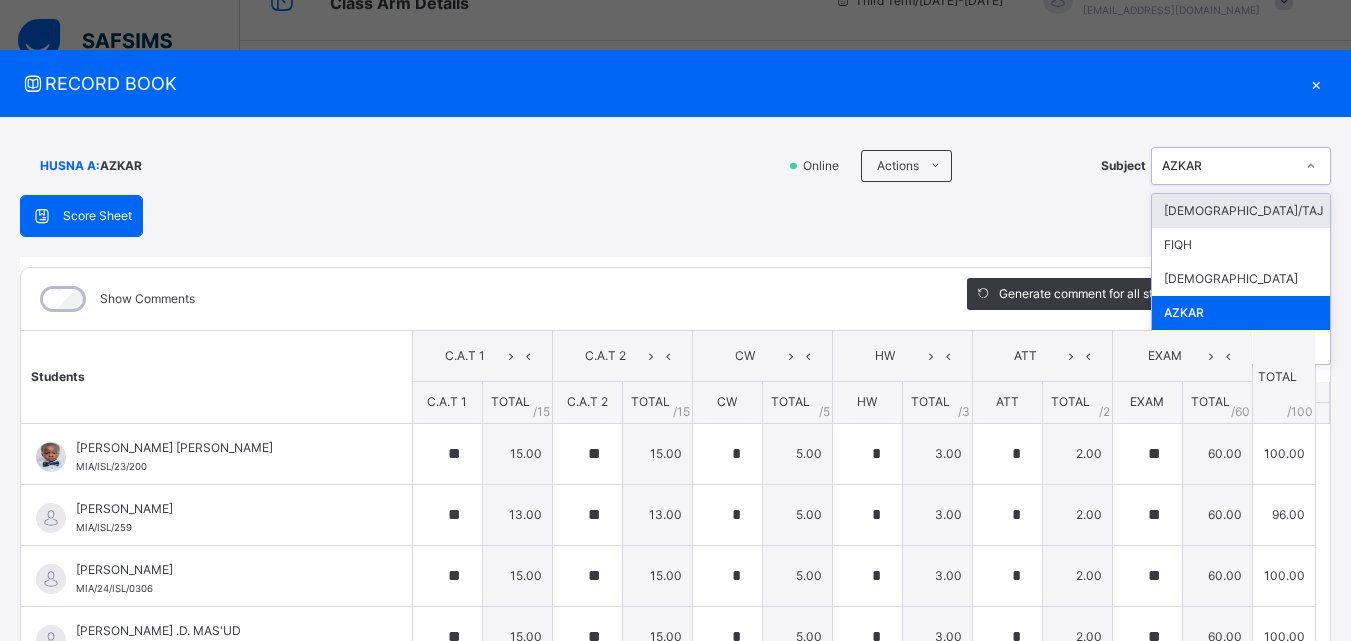 click on "AZKAR" at bounding box center [1228, 166] 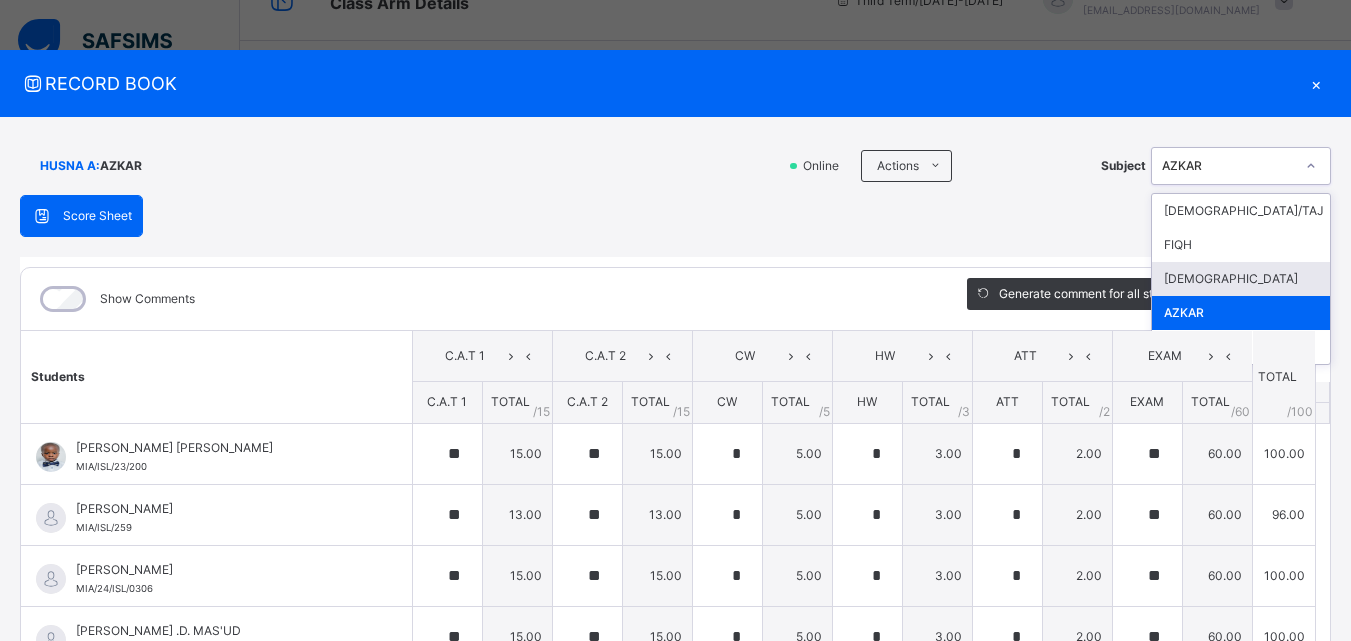 click on "×" at bounding box center [1316, 83] 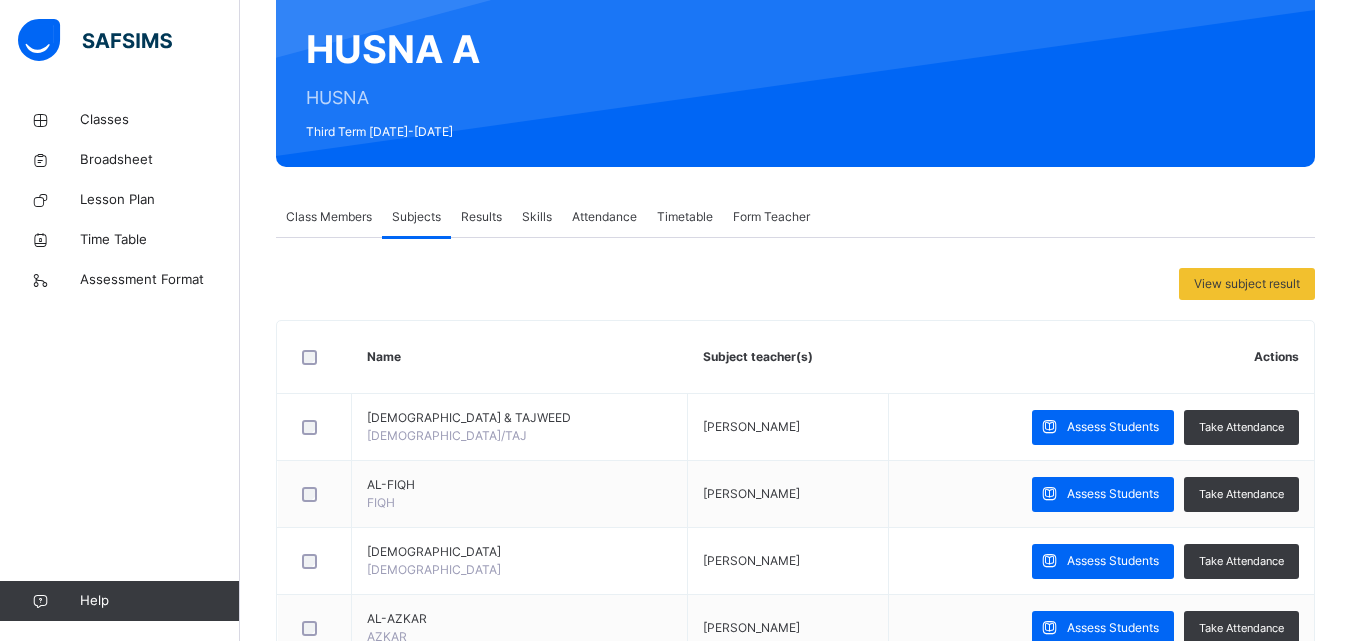 scroll, scrollTop: 317, scrollLeft: 0, axis: vertical 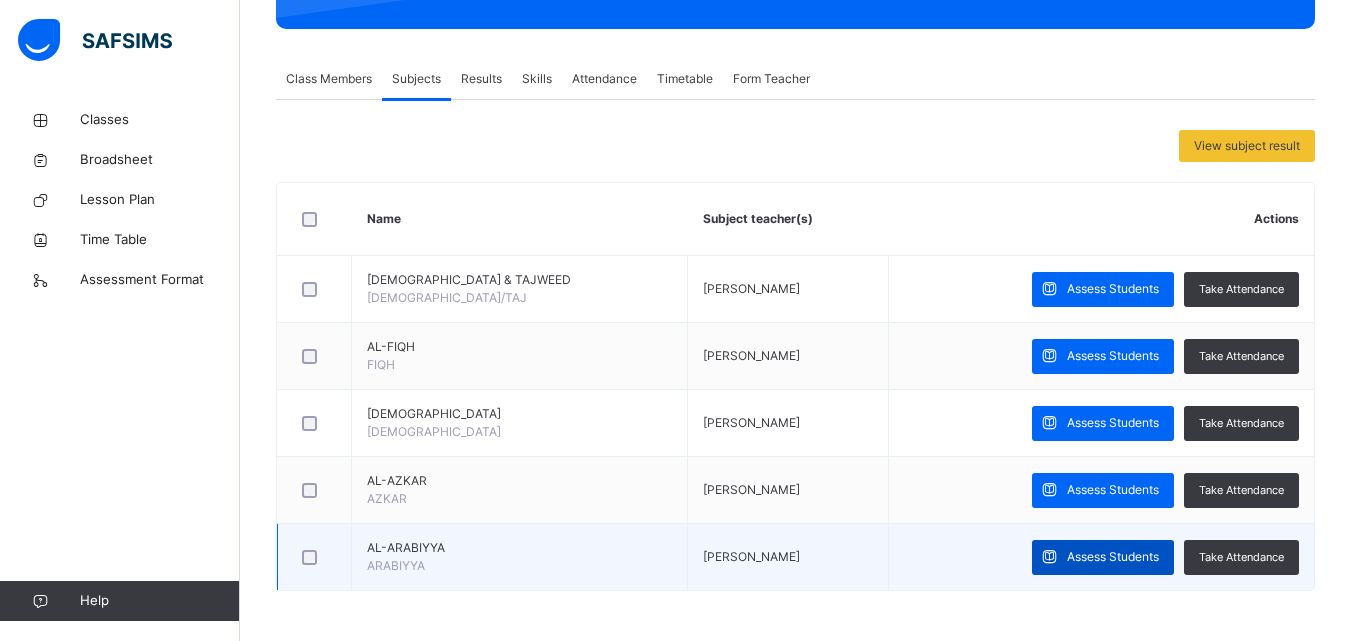 click on "Assess Students" at bounding box center [1113, 557] 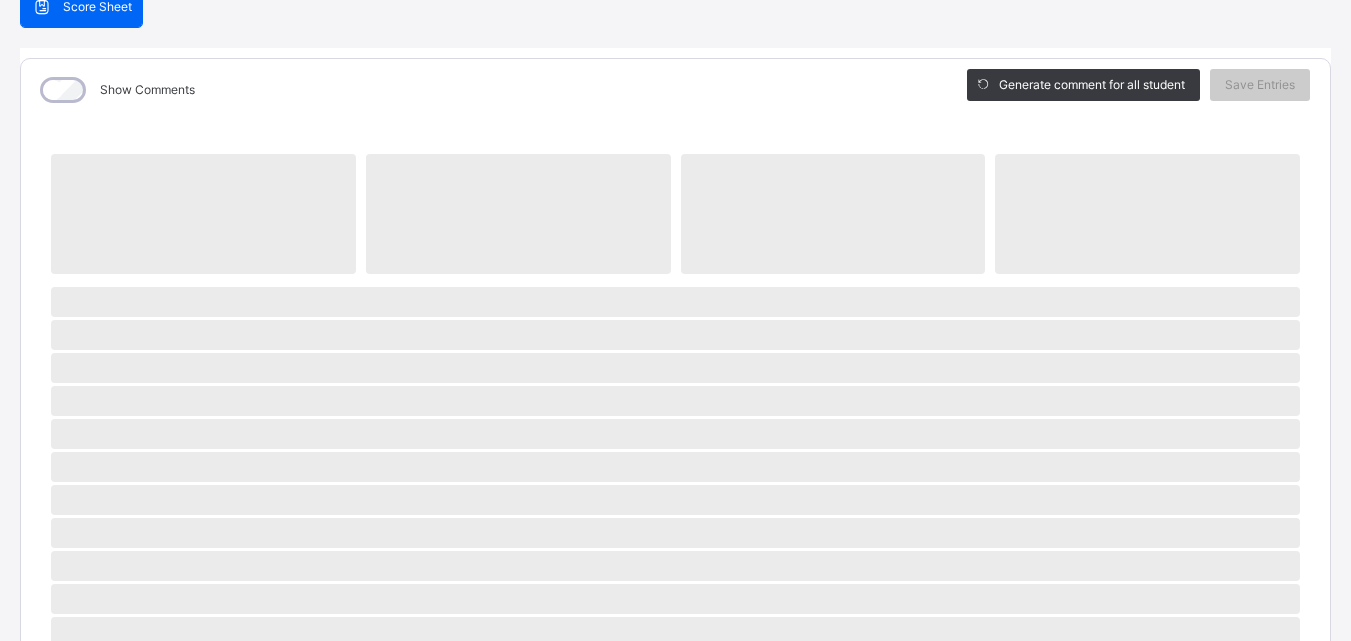 scroll, scrollTop: 202, scrollLeft: 0, axis: vertical 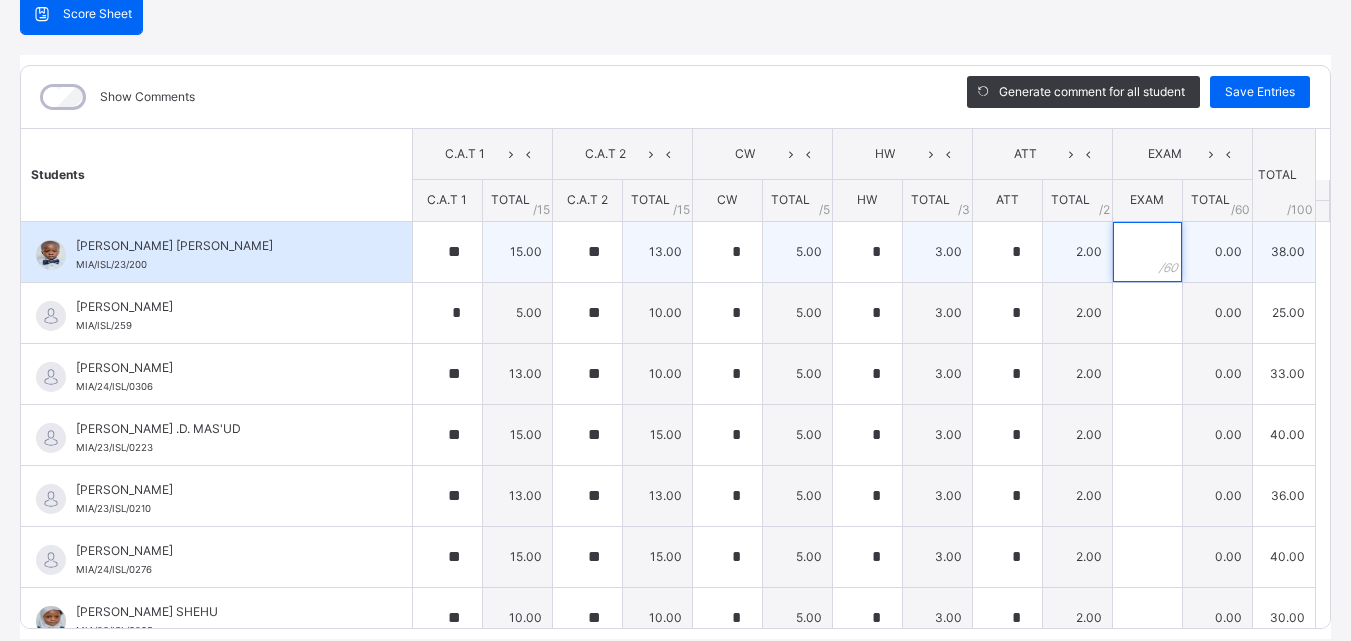 click at bounding box center (1147, 252) 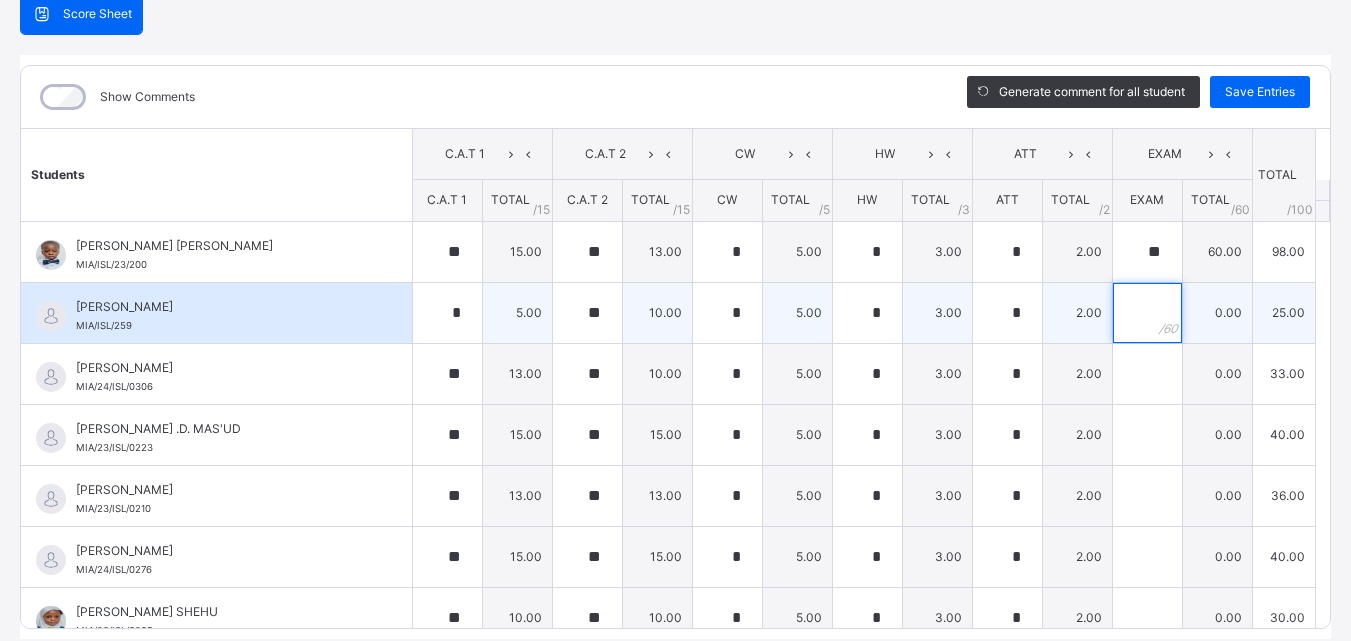 click at bounding box center [1147, 313] 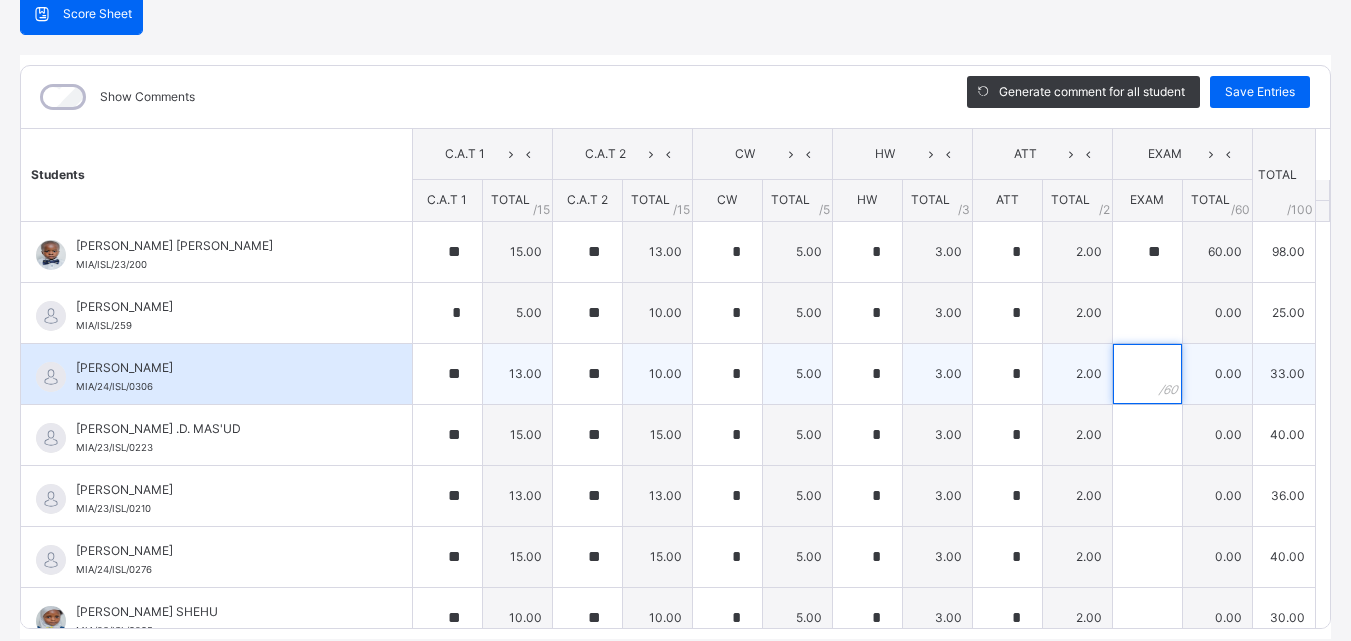 click at bounding box center [1147, 374] 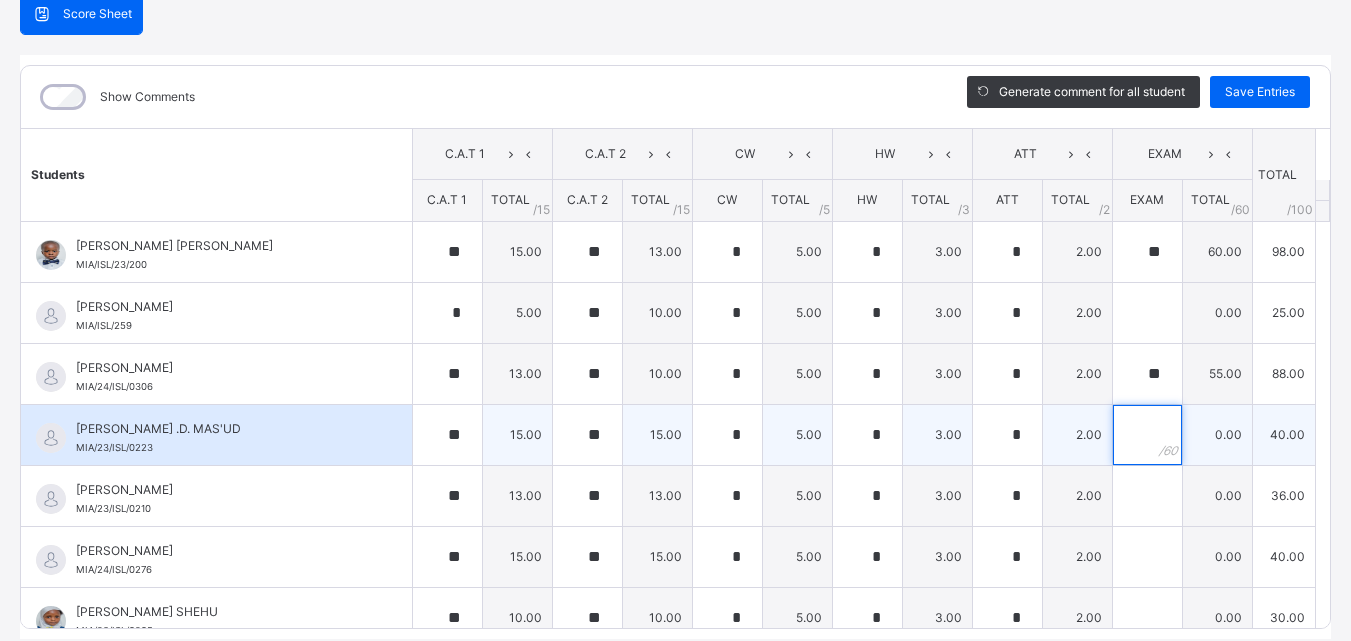 click at bounding box center (1147, 435) 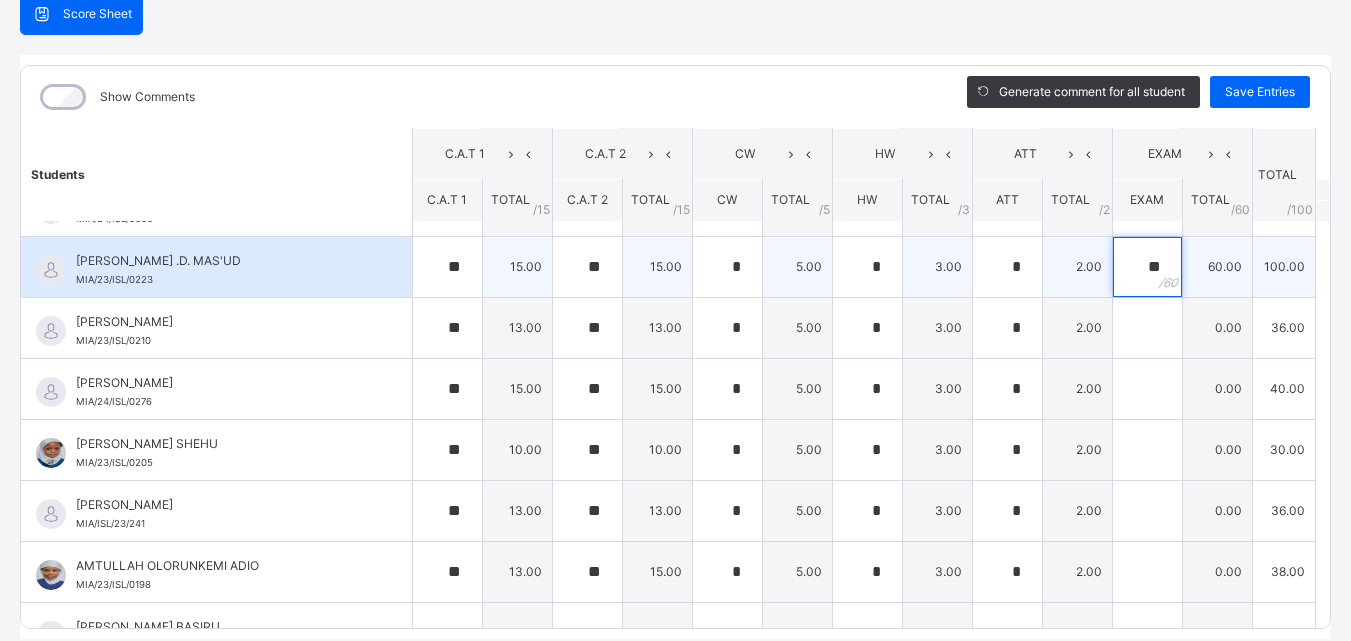 scroll, scrollTop: 171, scrollLeft: 0, axis: vertical 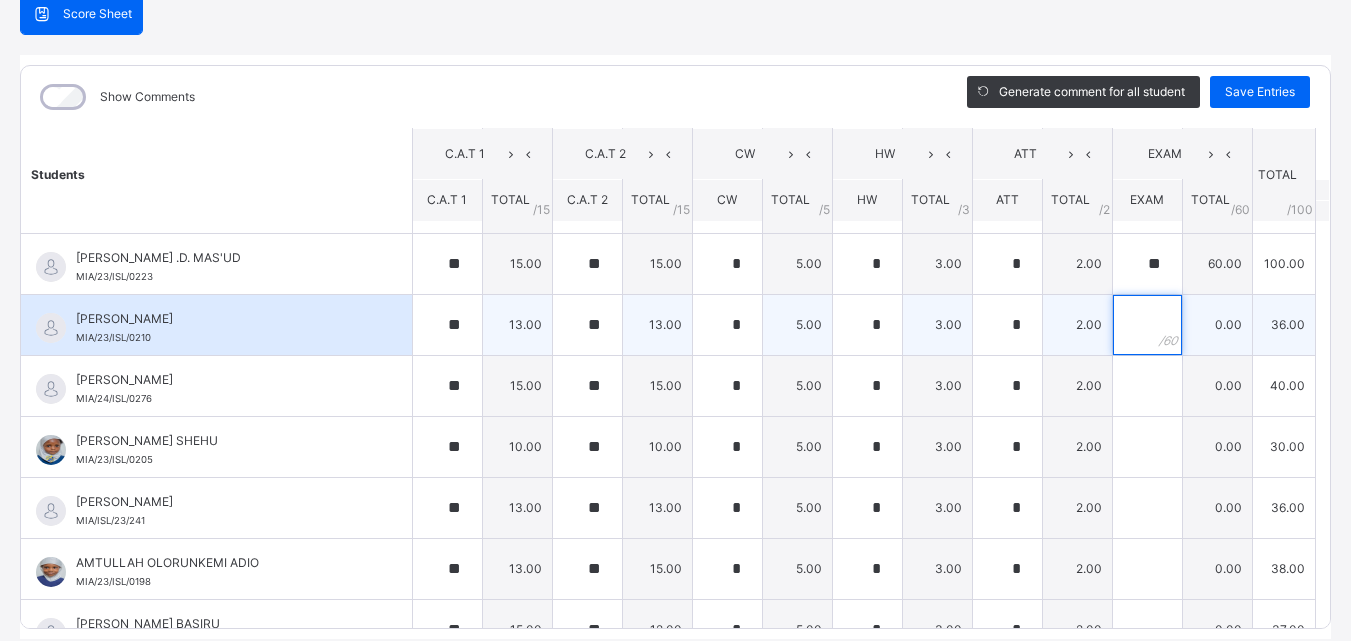 click at bounding box center (1147, 325) 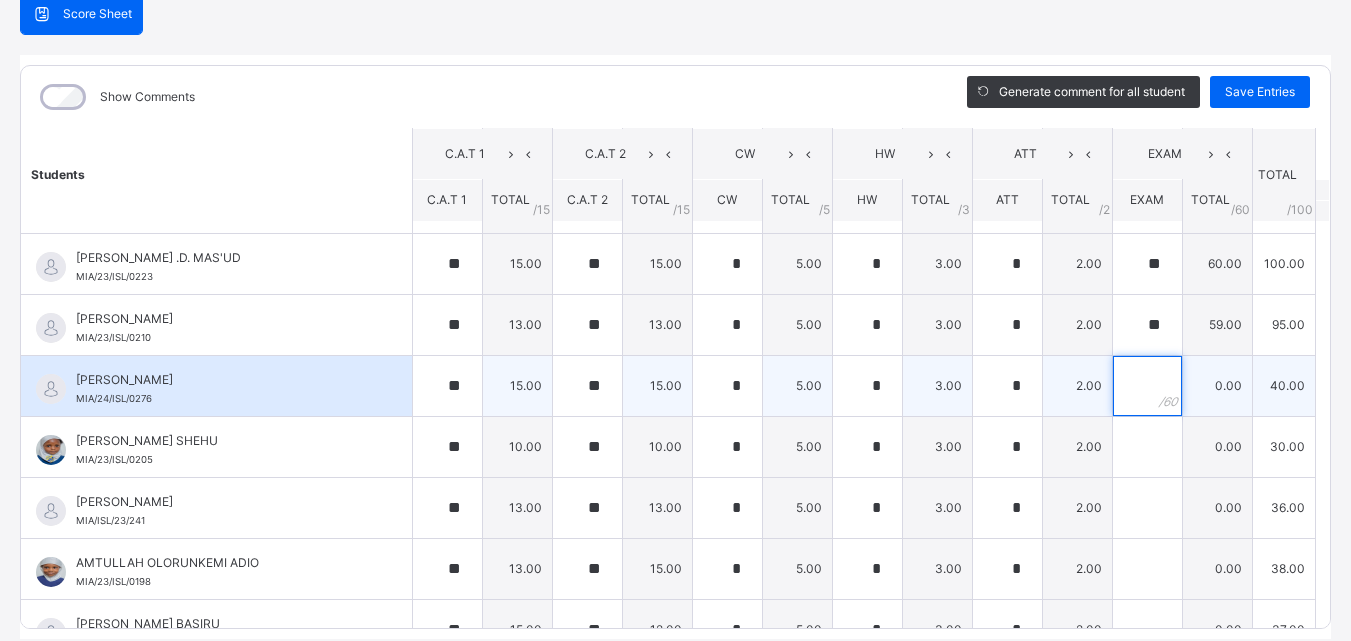 click at bounding box center (1147, 386) 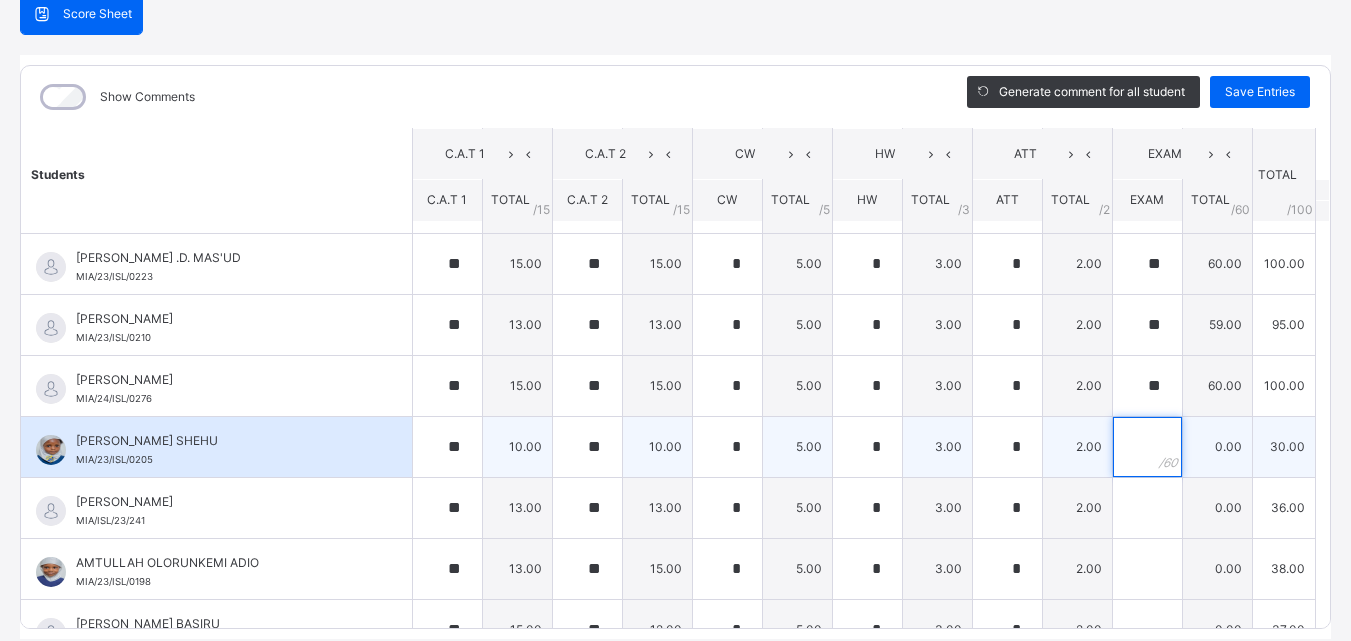 click at bounding box center [1147, 447] 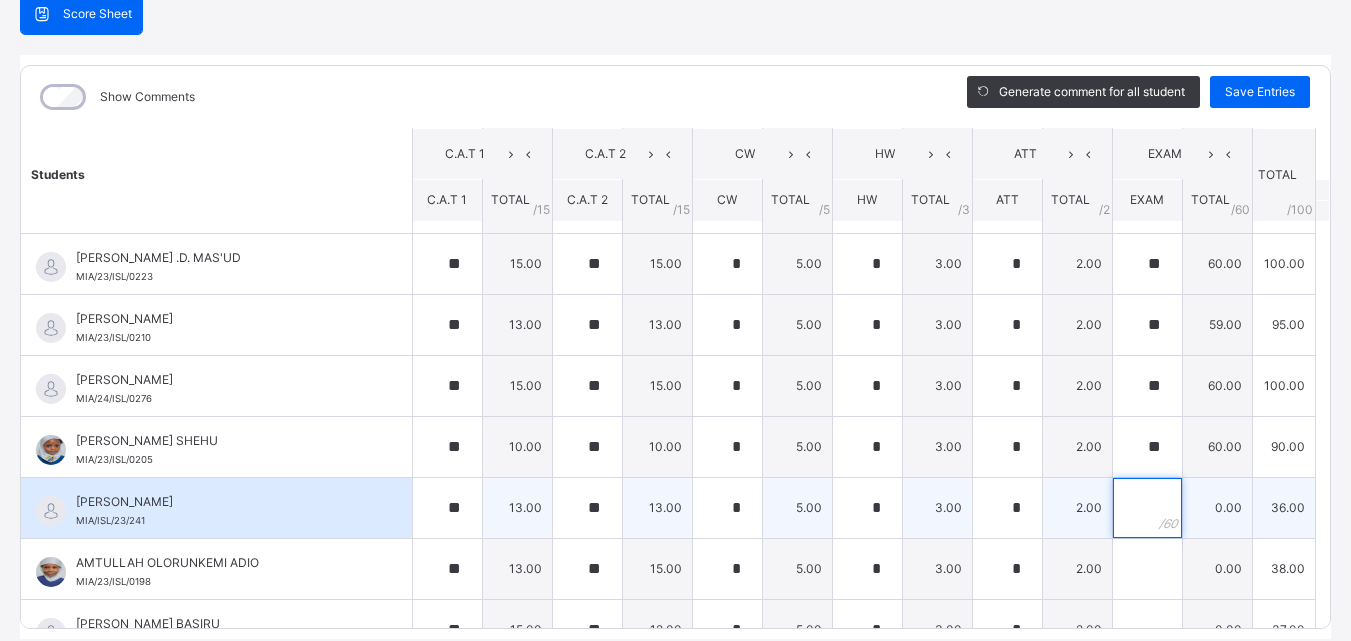 click at bounding box center [1147, 508] 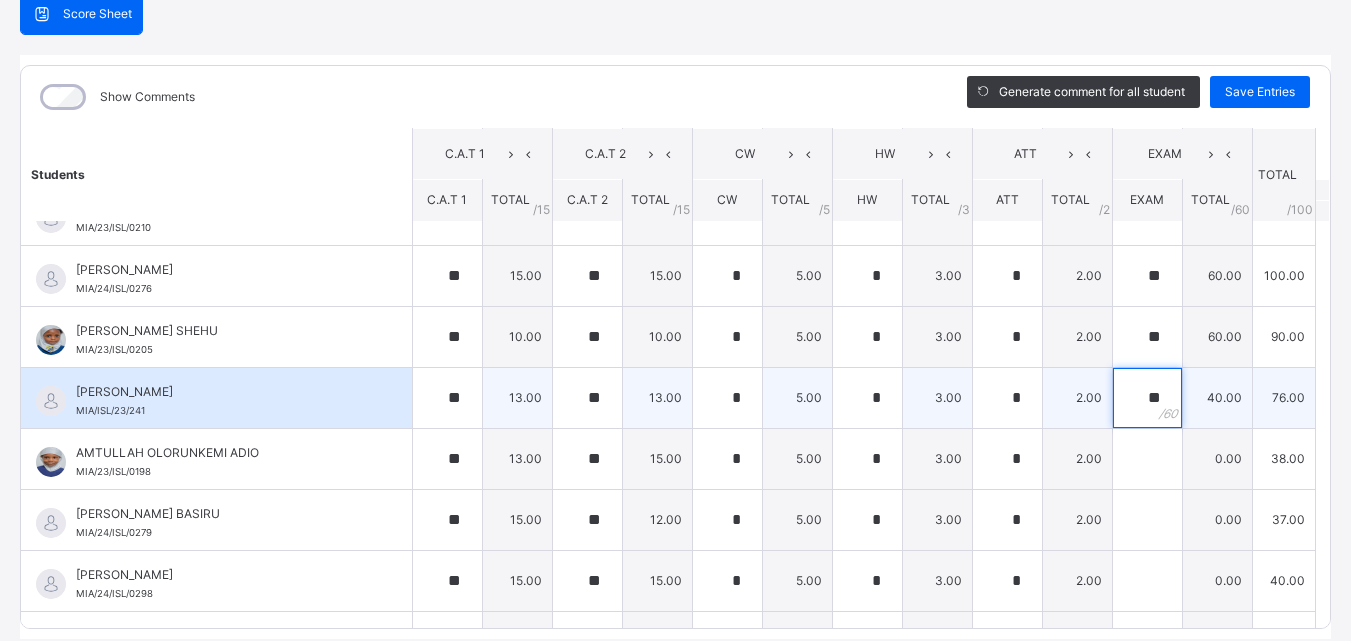 scroll, scrollTop: 327, scrollLeft: 0, axis: vertical 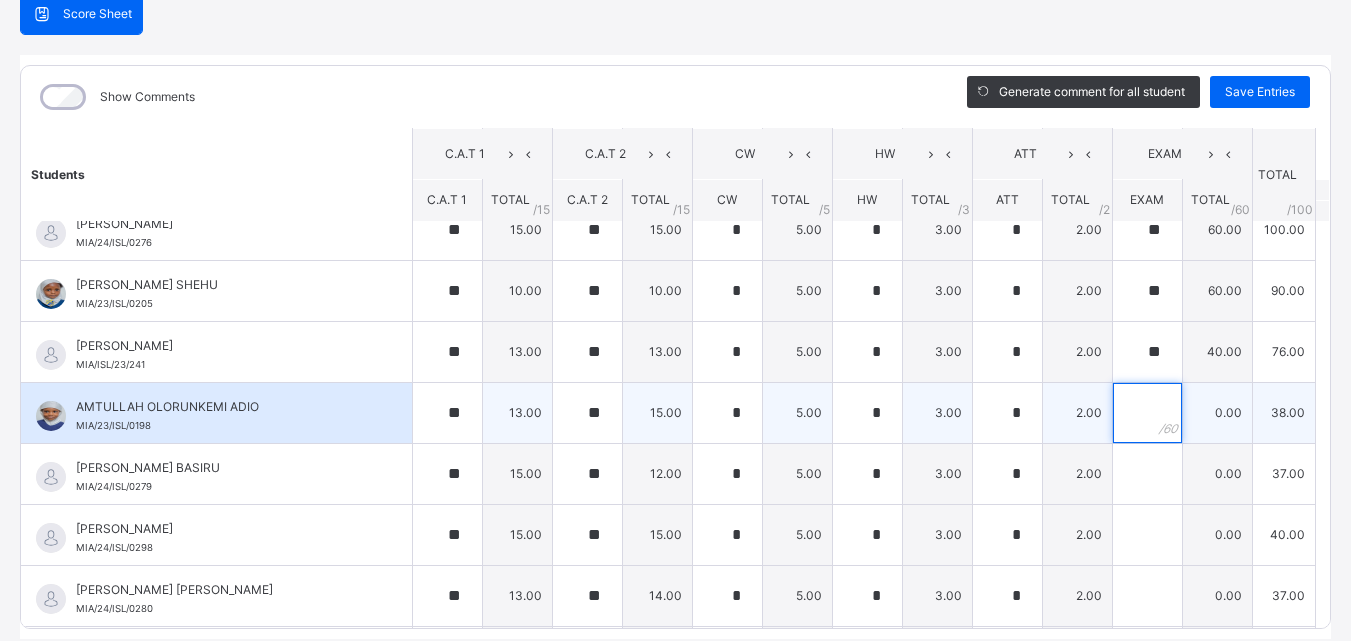 click at bounding box center [1147, 413] 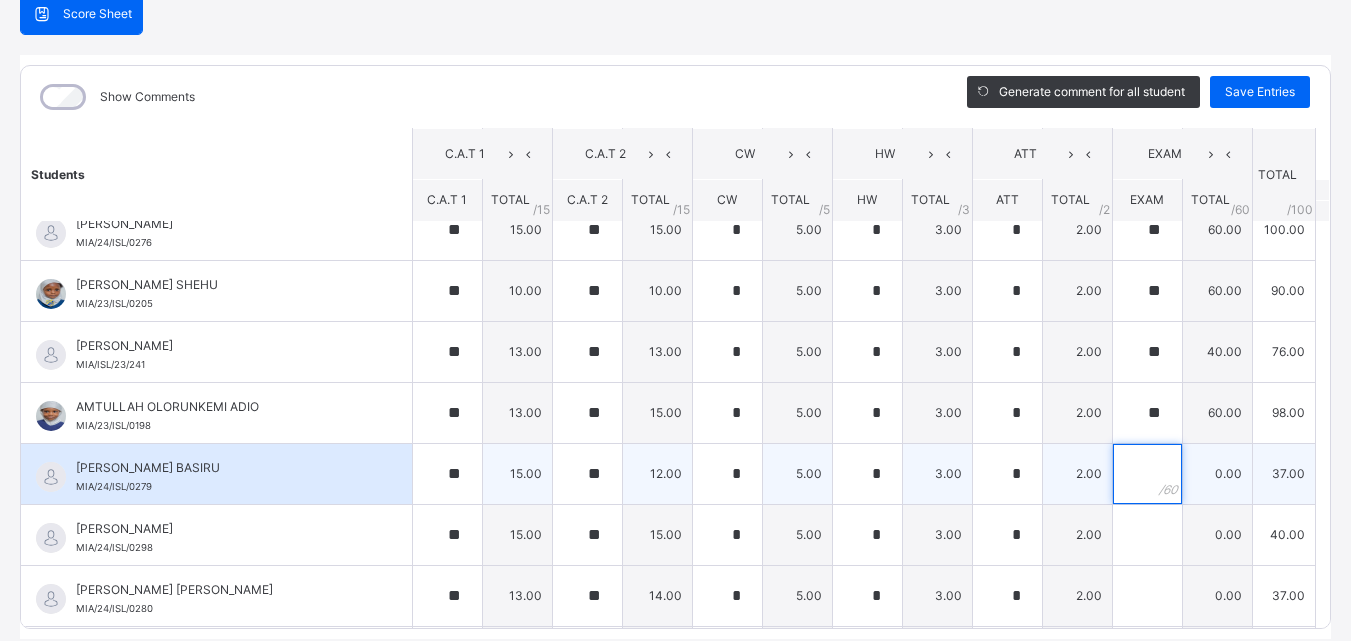 click at bounding box center (1147, 474) 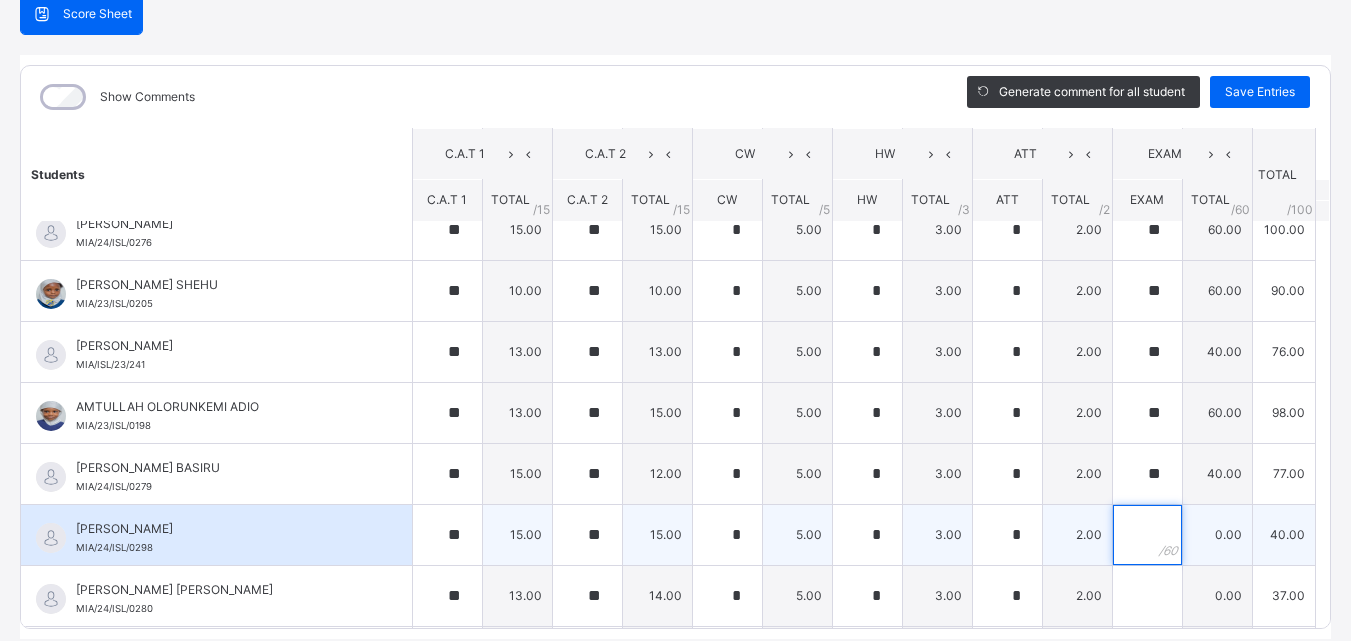 click at bounding box center [1147, 535] 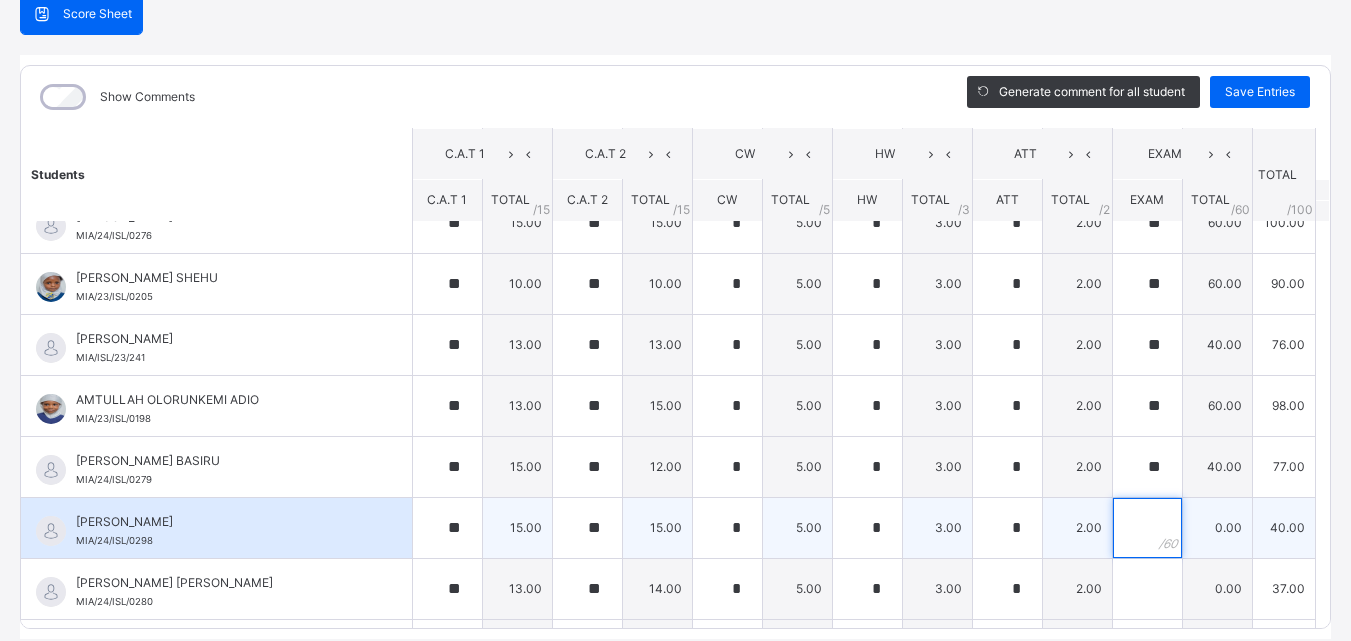 scroll, scrollTop: 342, scrollLeft: 0, axis: vertical 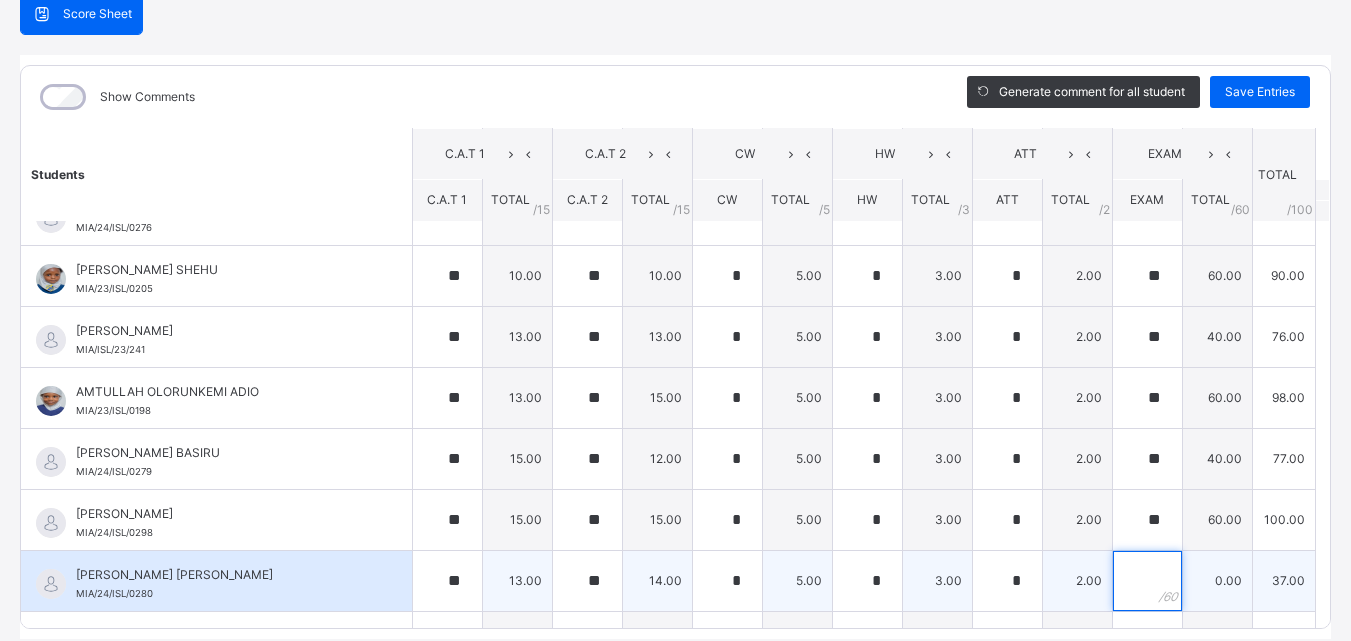 click at bounding box center [1147, 581] 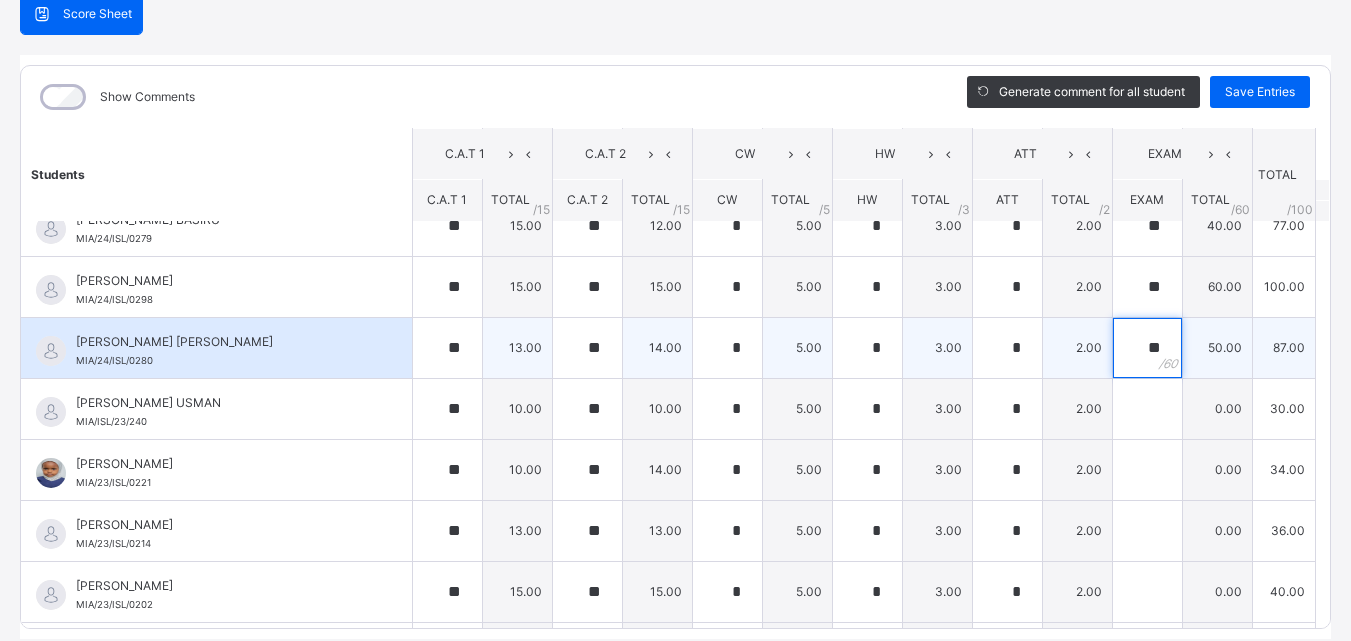 scroll, scrollTop: 576, scrollLeft: 0, axis: vertical 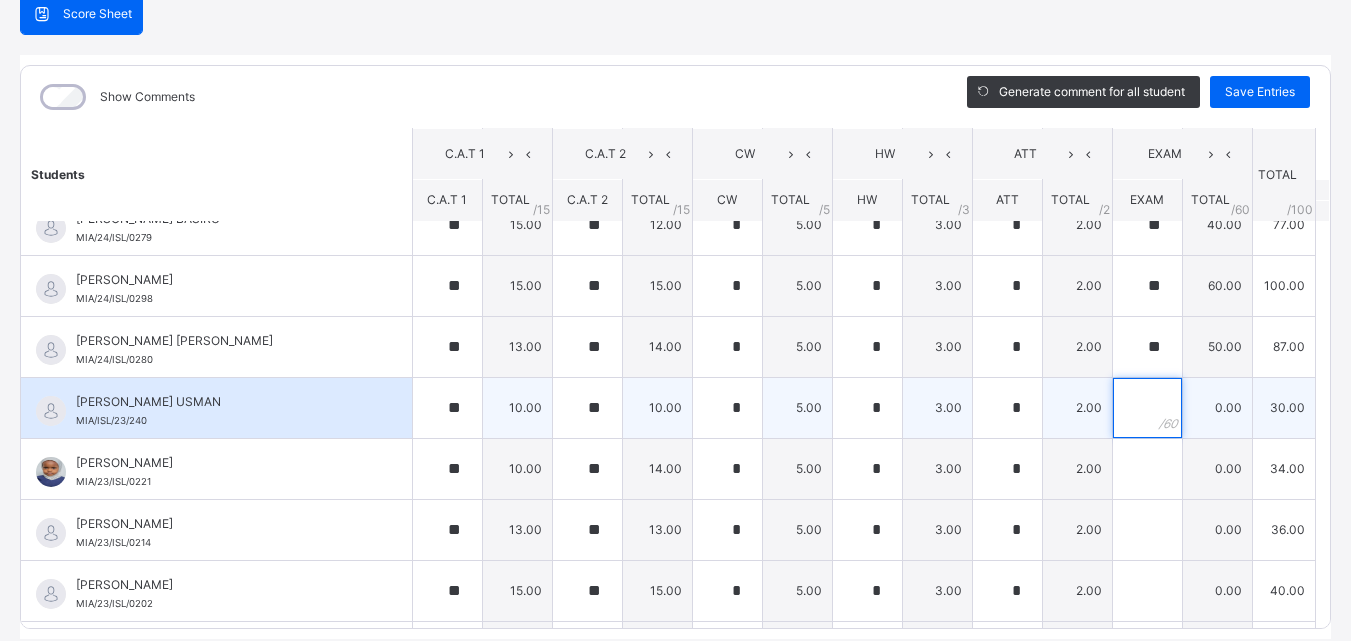 click at bounding box center [1147, 408] 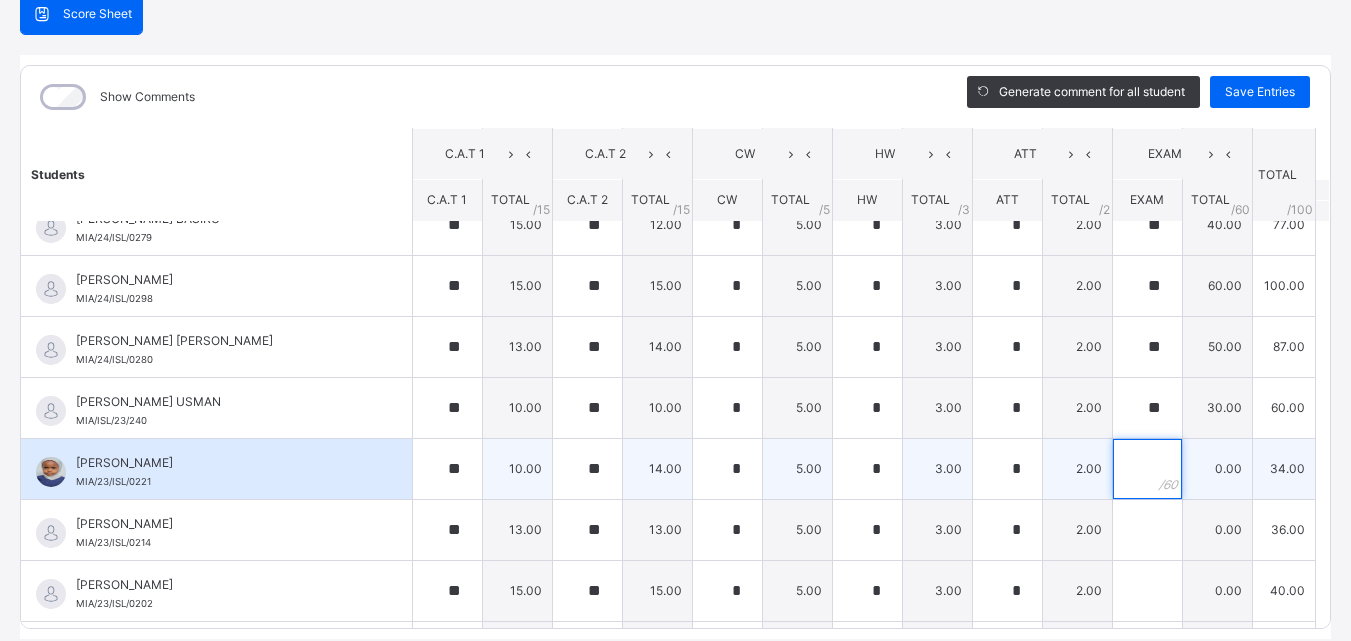 click at bounding box center [1147, 469] 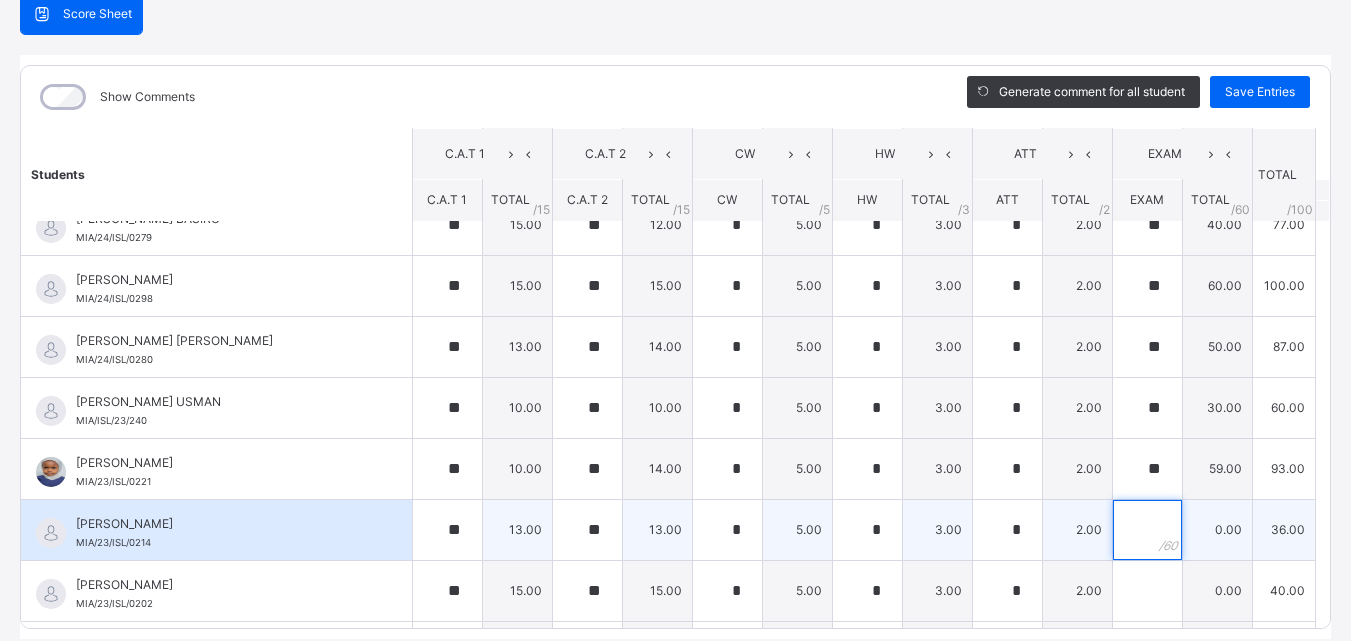 click at bounding box center [1147, 530] 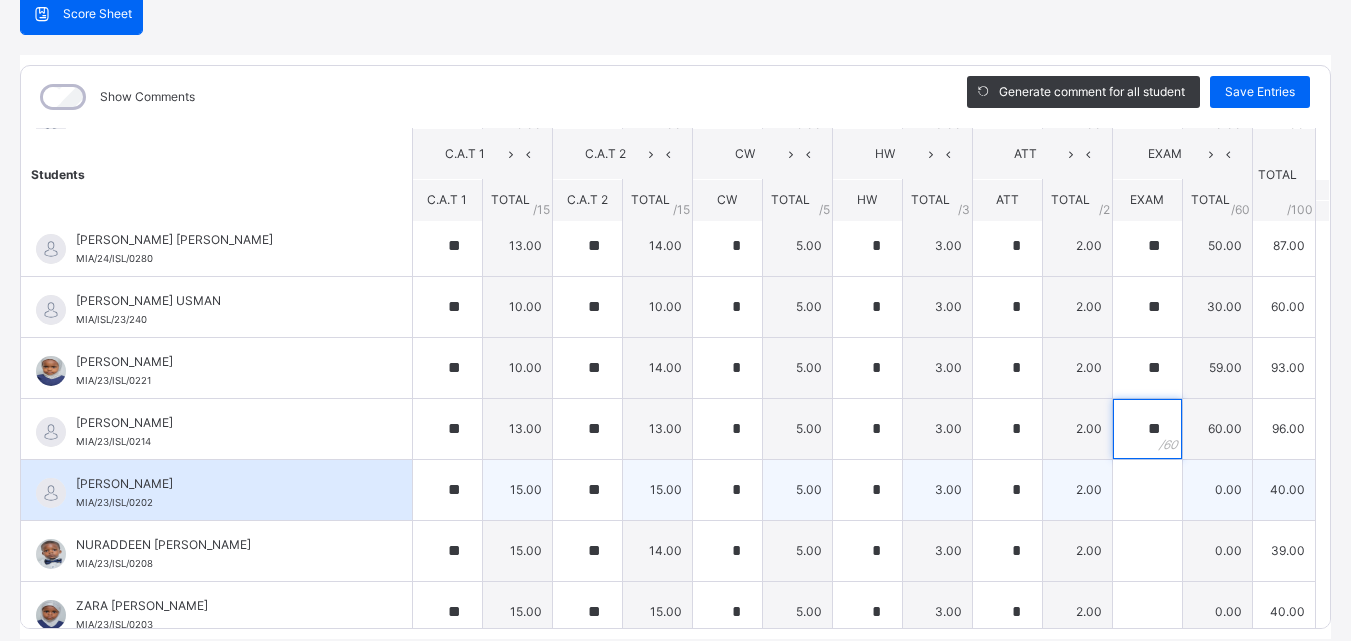 scroll, scrollTop: 684, scrollLeft: 0, axis: vertical 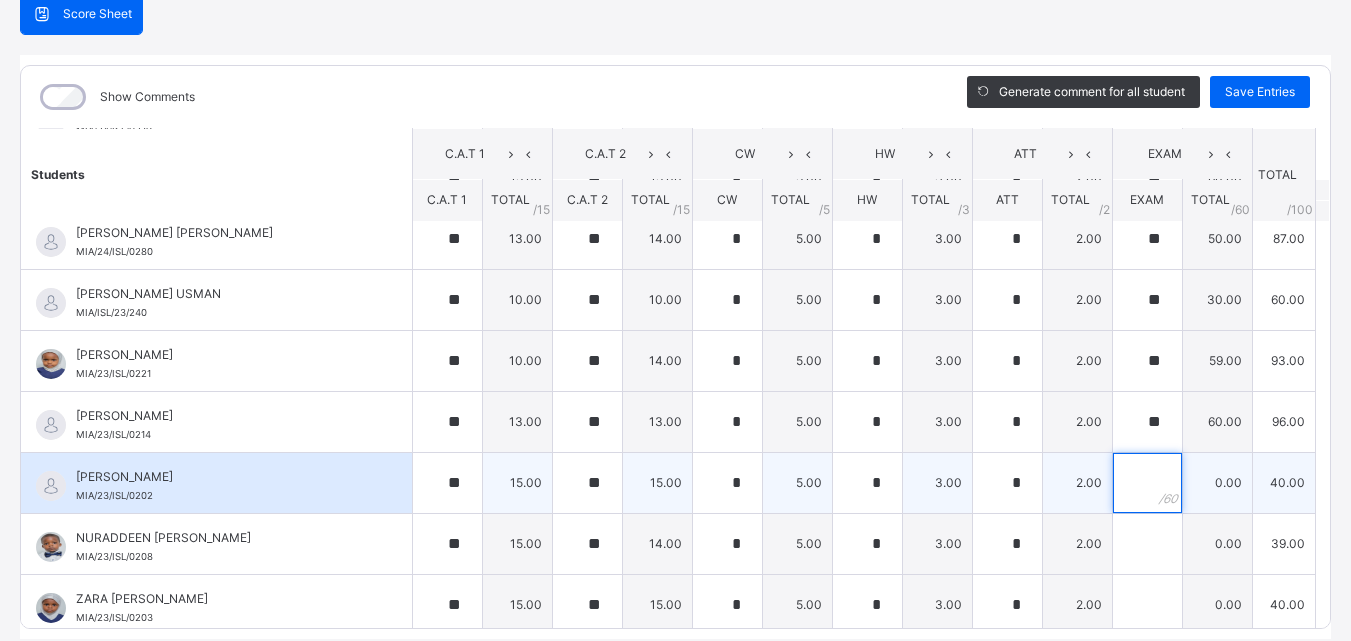 click at bounding box center (1147, 483) 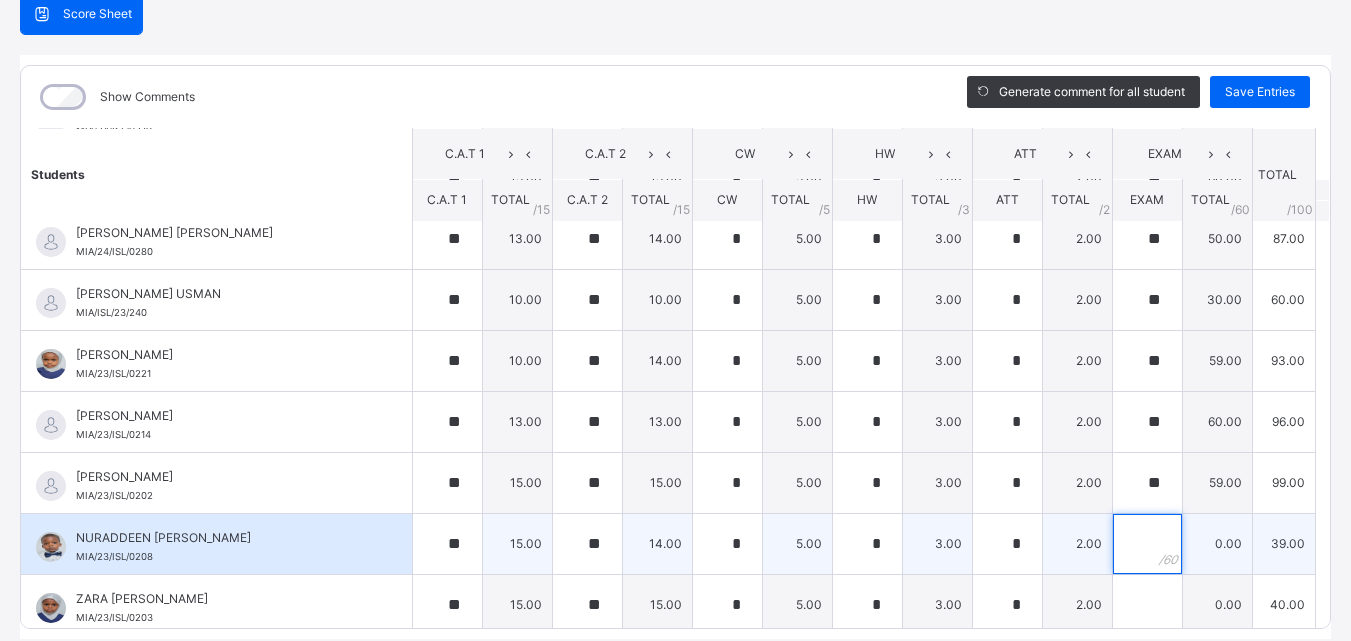 click at bounding box center (1147, 544) 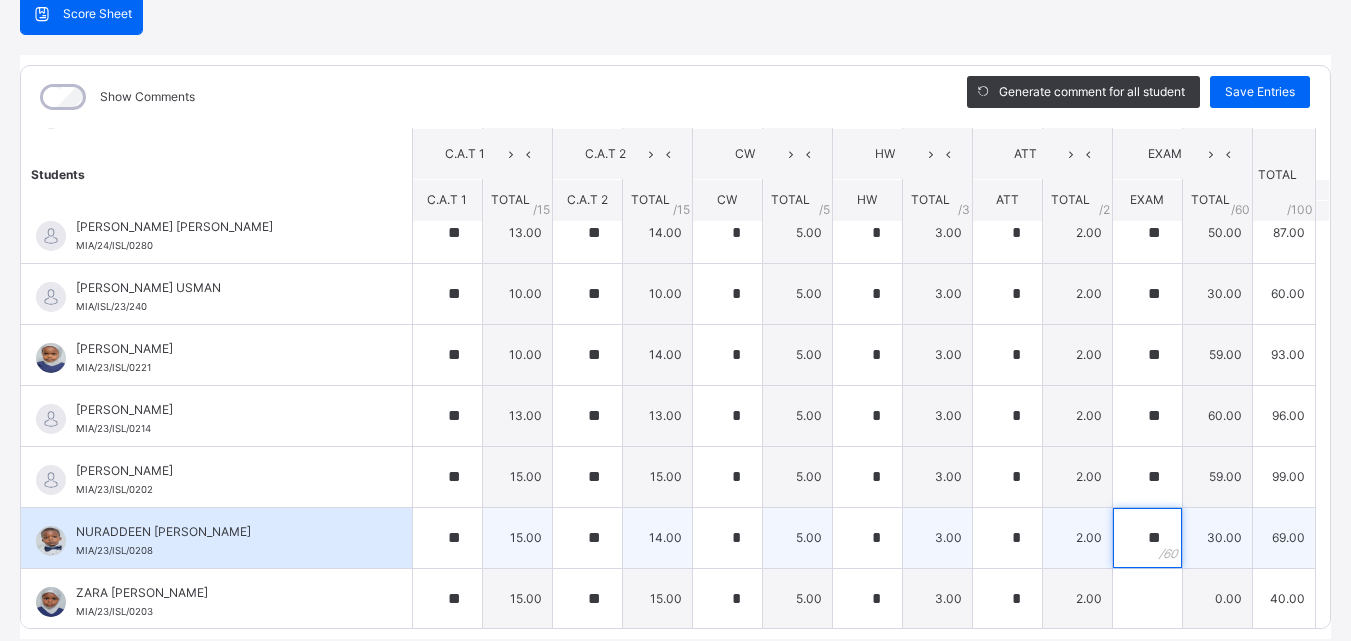 scroll, scrollTop: 692, scrollLeft: 0, axis: vertical 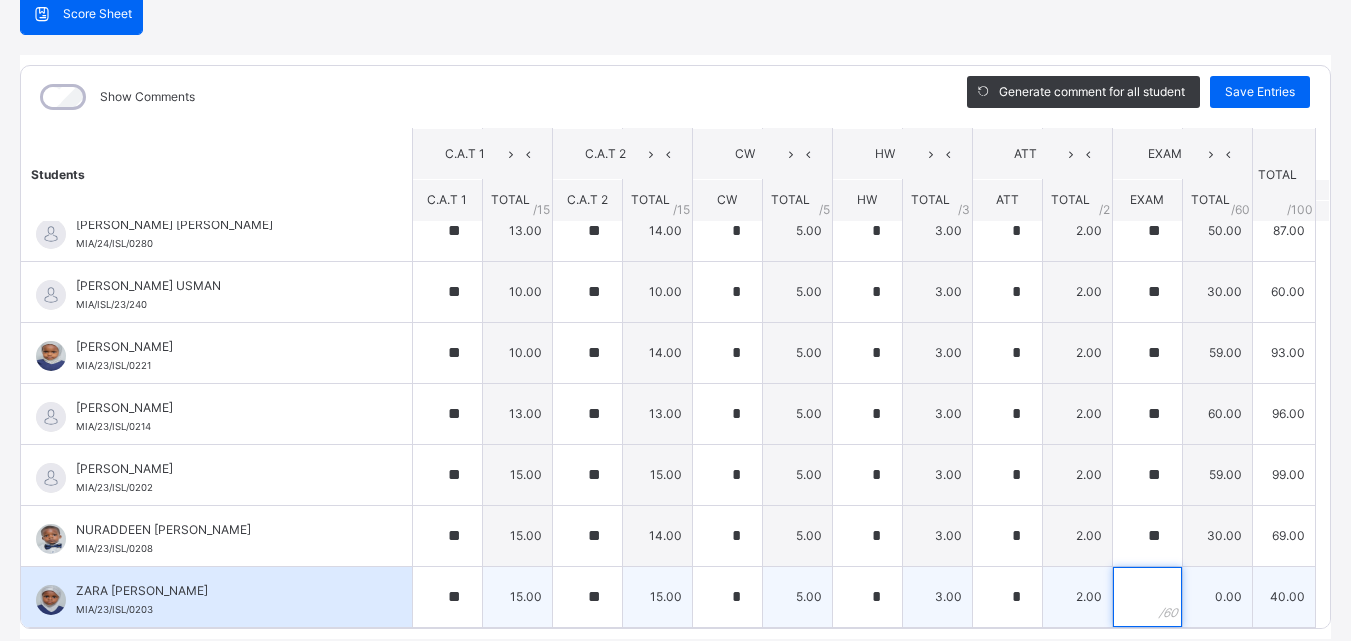 click at bounding box center (1147, 597) 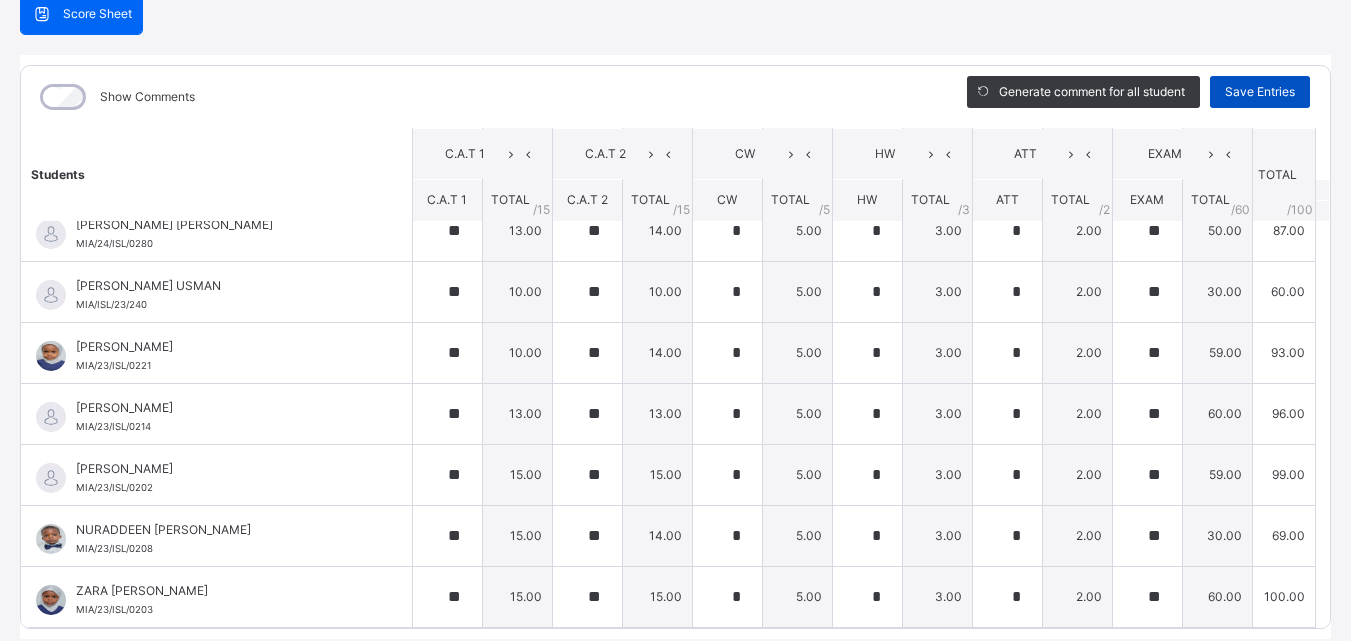 click on "Save Entries" at bounding box center (1260, 92) 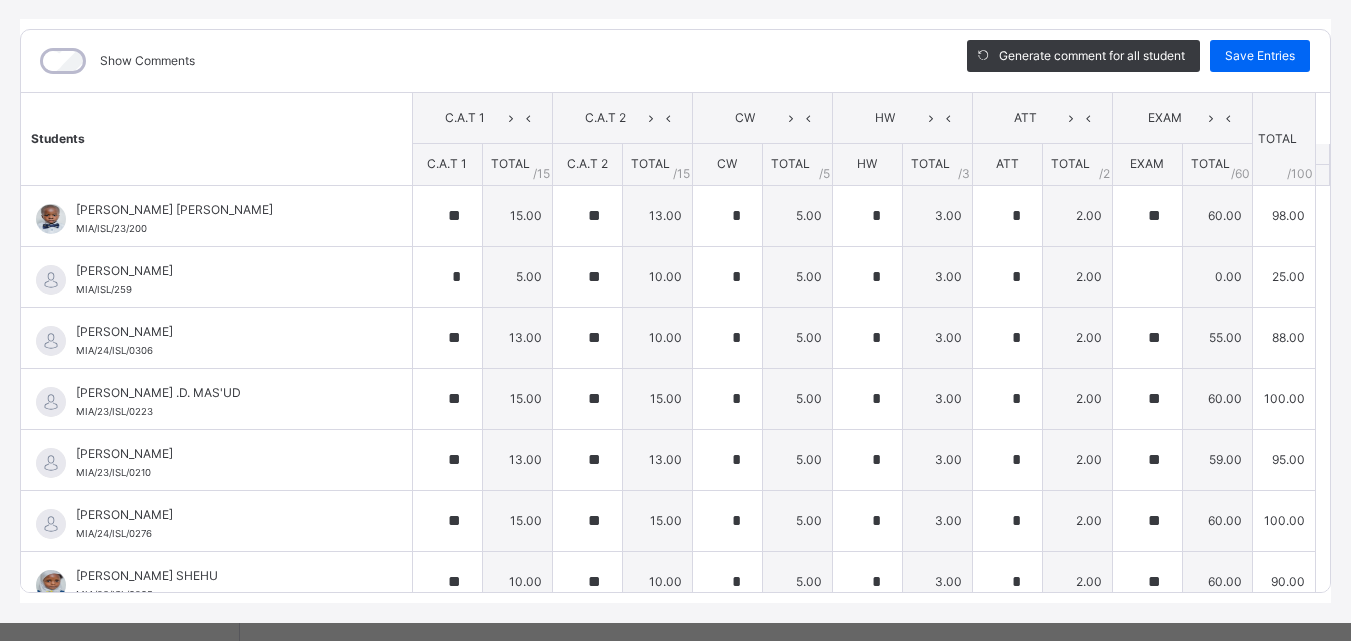 scroll, scrollTop: 270, scrollLeft: 0, axis: vertical 